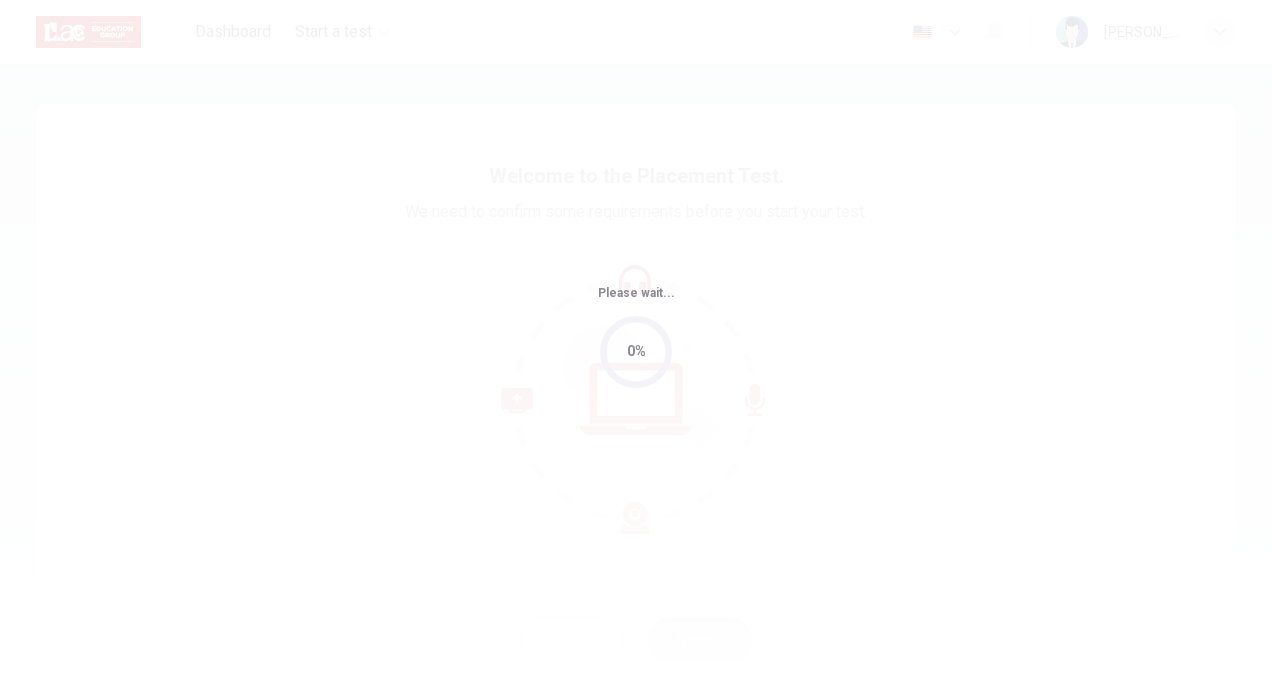 scroll, scrollTop: 0, scrollLeft: 0, axis: both 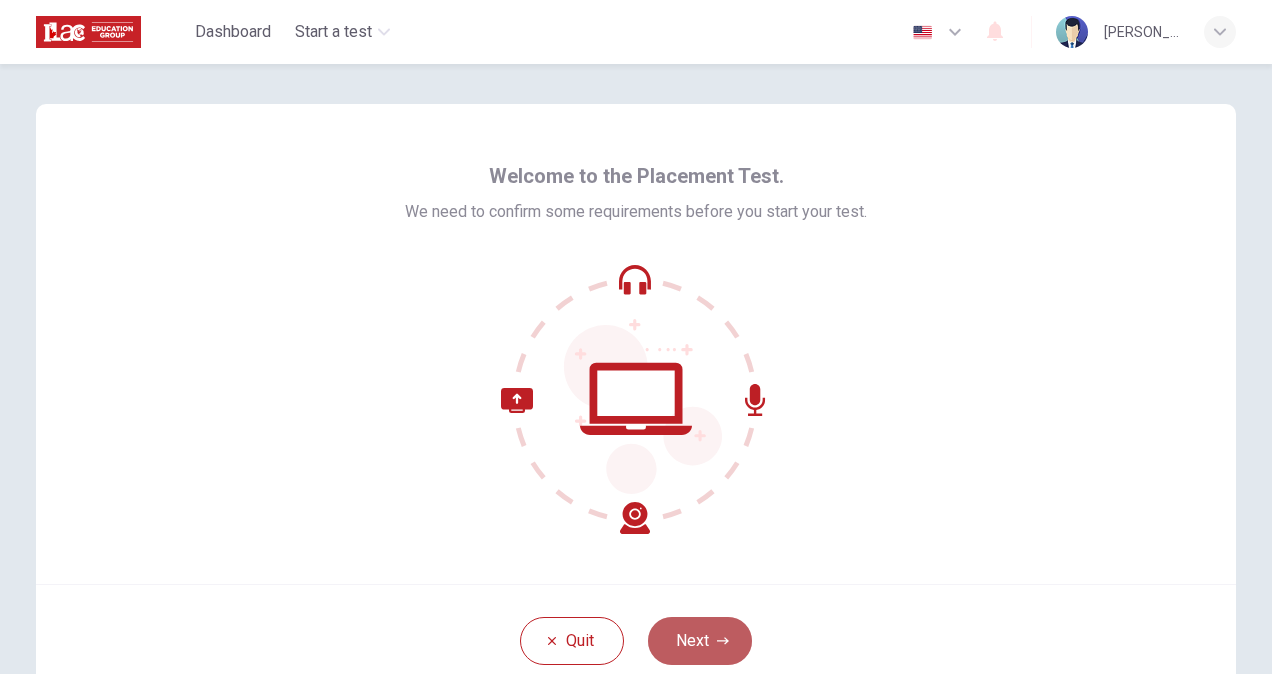 click on "Next" at bounding box center [700, 641] 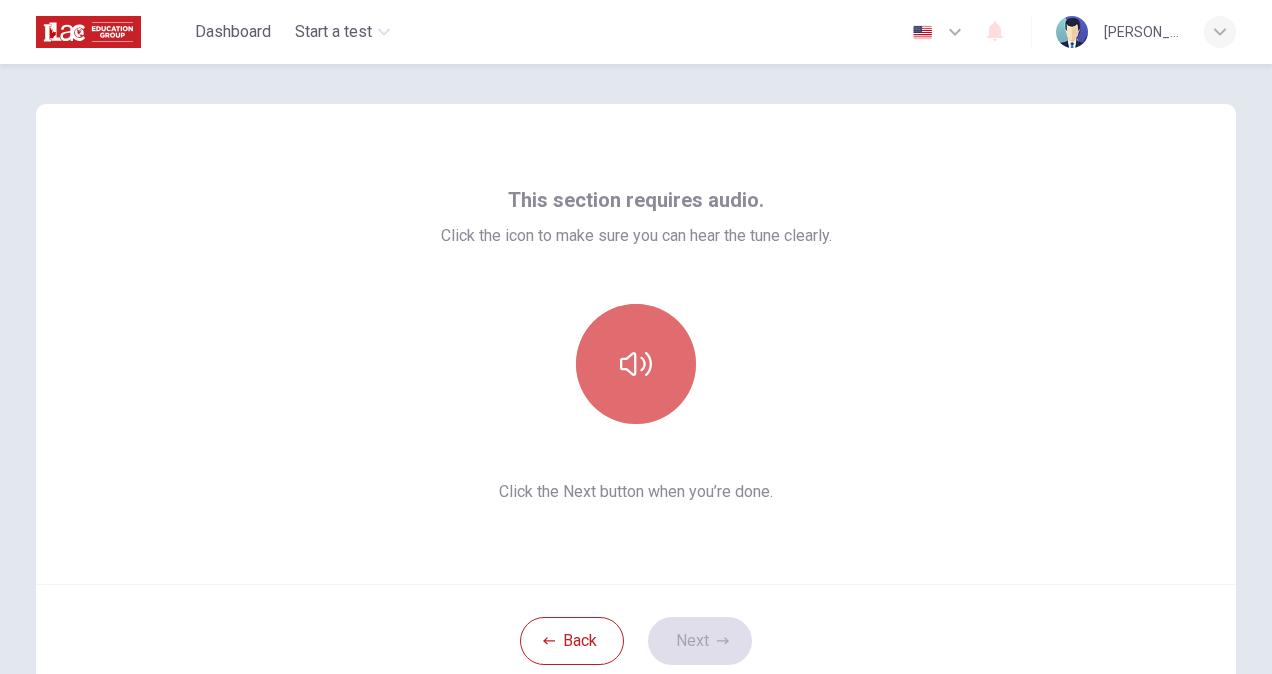 click at bounding box center [636, 364] 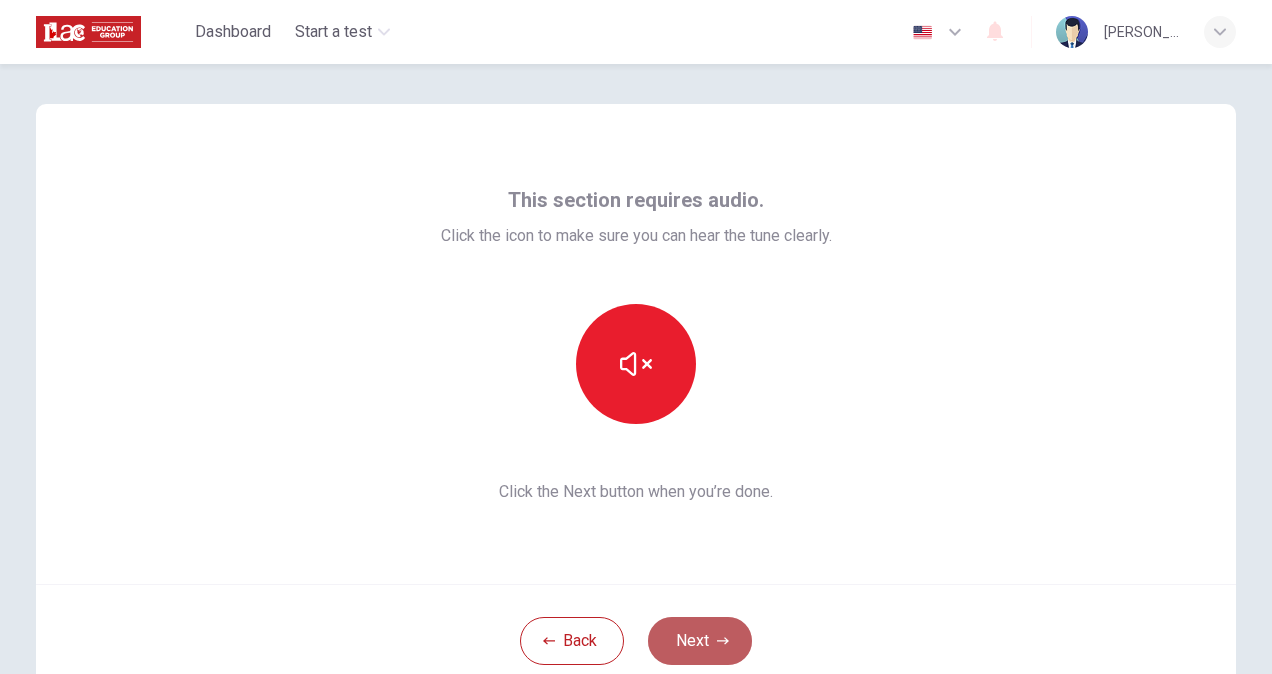 click on "Next" at bounding box center [700, 641] 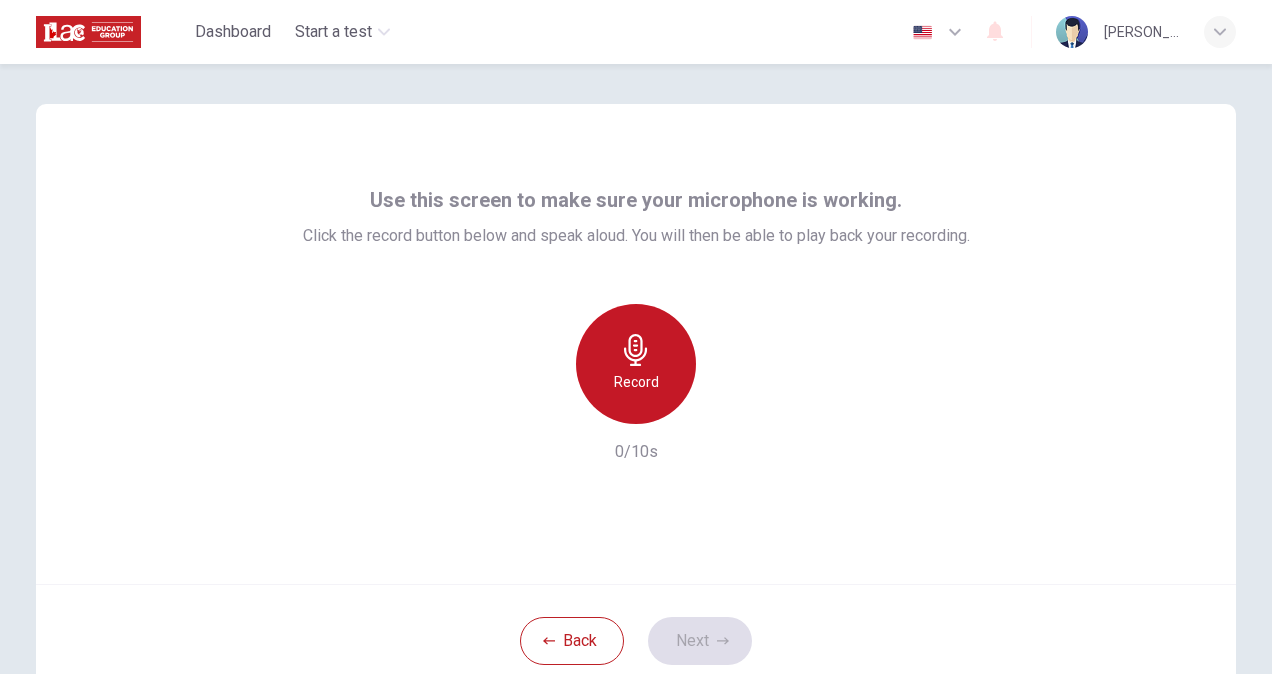 click on "Record" at bounding box center (636, 364) 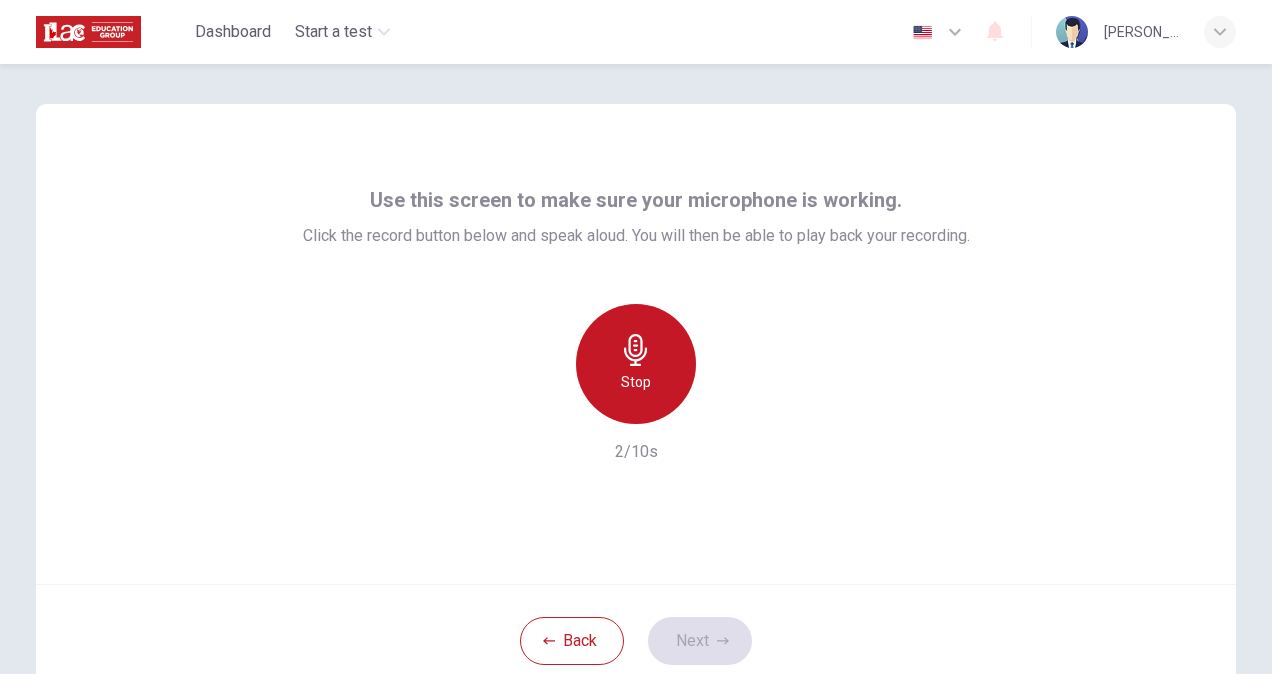 click on "Stop" at bounding box center (636, 364) 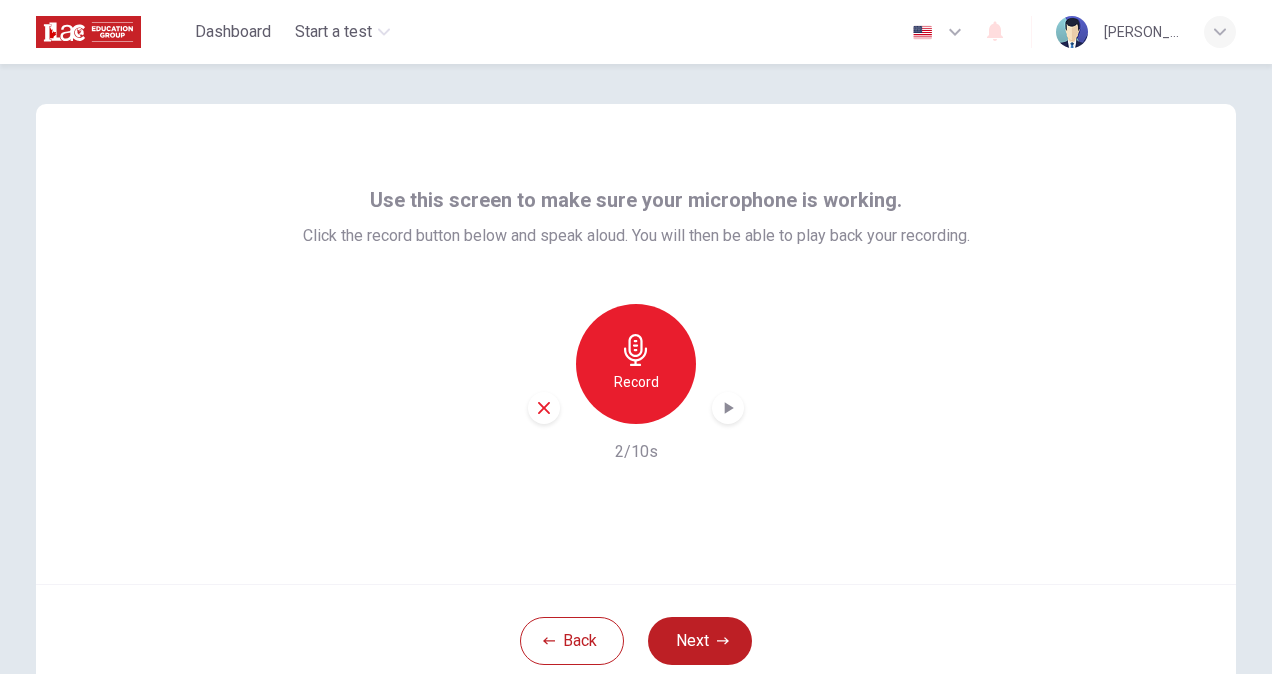 click 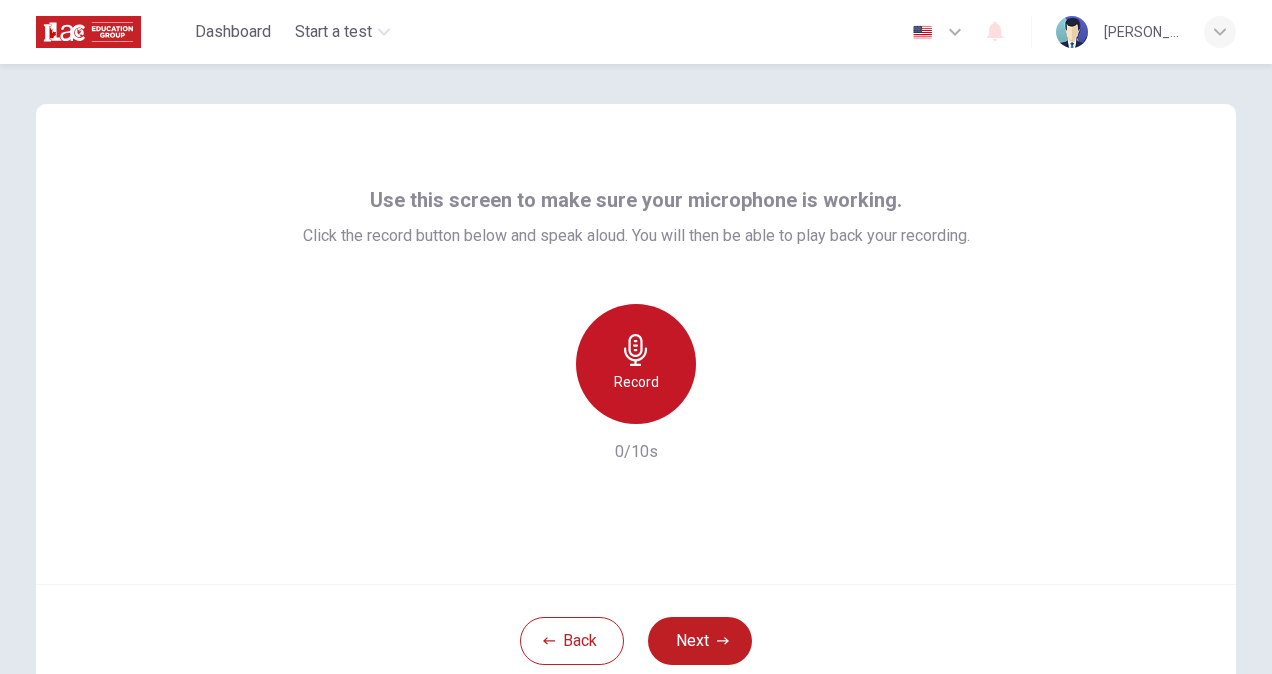 click on "Record" at bounding box center (636, 364) 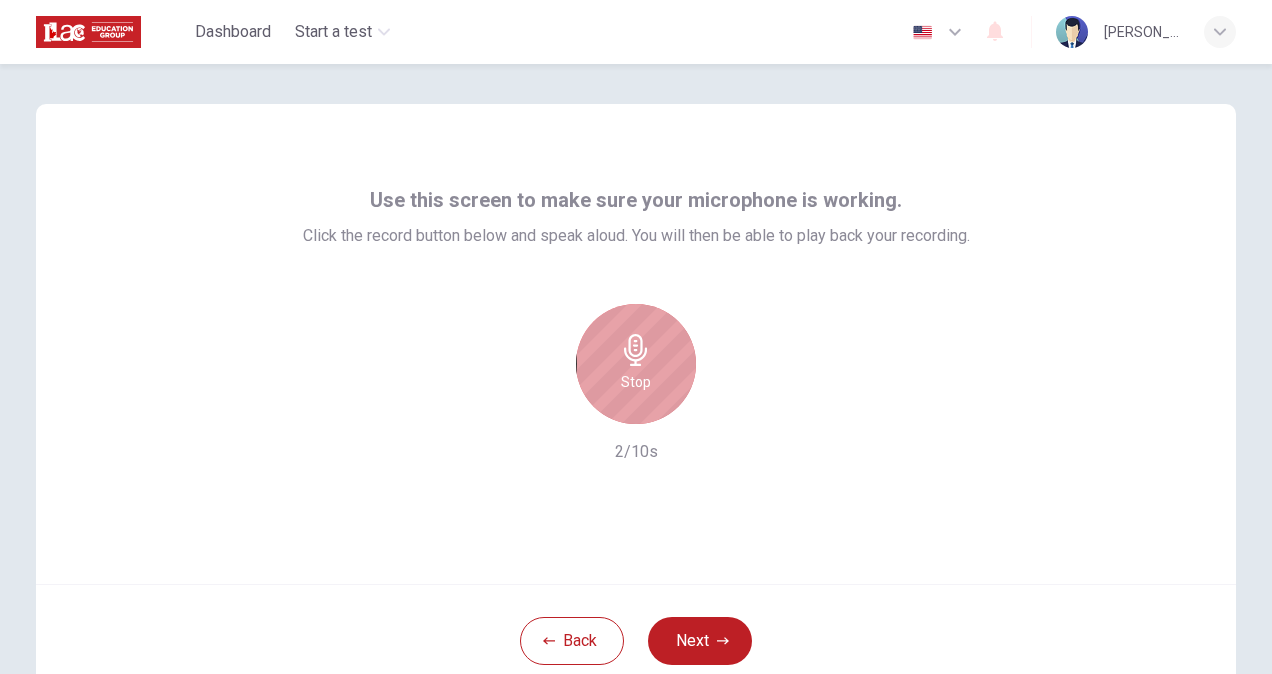 click on "Stop" at bounding box center [636, 364] 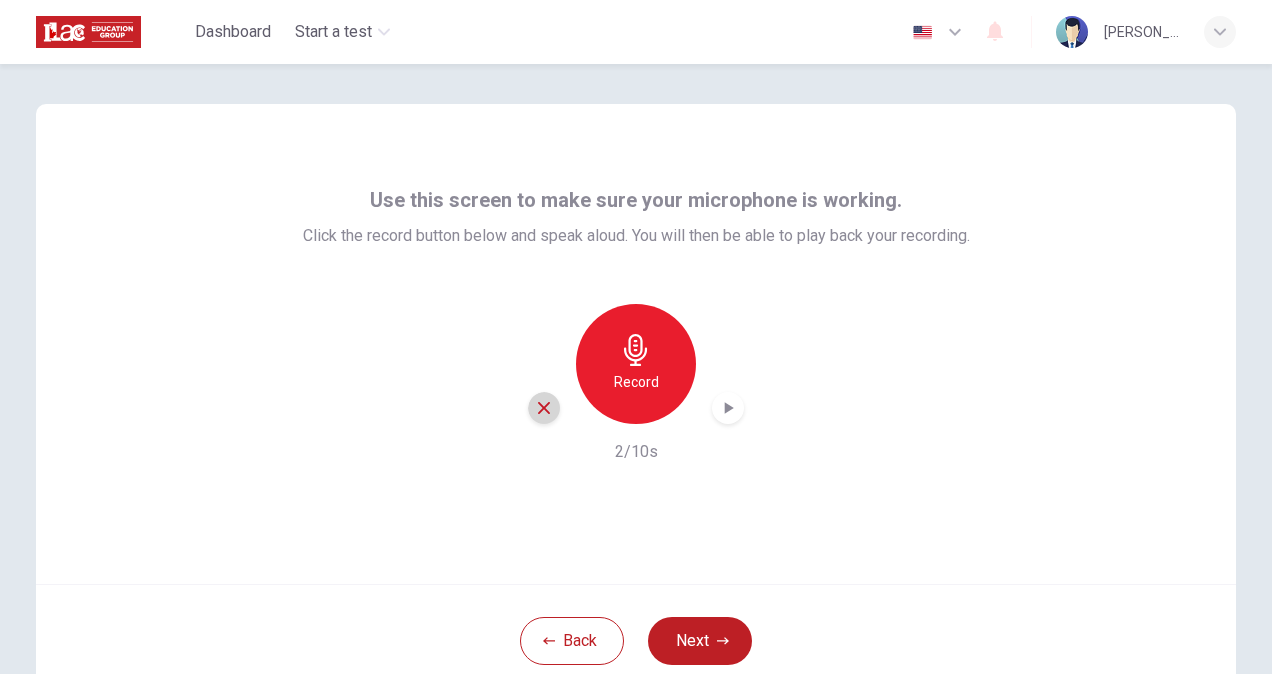 click 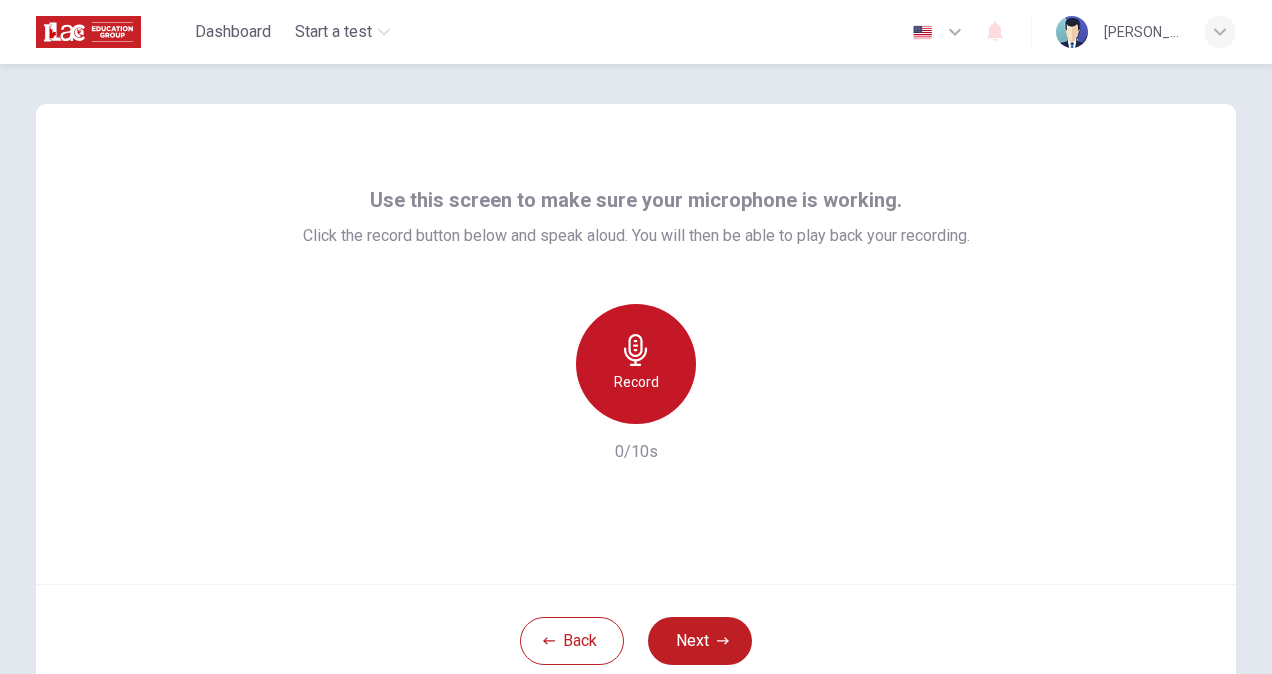 click 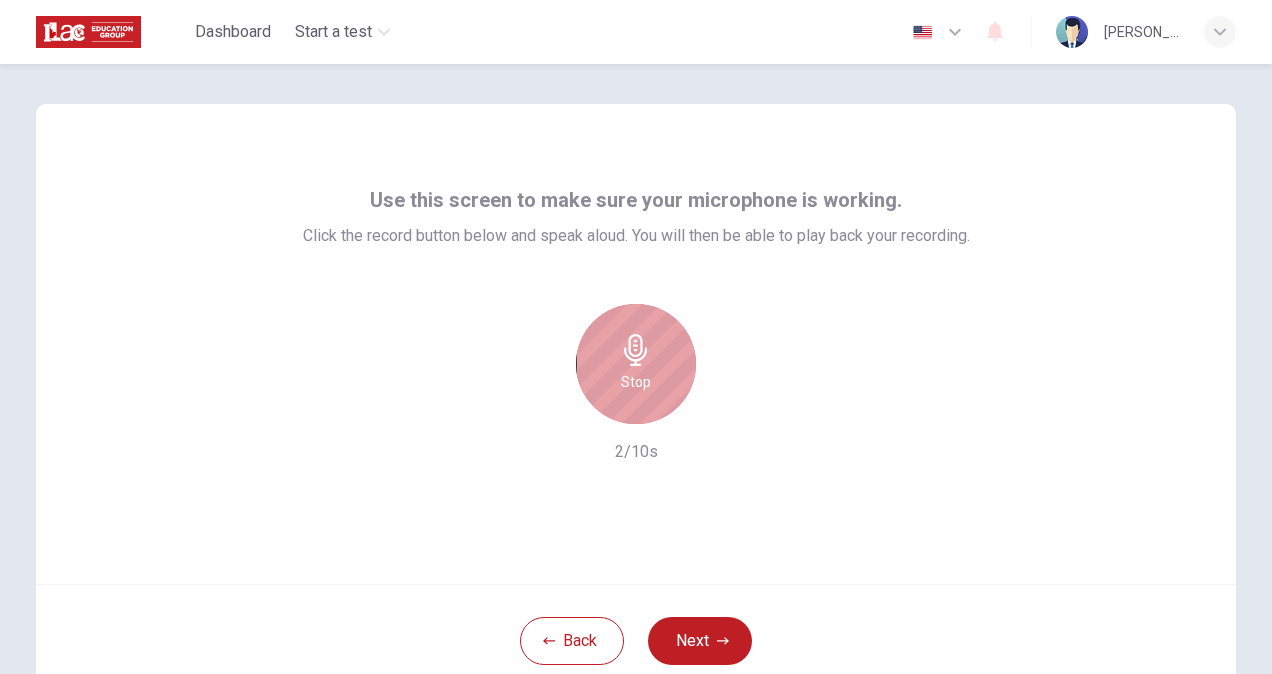 click 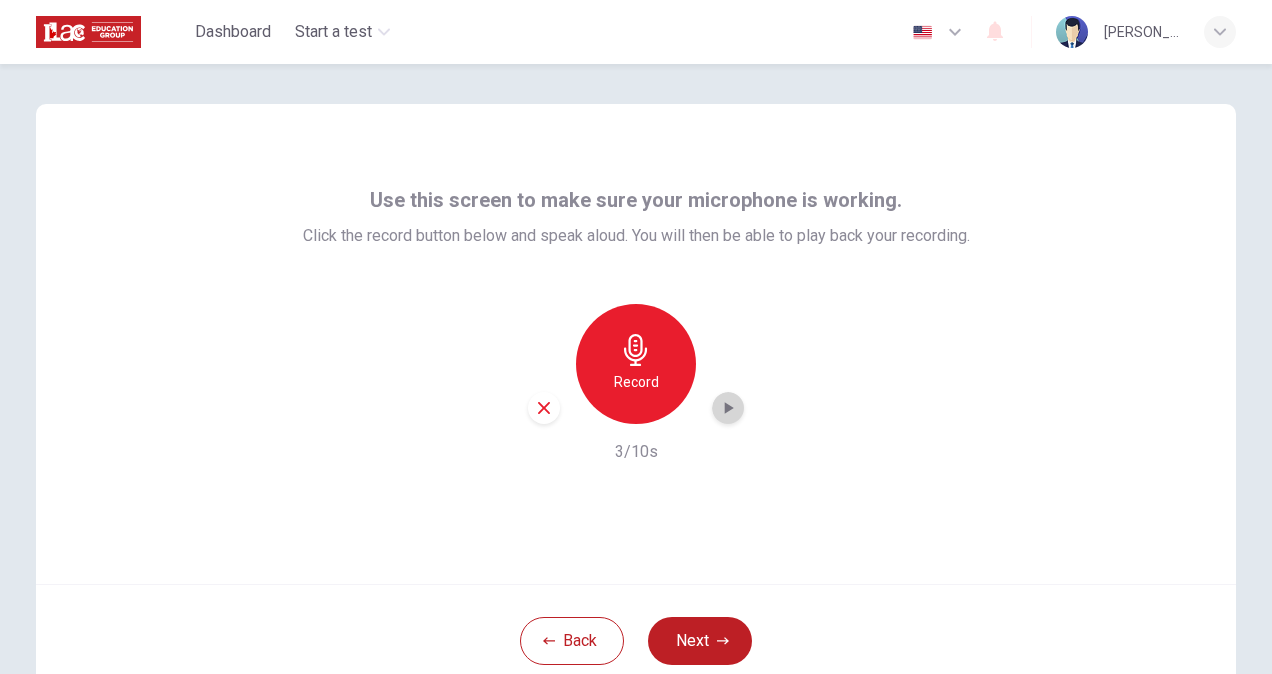click 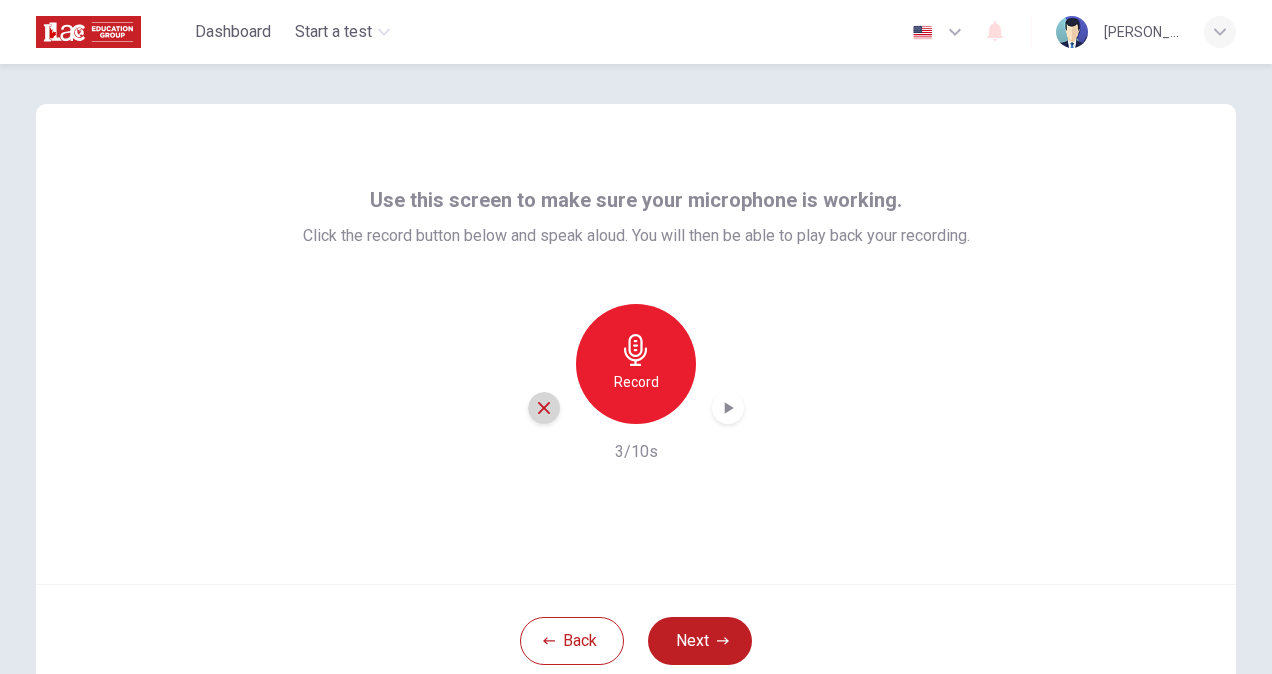 click 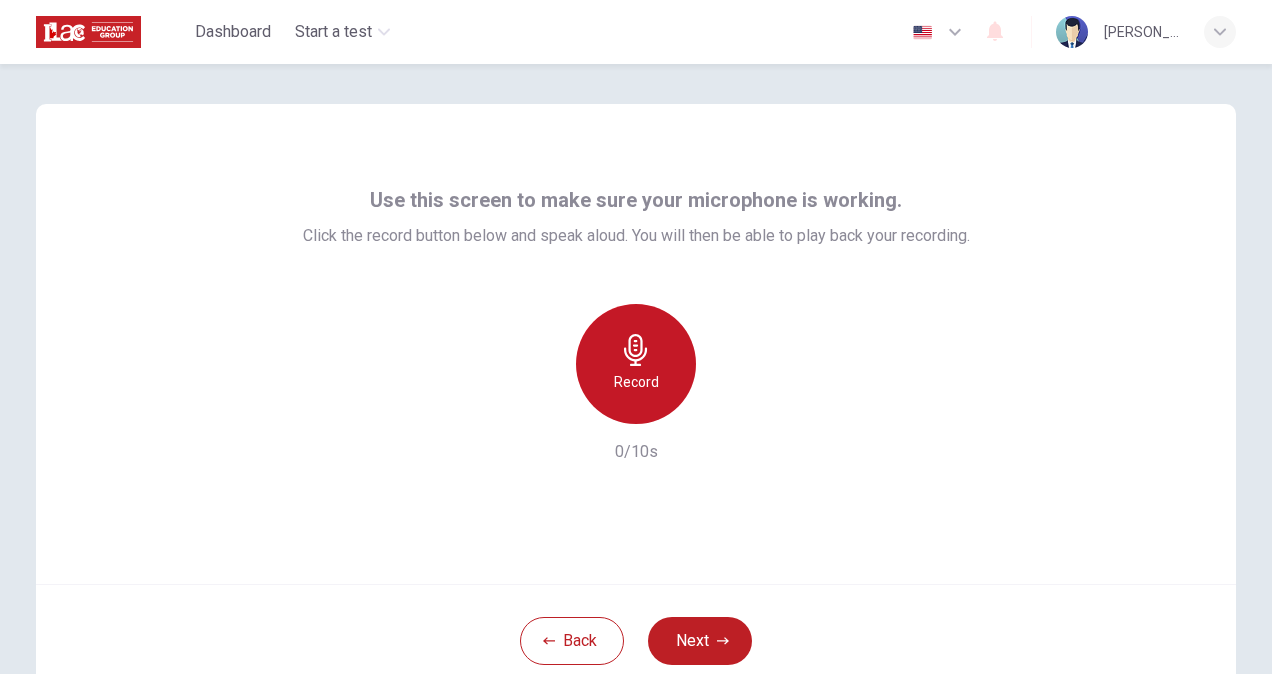 click 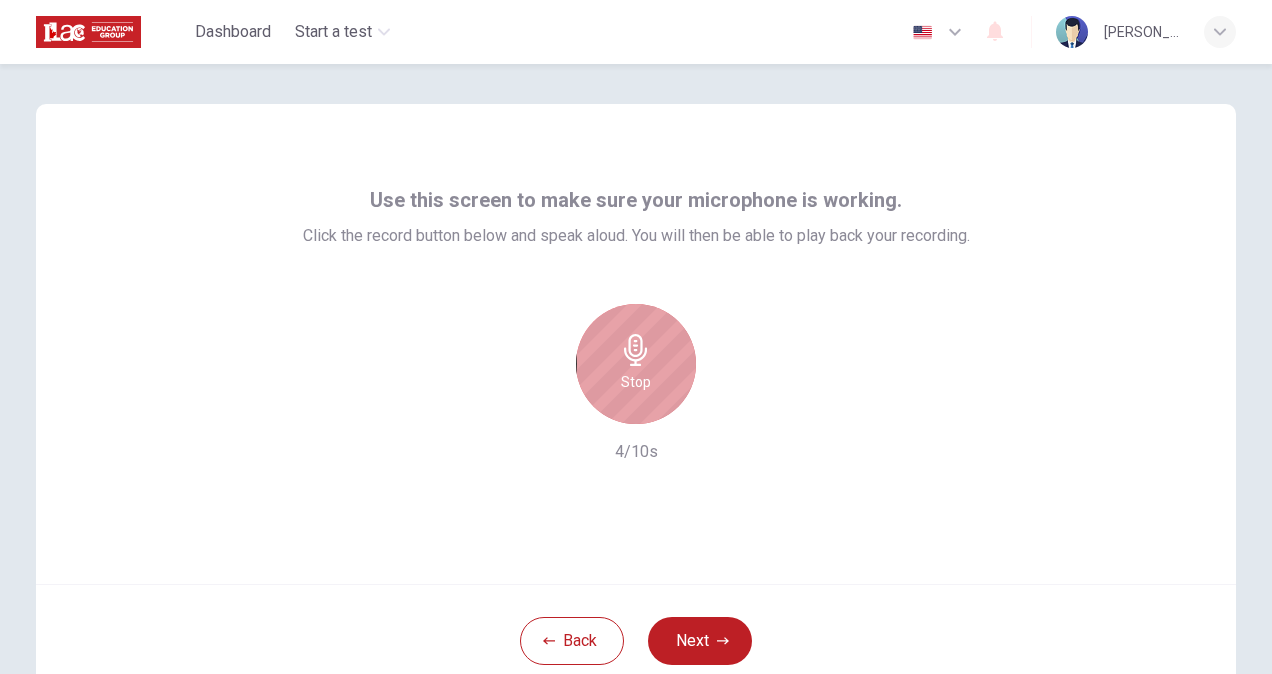 click 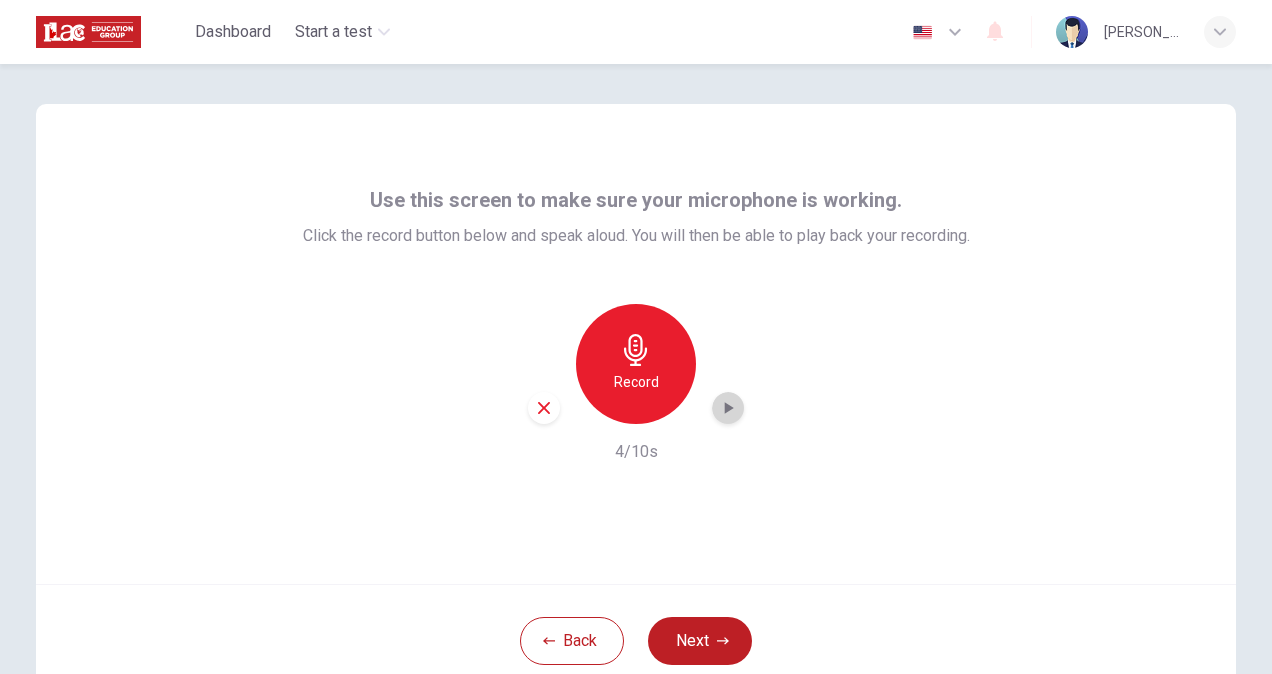 click at bounding box center (728, 408) 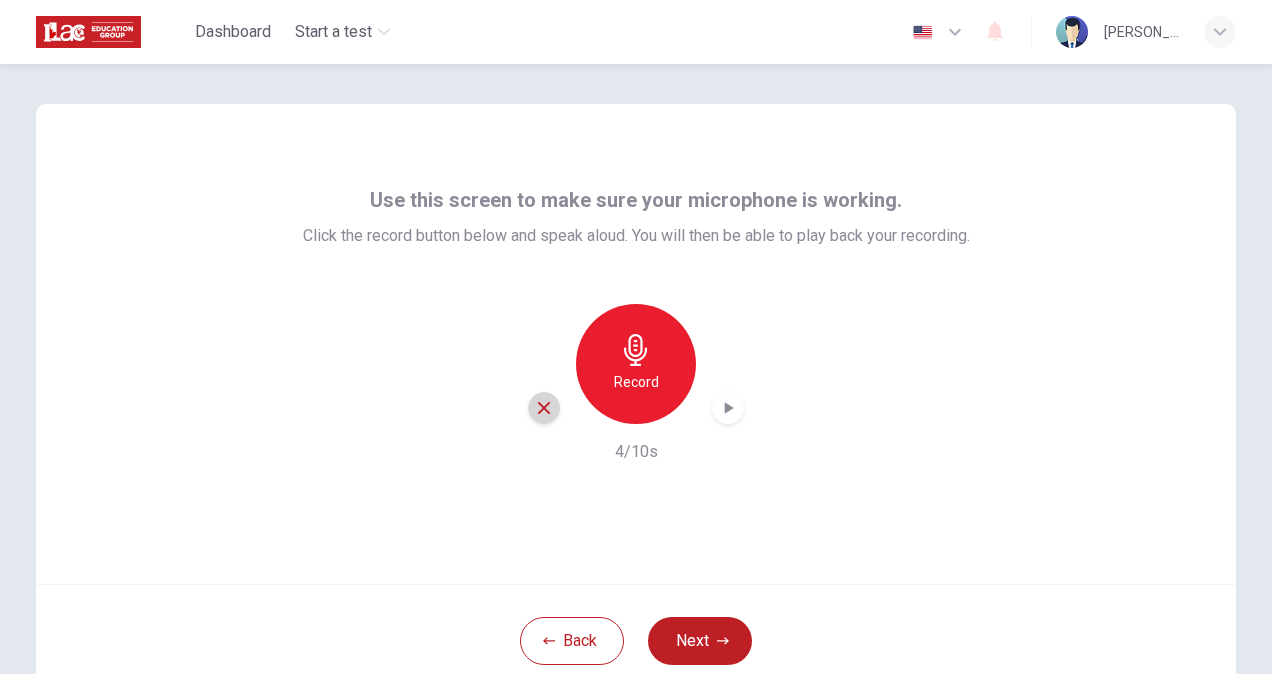 click at bounding box center [544, 408] 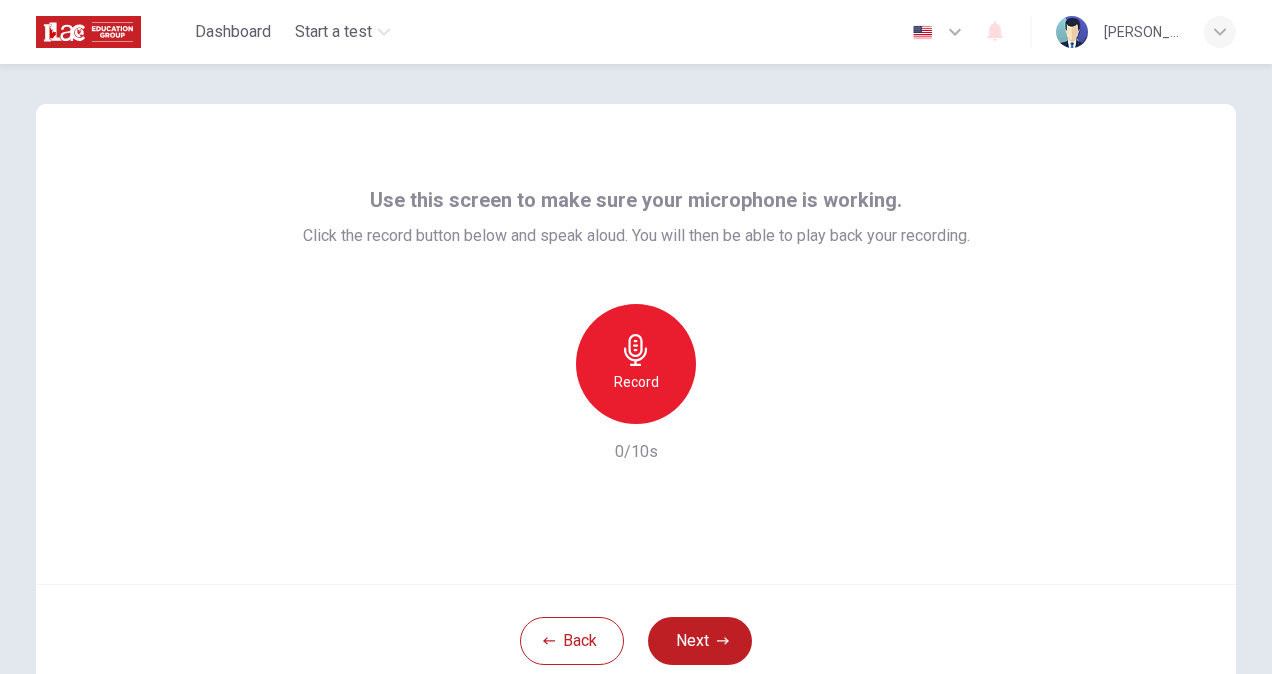 click on "Record" at bounding box center (636, 382) 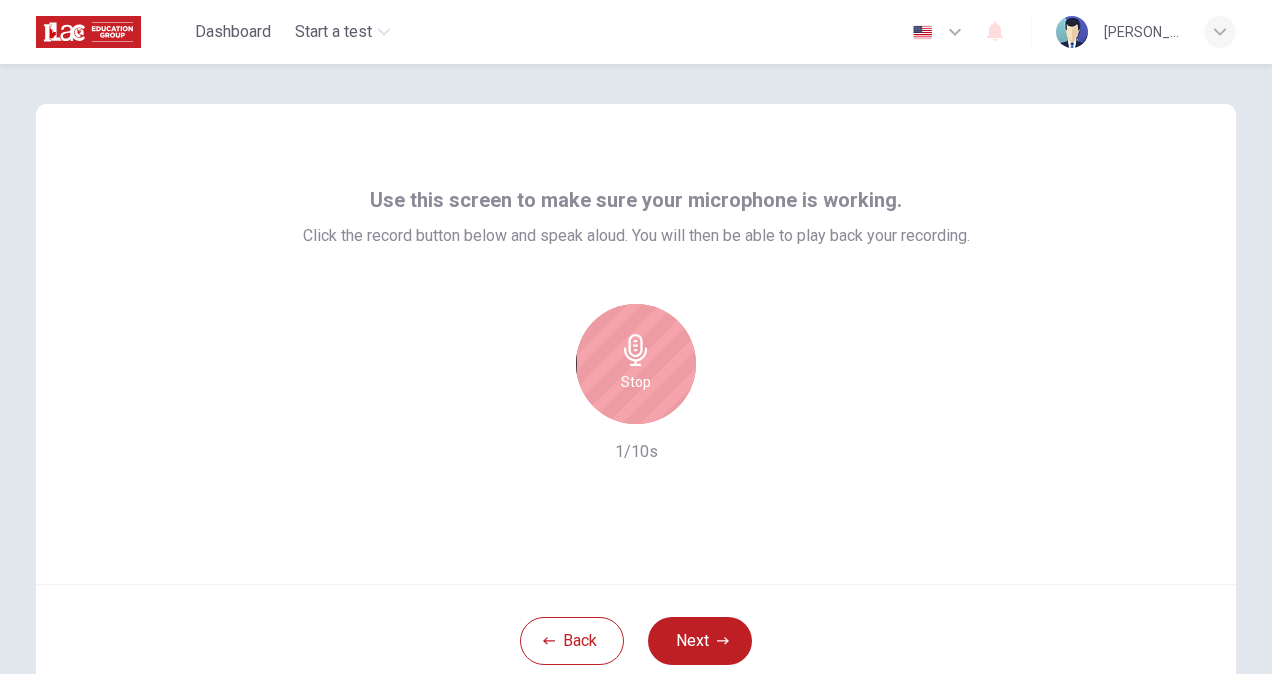 click on "Stop" at bounding box center (636, 364) 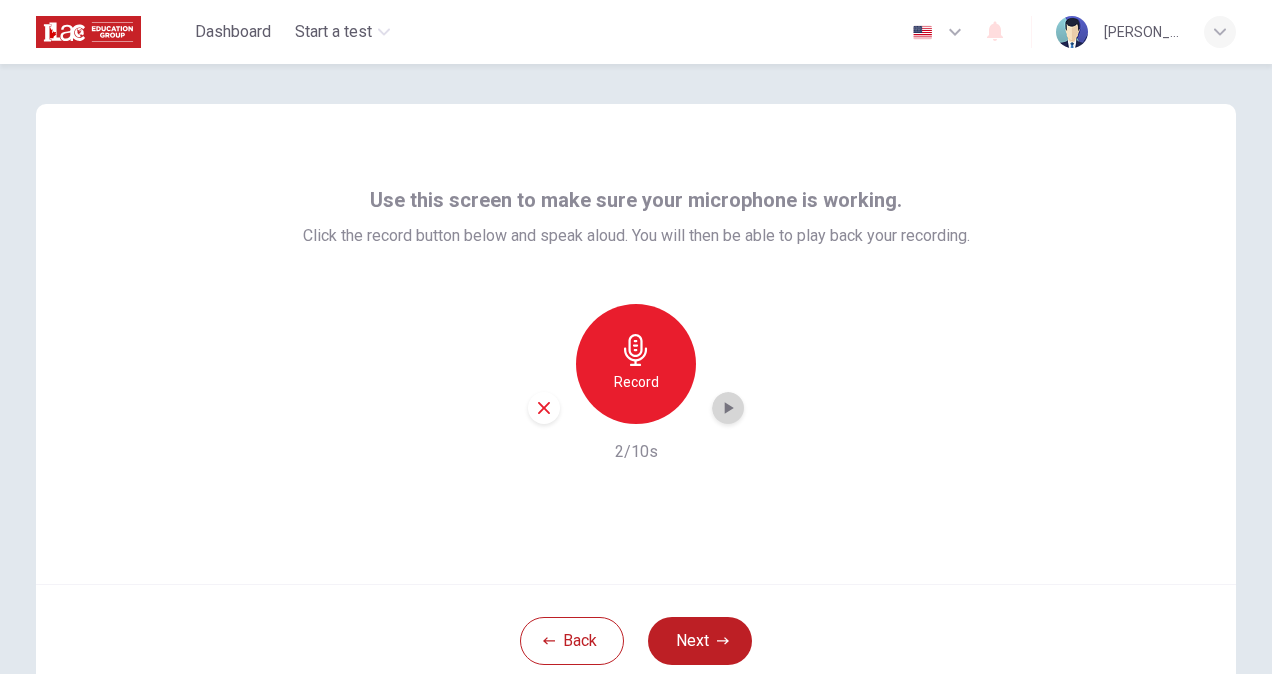 click 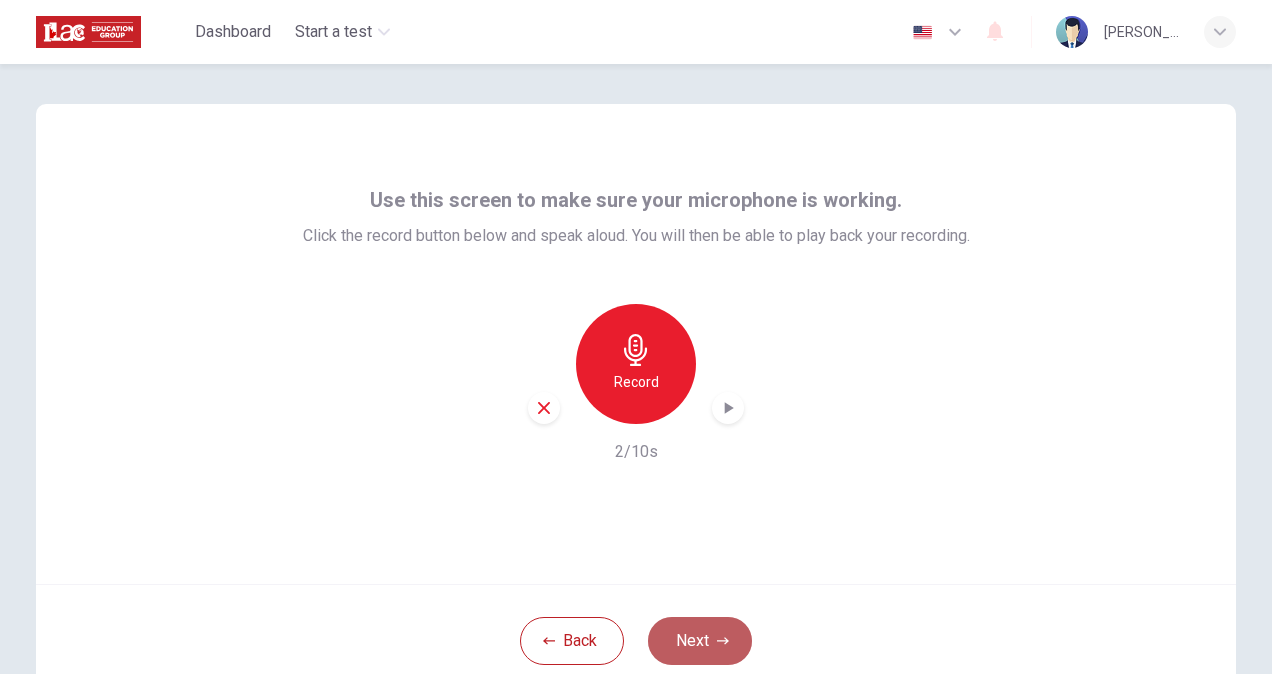click on "Next" at bounding box center (700, 641) 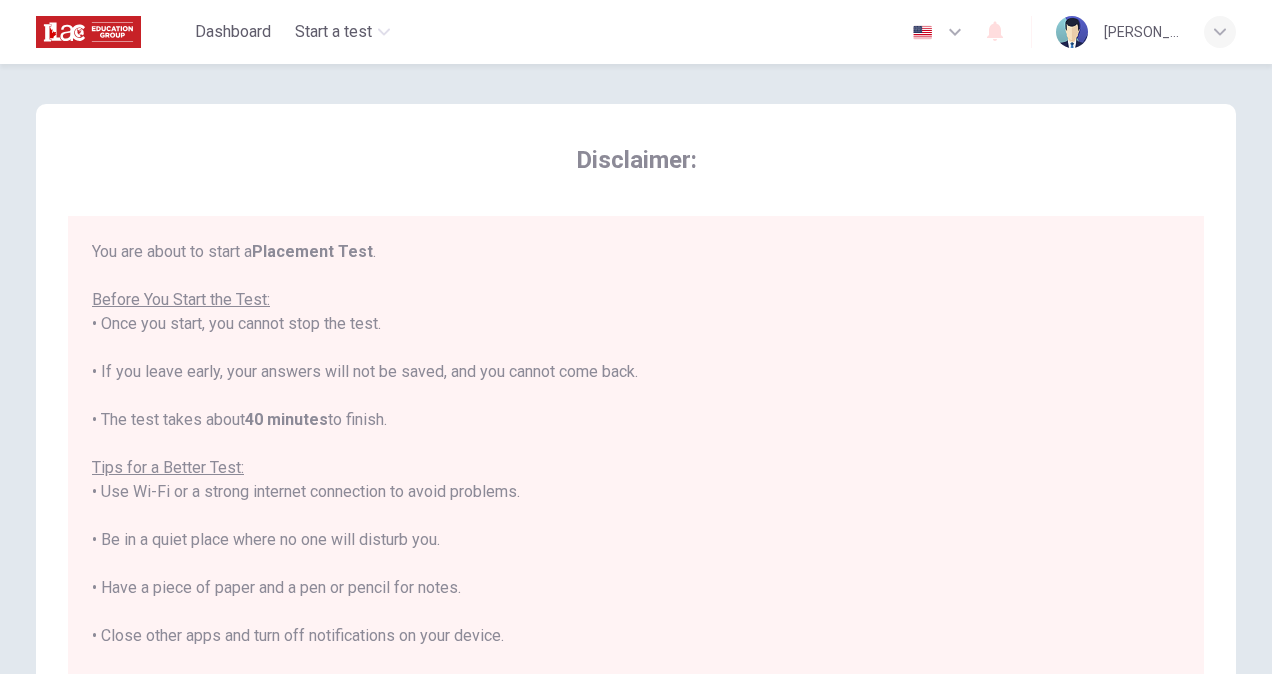 scroll, scrollTop: 22, scrollLeft: 0, axis: vertical 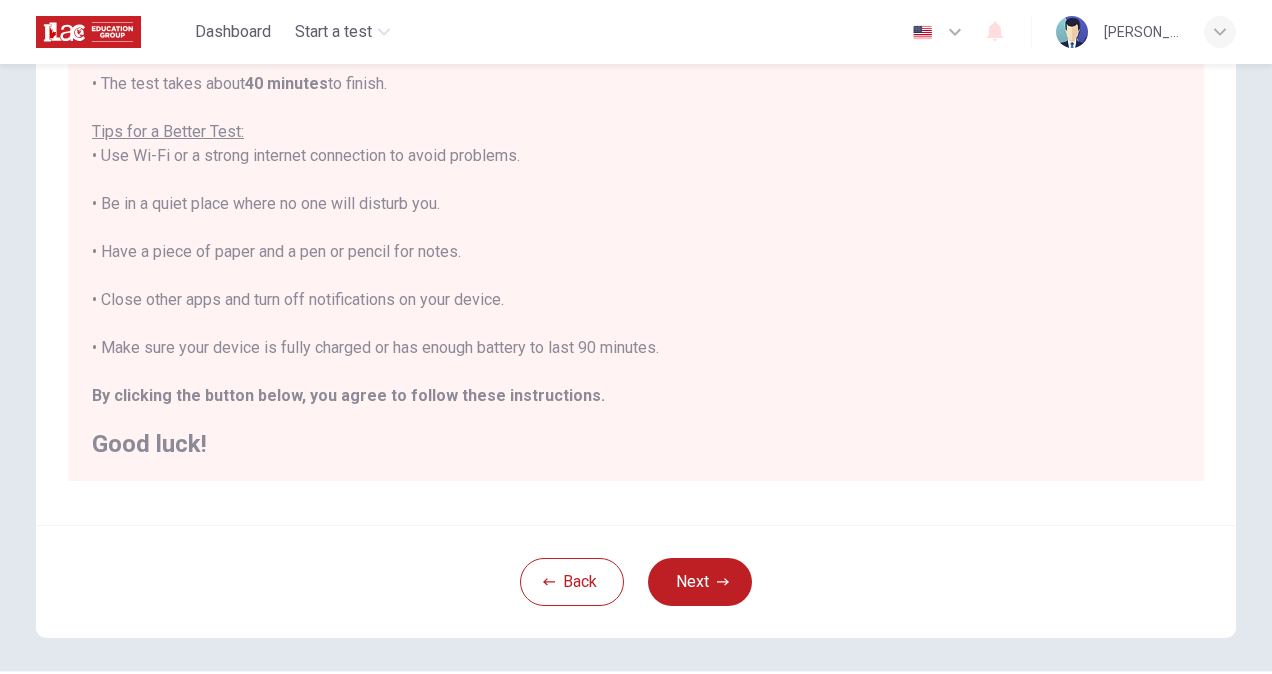 click on "You are about to start a  Placement Test .
Before You Start the Test:
• Once you start, you cannot stop the test.
• If you leave early, your answers will not be saved, and you cannot come back.
• The test takes about  40 minutes  to finish.
Tips for a Better Test:
• Use Wi-Fi or a strong internet connection to avoid problems.
• Be in a quiet place where no one will disturb you.
• Have a piece of paper and a pen or pencil for notes.
• Close other apps and turn off notifications on your device.
• Make sure your device is fully charged or has enough battery to last 90 minutes.
By clicking the button below, you agree to follow these instructions.
Good luck!" at bounding box center [636, 180] 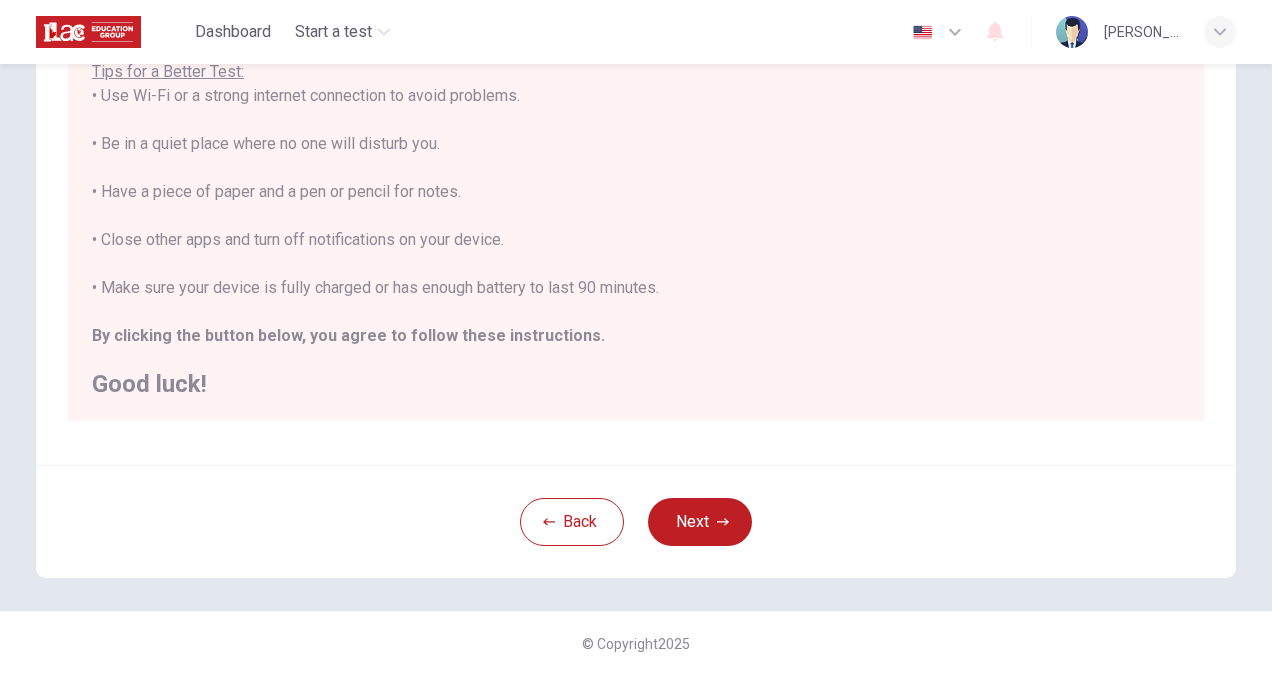 click on "You are about to start a  Placement Test .
Before You Start the Test:
• Once you start, you cannot stop the test.
• If you leave early, your answers will not be saved, and you cannot come back.
• The test takes about  40 minutes  to finish.
Tips for a Better Test:
• Use Wi-Fi or a strong internet connection to avoid problems.
• Be in a quiet place where no one will disturb you.
• Have a piece of paper and a pen or pencil for notes.
• Close other apps and turn off notifications on your device.
• Make sure your device is fully charged or has enough battery to last 90 minutes.
By clicking the button below, you agree to follow these instructions.
Good luck!" at bounding box center (636, 120) 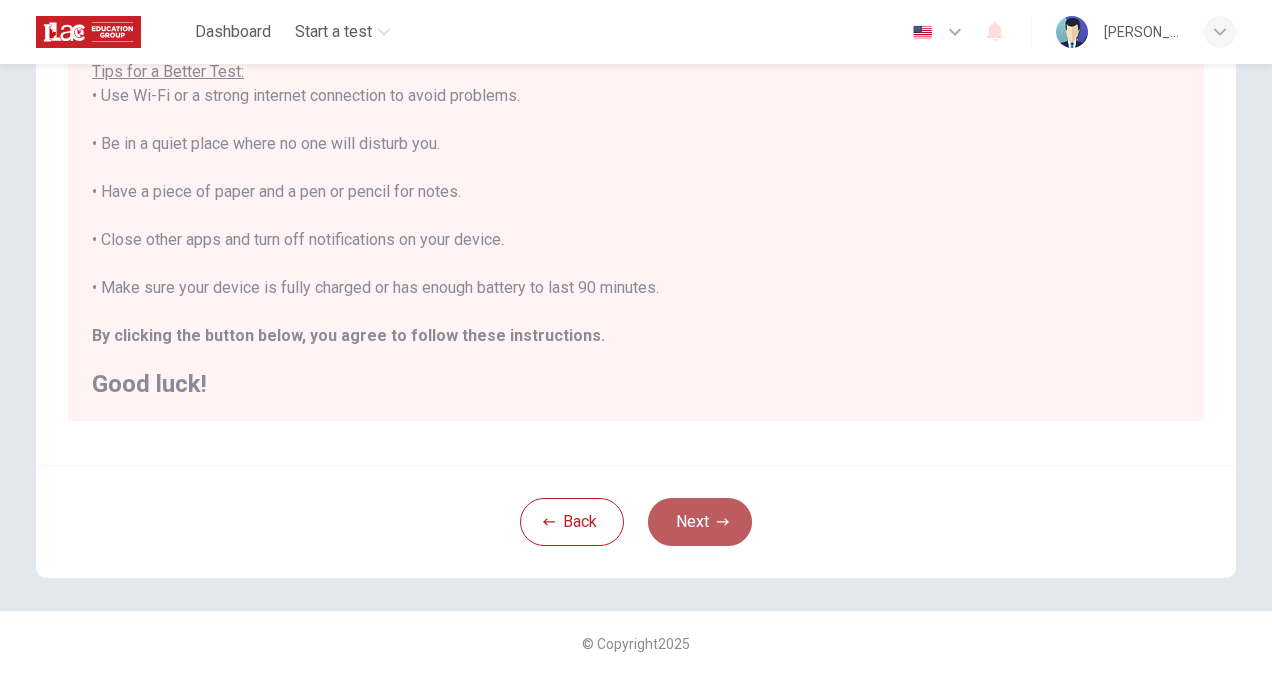 click on "Next" at bounding box center [700, 522] 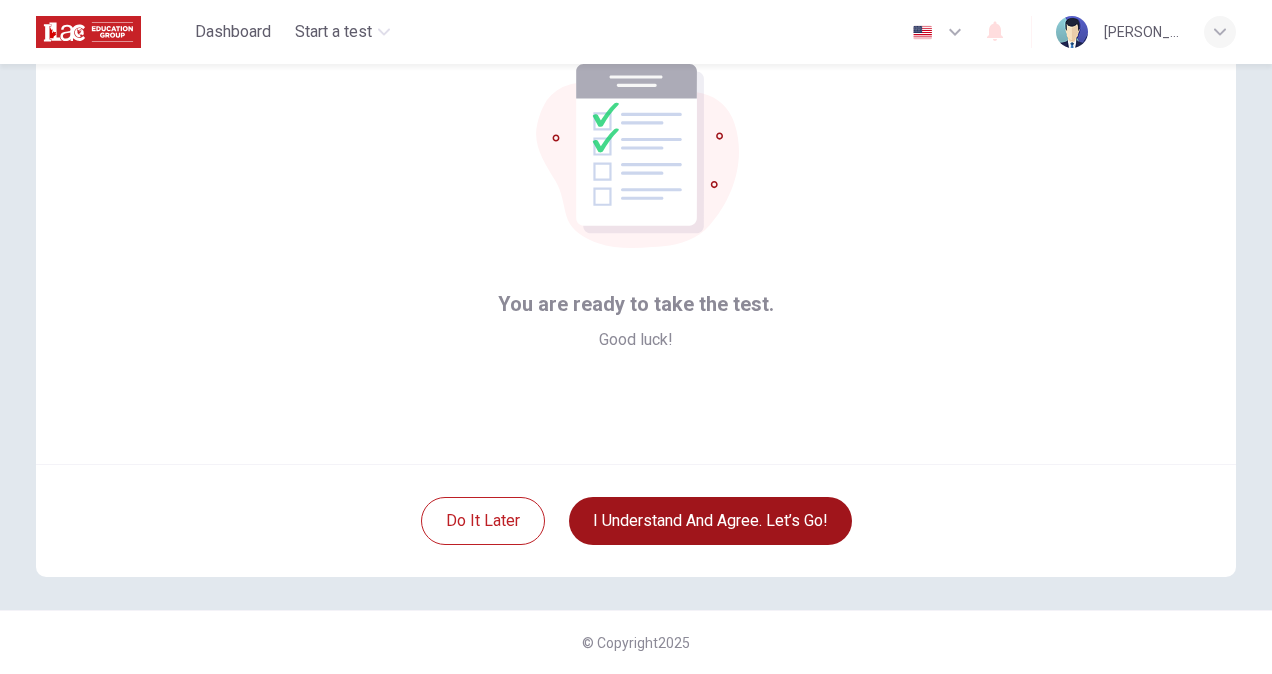 scroll, scrollTop: 120, scrollLeft: 0, axis: vertical 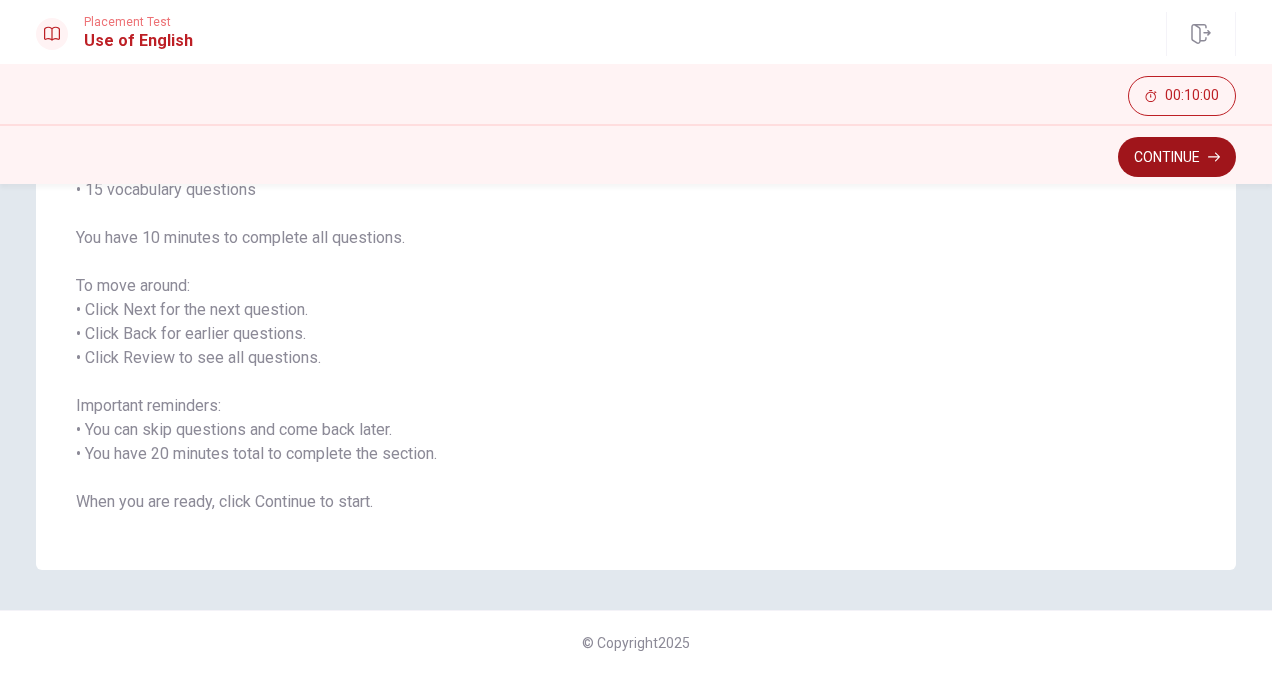 click on "Continue" at bounding box center [1177, 157] 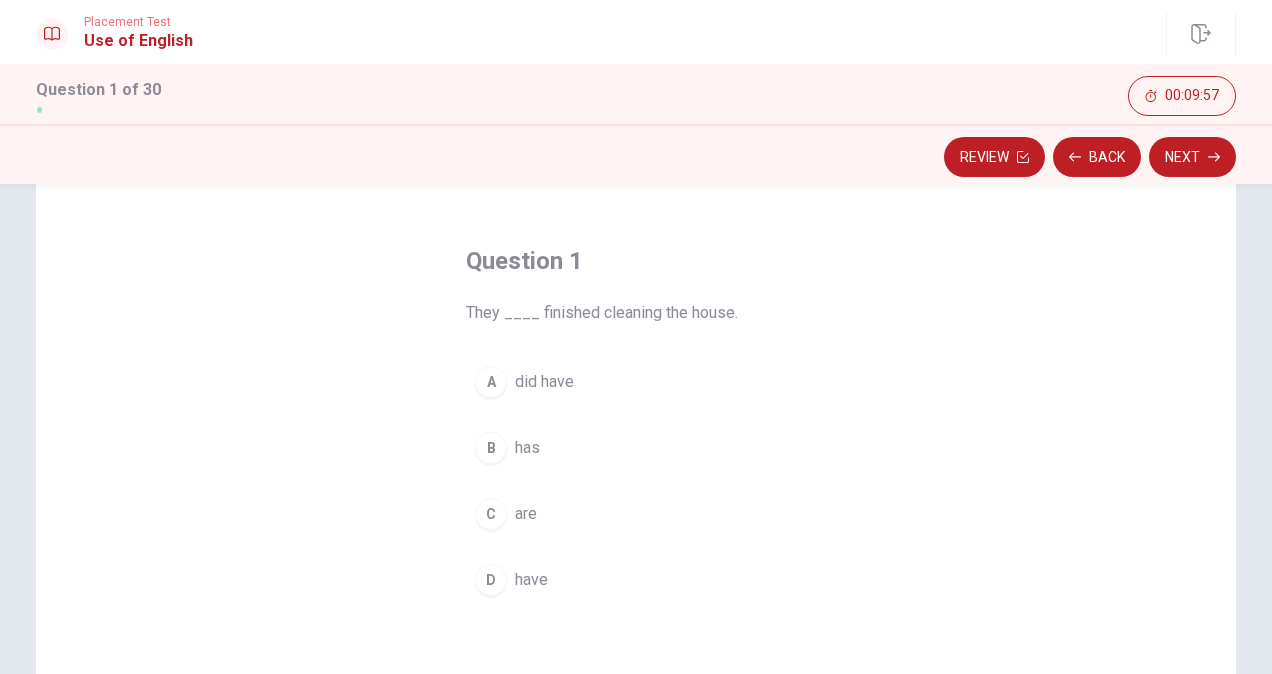 scroll, scrollTop: 71, scrollLeft: 0, axis: vertical 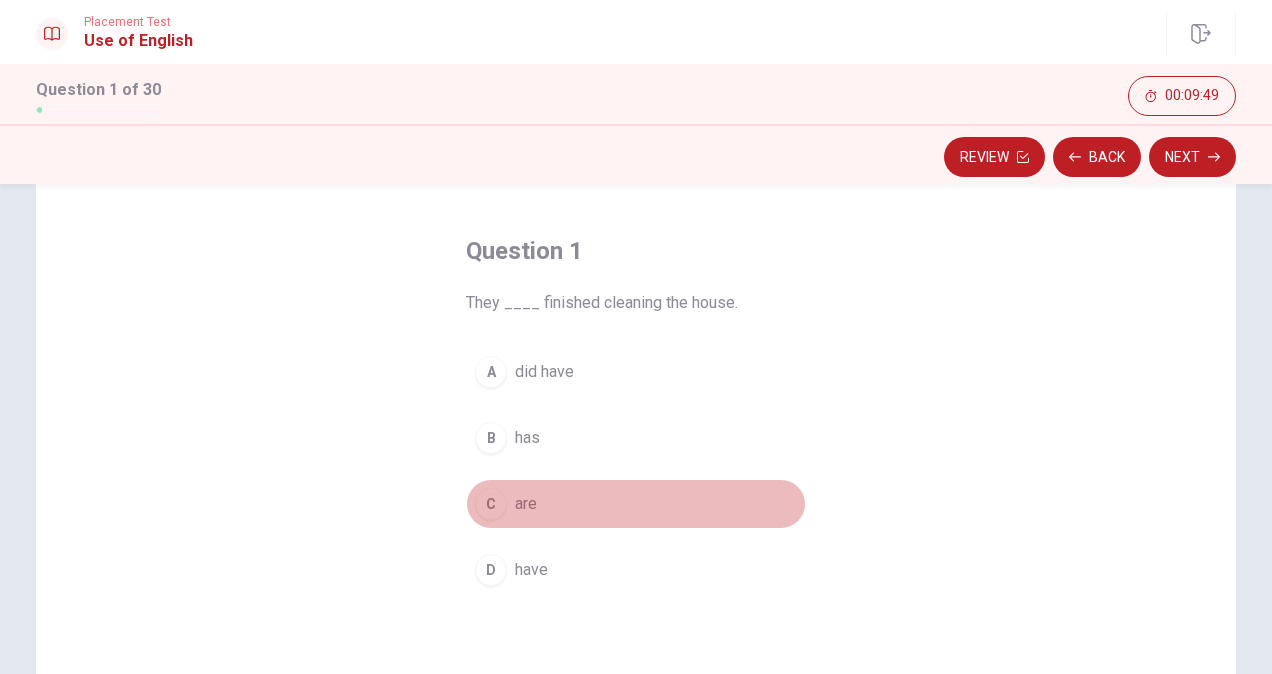 click on "C" at bounding box center [491, 504] 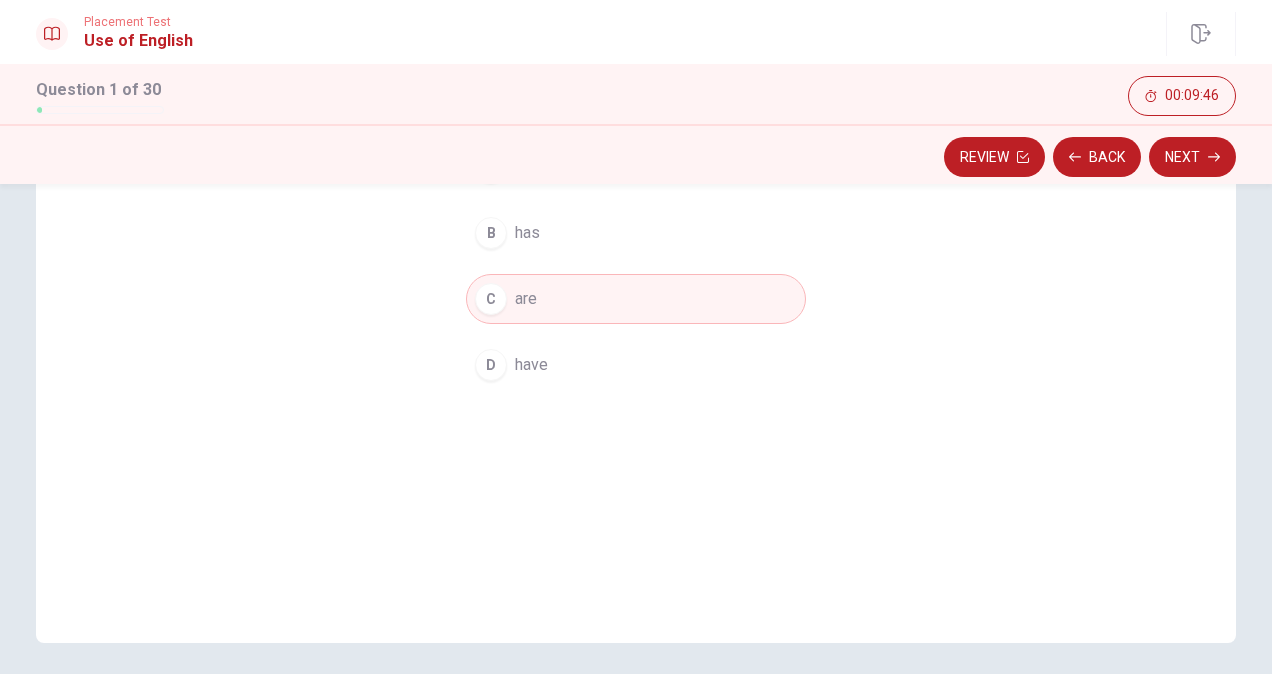 scroll, scrollTop: 277, scrollLeft: 0, axis: vertical 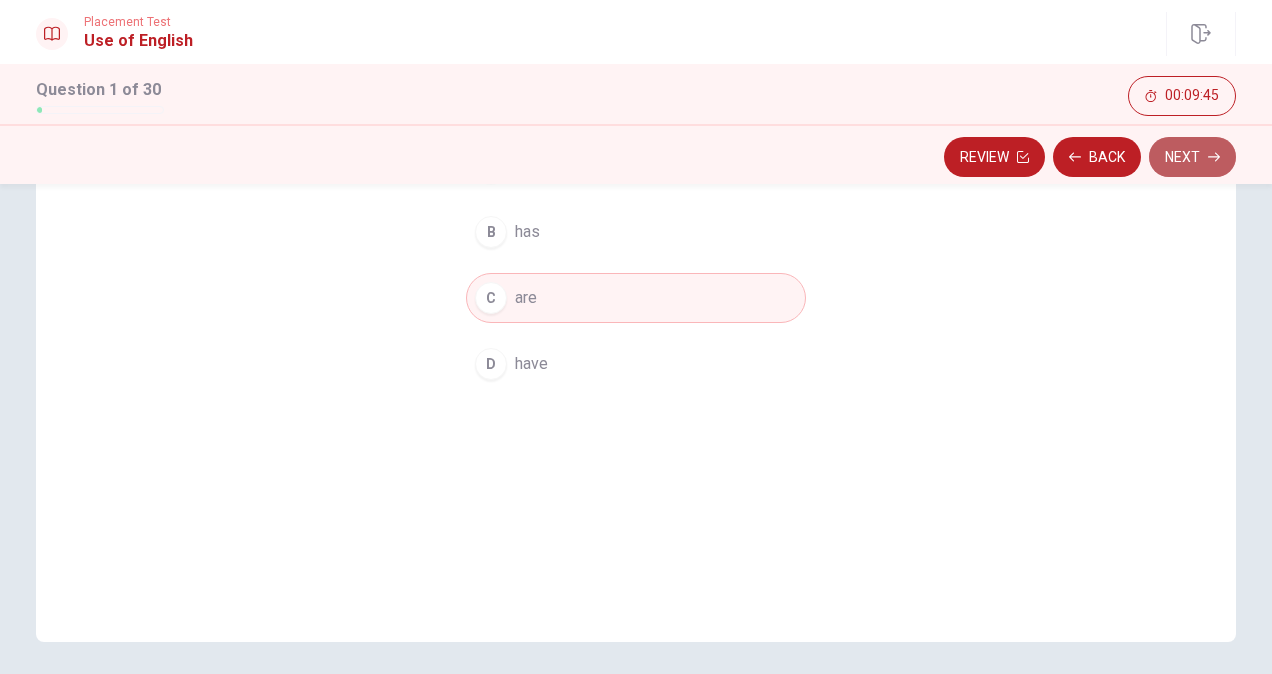 click on "Next" at bounding box center [1192, 157] 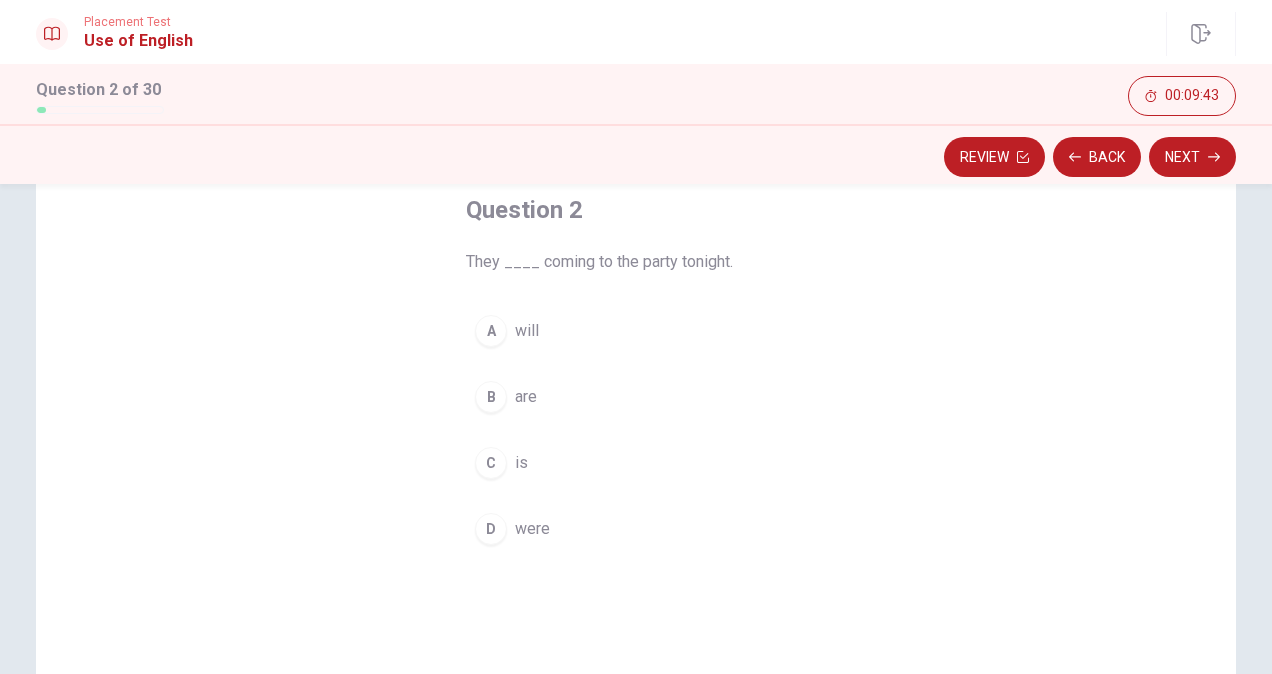 scroll, scrollTop: 111, scrollLeft: 0, axis: vertical 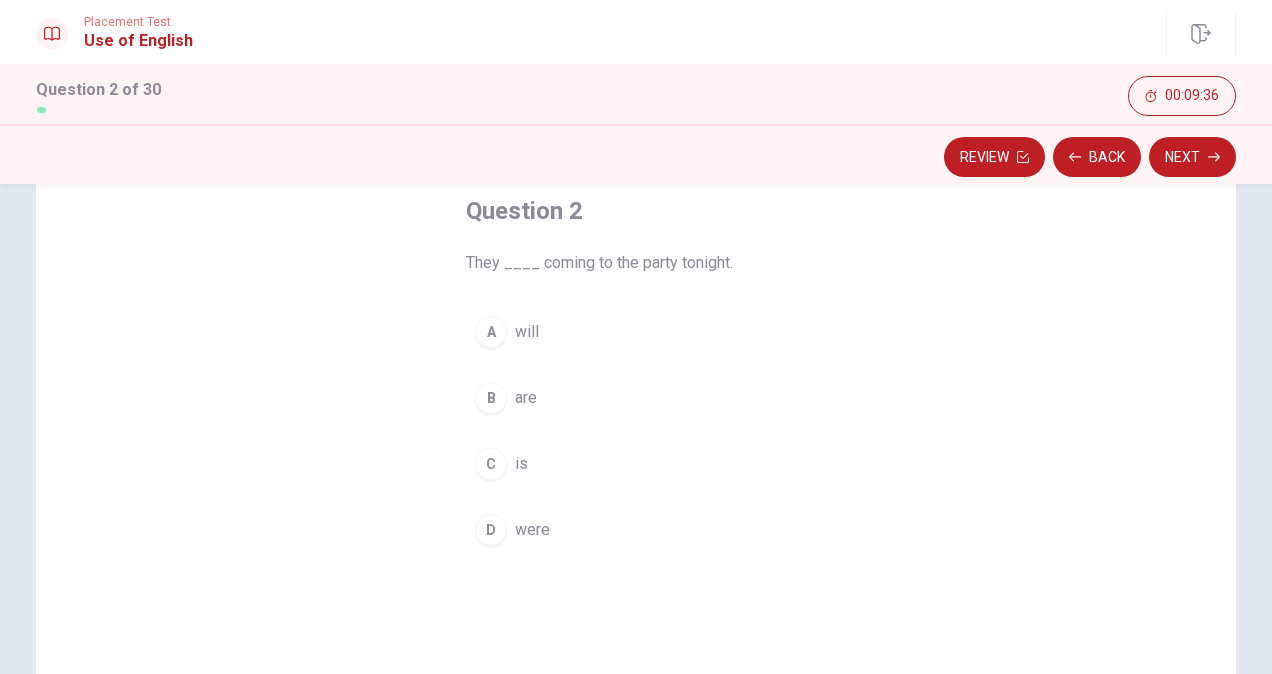click on "A" at bounding box center [491, 332] 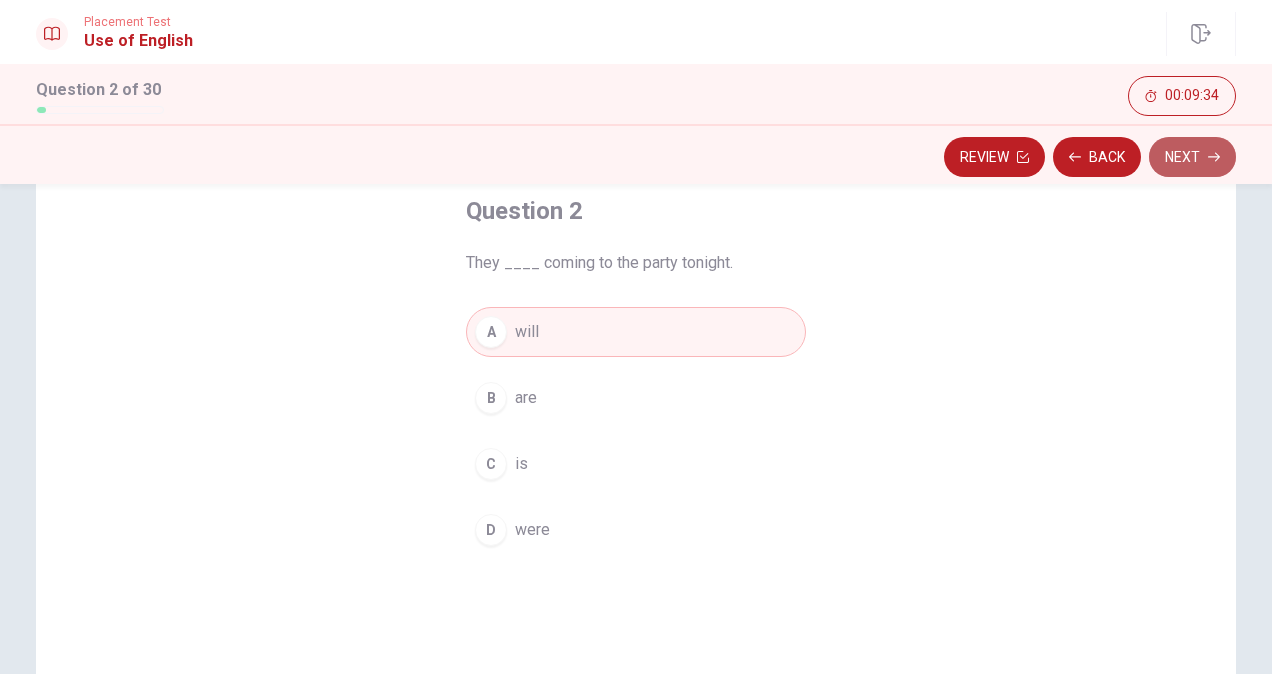 click on "Next" at bounding box center [1192, 157] 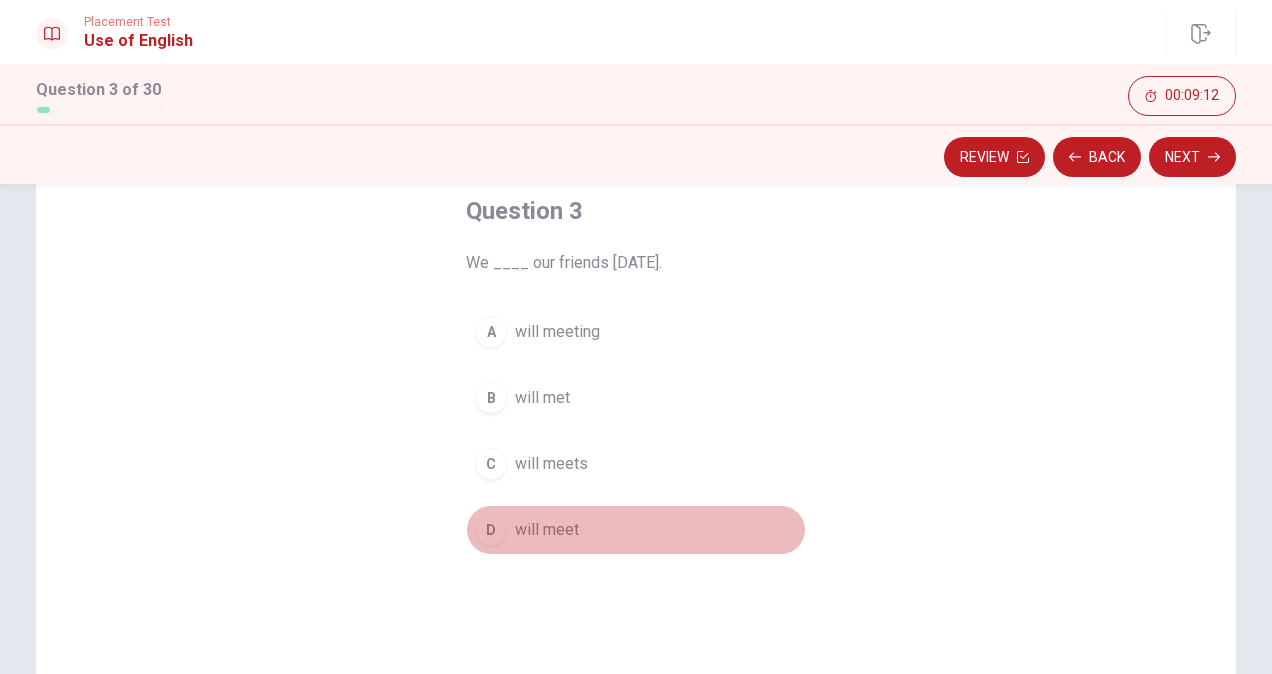 click on "will meet" at bounding box center [547, 530] 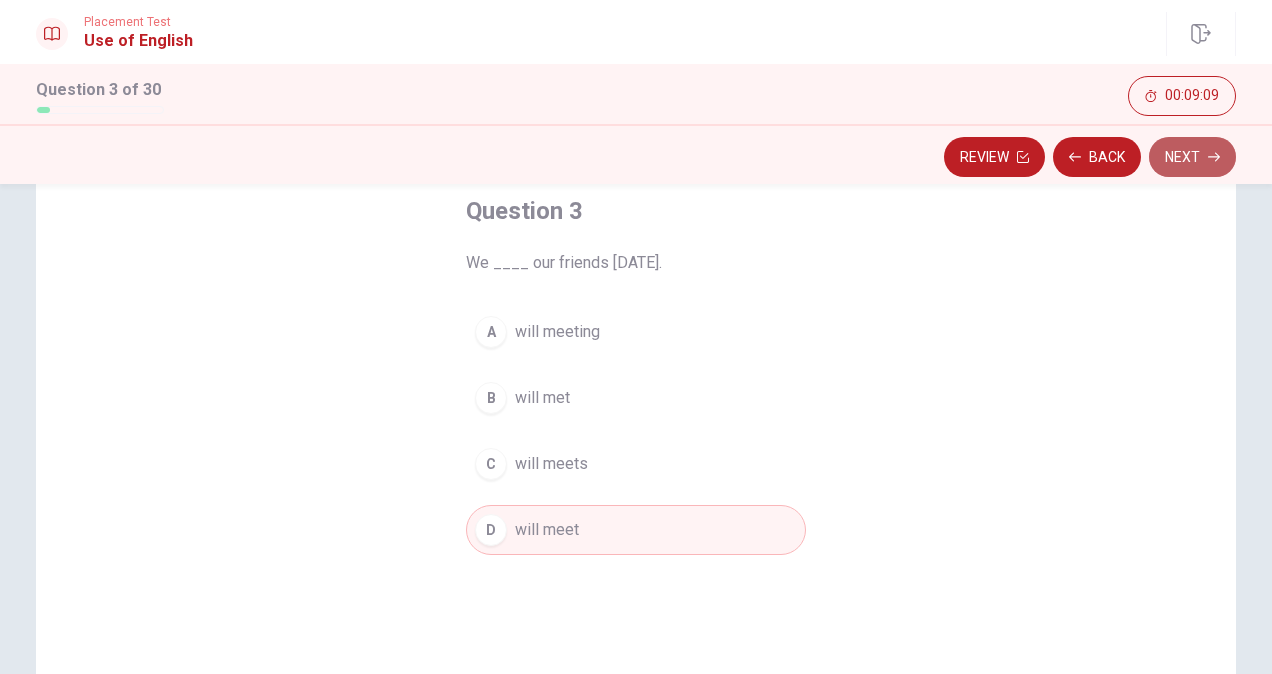 click on "Next" at bounding box center [1192, 157] 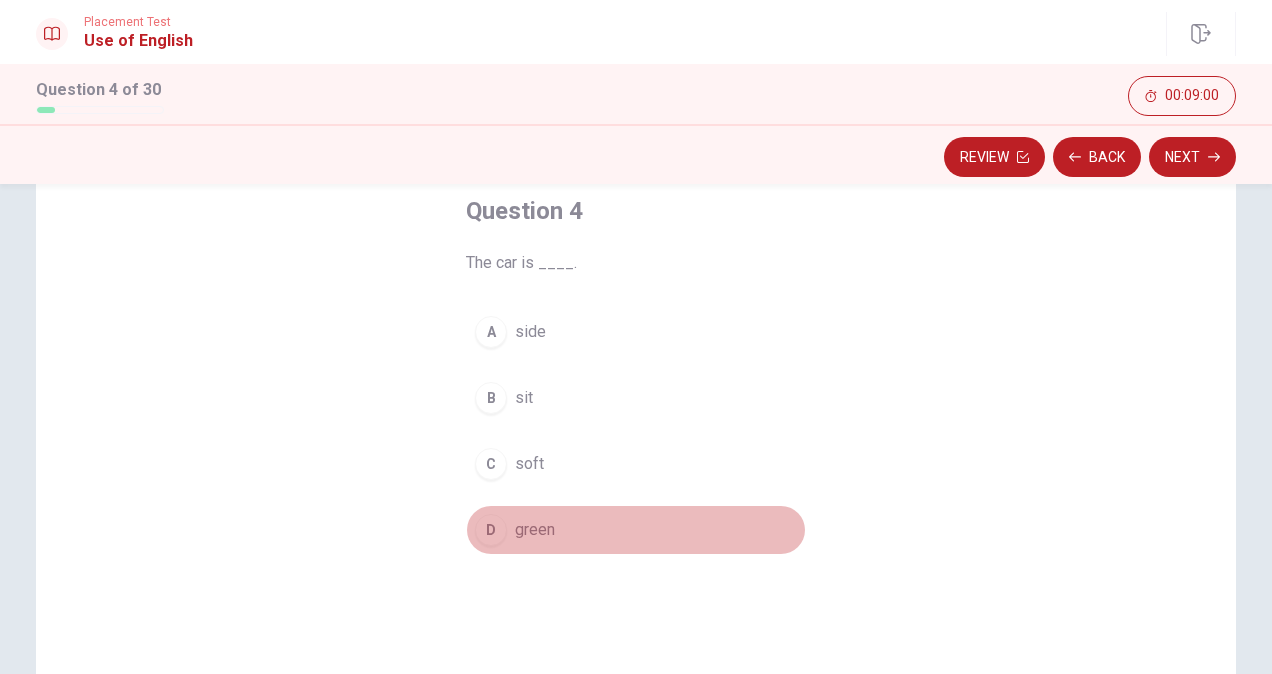 click on "D green" at bounding box center (636, 530) 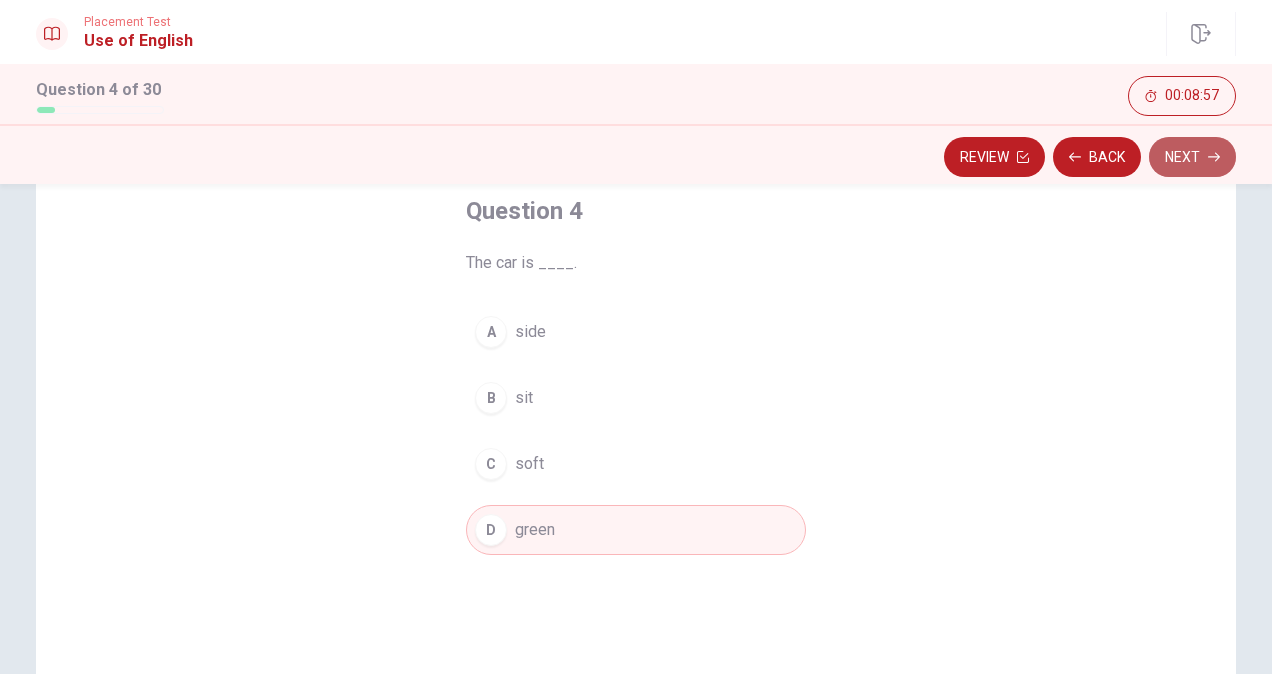 click on "Next" at bounding box center (1192, 157) 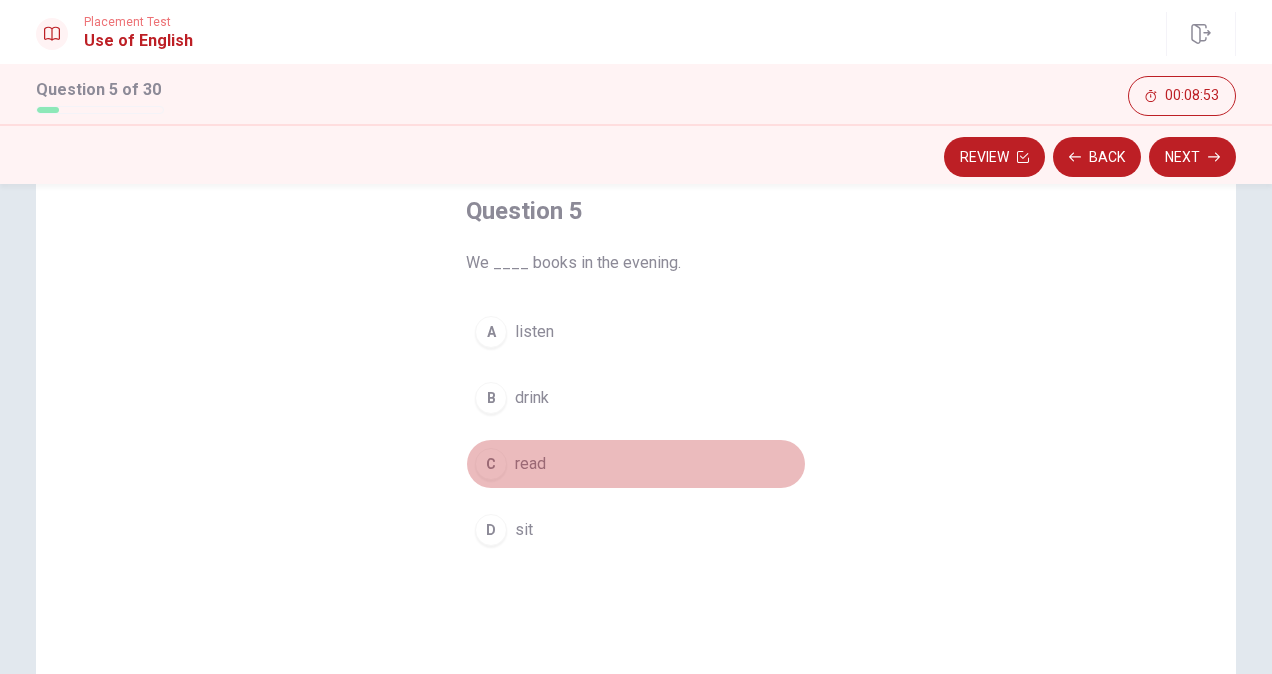 click on "C read" at bounding box center (636, 464) 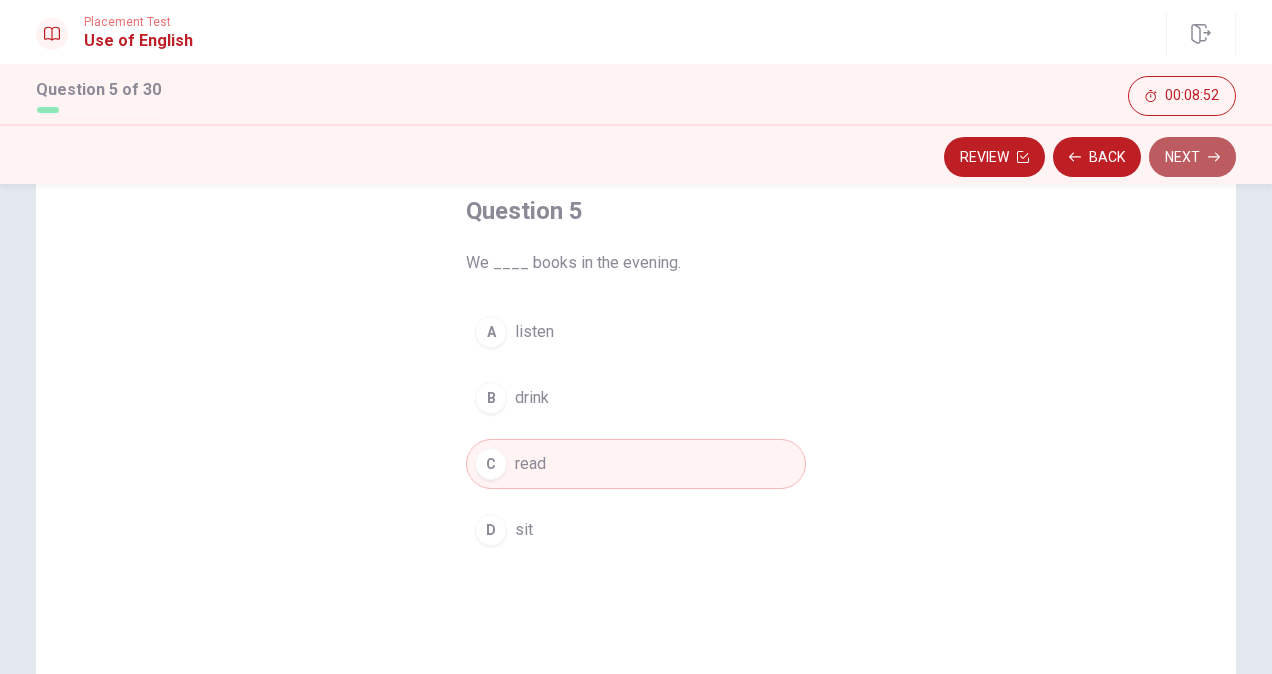 click on "Next" at bounding box center (1192, 157) 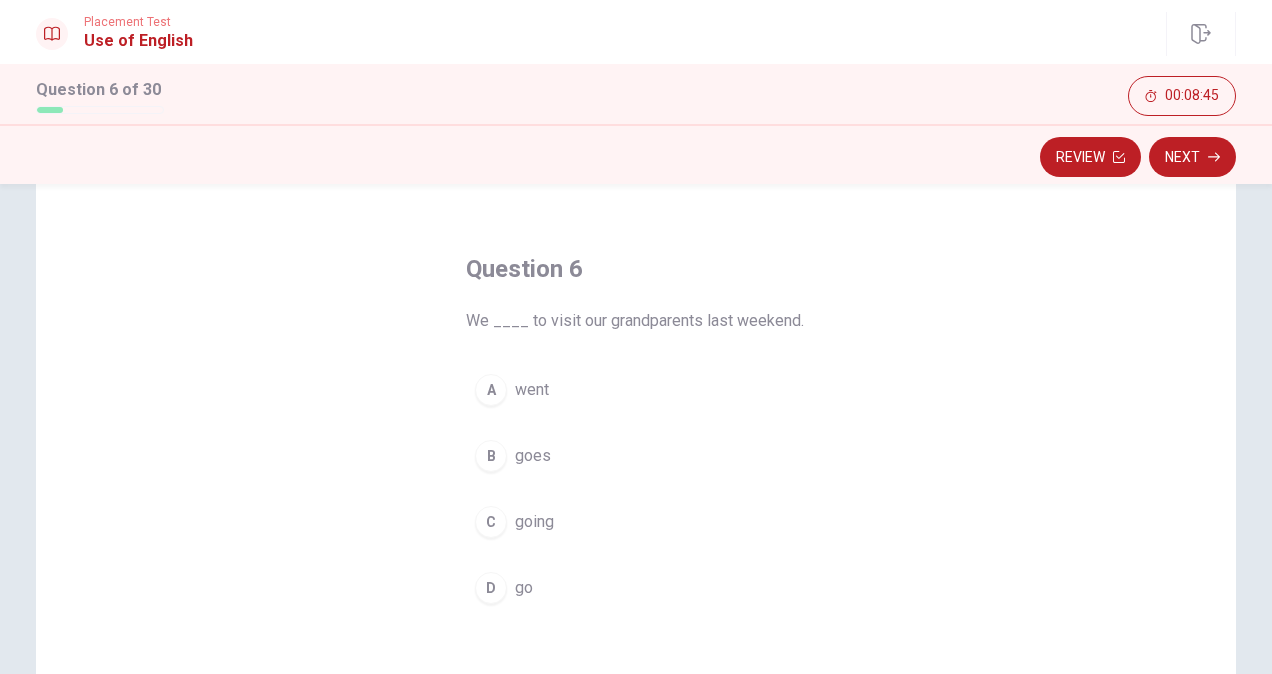 scroll, scrollTop: 58, scrollLeft: 0, axis: vertical 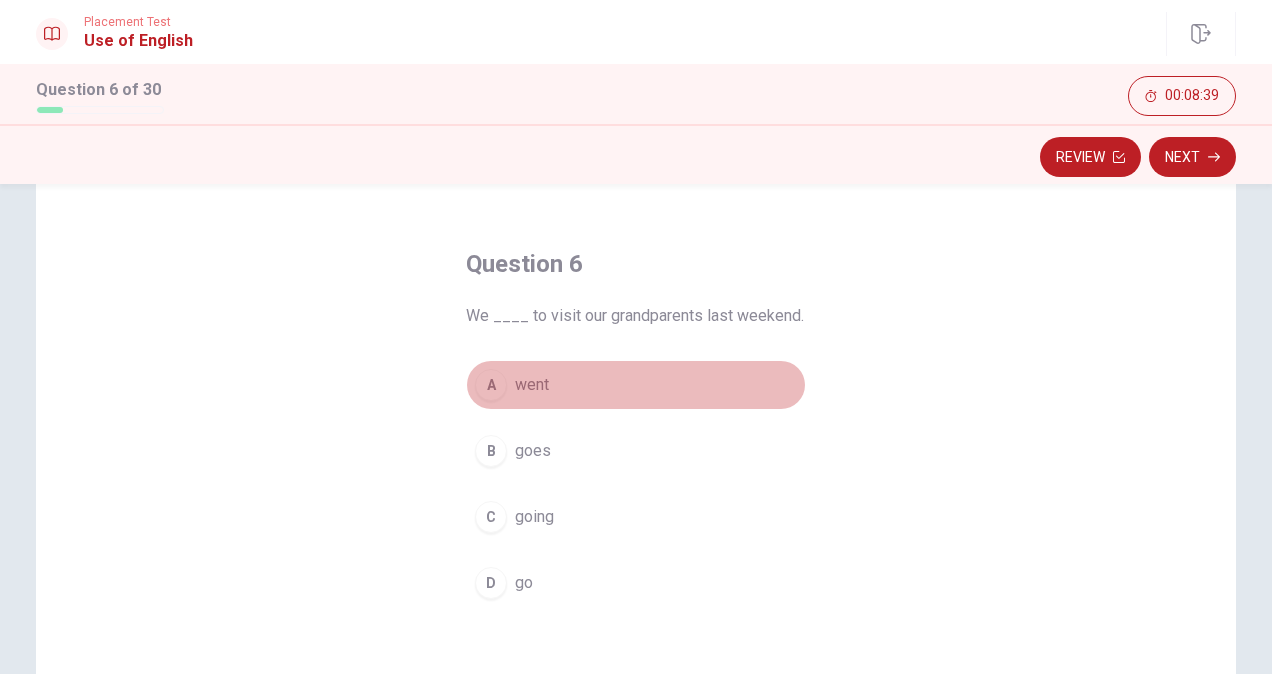 click on "went" at bounding box center (532, 385) 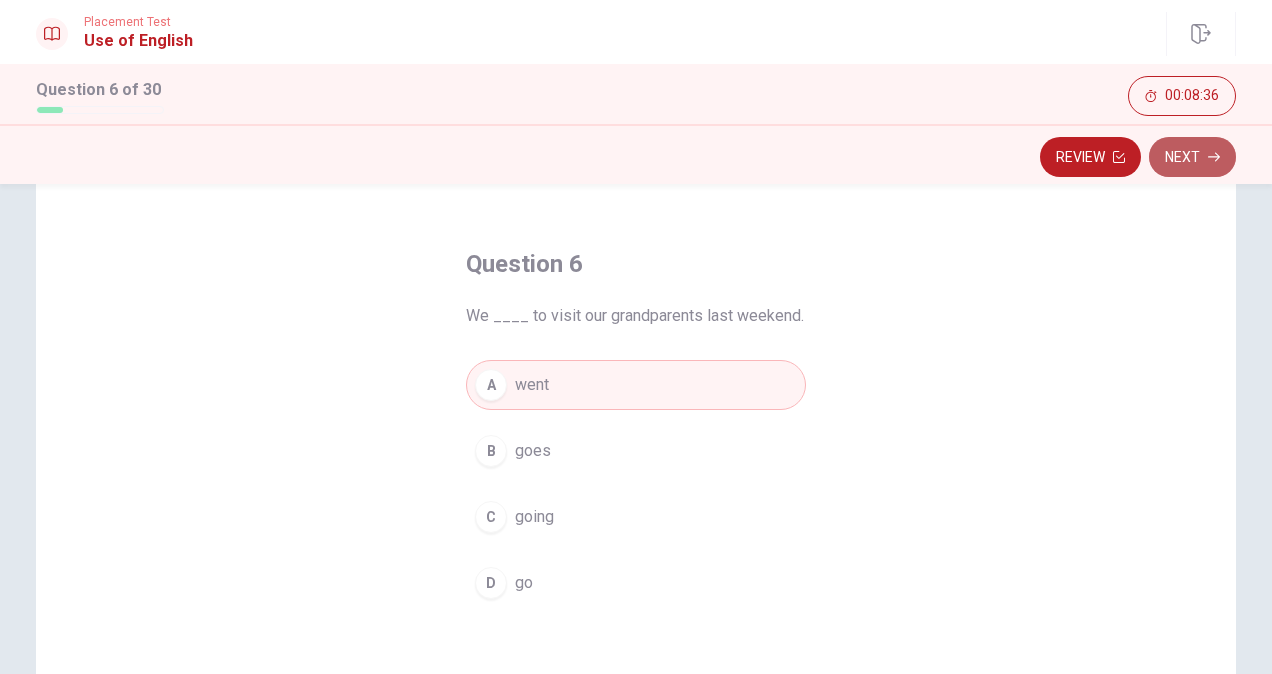 click on "Next" at bounding box center (1192, 157) 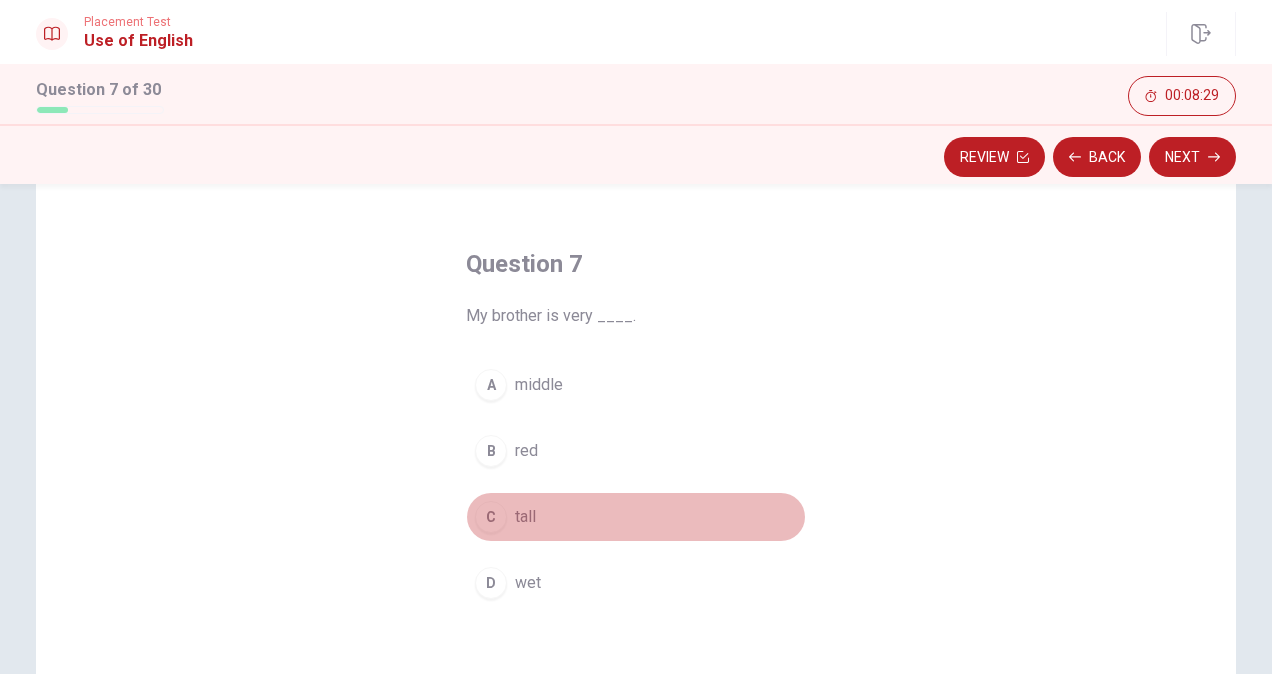click on "C" at bounding box center [491, 517] 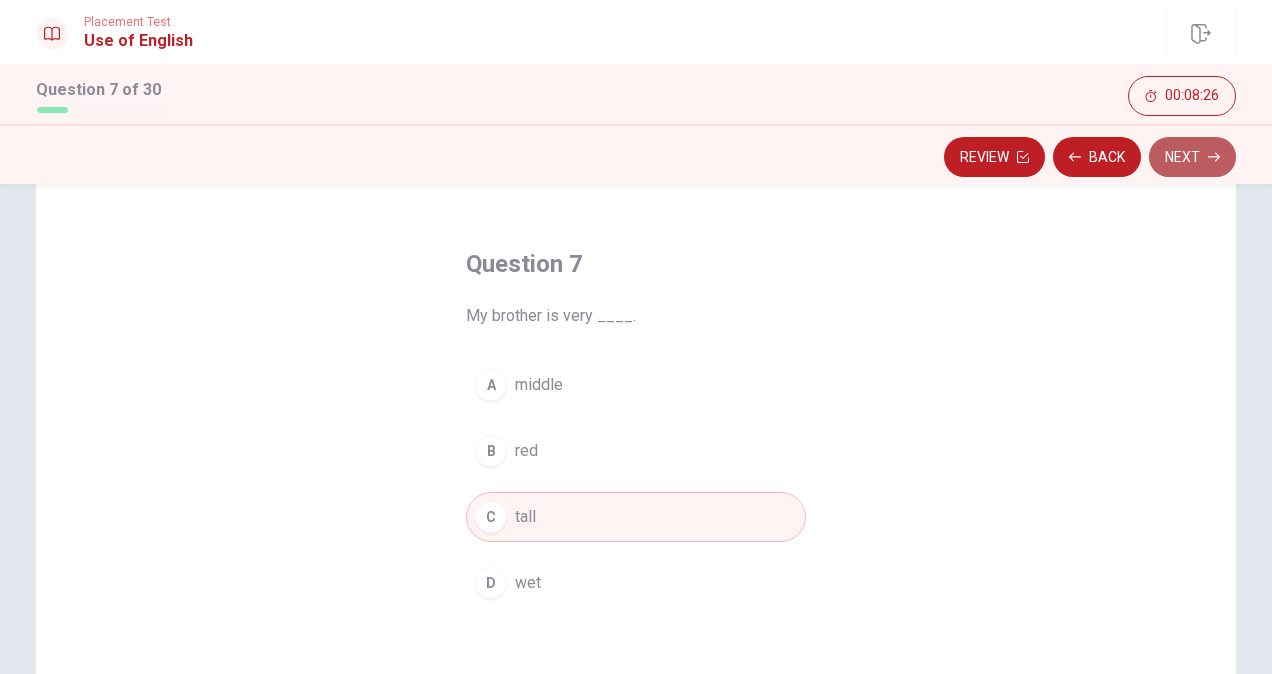click on "Next" at bounding box center (1192, 157) 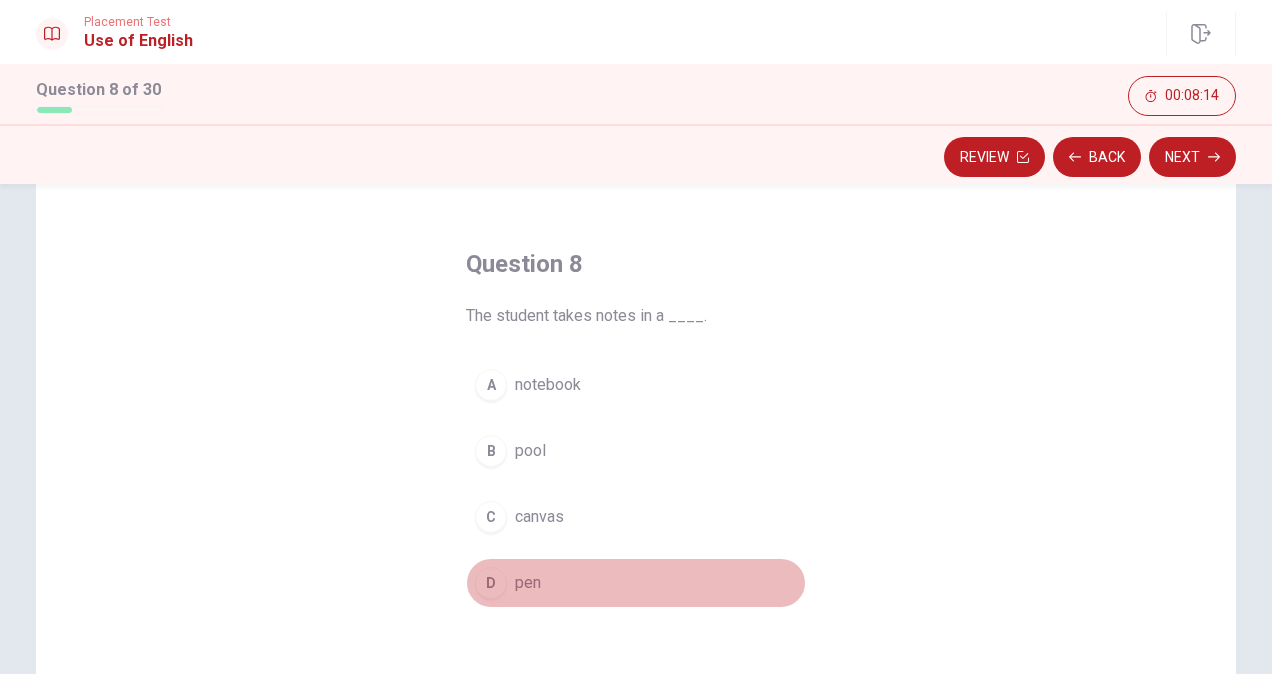click on "D pen" at bounding box center [636, 583] 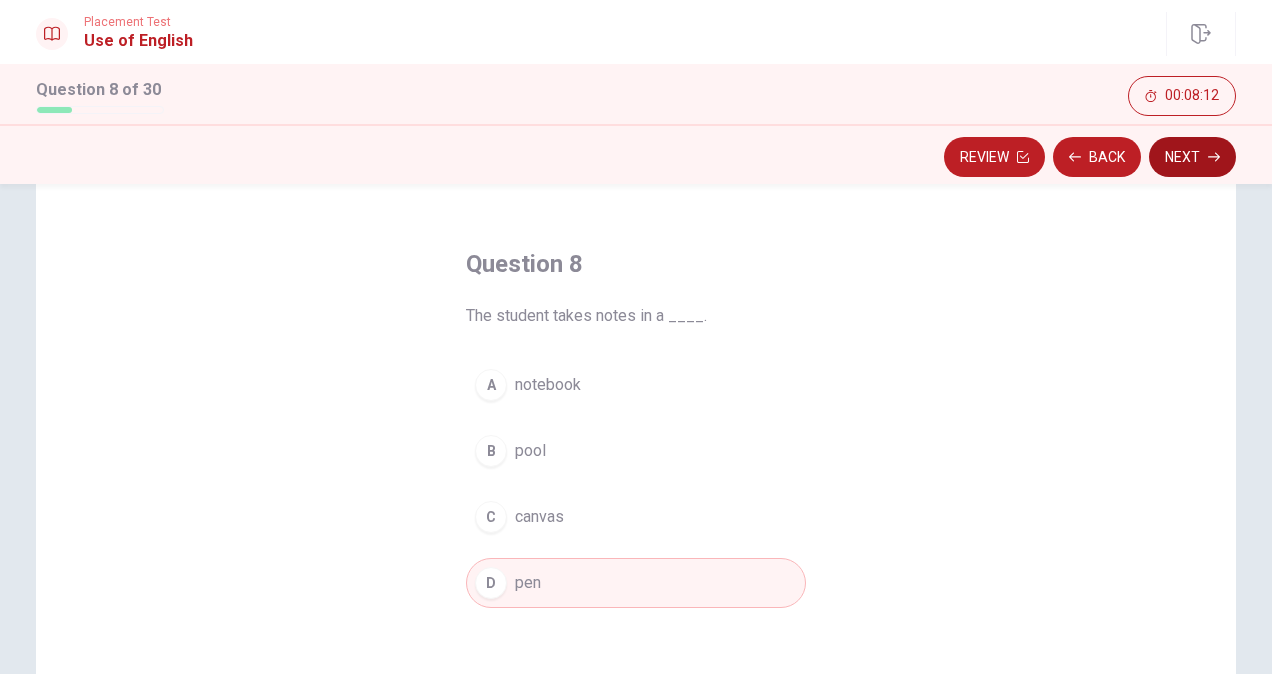 click on "Next" at bounding box center (1192, 157) 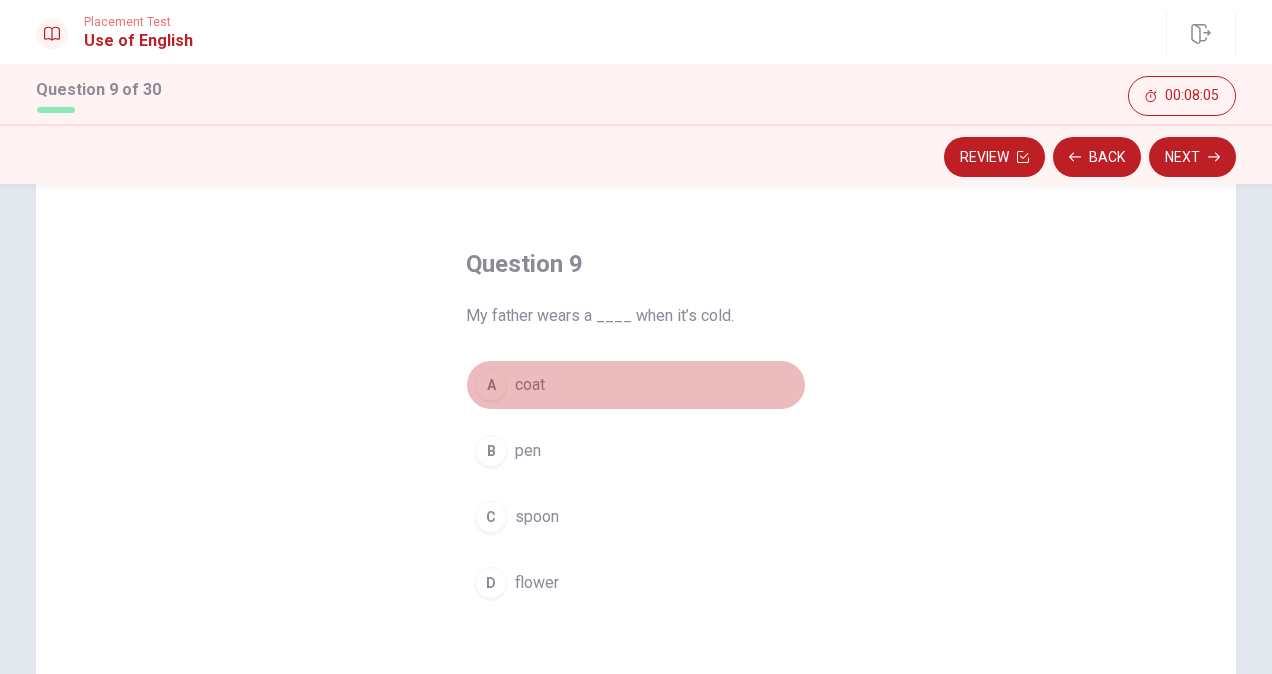 click on "A coat" at bounding box center (636, 385) 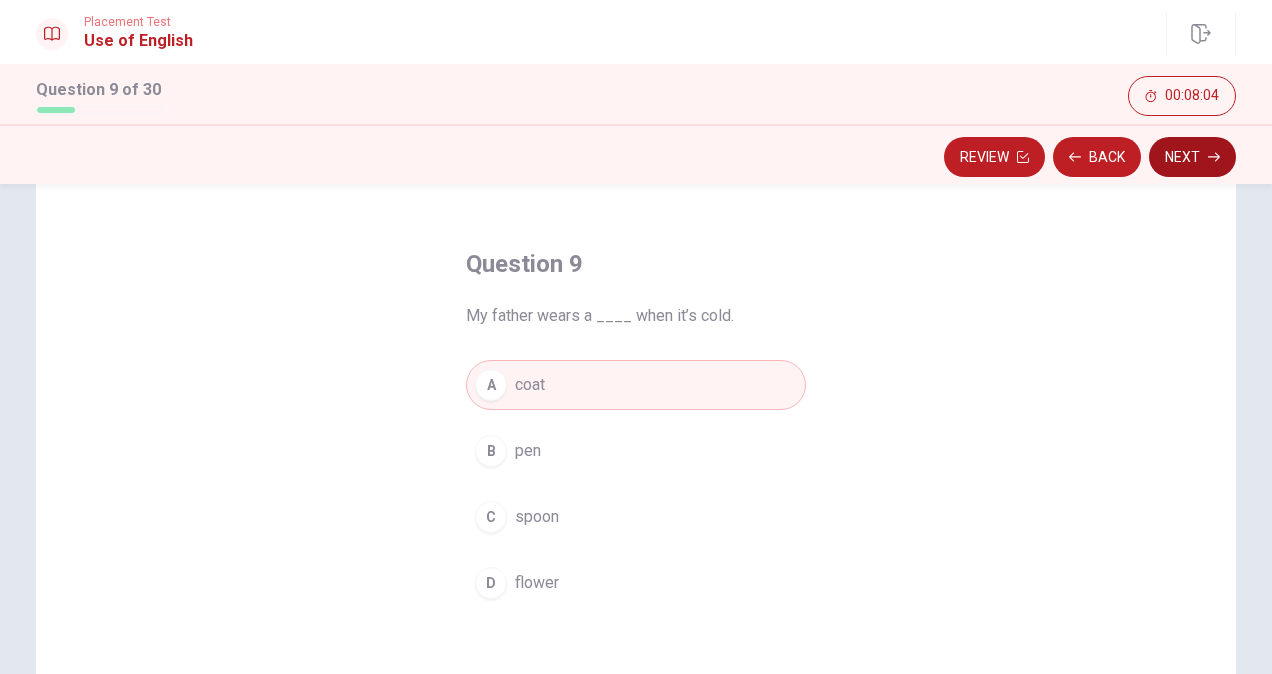 click on "Next" at bounding box center (1192, 157) 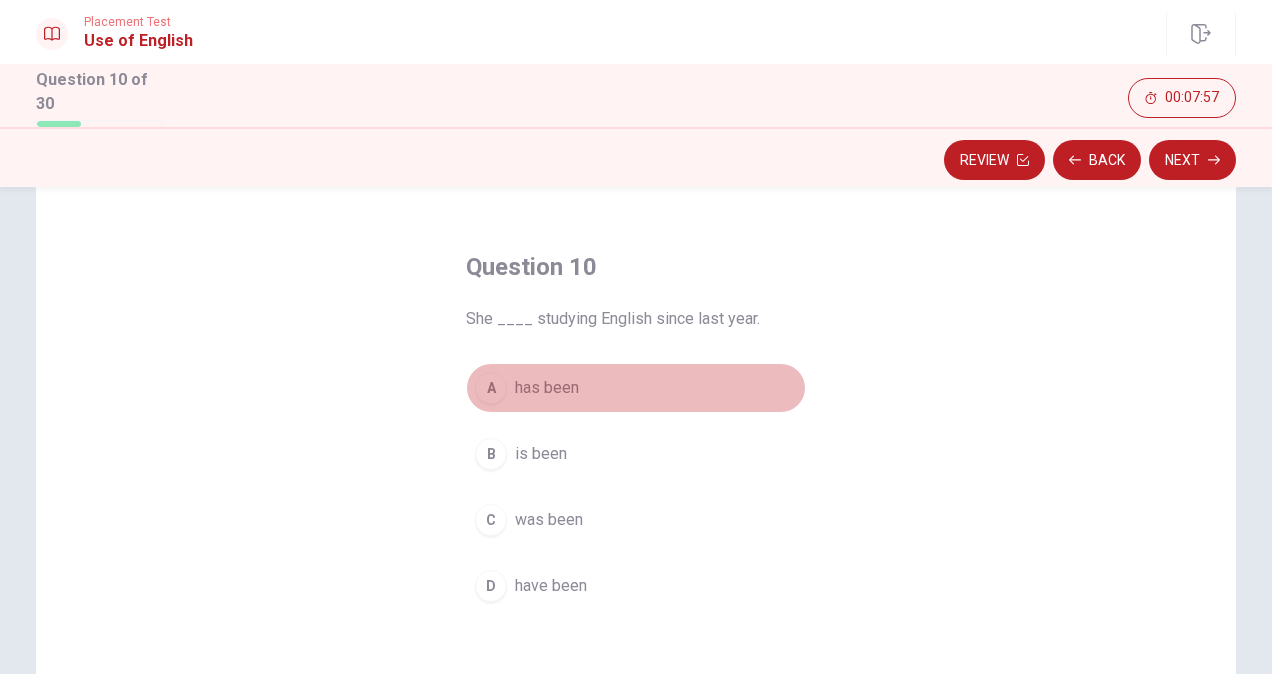 click on "A has been" at bounding box center [636, 388] 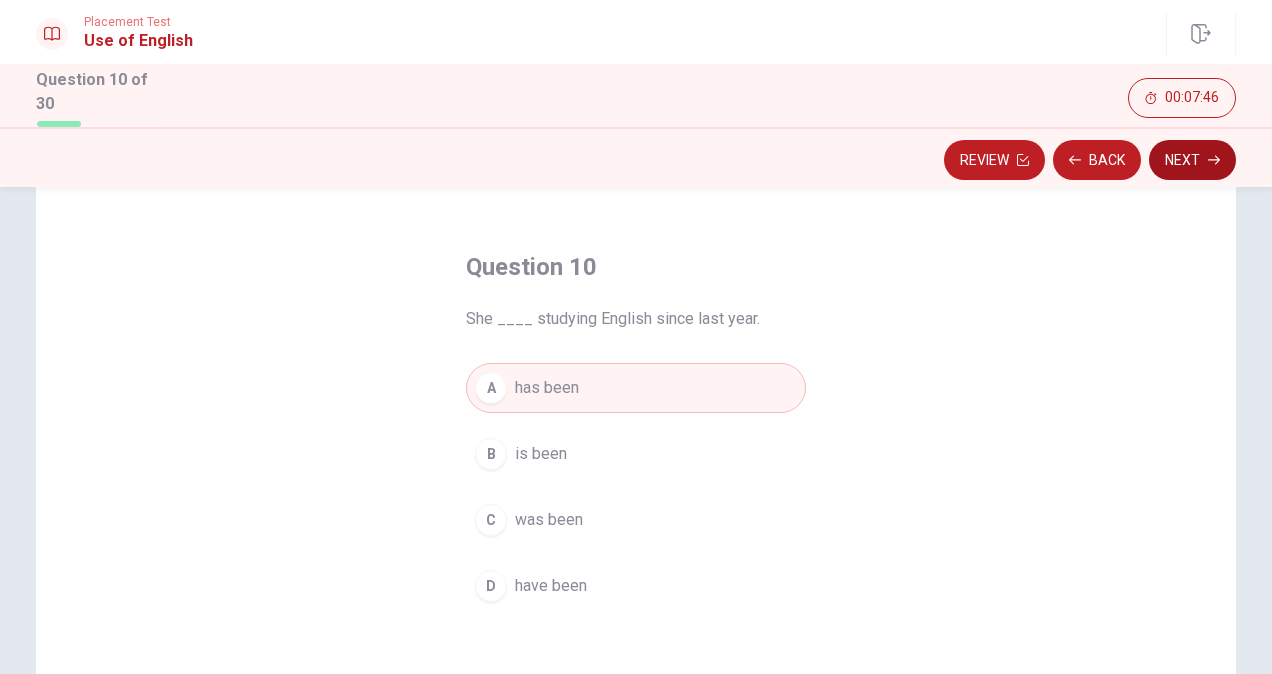 click on "Next" at bounding box center [1192, 160] 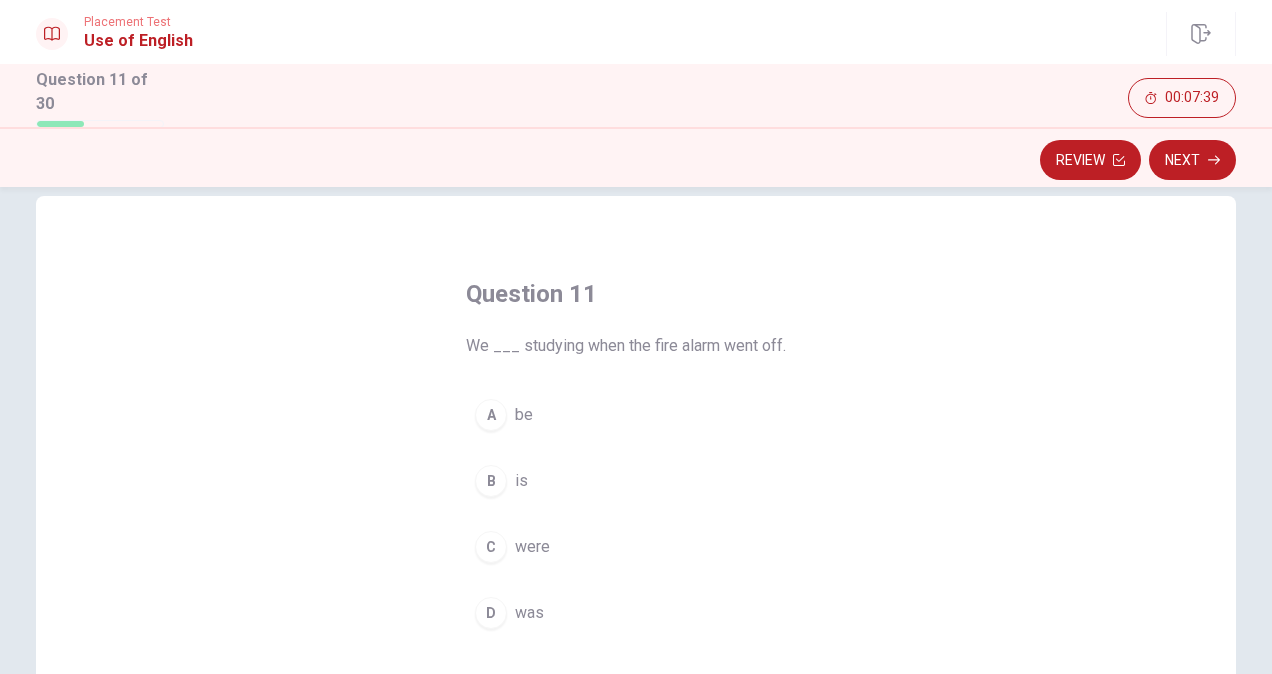 scroll, scrollTop: 37, scrollLeft: 0, axis: vertical 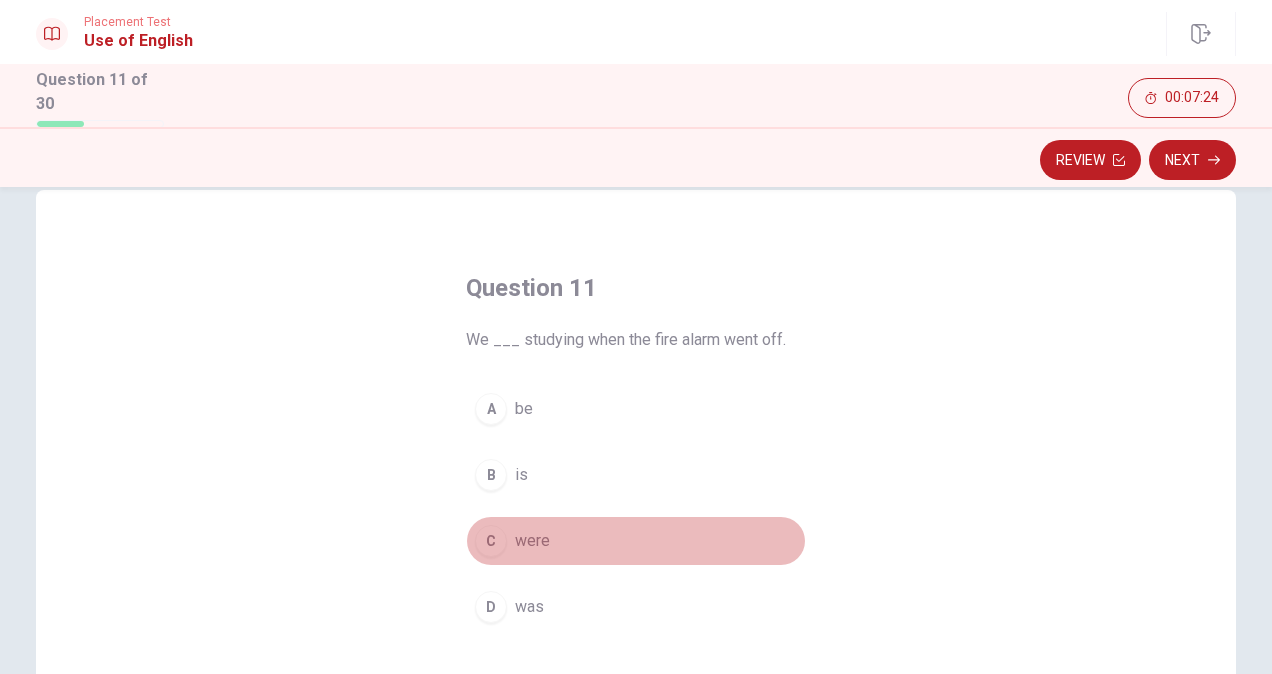 click on "C were" at bounding box center (636, 541) 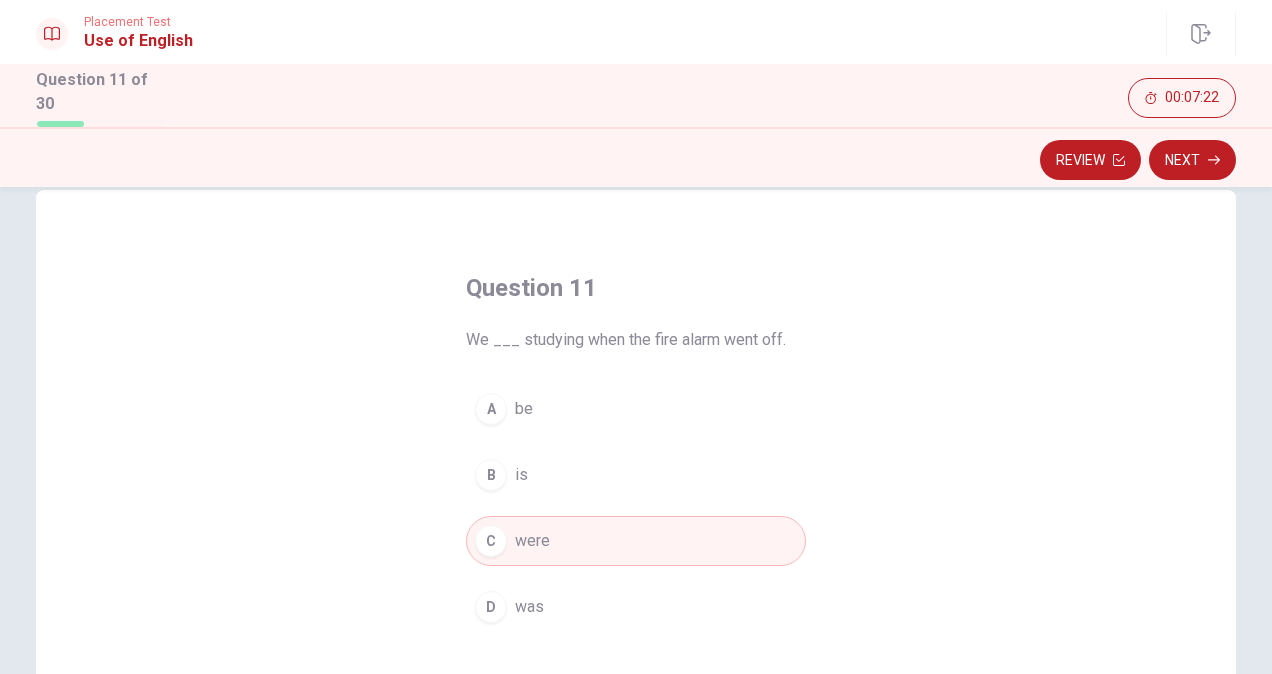 click on "Review Next" at bounding box center (636, 157) 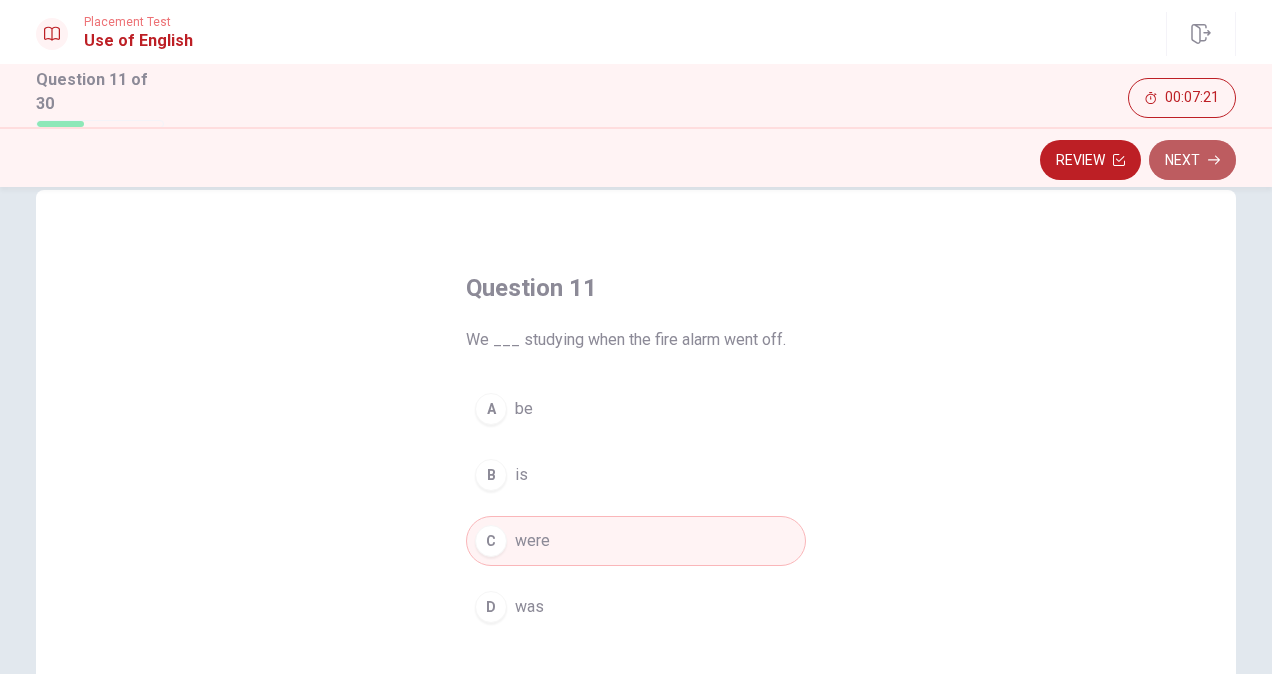 click on "Next" at bounding box center [1192, 160] 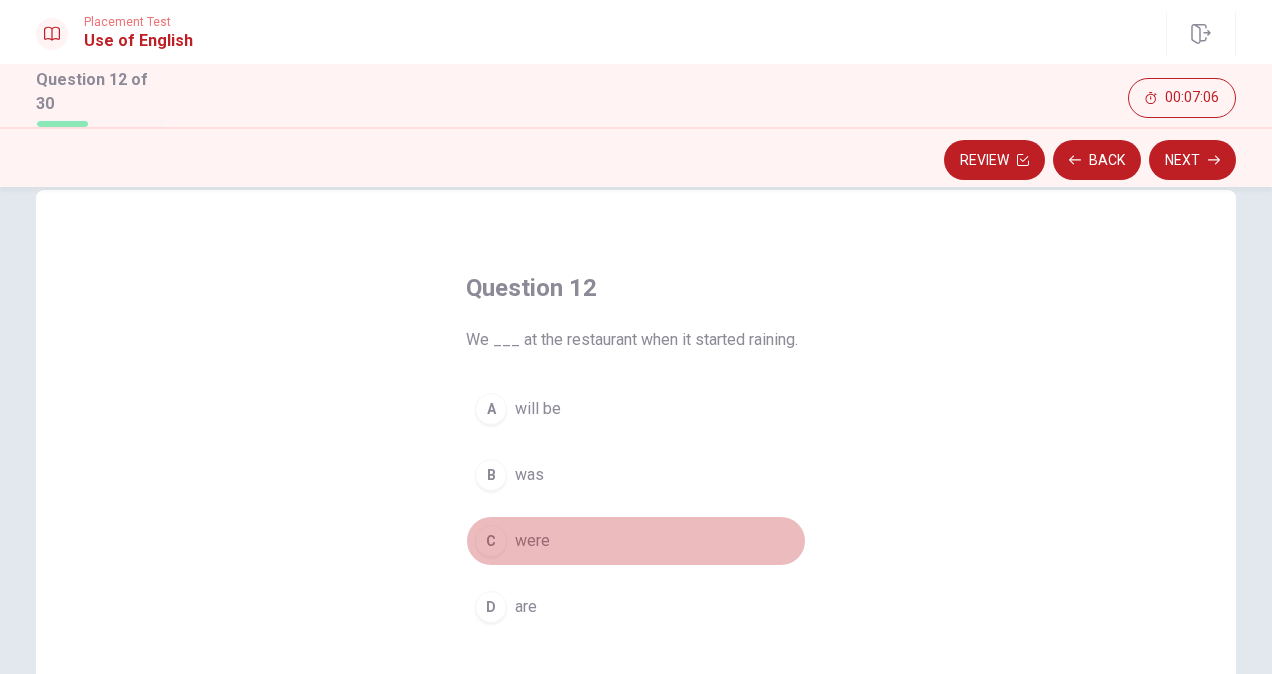click on "C were" at bounding box center (636, 541) 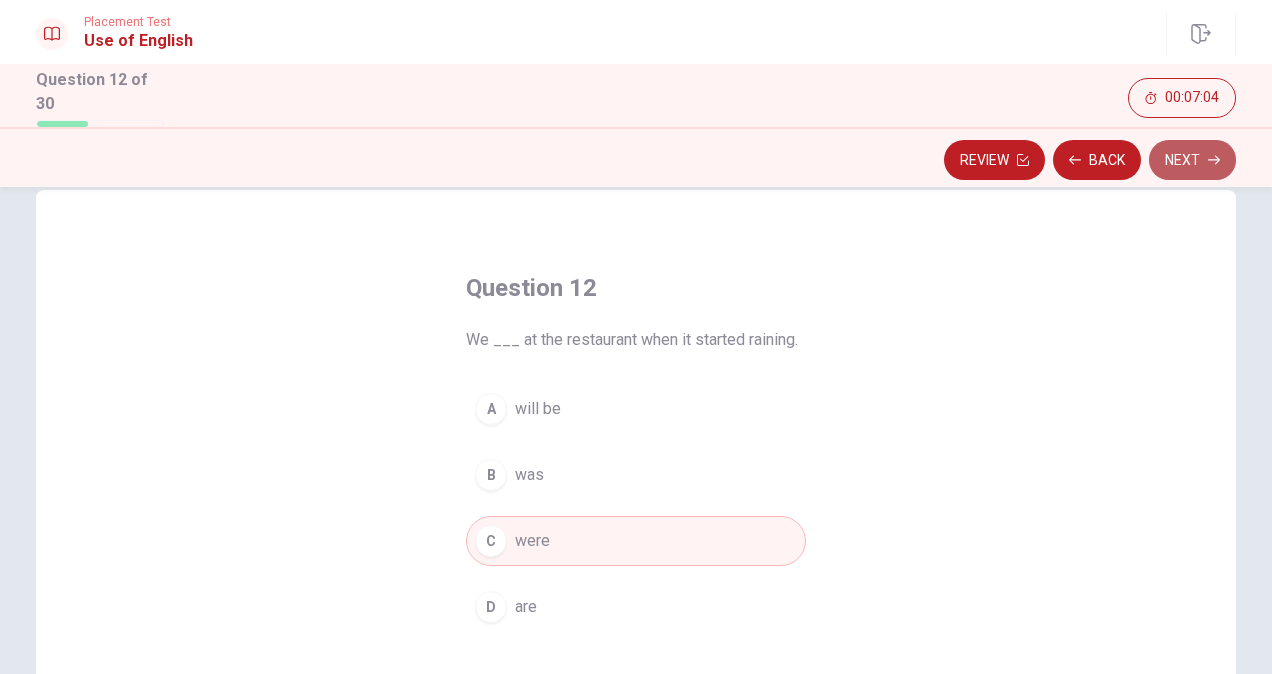 click 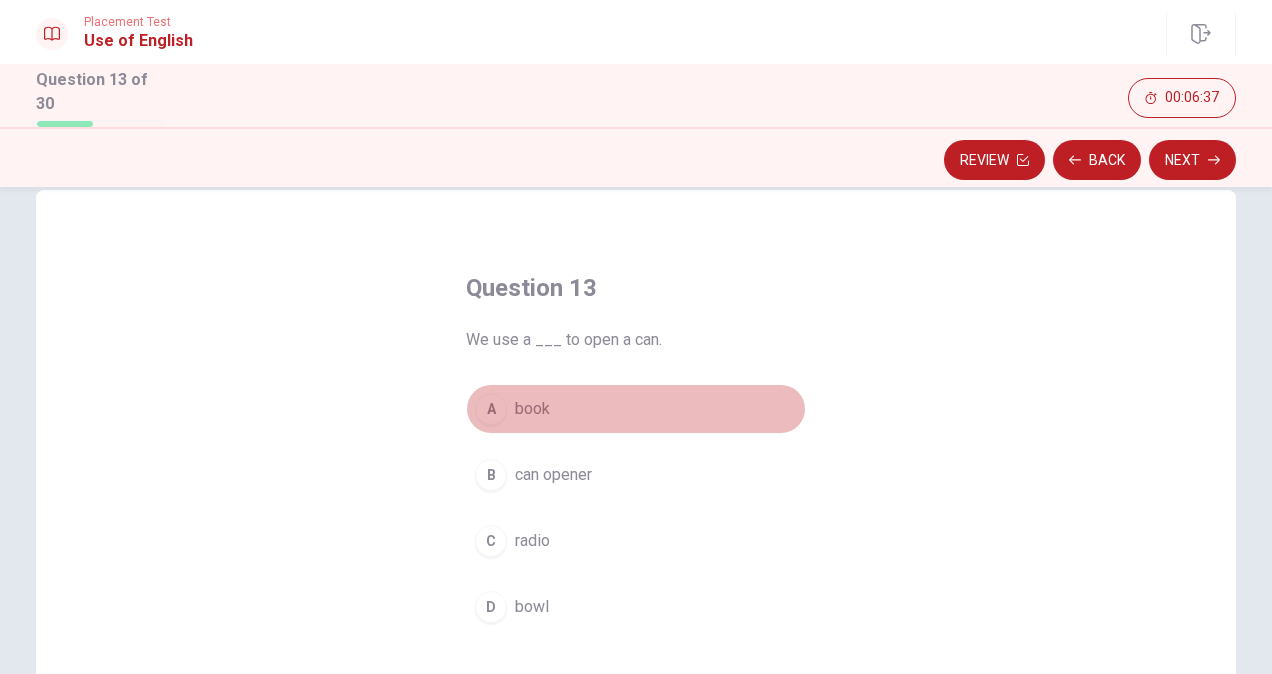 click on "A book" at bounding box center [636, 409] 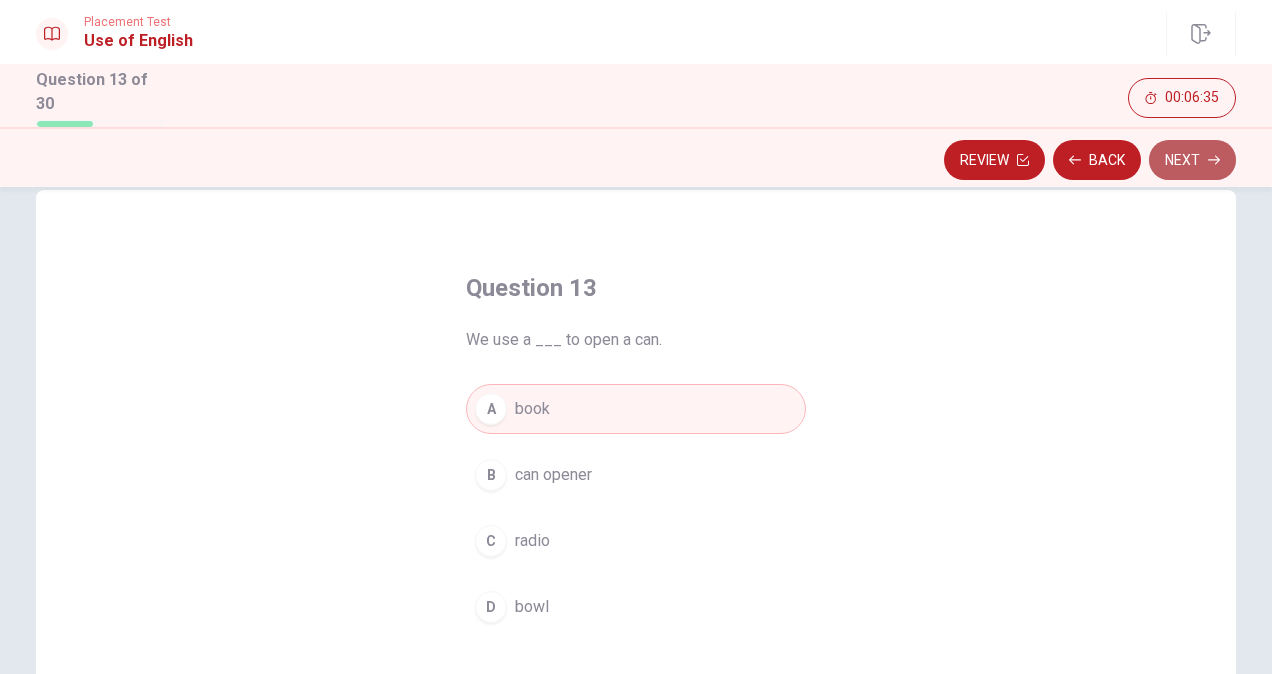 click on "Next" at bounding box center (1192, 160) 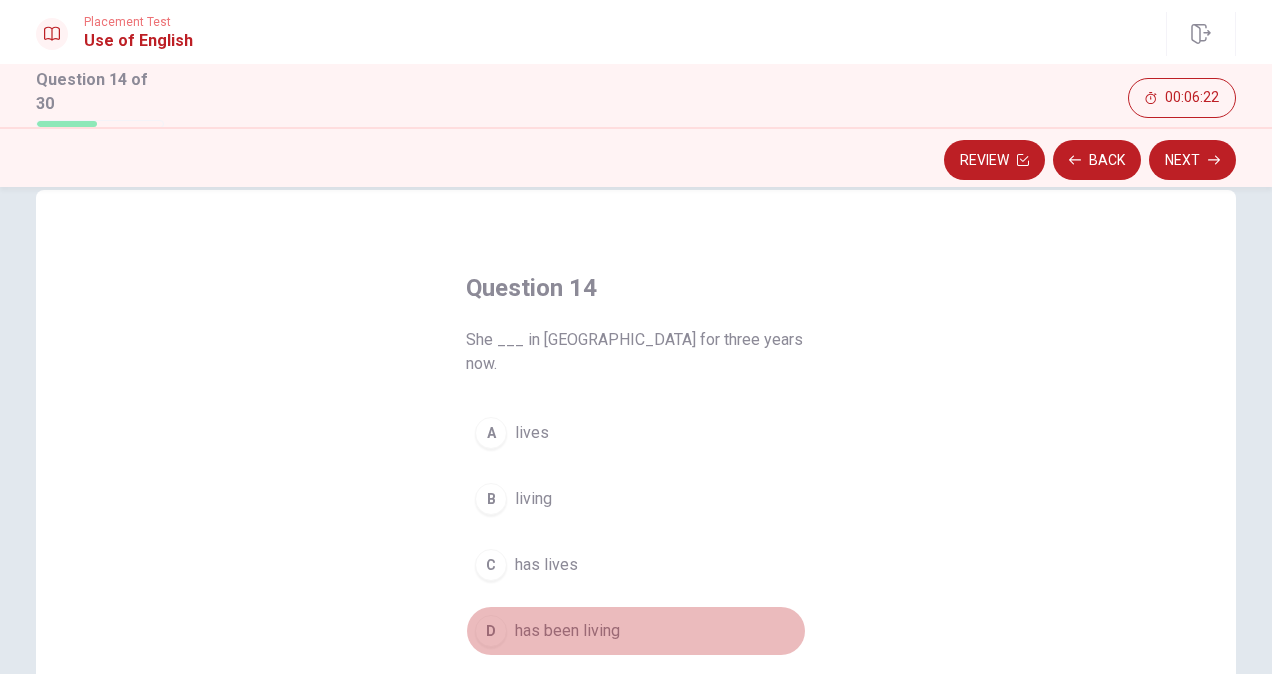 click on "has been living" at bounding box center (567, 631) 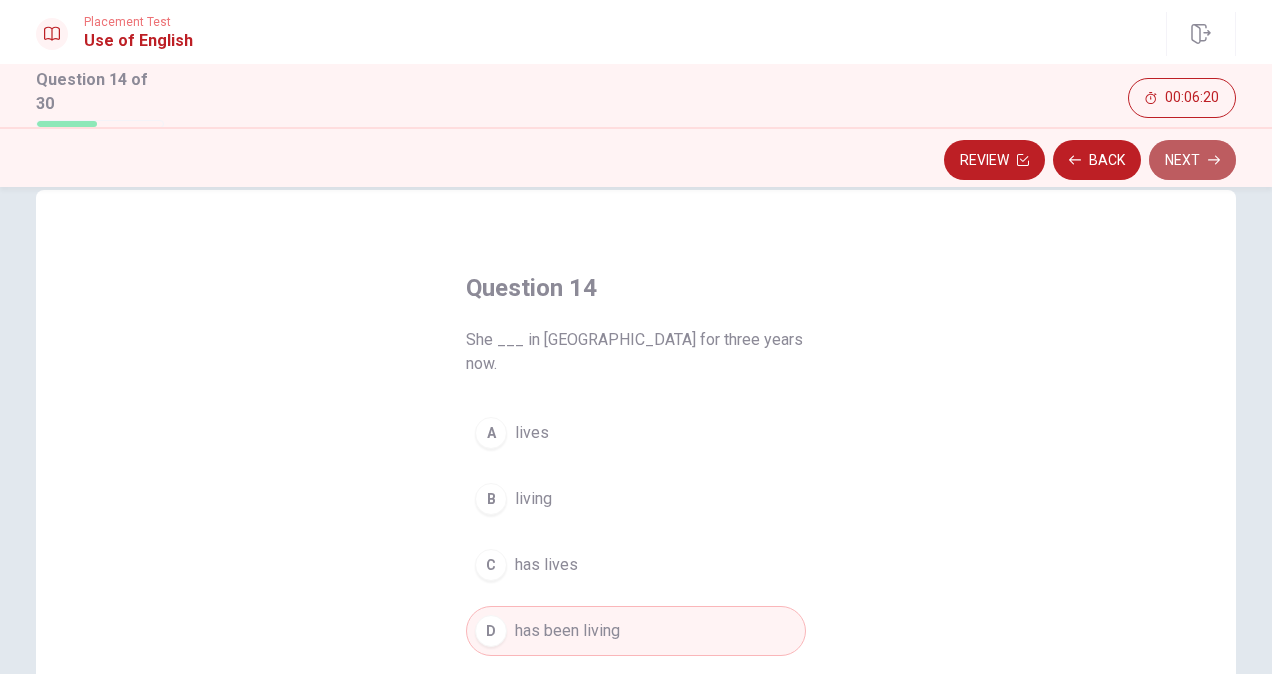 click on "Next" at bounding box center (1192, 160) 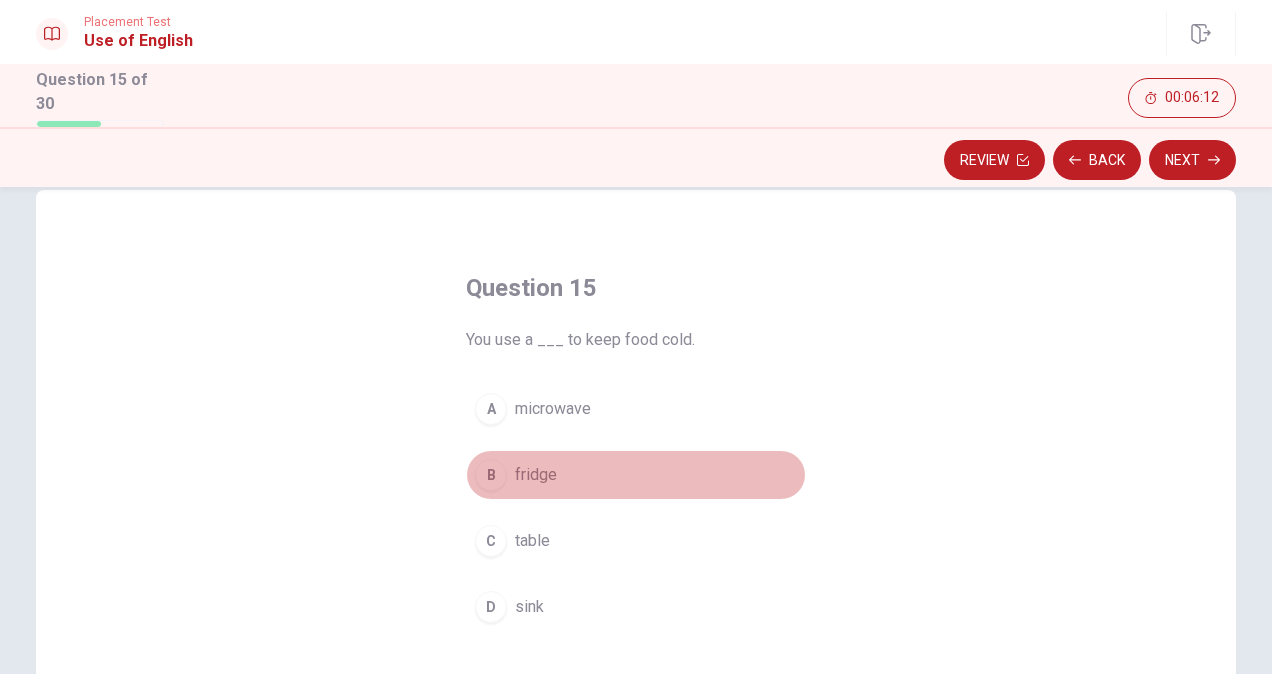 click on "B fridge" at bounding box center (636, 475) 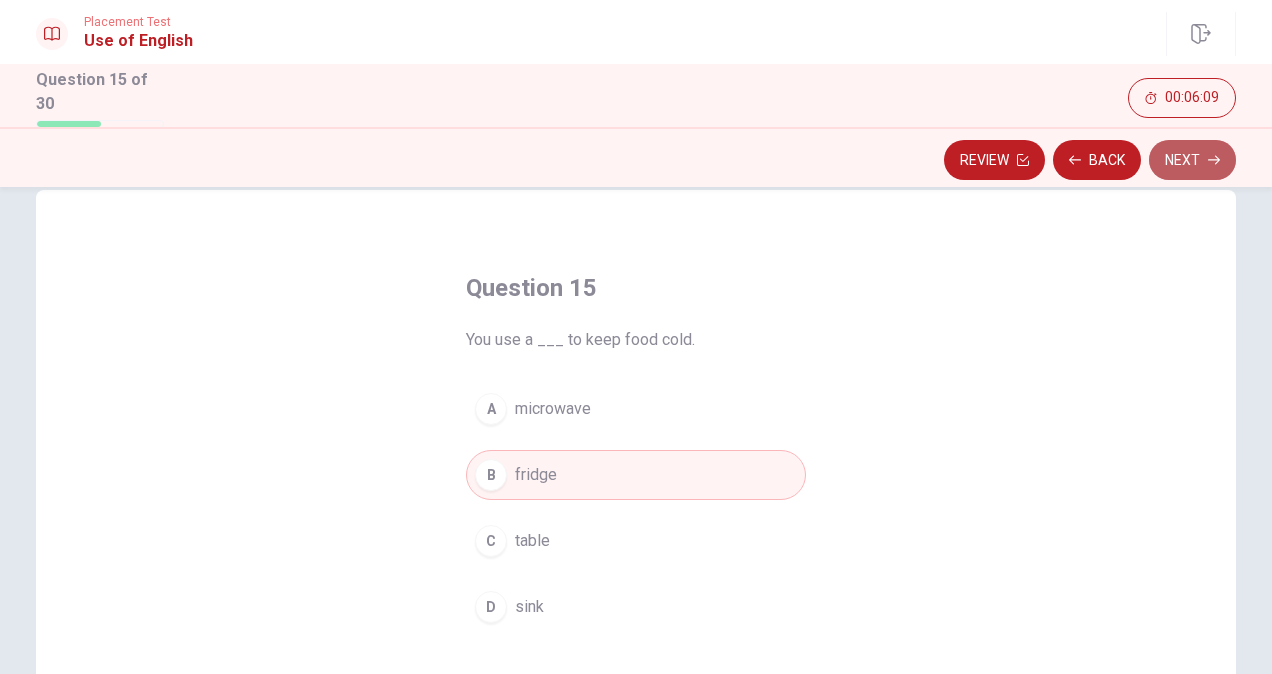 click on "Next" at bounding box center (1192, 160) 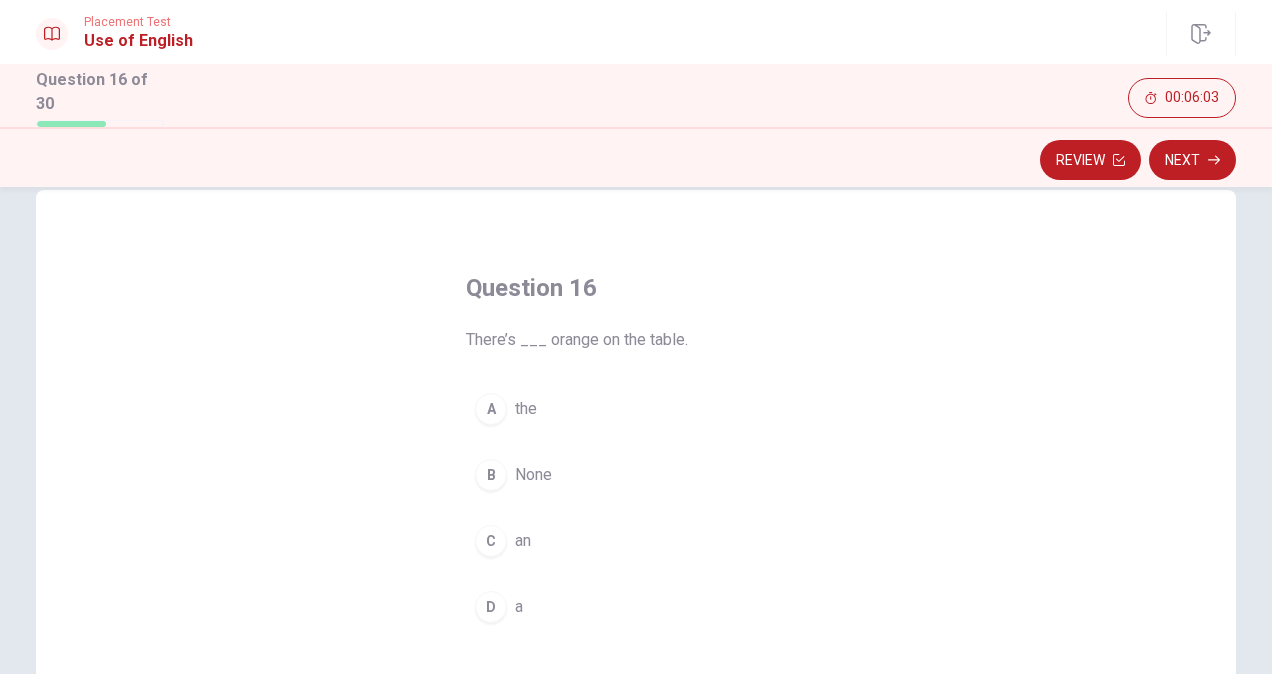 scroll, scrollTop: 38, scrollLeft: 0, axis: vertical 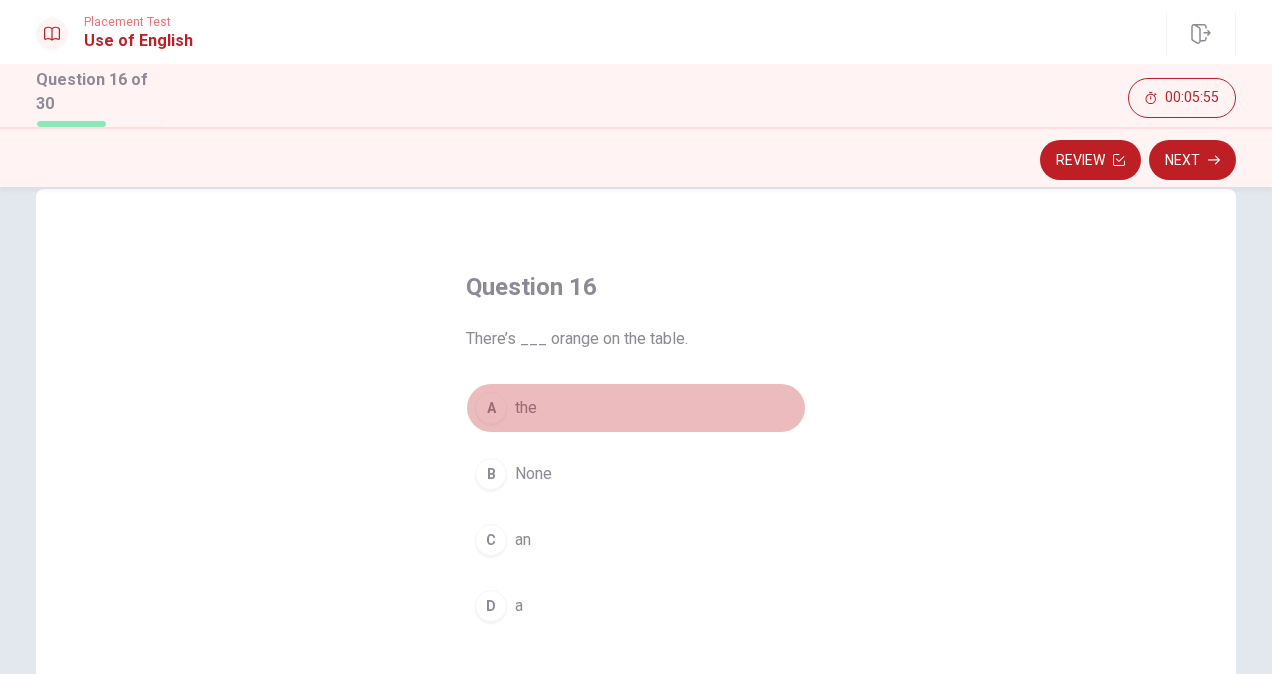 click on "A the" at bounding box center [636, 408] 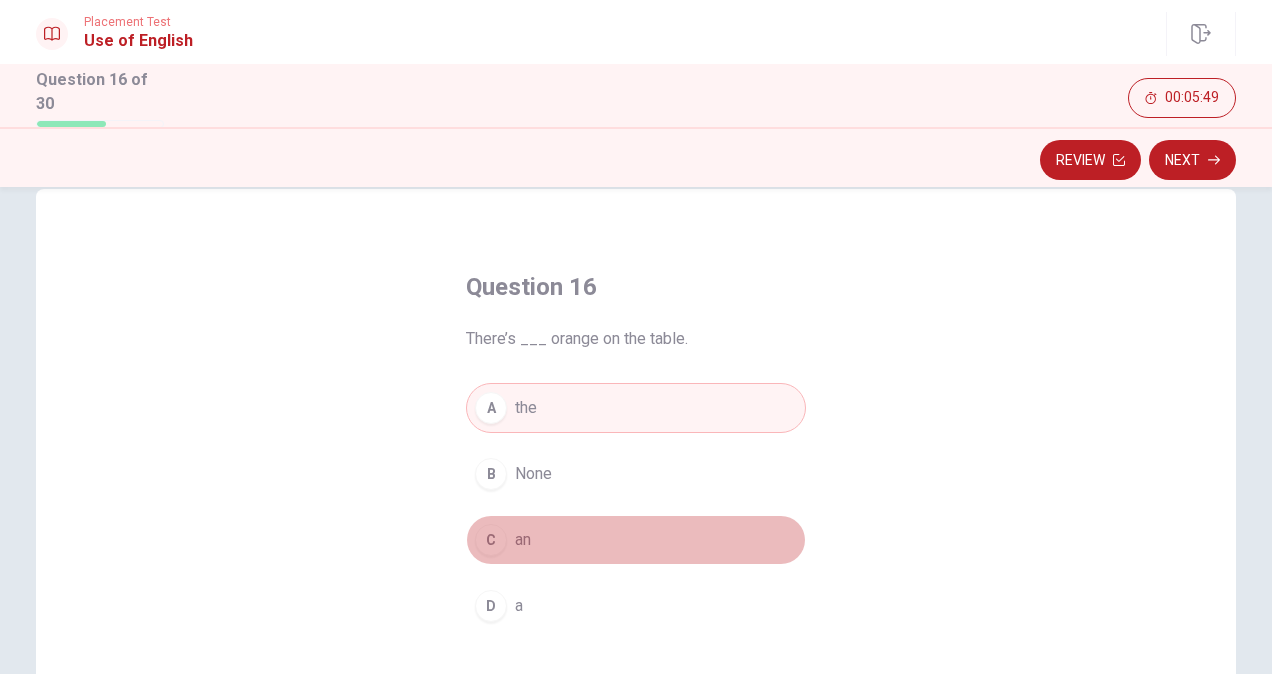 click on "C an" at bounding box center [636, 540] 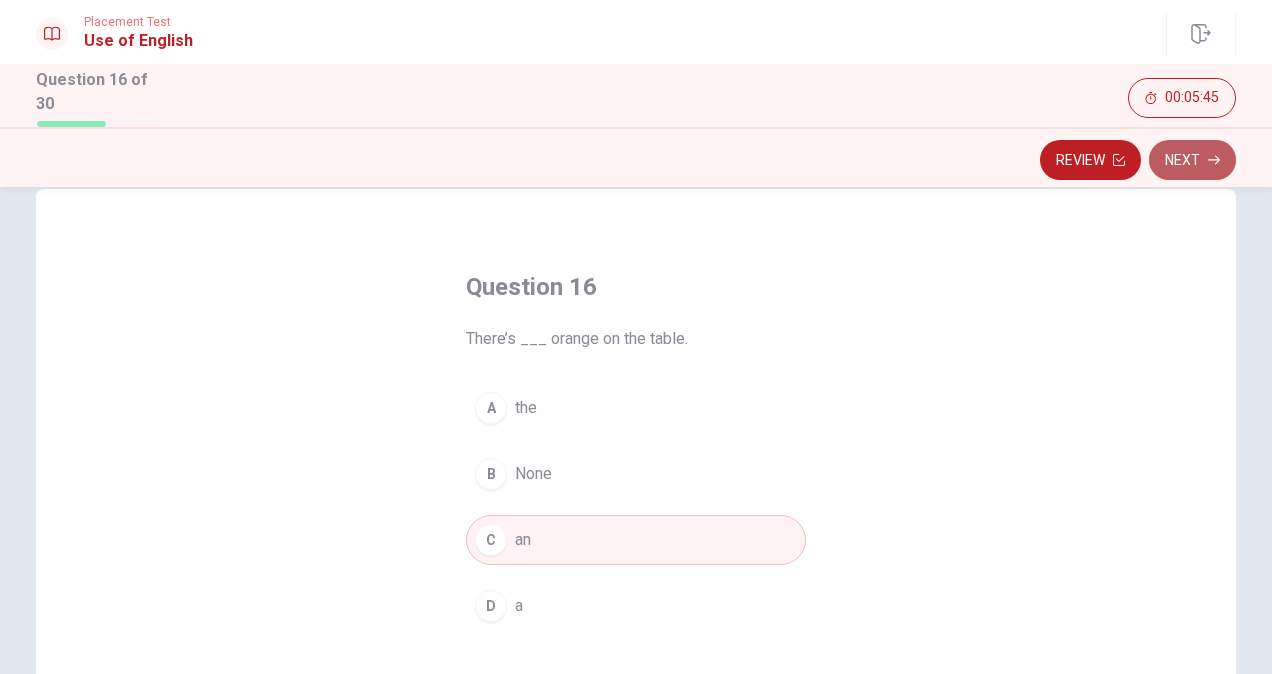 click on "Next" at bounding box center (1192, 160) 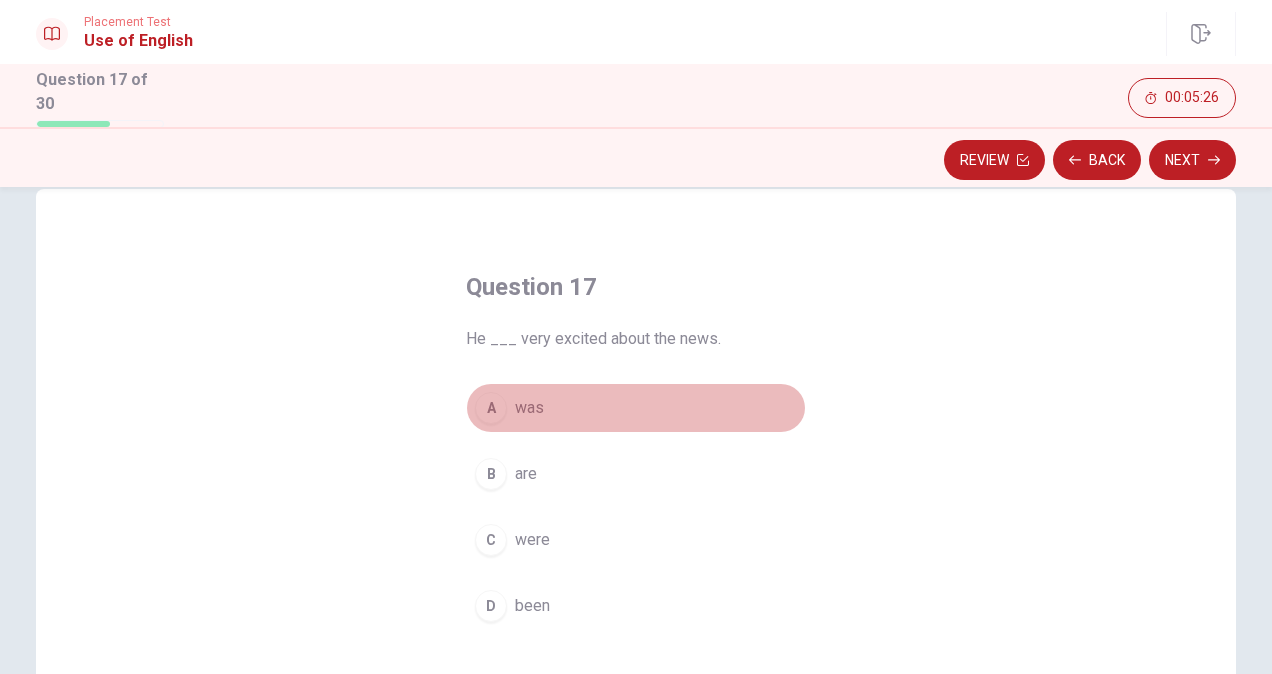 click on "A was" at bounding box center (636, 408) 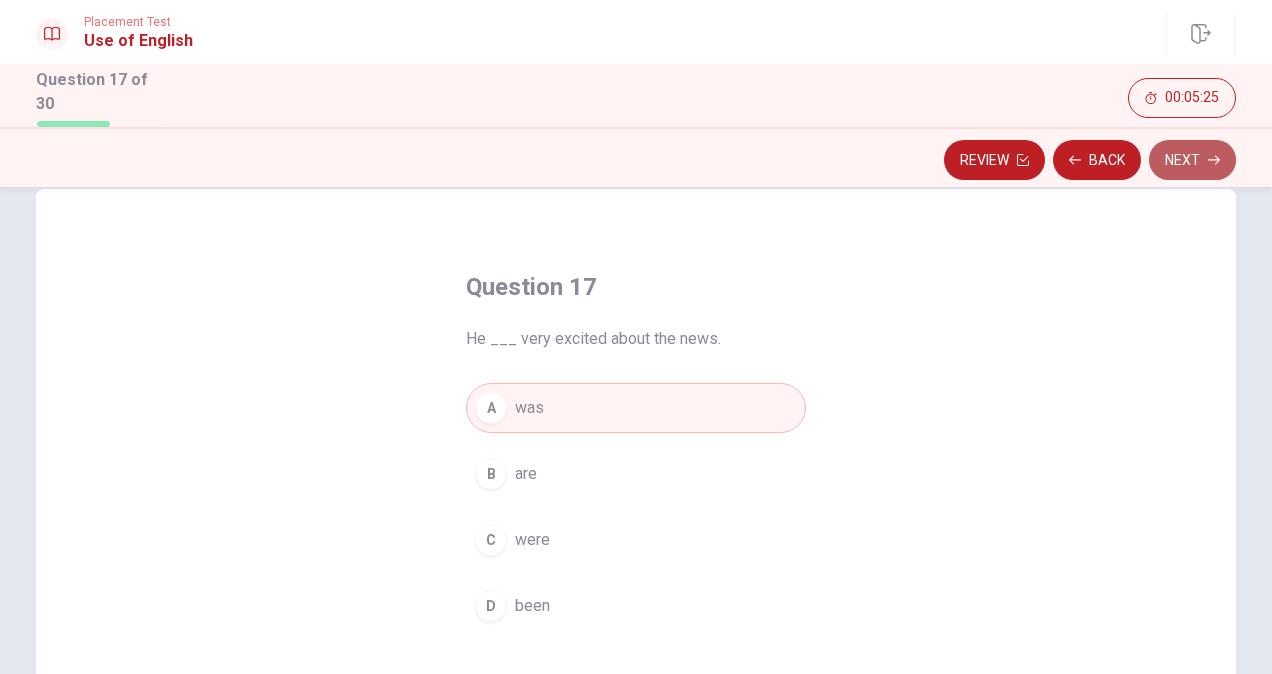 click on "Next" at bounding box center (1192, 160) 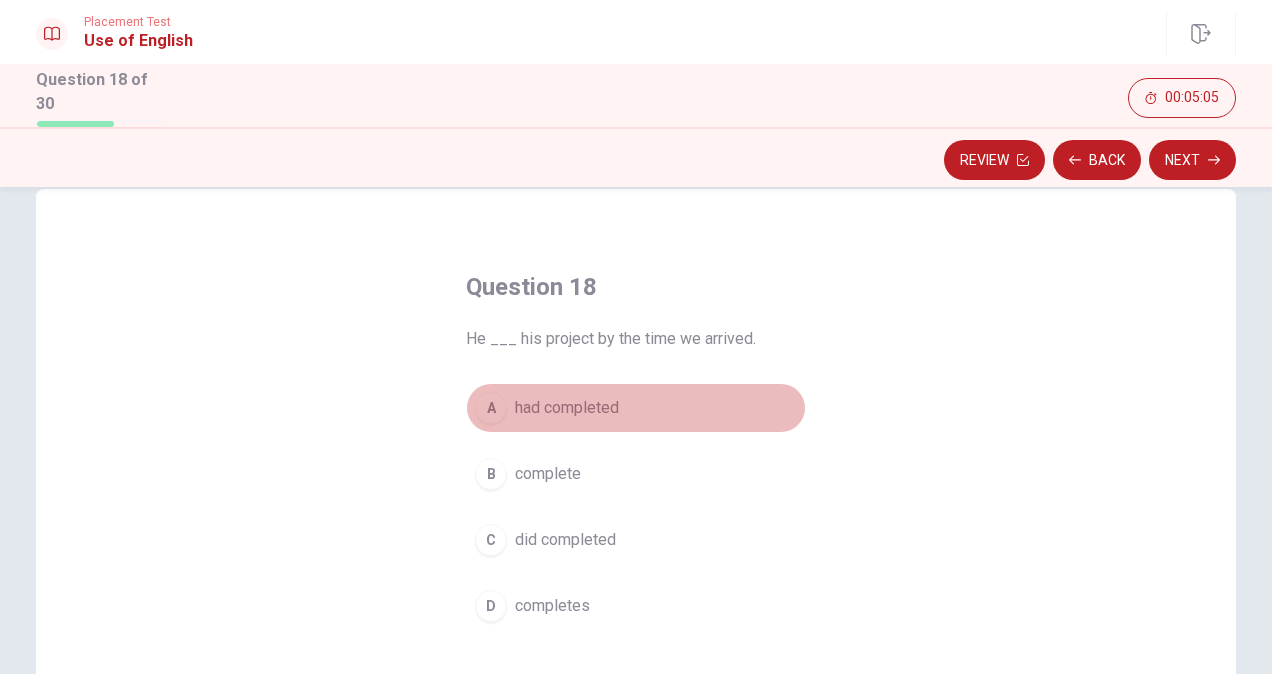 click on "A had completed" at bounding box center [636, 408] 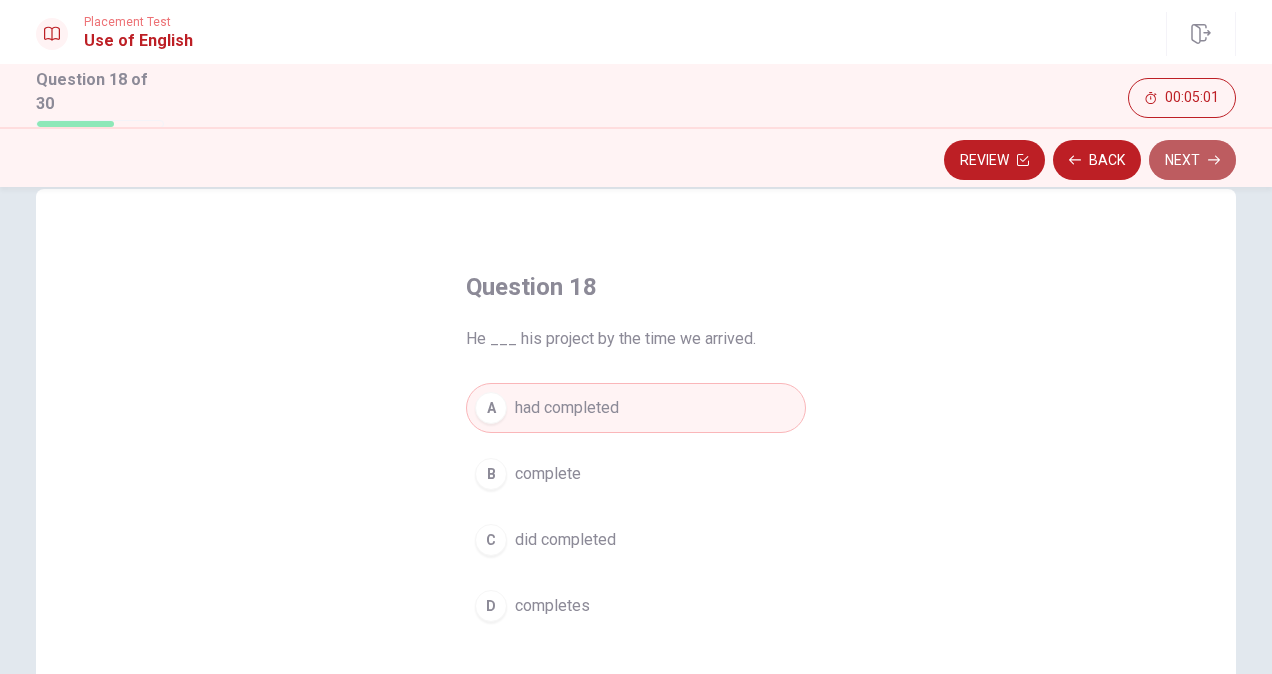 click on "Next" at bounding box center (1192, 160) 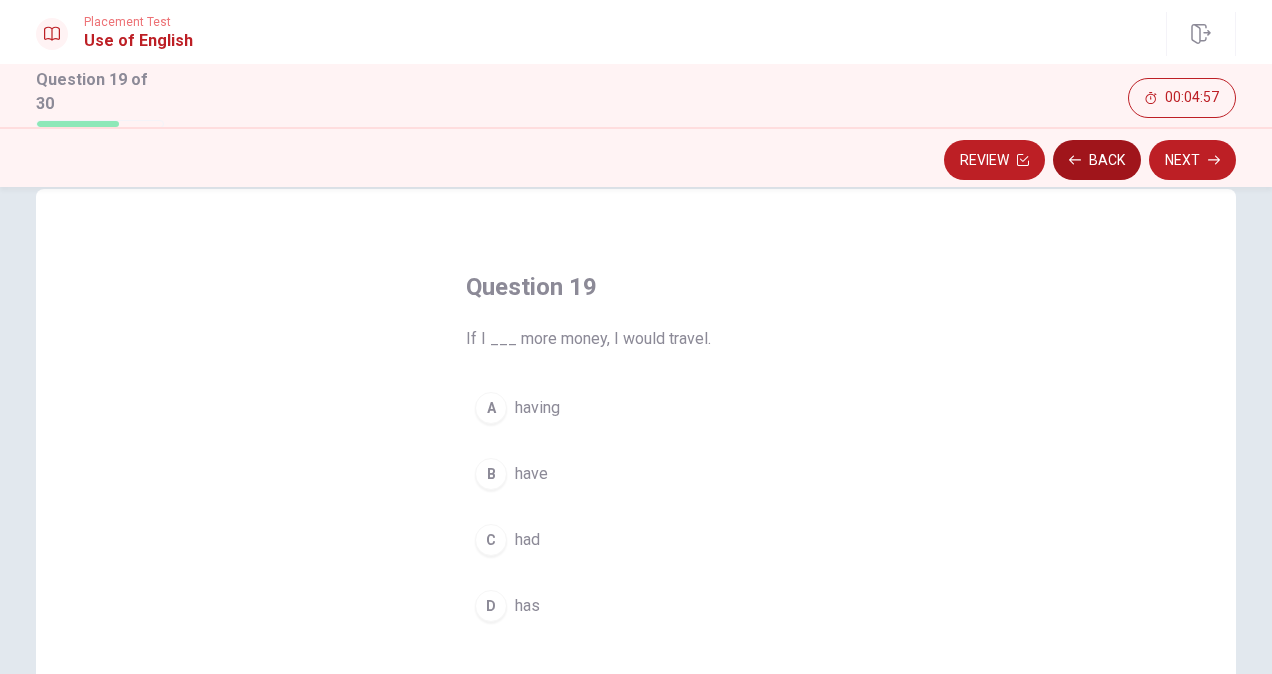 click on "Back" at bounding box center [1097, 160] 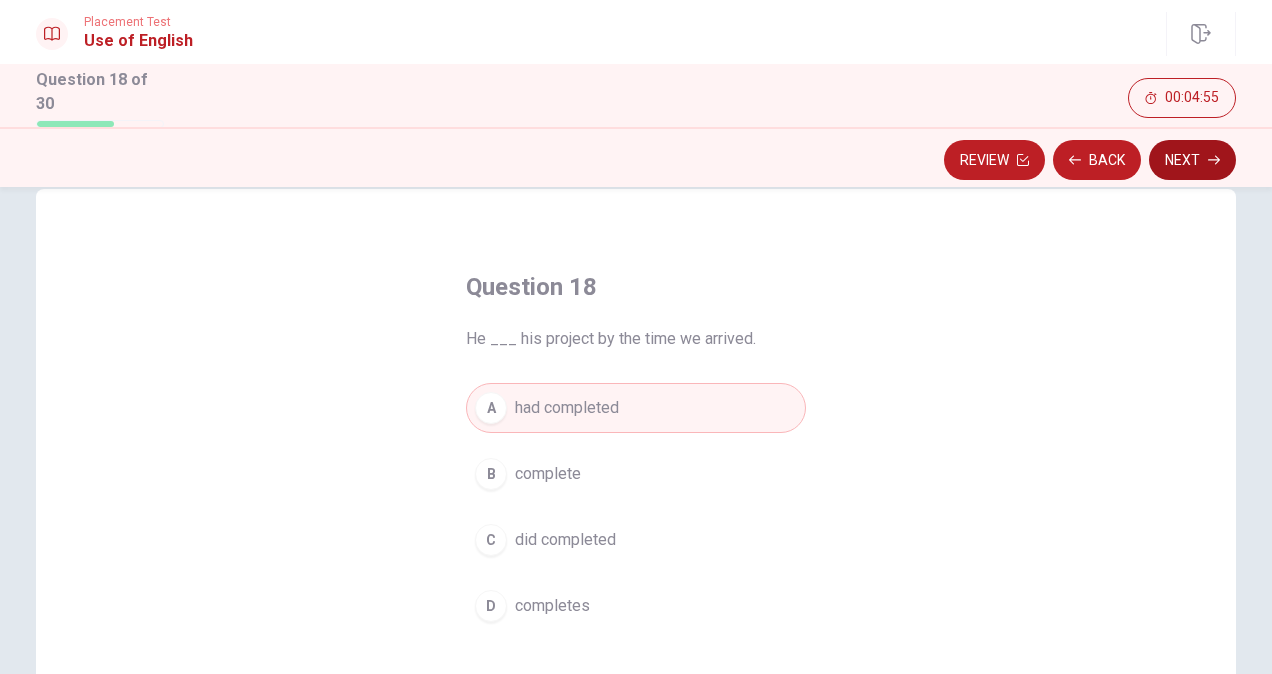 click on "Next" at bounding box center [1192, 160] 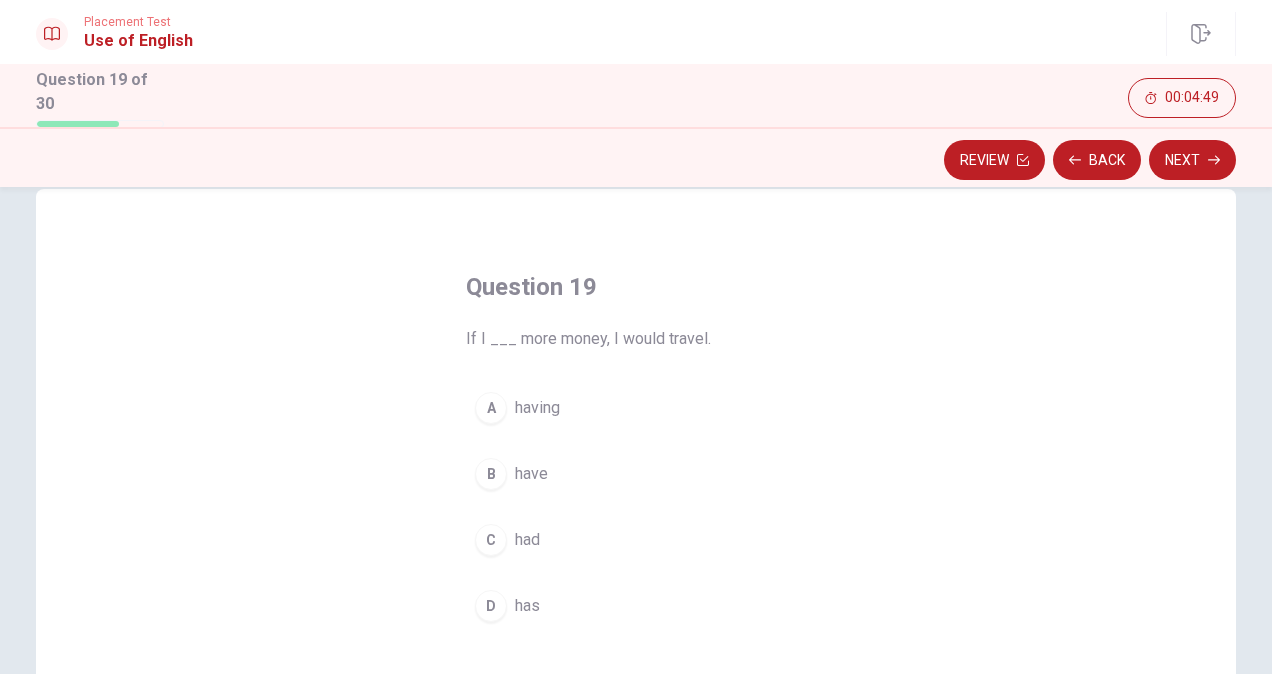 click on "C had" at bounding box center (636, 540) 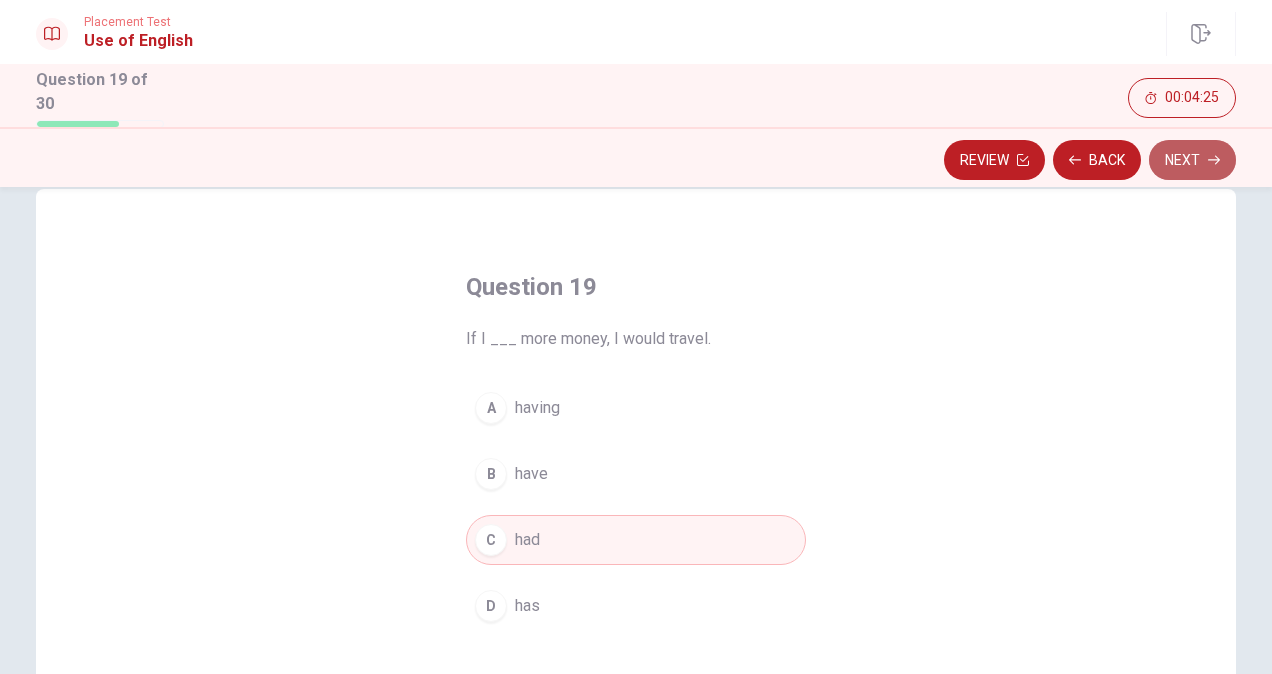 click on "Next" at bounding box center [1192, 160] 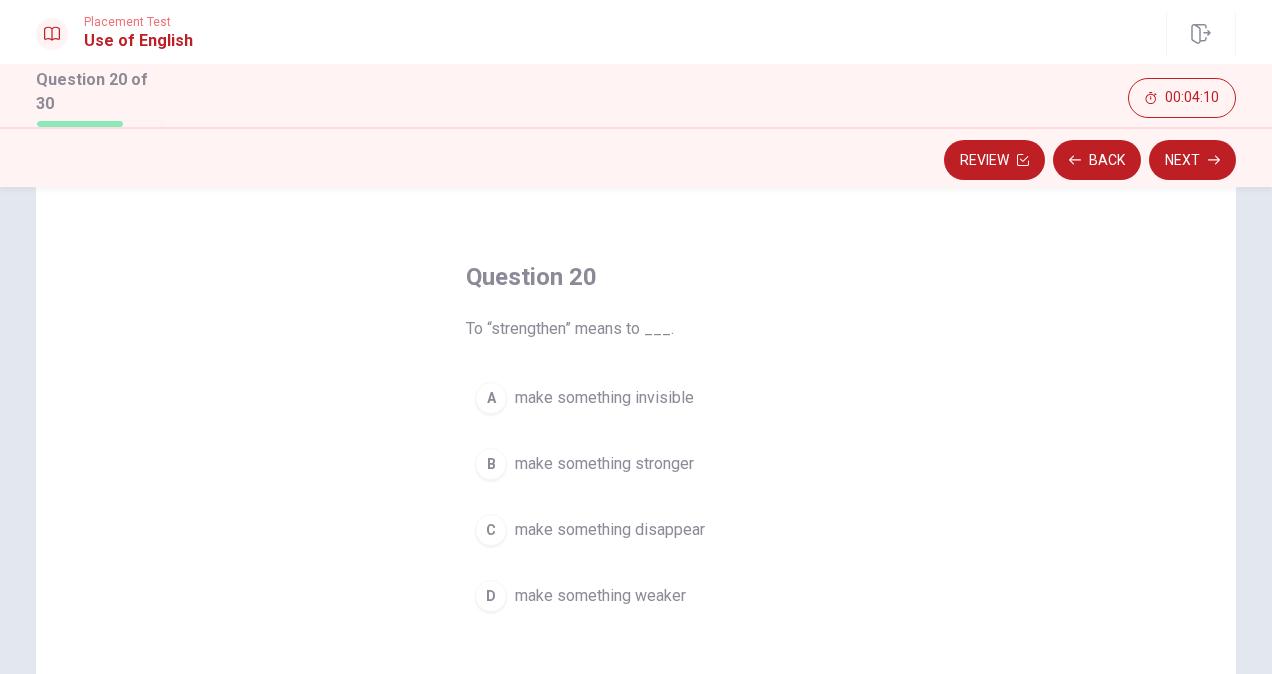 scroll, scrollTop: 52, scrollLeft: 0, axis: vertical 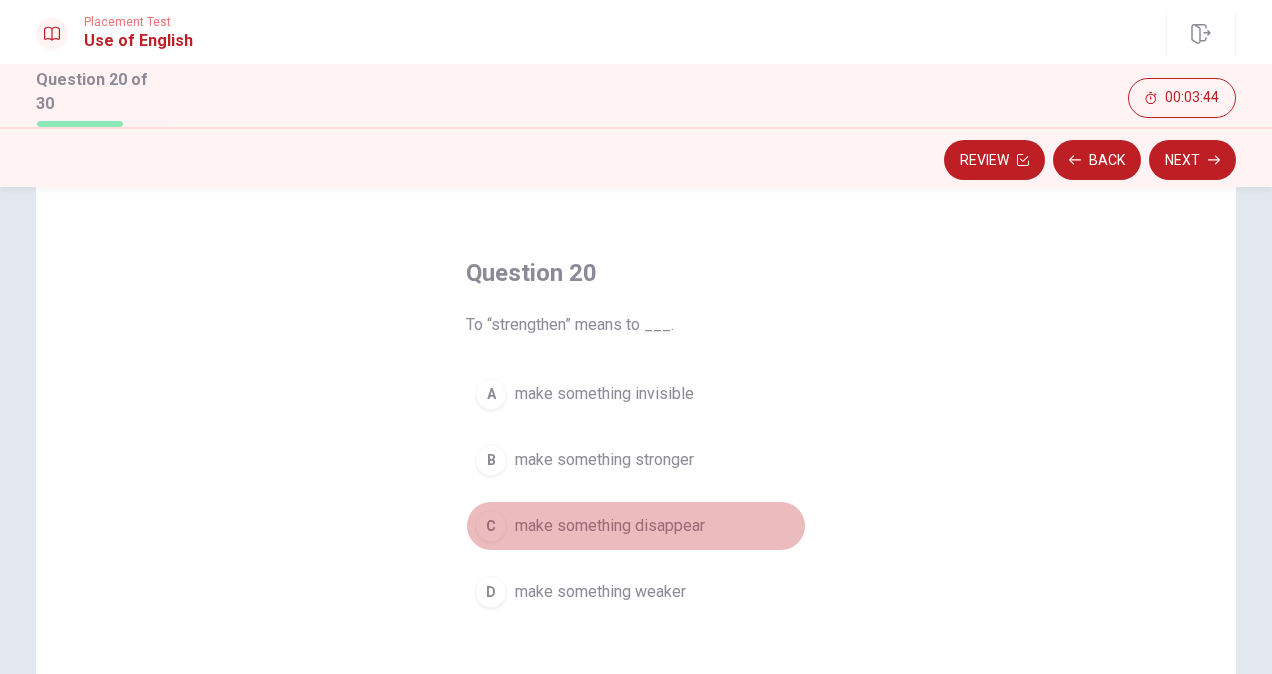 click on "make something disappear" at bounding box center (610, 526) 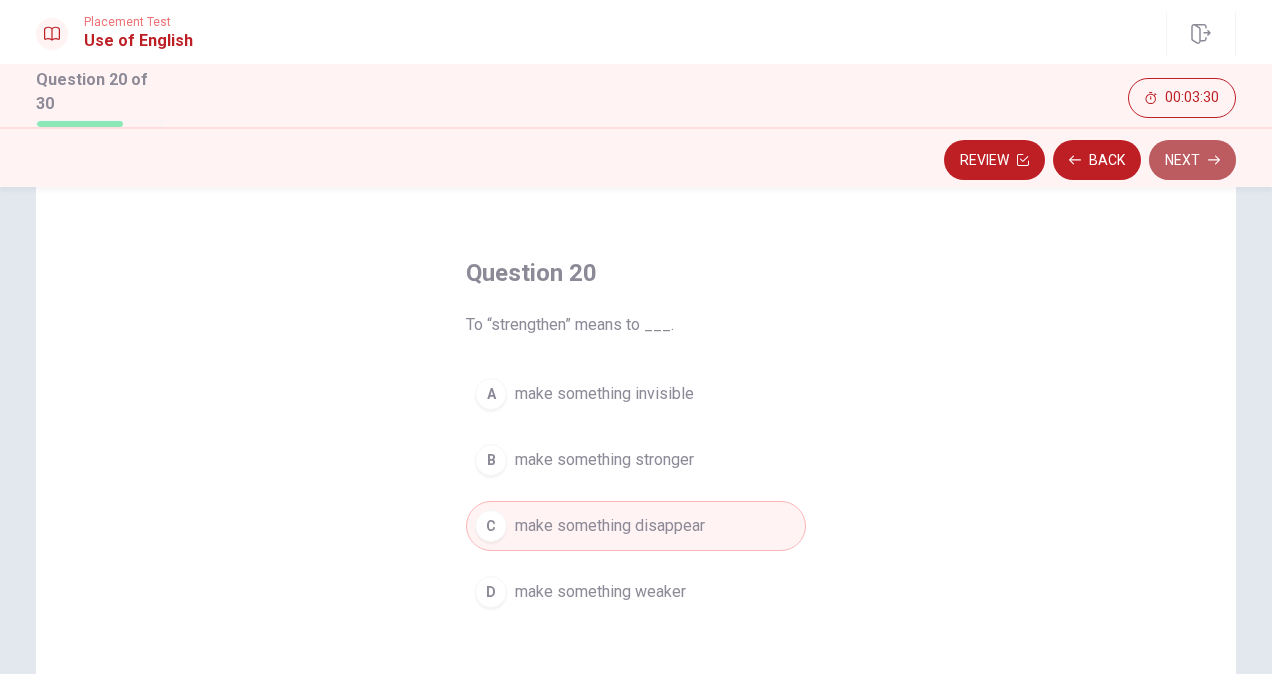 click on "Next" at bounding box center (1192, 160) 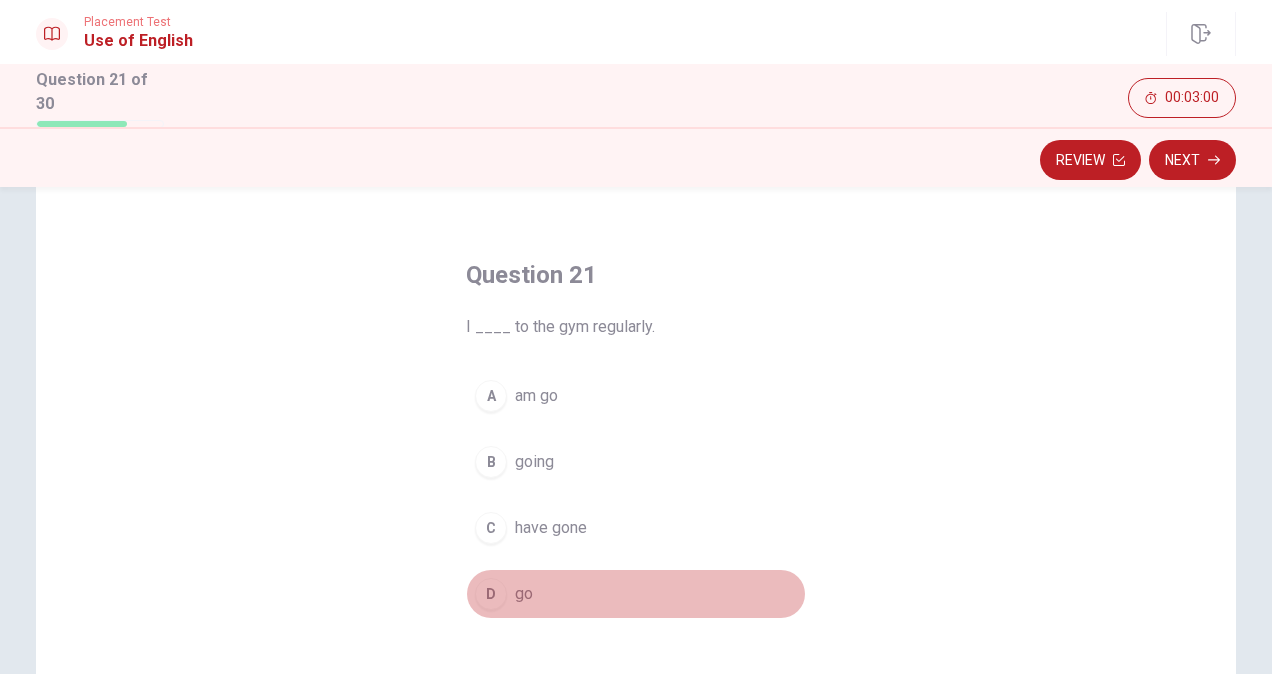 click on "go" at bounding box center (524, 594) 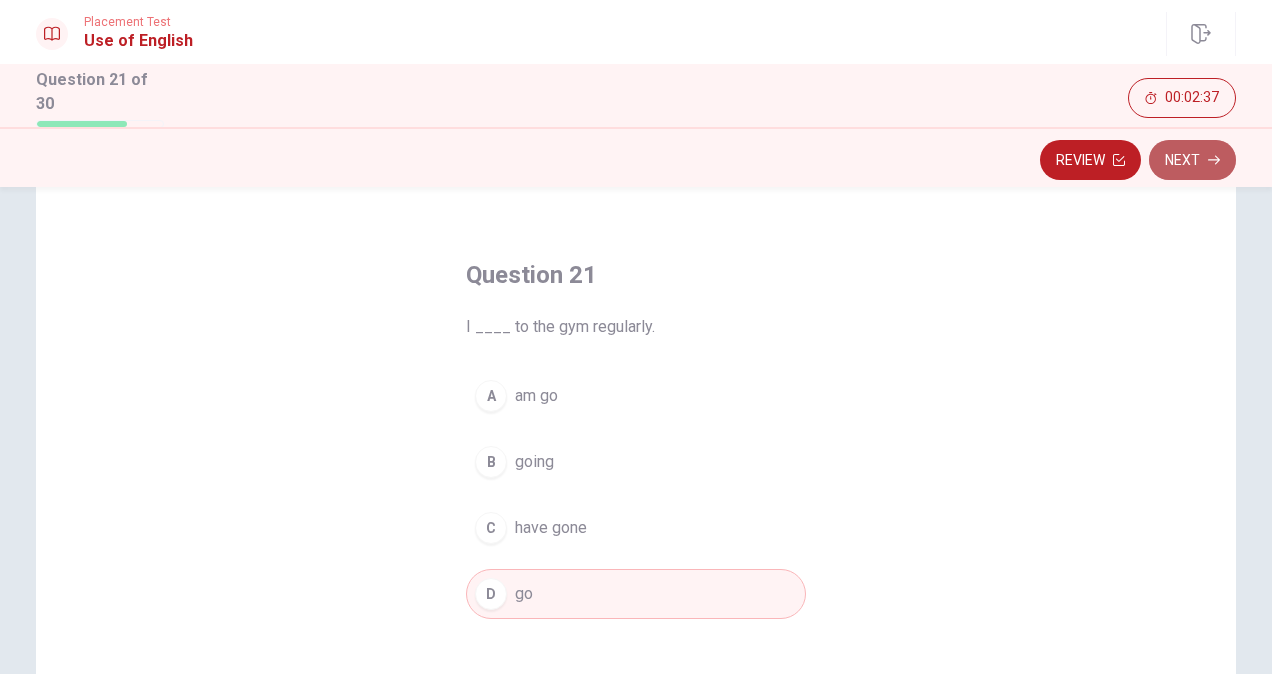 click on "Next" at bounding box center [1192, 160] 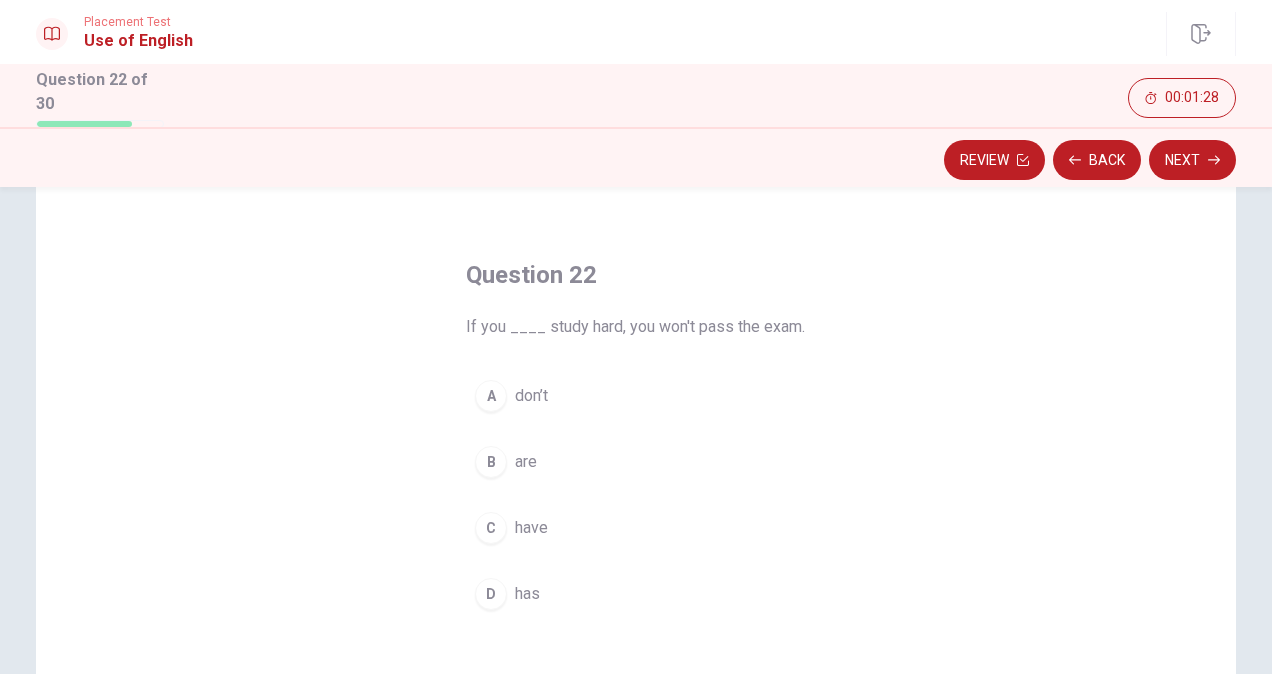 click on "don’t" at bounding box center (531, 396) 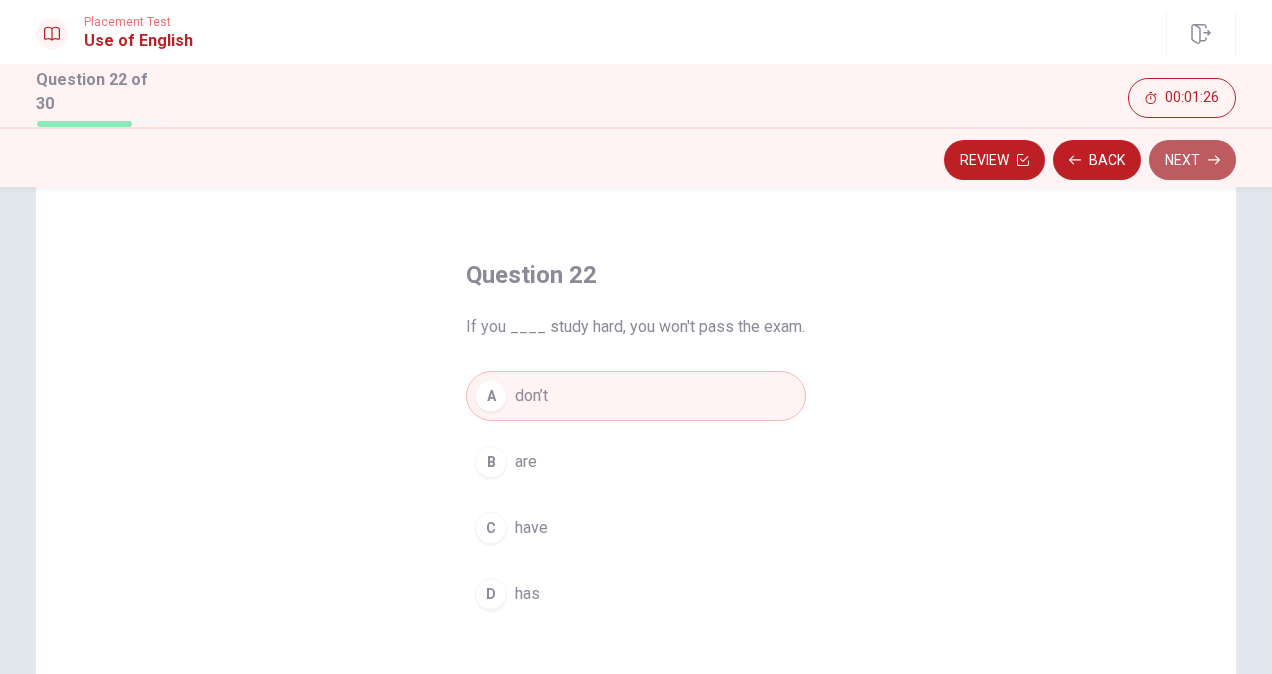 click on "Next" at bounding box center (1192, 160) 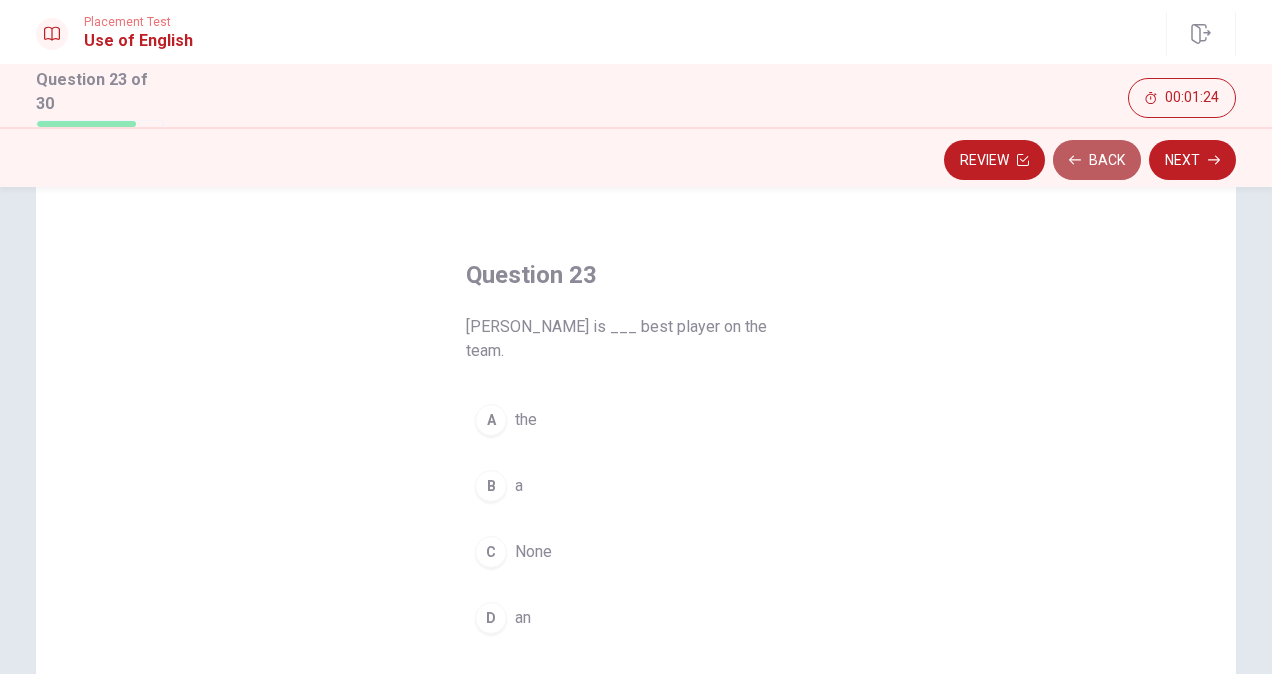click on "Back" at bounding box center (1097, 160) 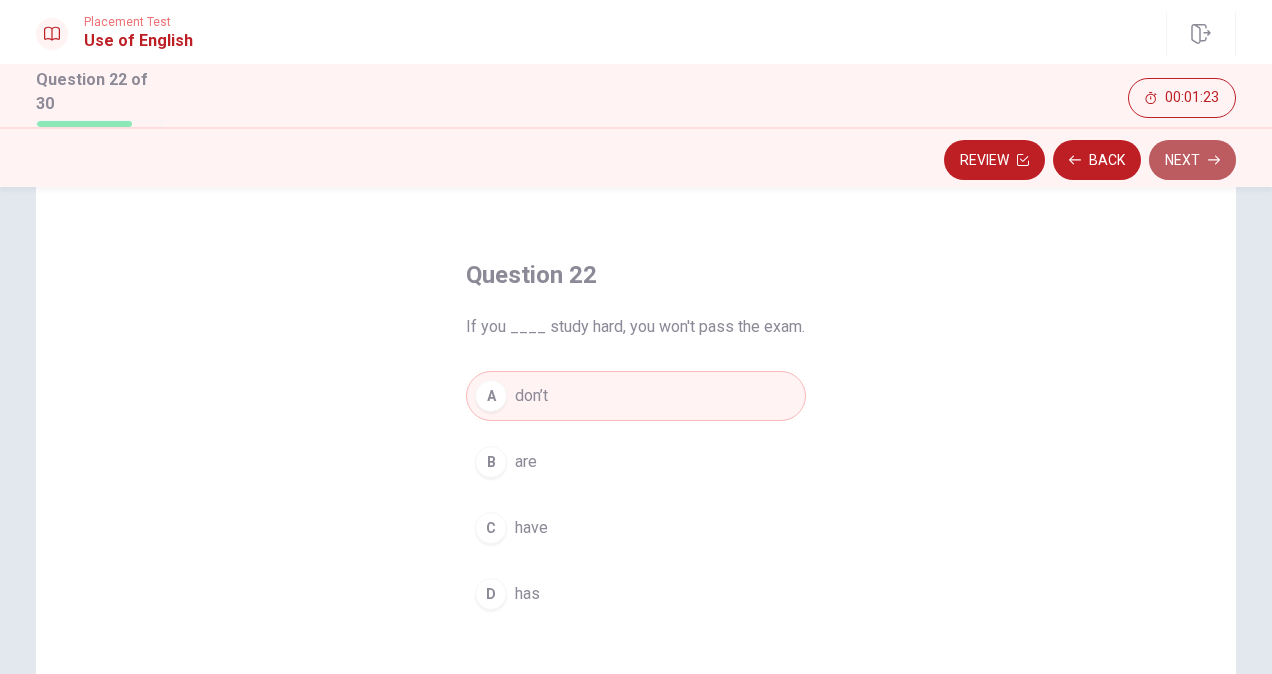 click on "Next" at bounding box center (1192, 160) 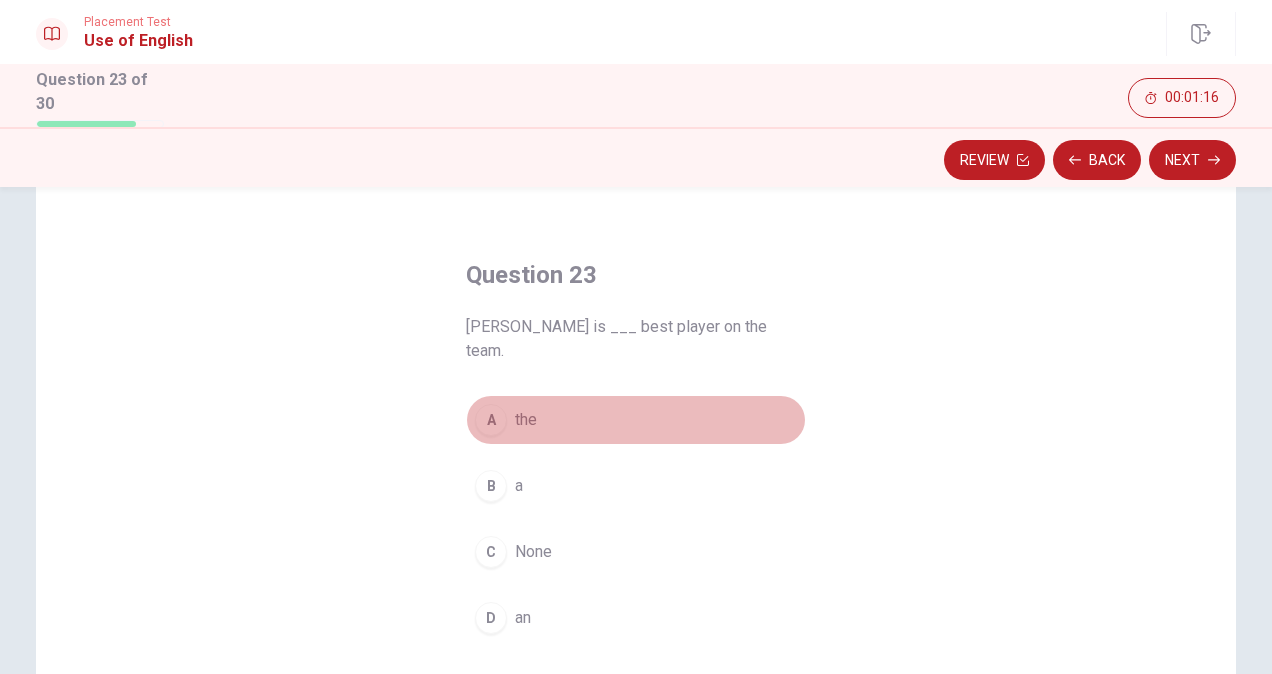 click on "A the" at bounding box center [636, 420] 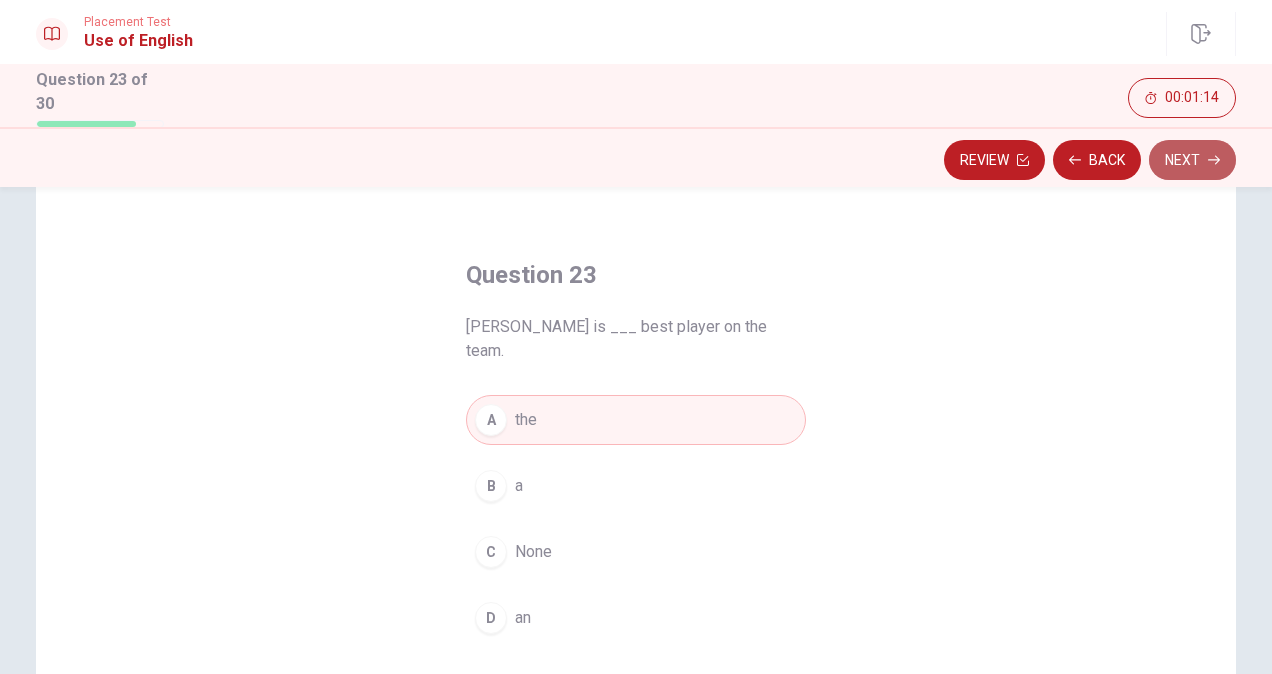 click on "Next" at bounding box center (1192, 160) 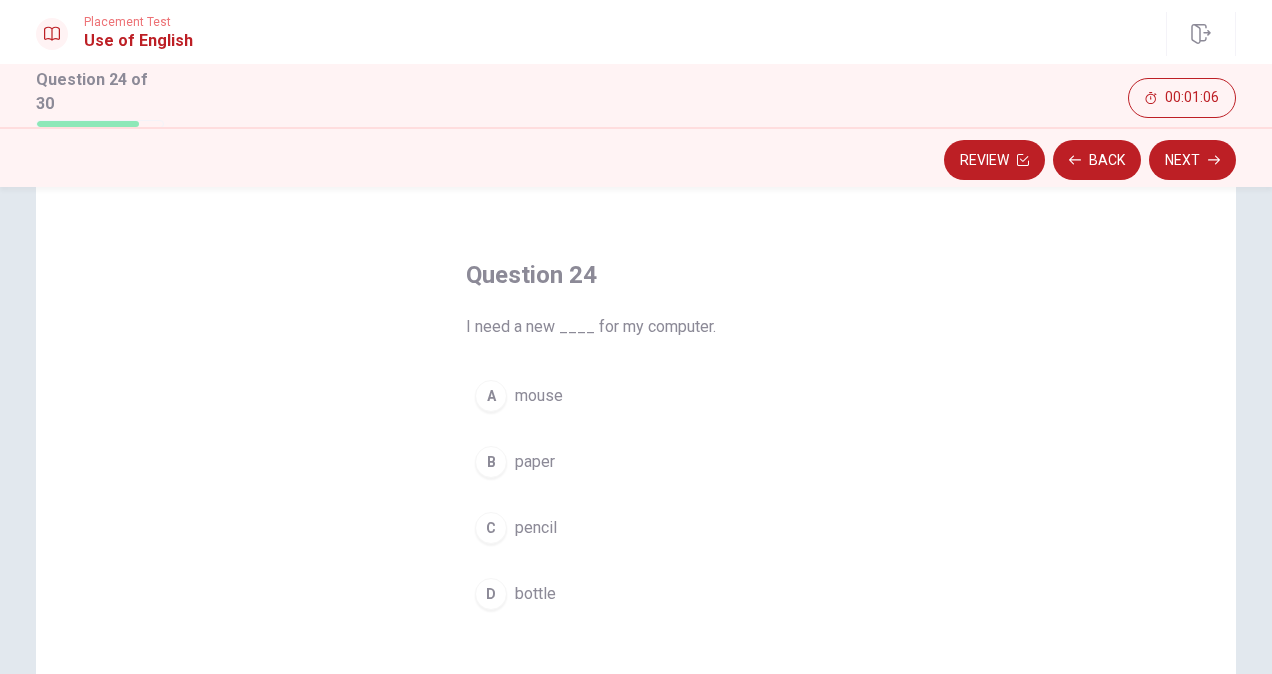 click on "A mouse" at bounding box center [636, 396] 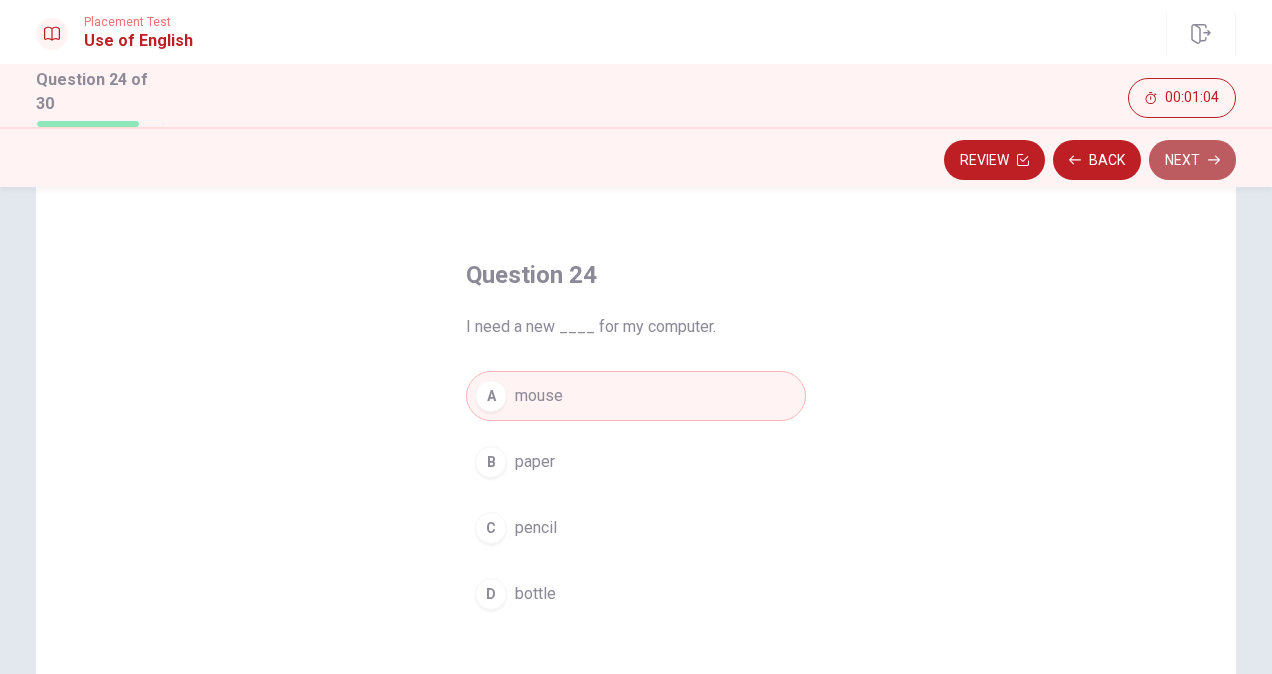 click on "Next" at bounding box center [1192, 160] 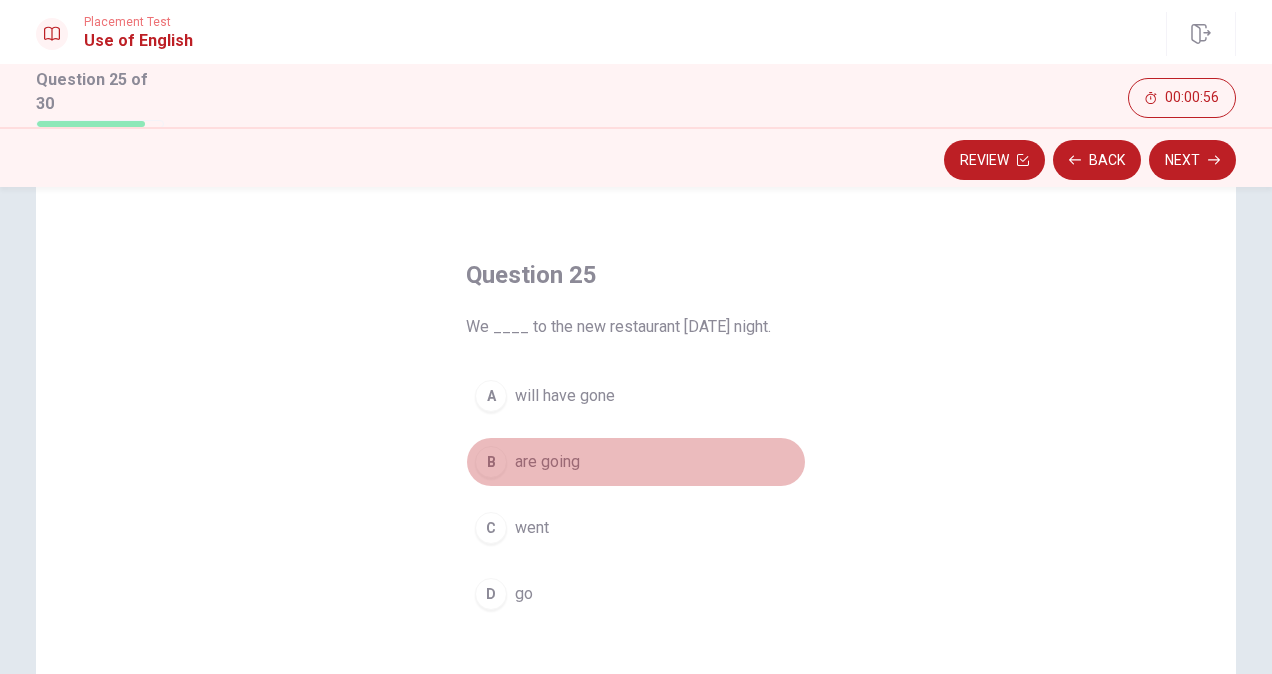click on "are going" at bounding box center [547, 462] 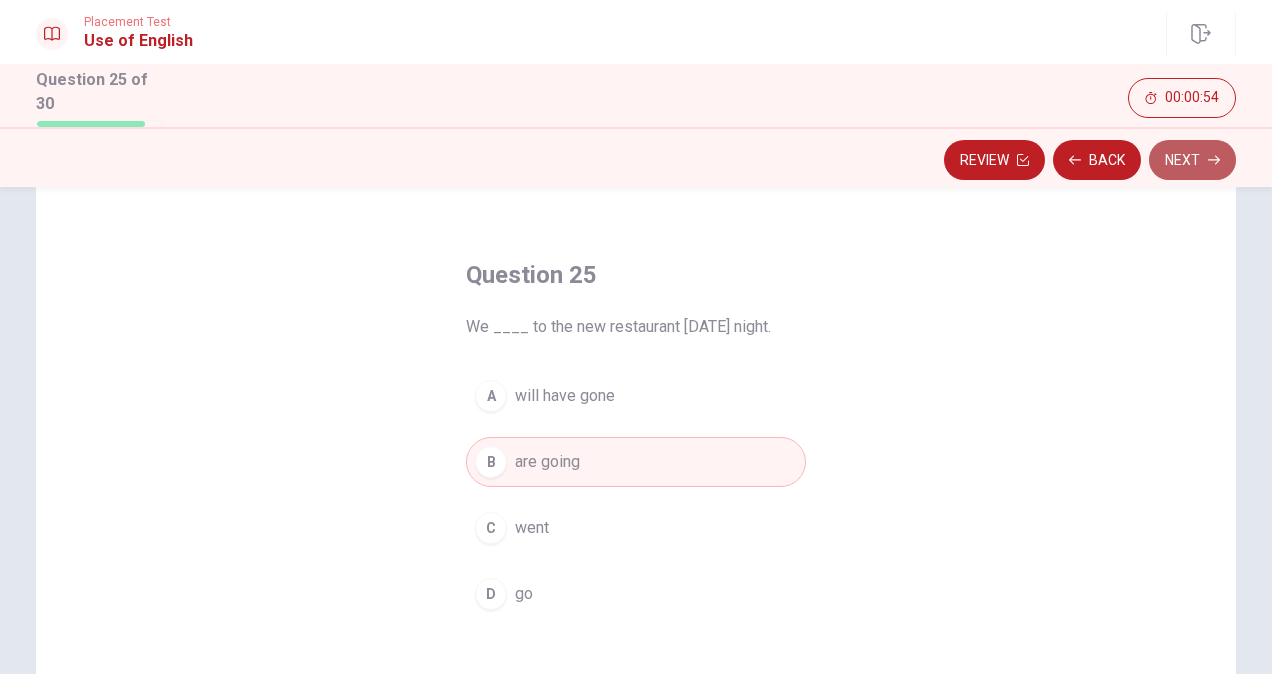 click on "Next" at bounding box center [1192, 160] 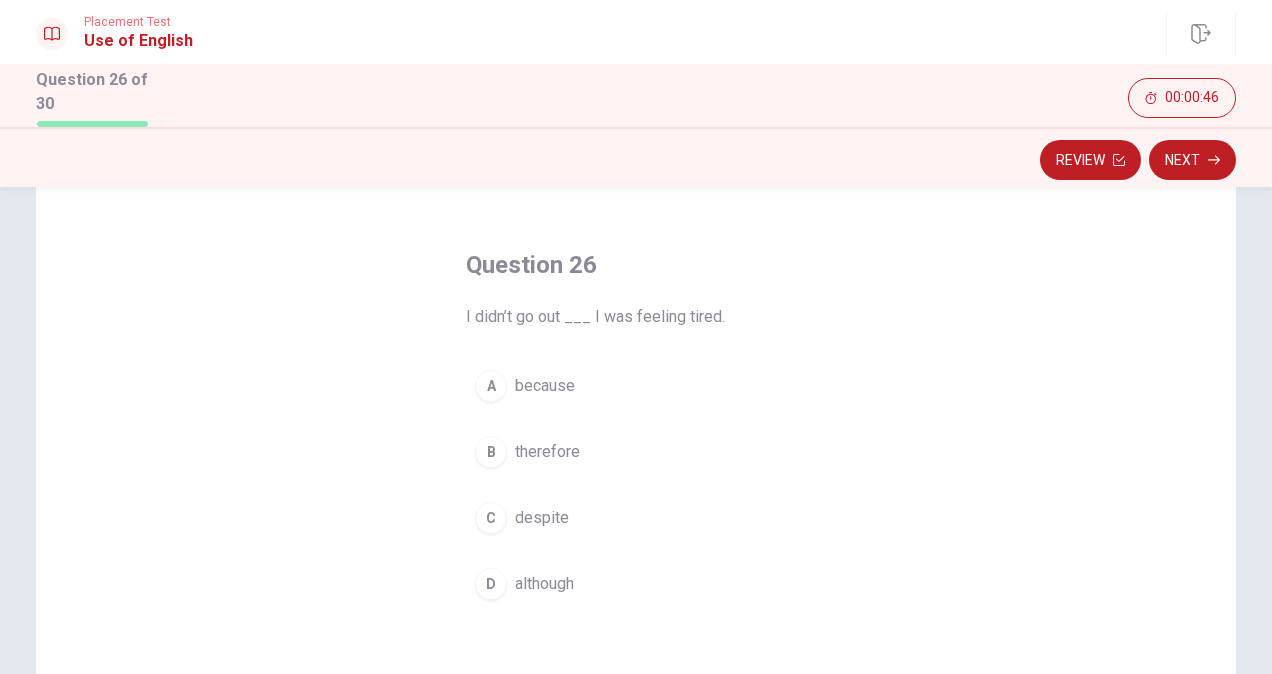 scroll, scrollTop: 61, scrollLeft: 0, axis: vertical 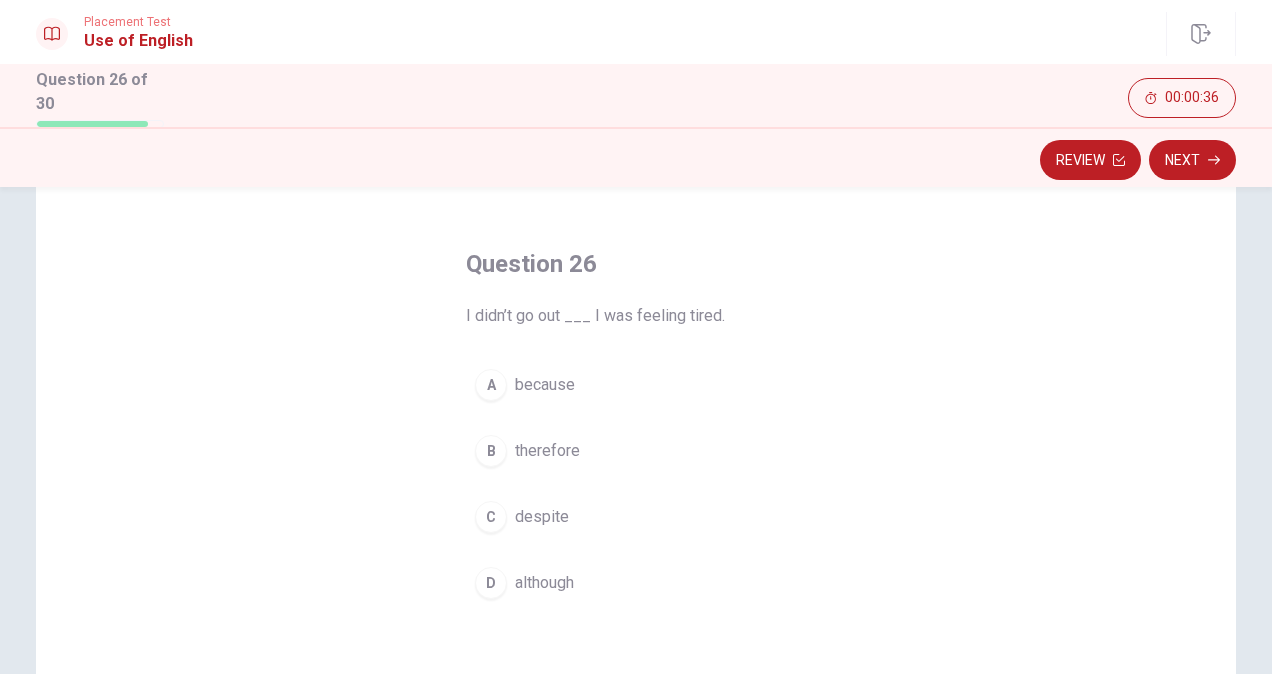 click on "because" at bounding box center [545, 385] 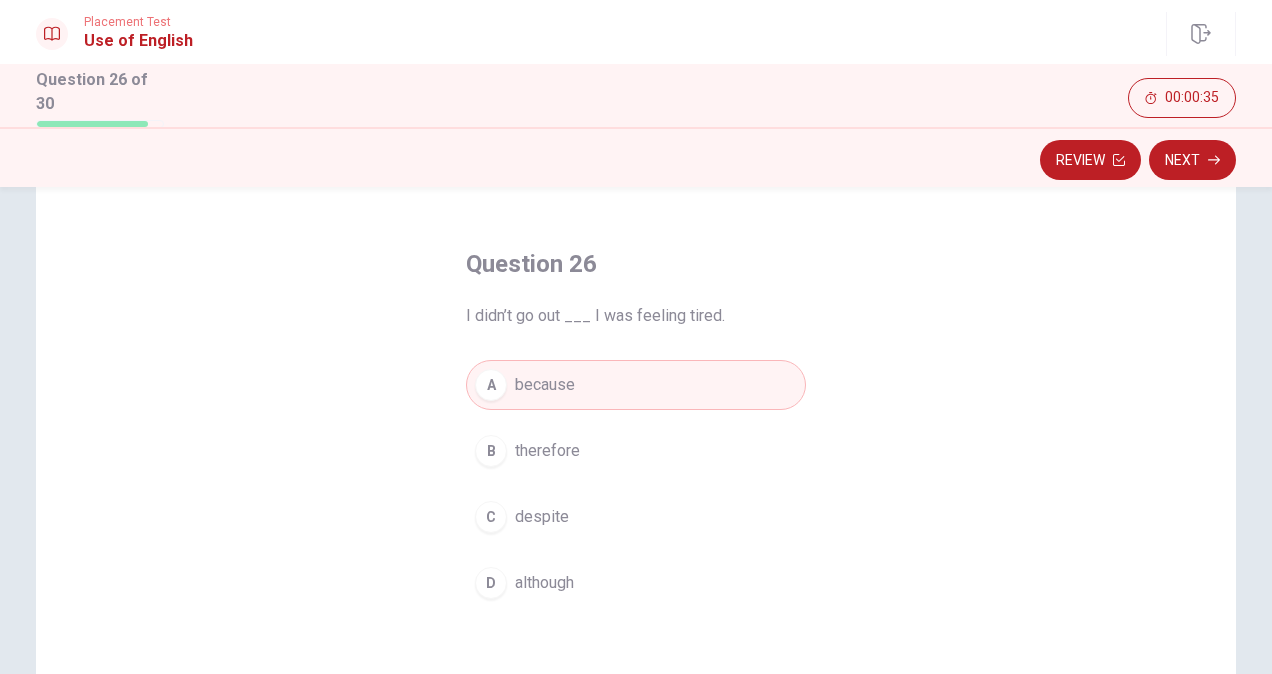 click on "Review Next" at bounding box center (636, 157) 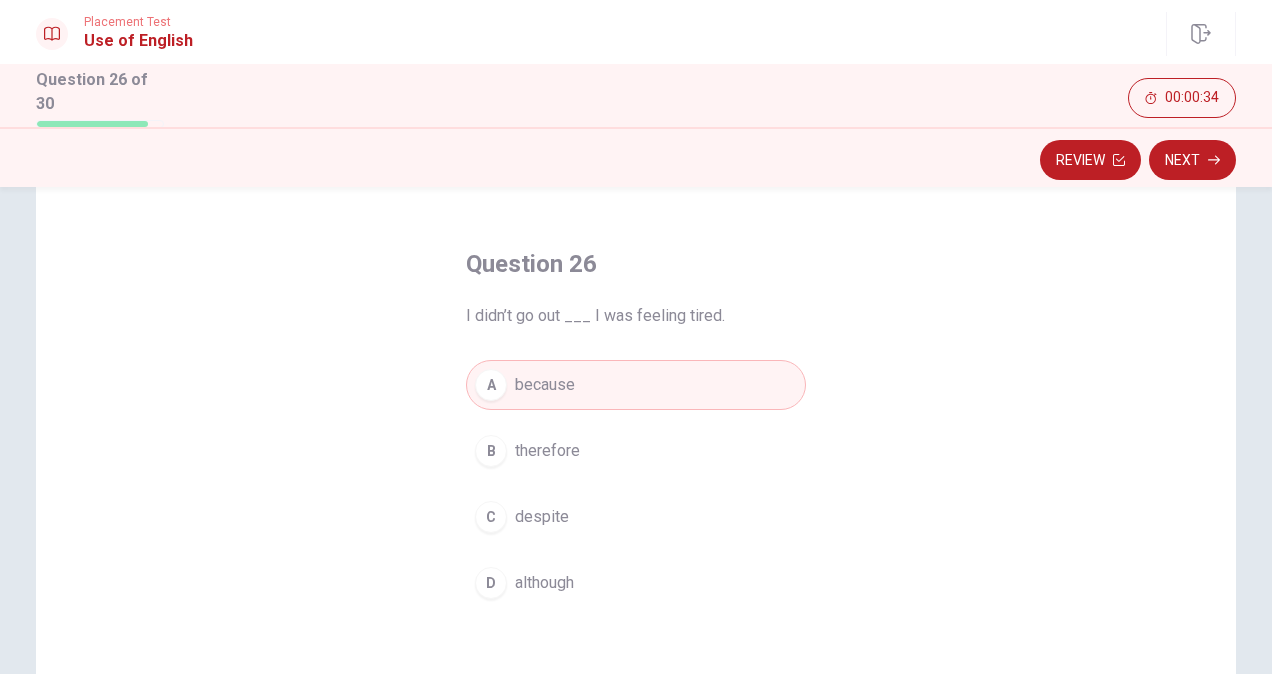 click on "Review Next" at bounding box center [636, 157] 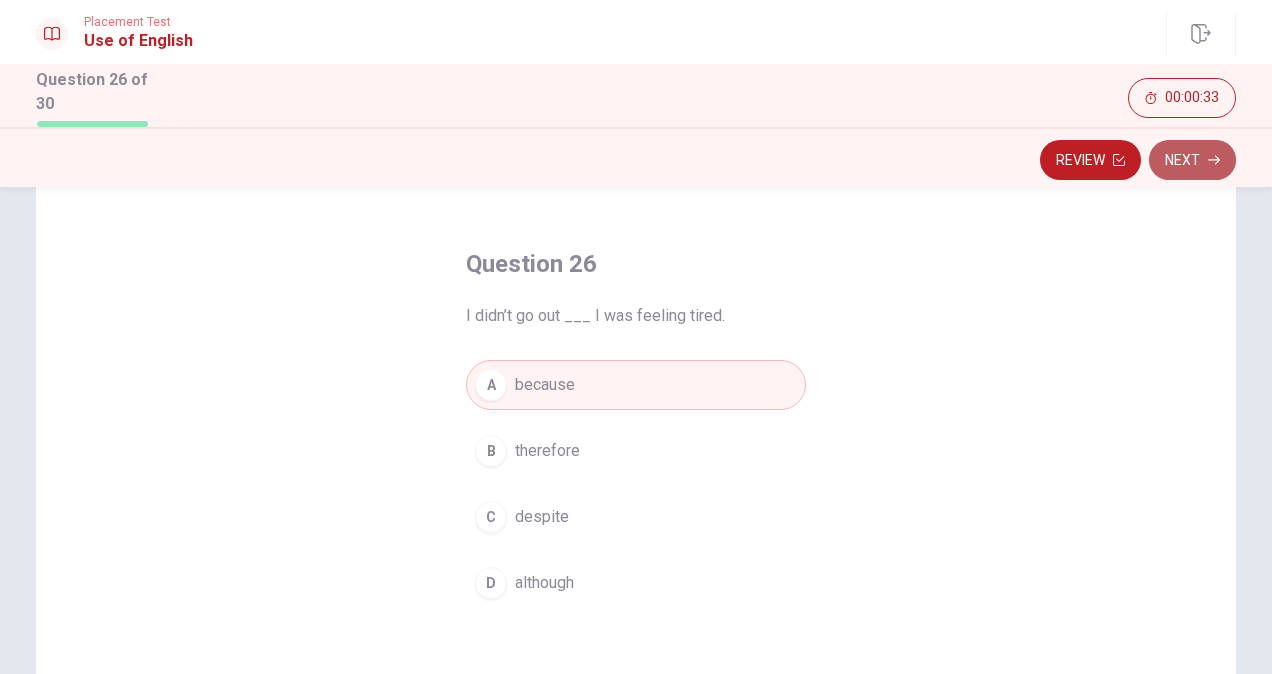 click on "Next" at bounding box center [1192, 160] 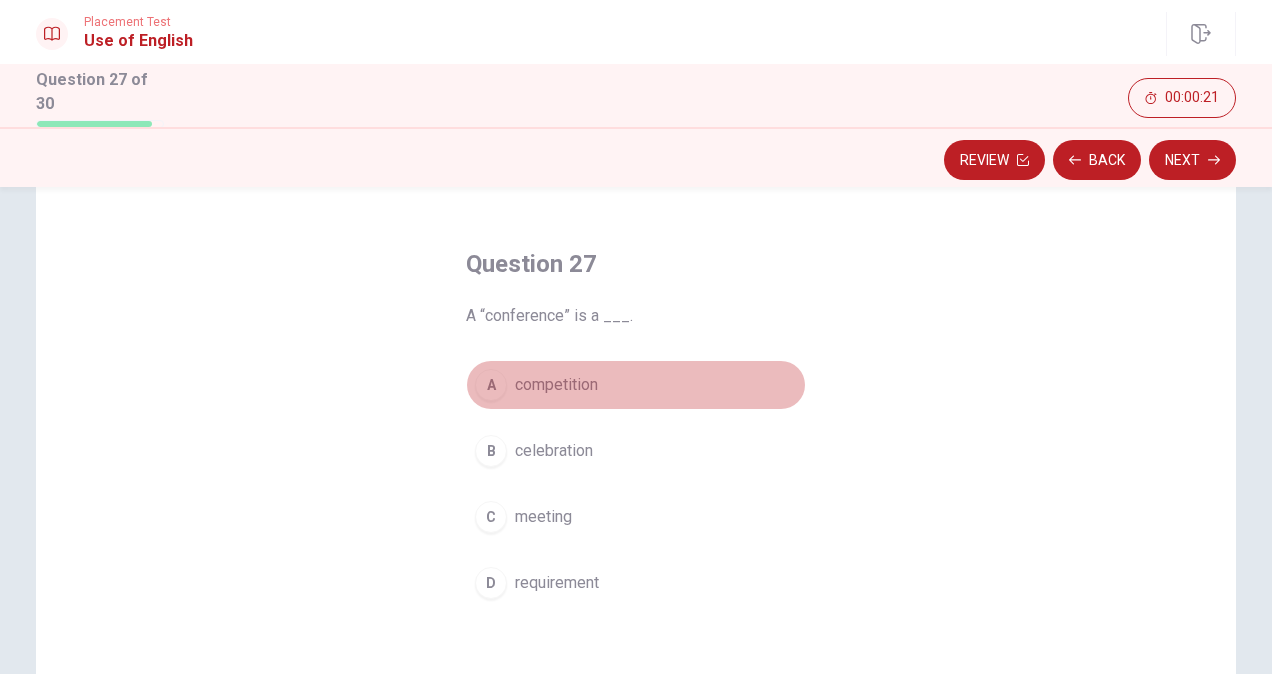 click on "competition" at bounding box center (556, 385) 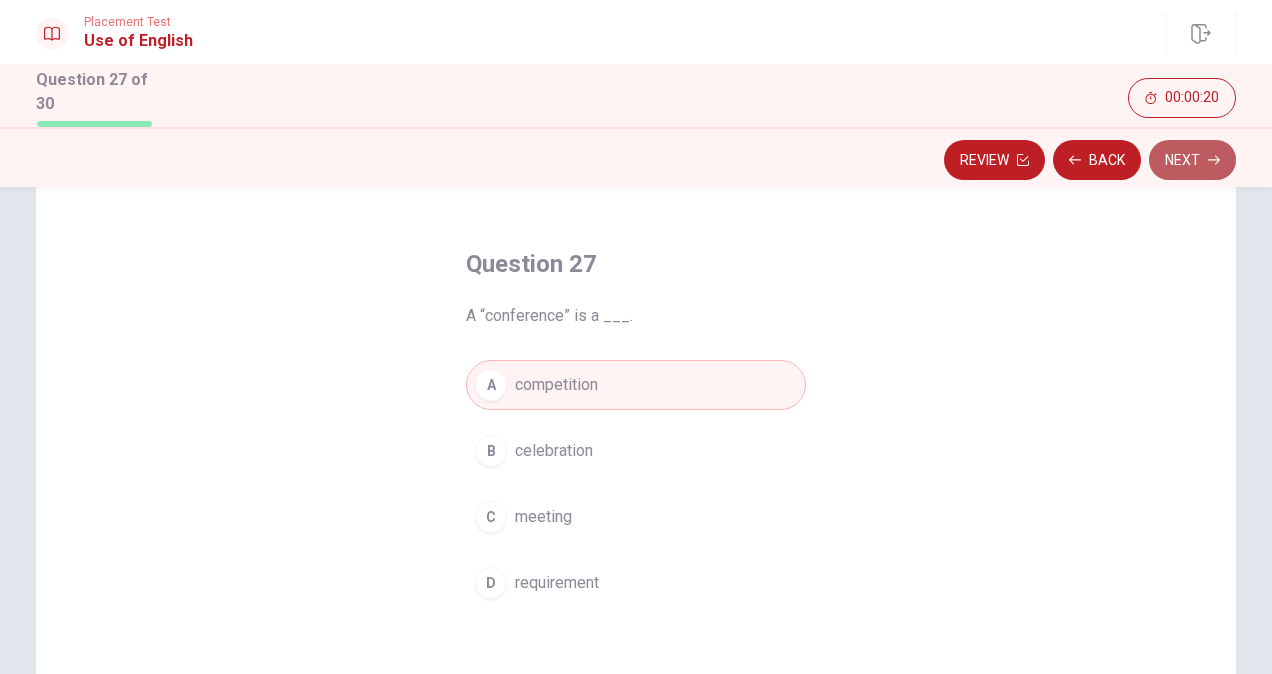 click on "Next" at bounding box center [1192, 160] 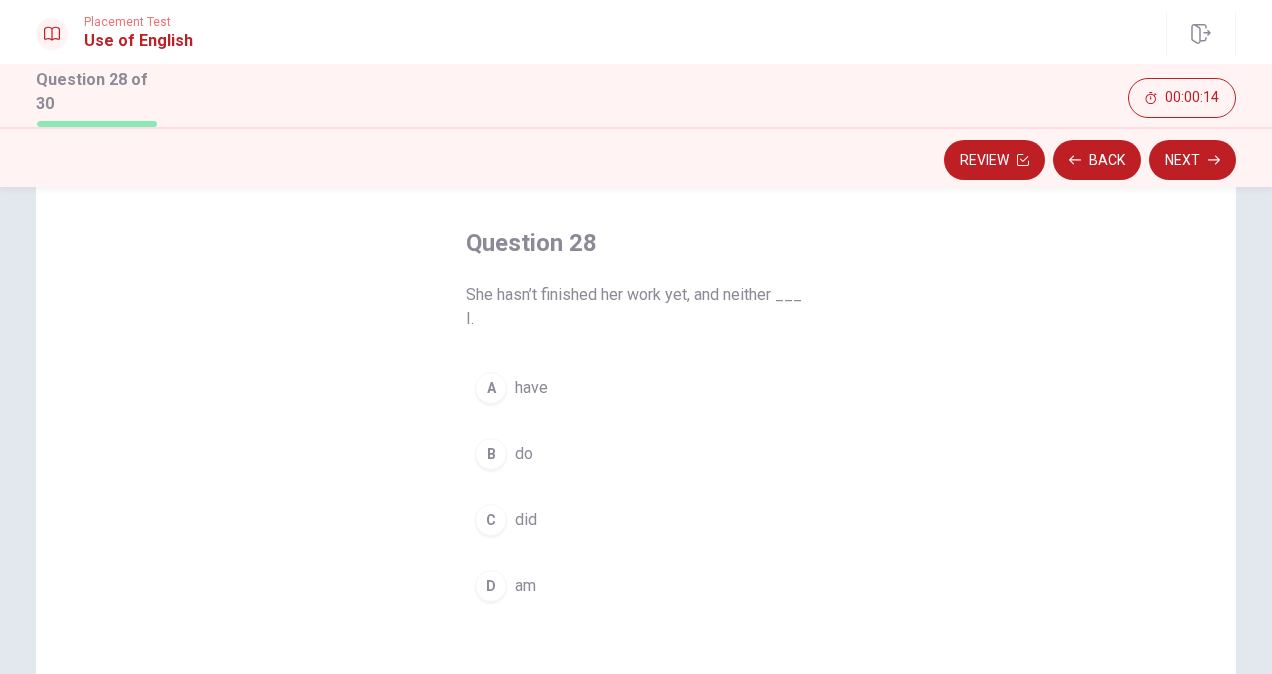 scroll, scrollTop: 83, scrollLeft: 0, axis: vertical 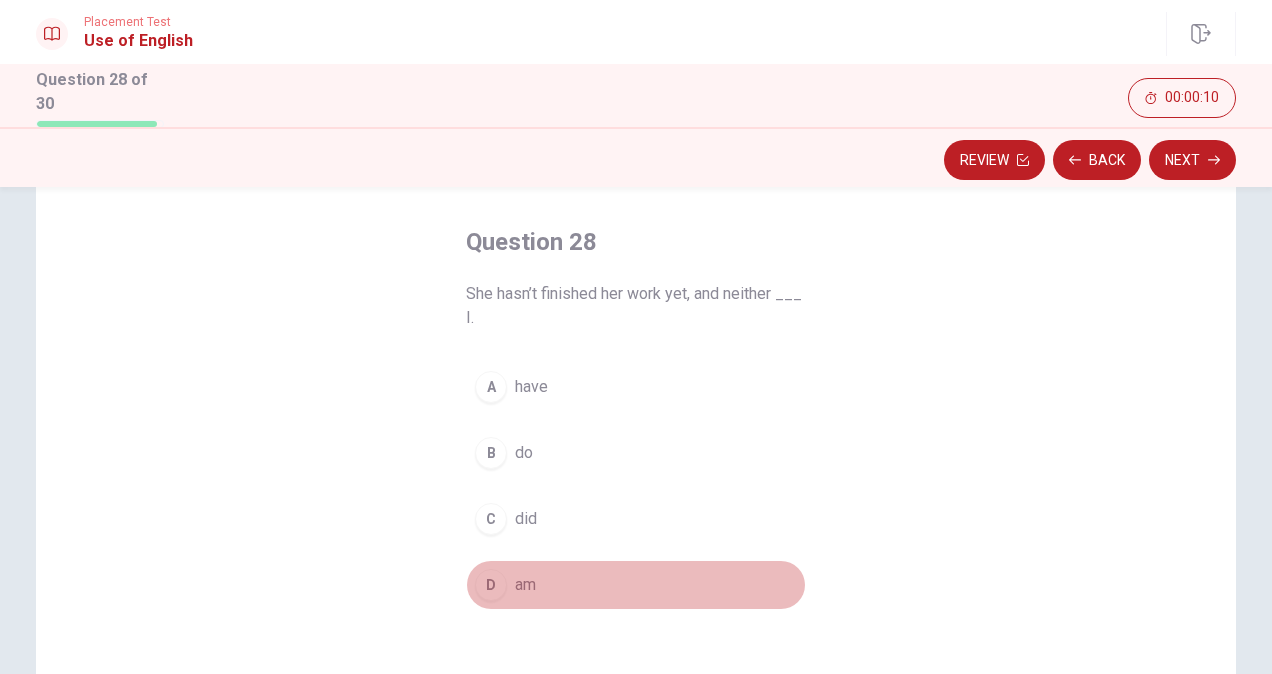 click on "am" at bounding box center [525, 585] 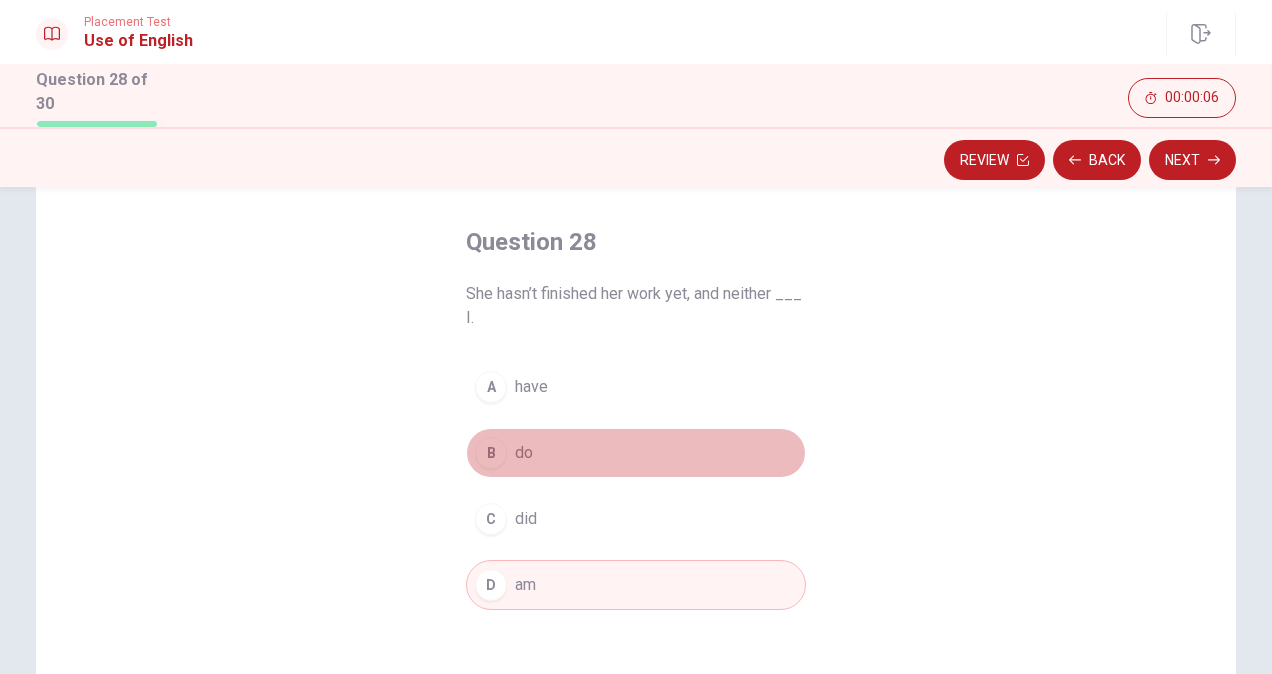 click on "B do" at bounding box center (636, 453) 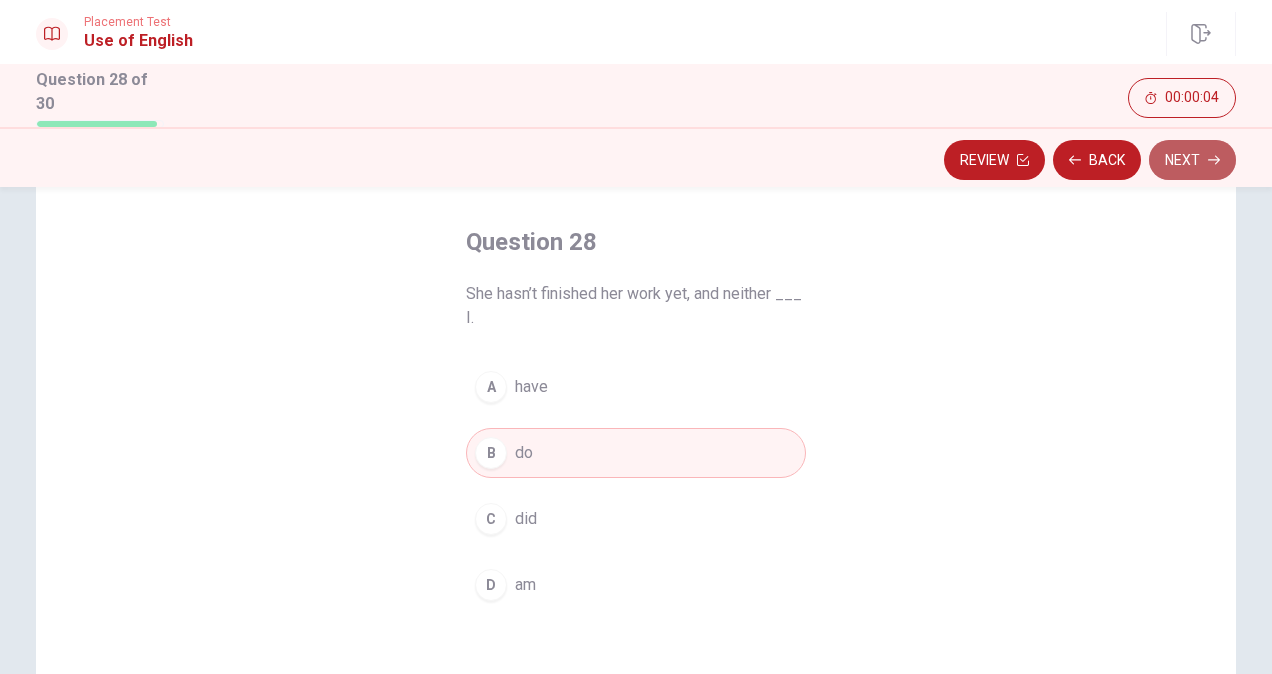 click on "Next" at bounding box center (1192, 160) 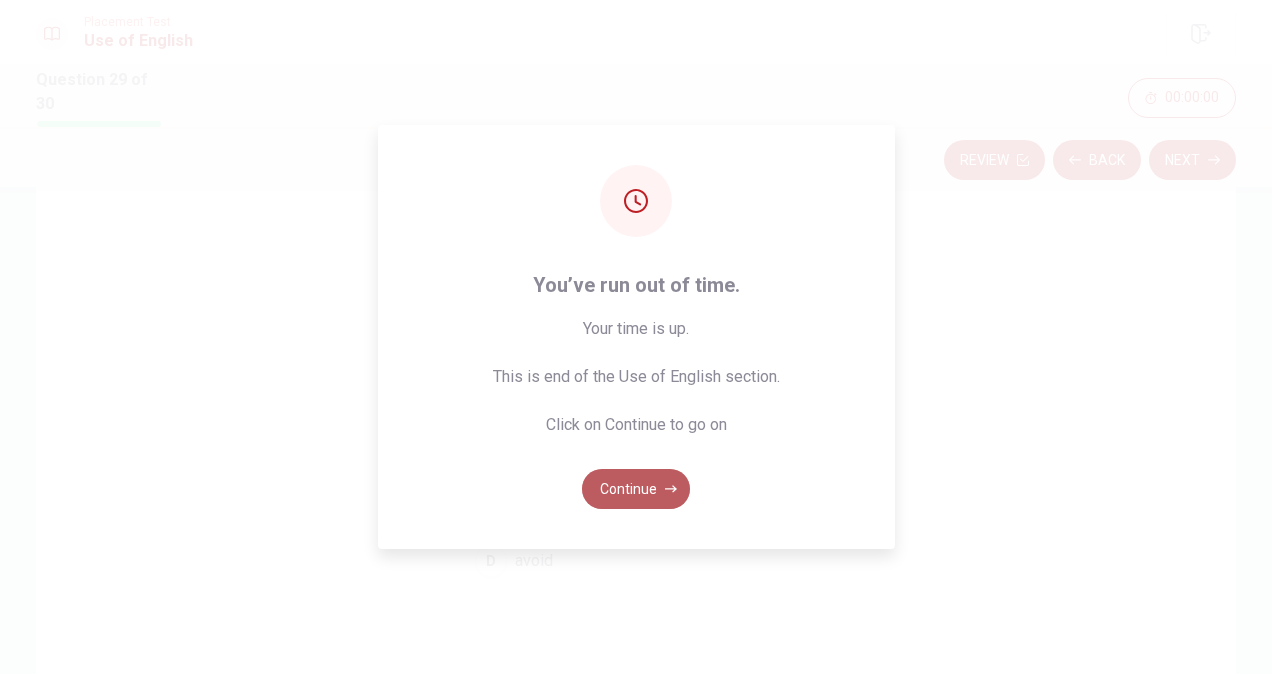 click on "Continue" at bounding box center [636, 489] 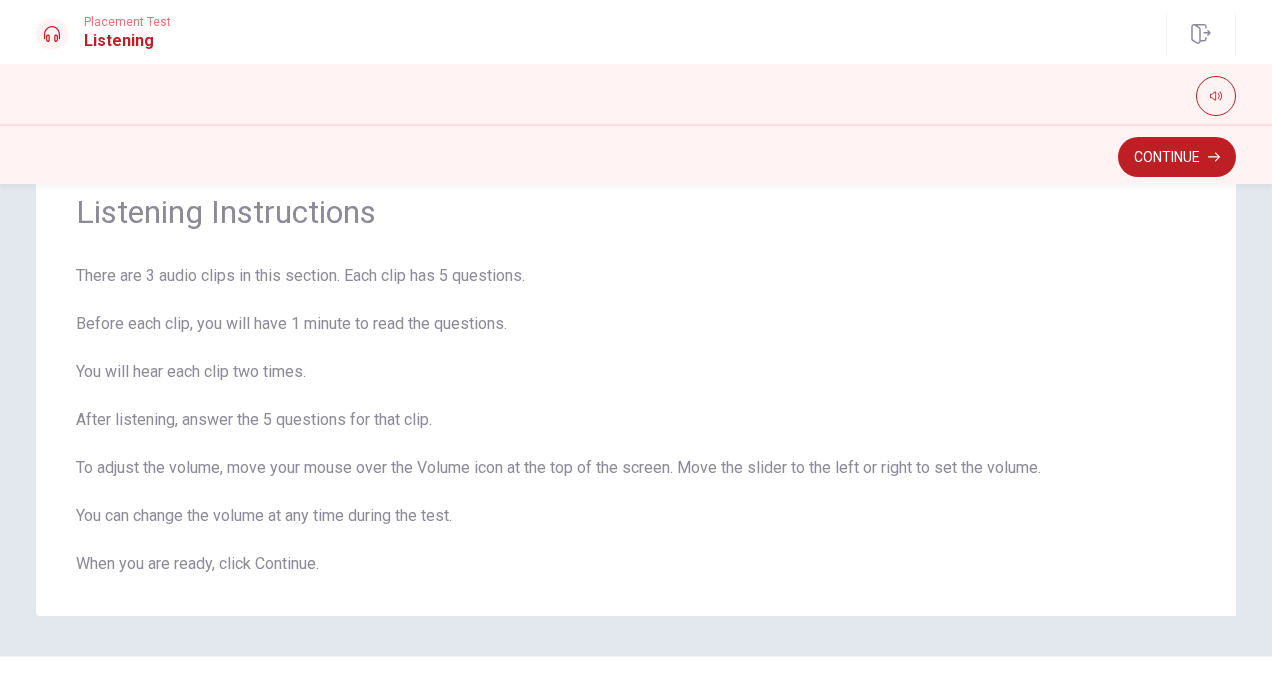 scroll, scrollTop: 0, scrollLeft: 0, axis: both 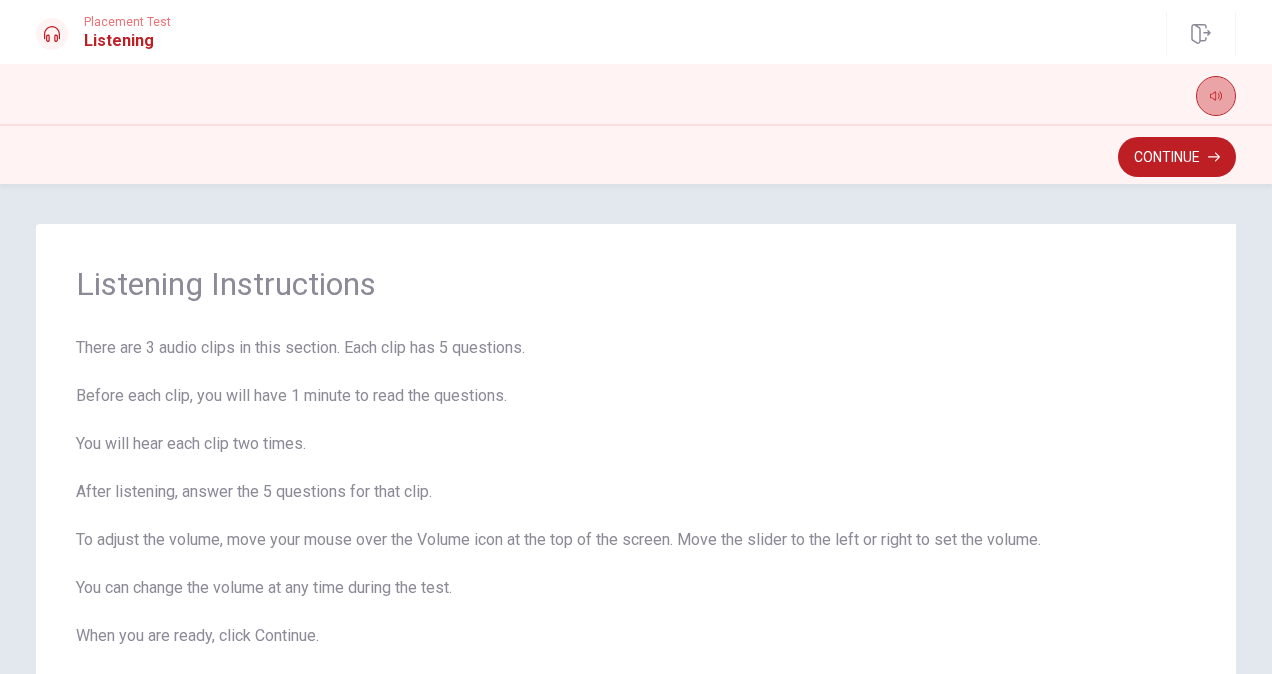 click at bounding box center (1216, 96) 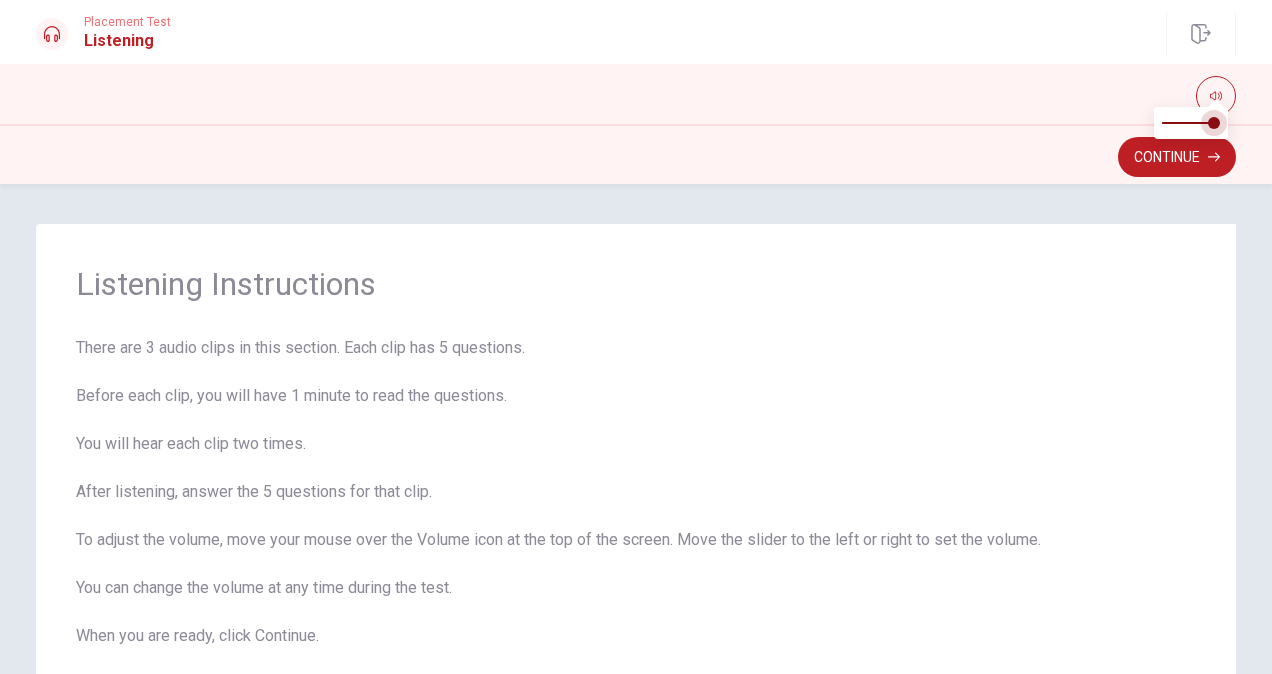 type on "1" 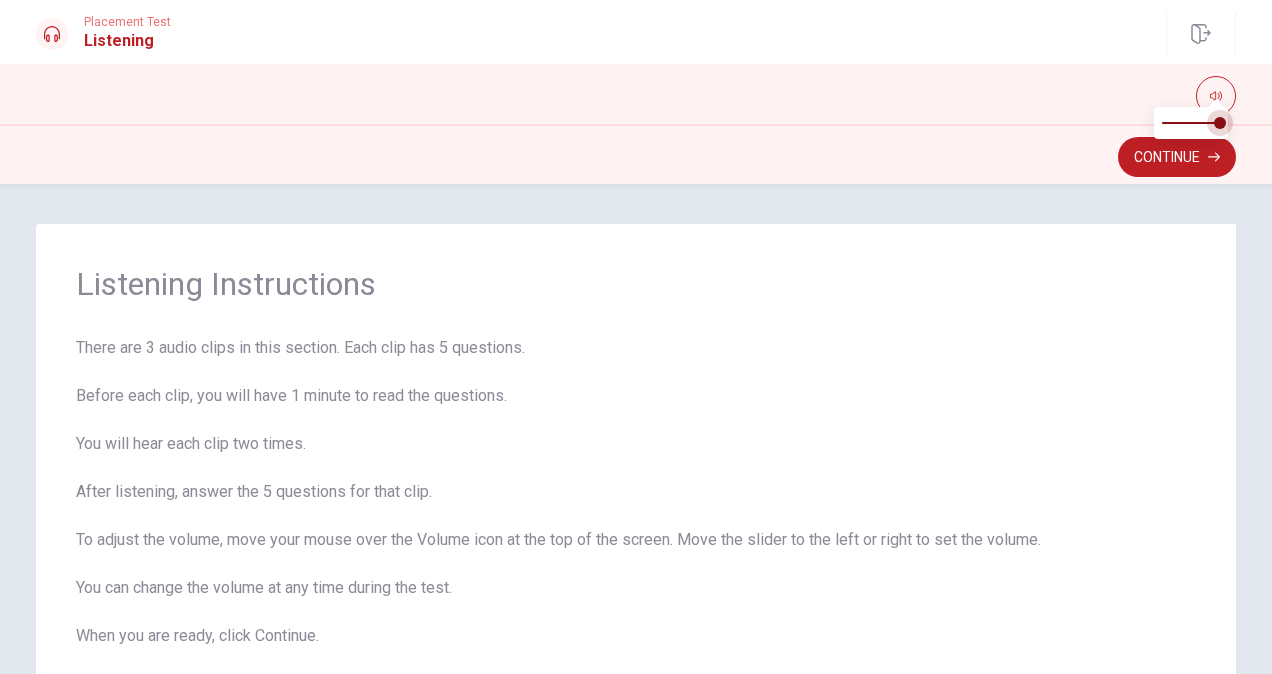 drag, startPoint x: 1217, startPoint y: 119, endPoint x: 1275, endPoint y: 116, distance: 58.077534 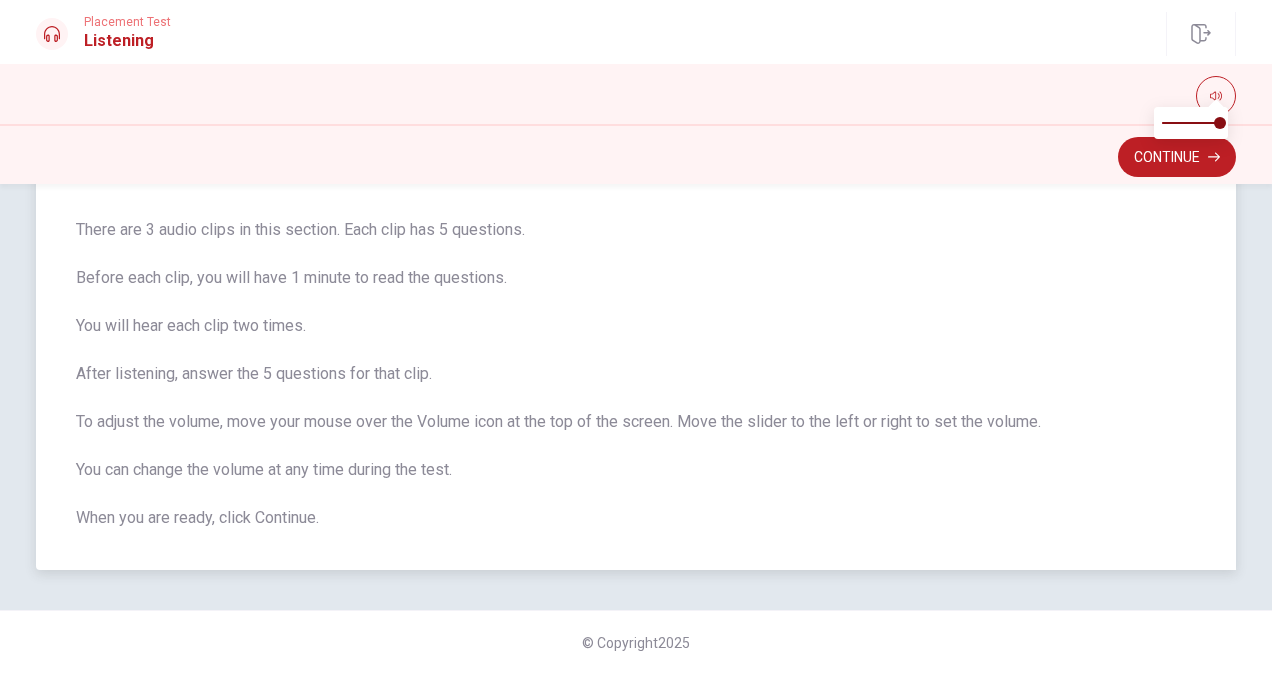 scroll, scrollTop: 0, scrollLeft: 0, axis: both 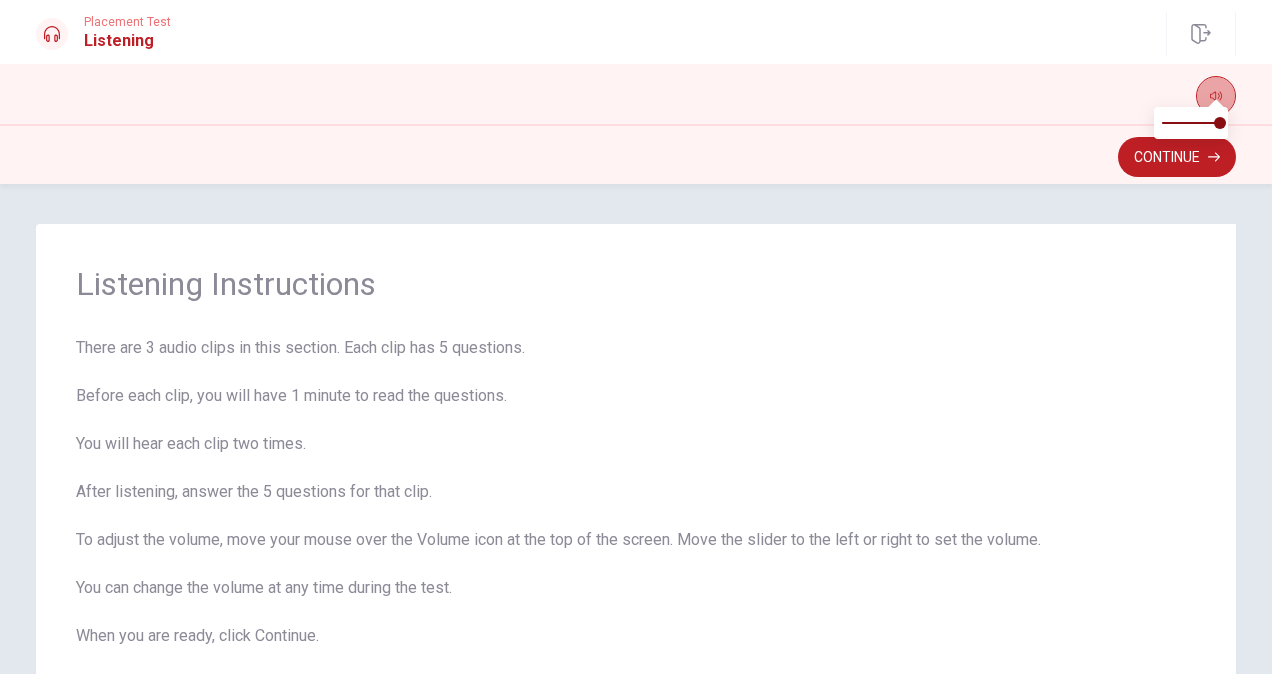 click at bounding box center (1216, 96) 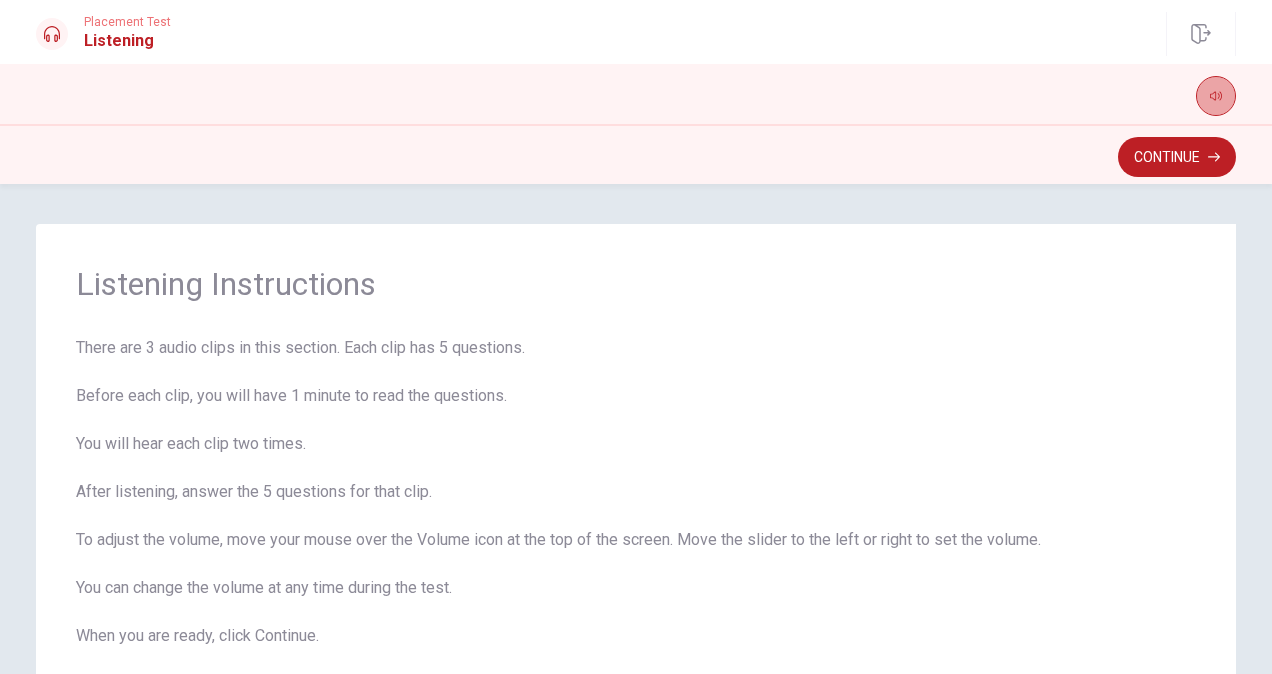click at bounding box center (1216, 96) 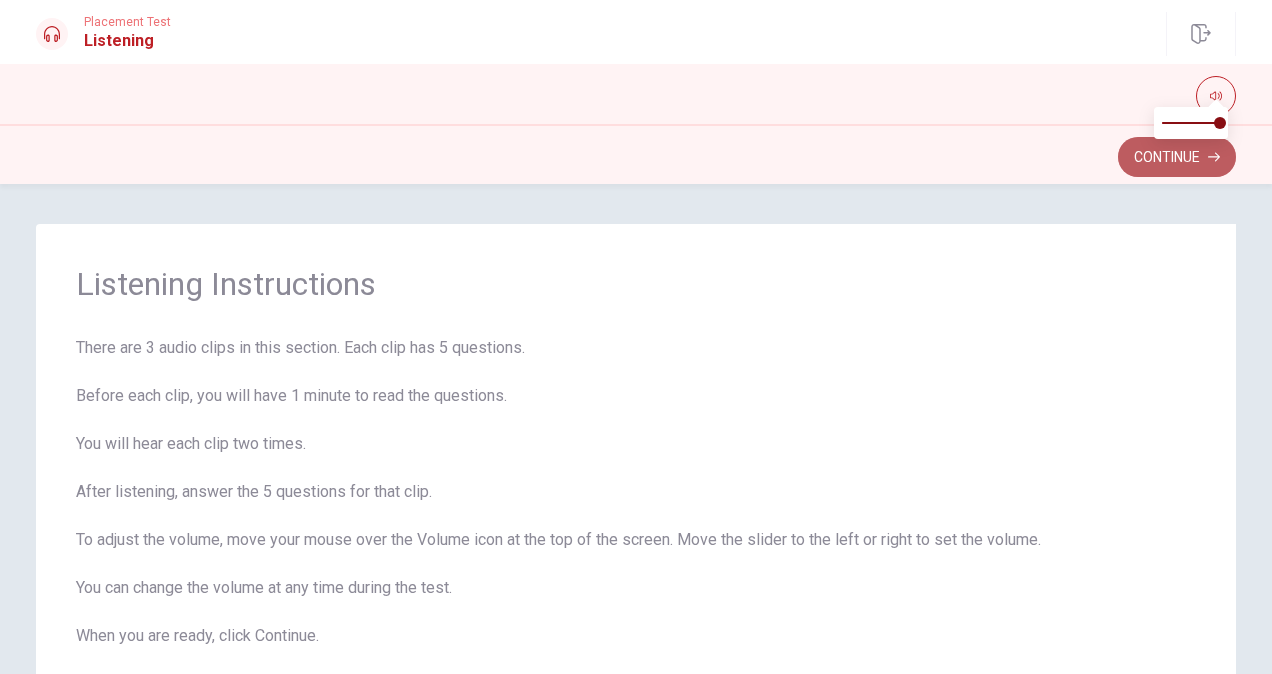 click on "Continue" at bounding box center [1177, 157] 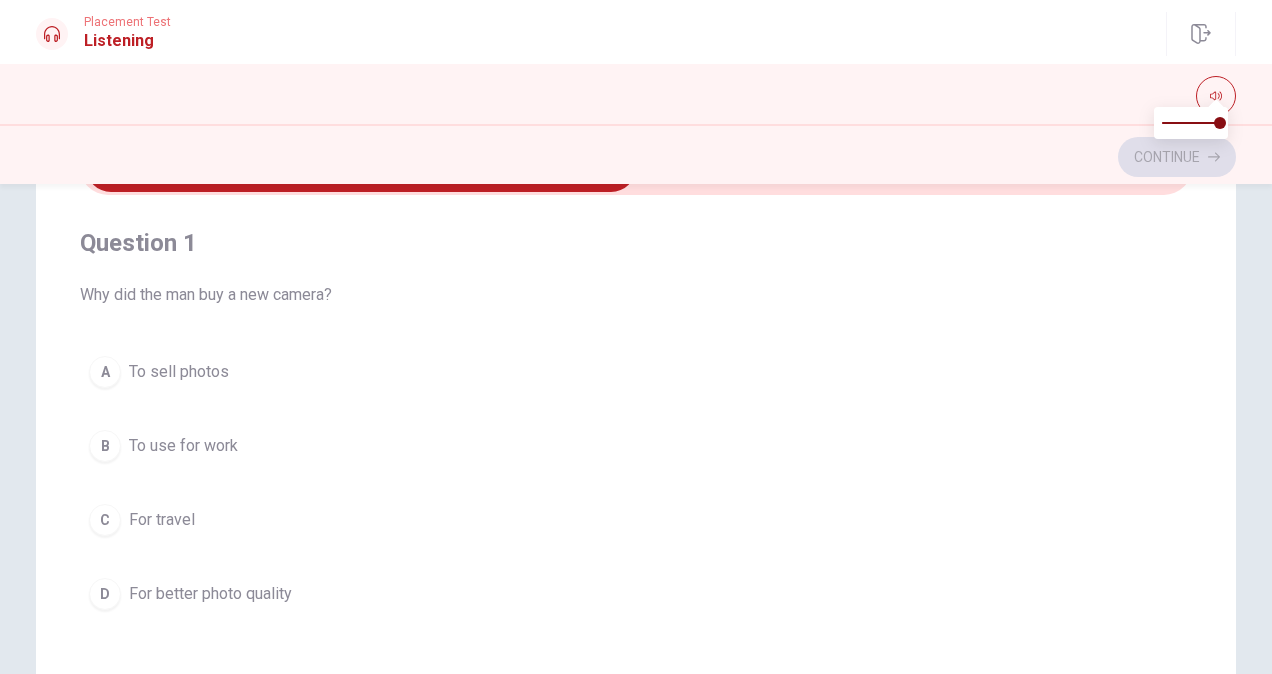 scroll, scrollTop: 130, scrollLeft: 0, axis: vertical 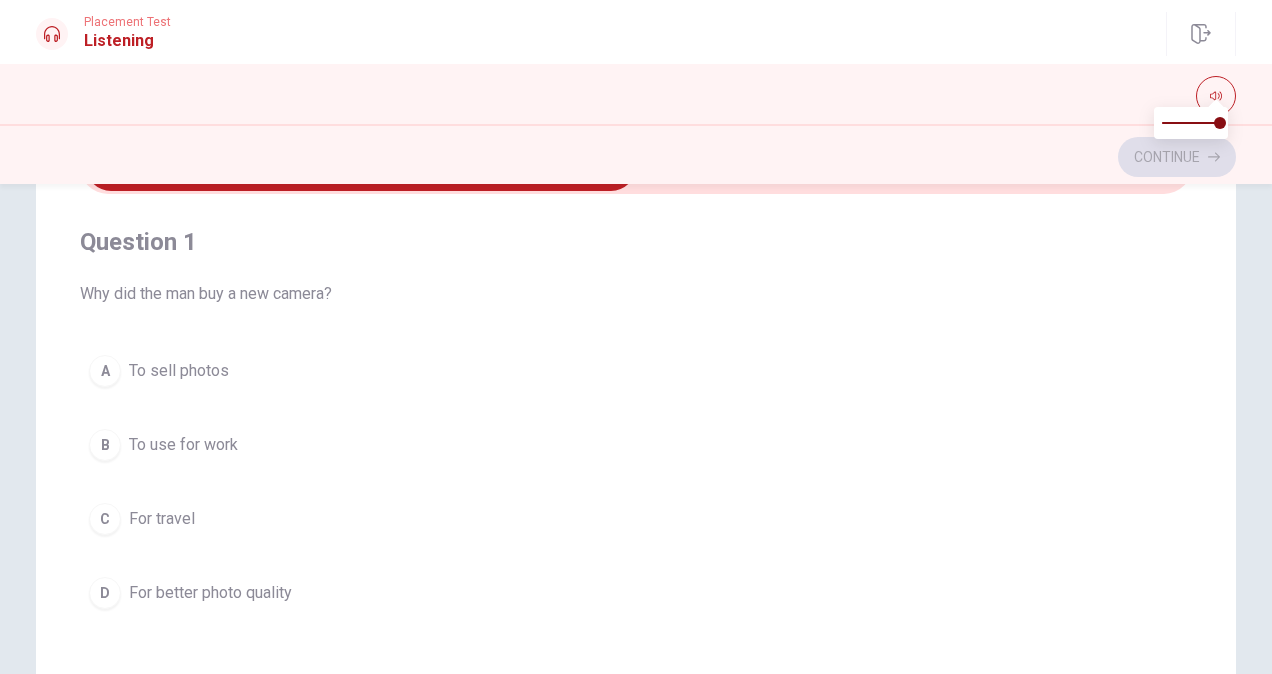 click at bounding box center [636, 166] 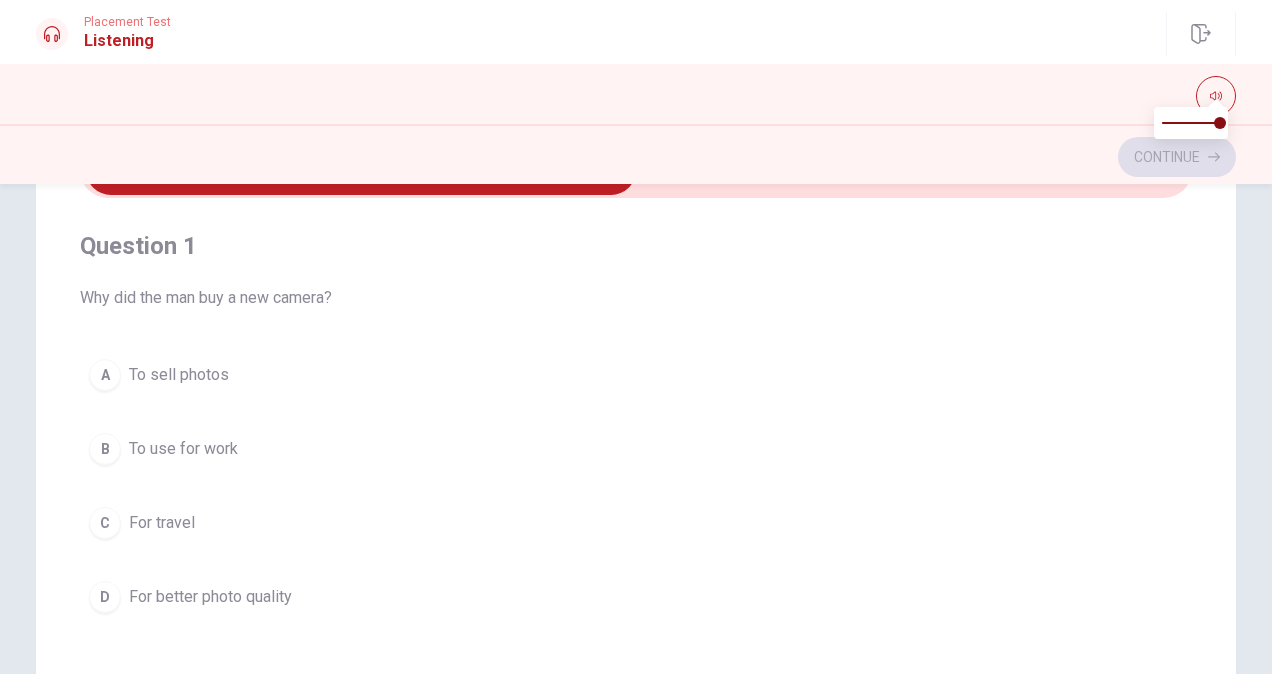 scroll, scrollTop: 0, scrollLeft: 0, axis: both 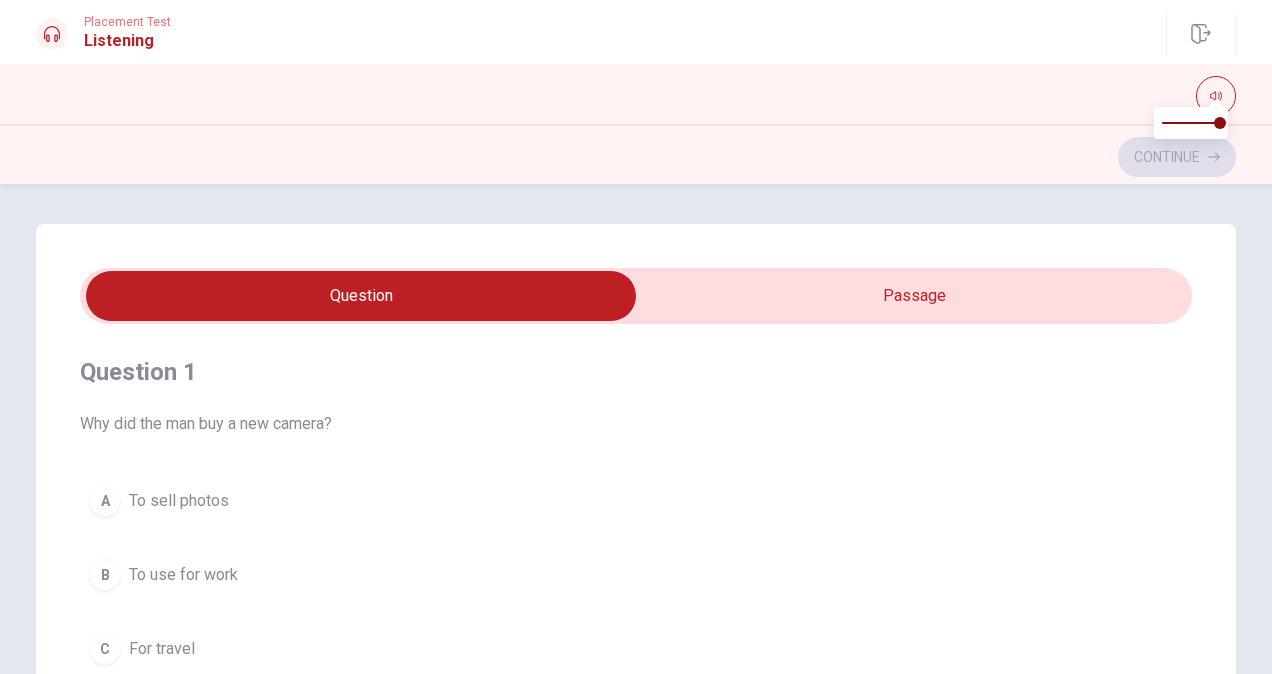 type on "7" 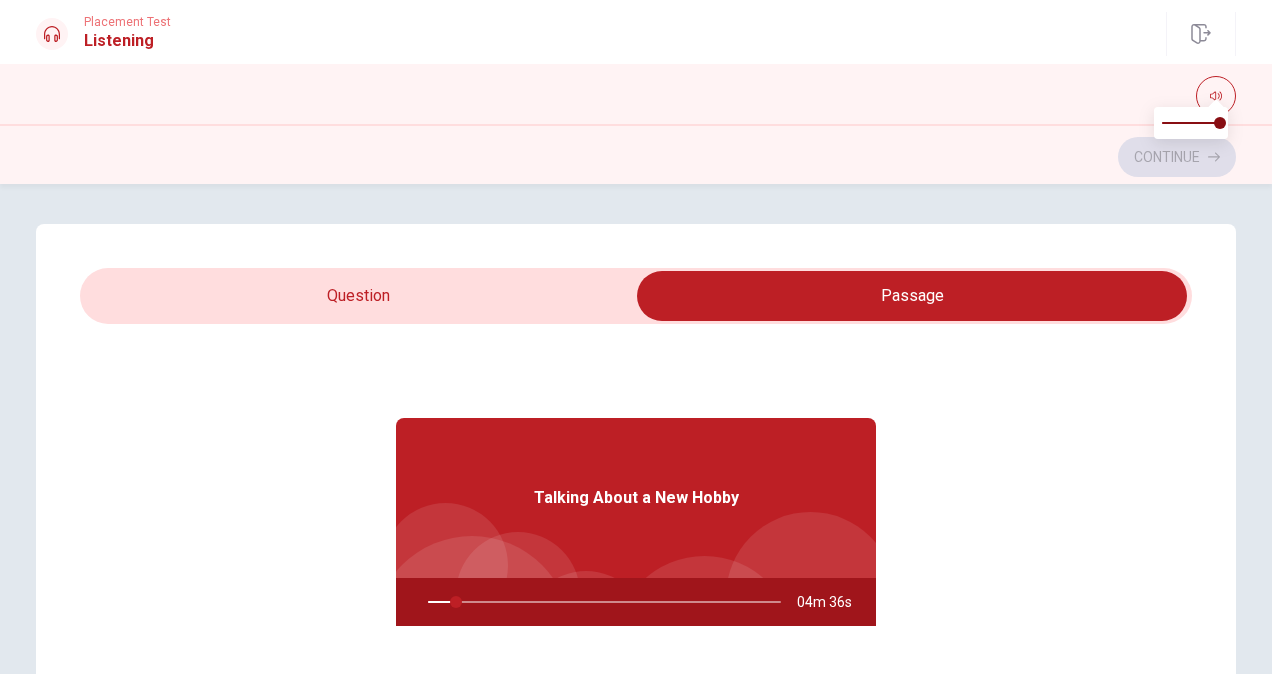 scroll, scrollTop: 112, scrollLeft: 0, axis: vertical 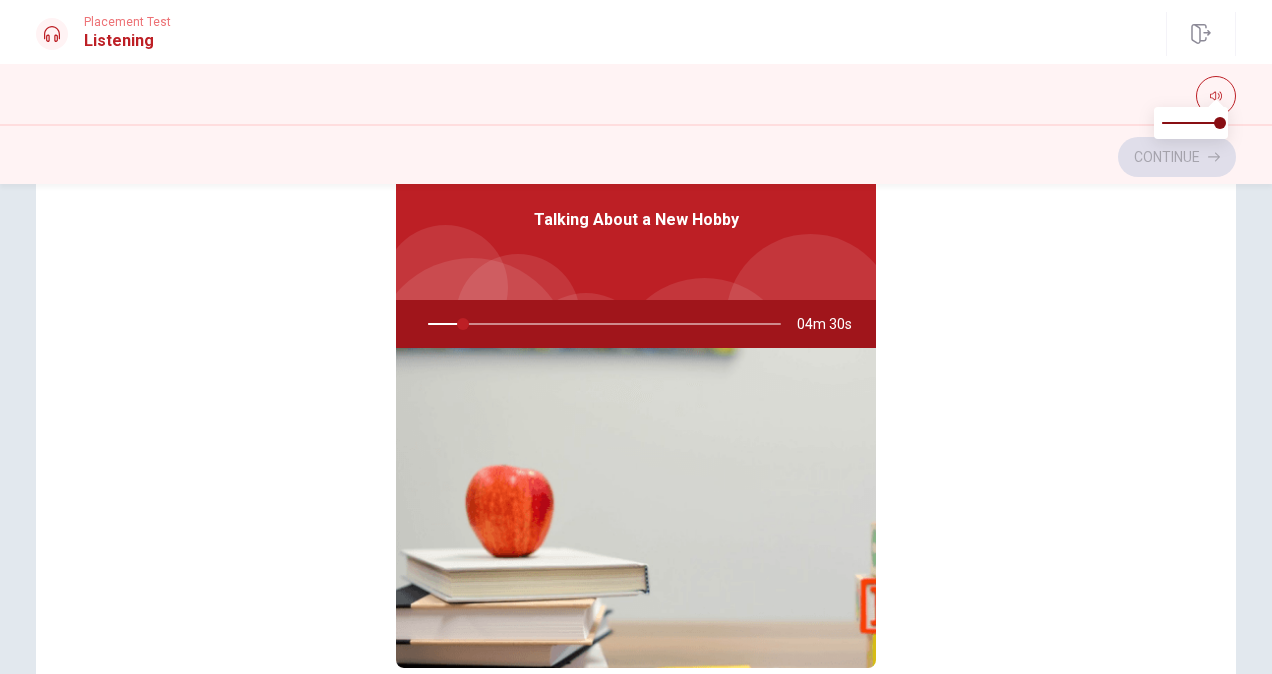 click at bounding box center (636, 508) 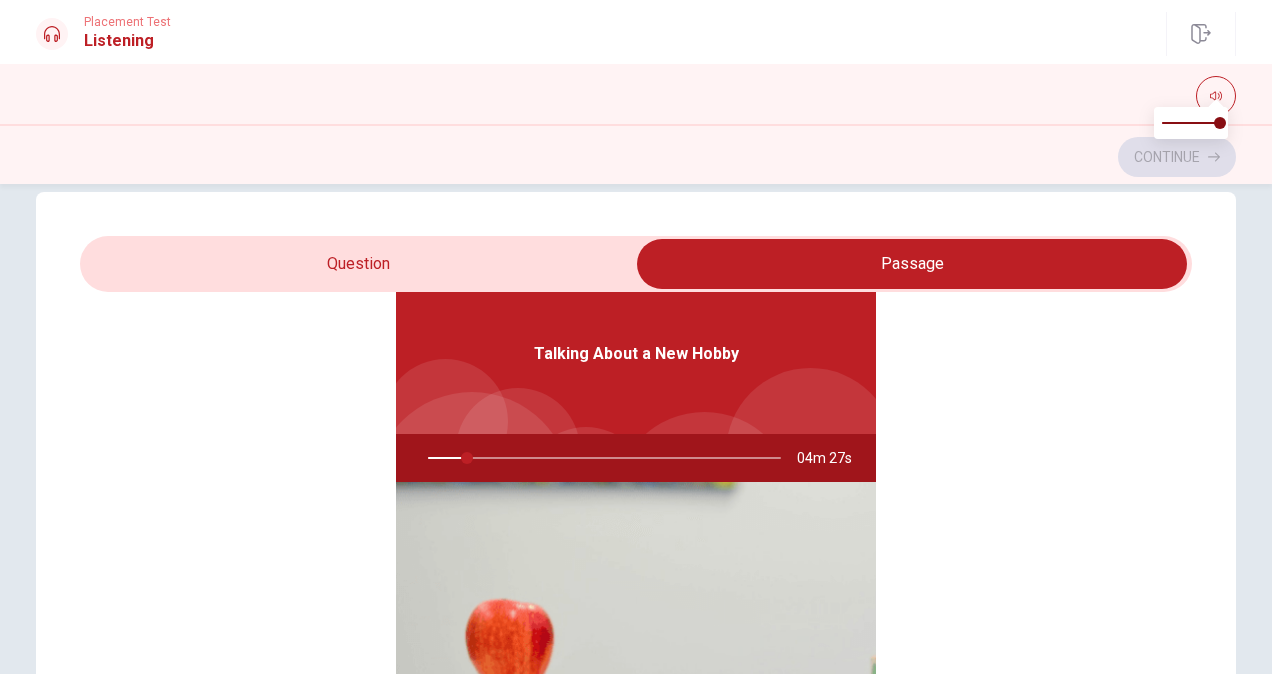 scroll, scrollTop: 30, scrollLeft: 0, axis: vertical 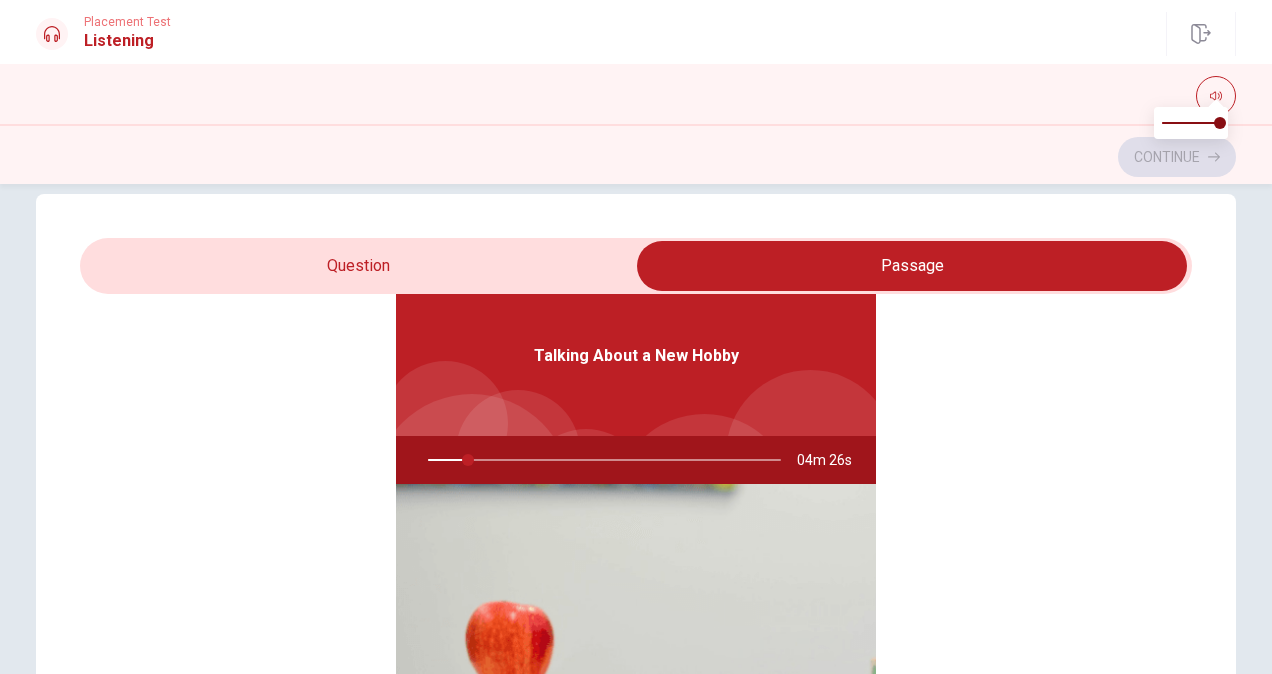 type on "12" 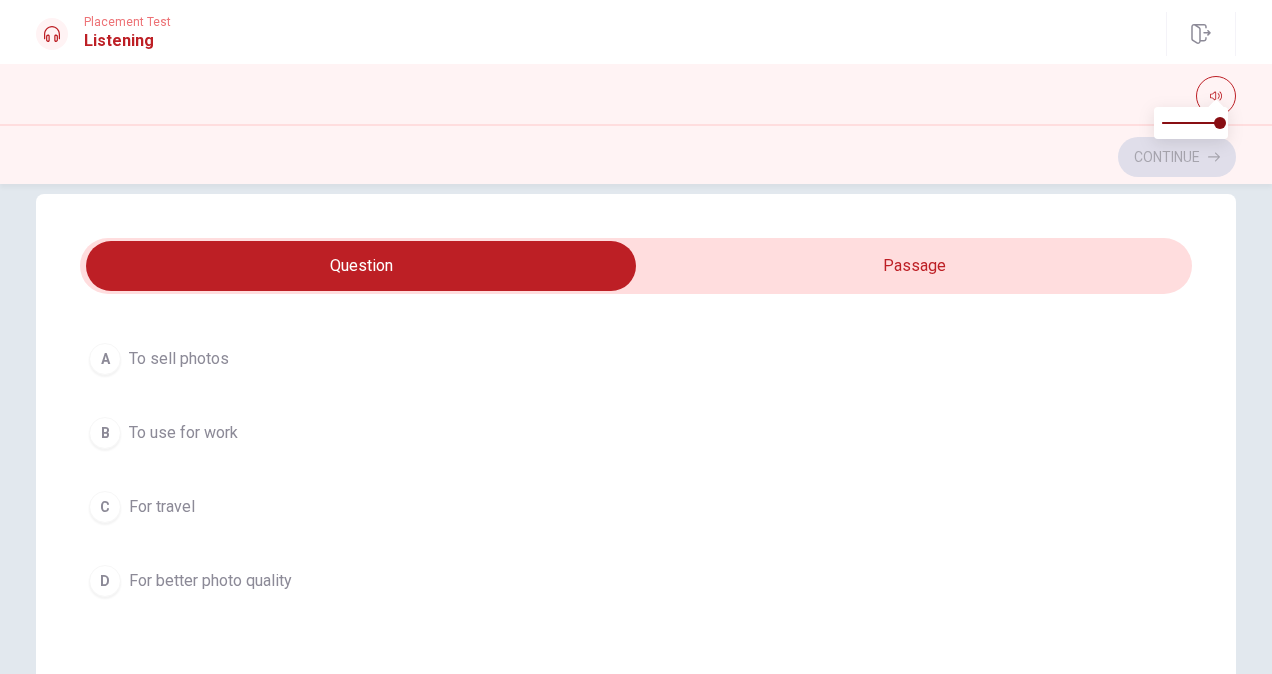 type on "12" 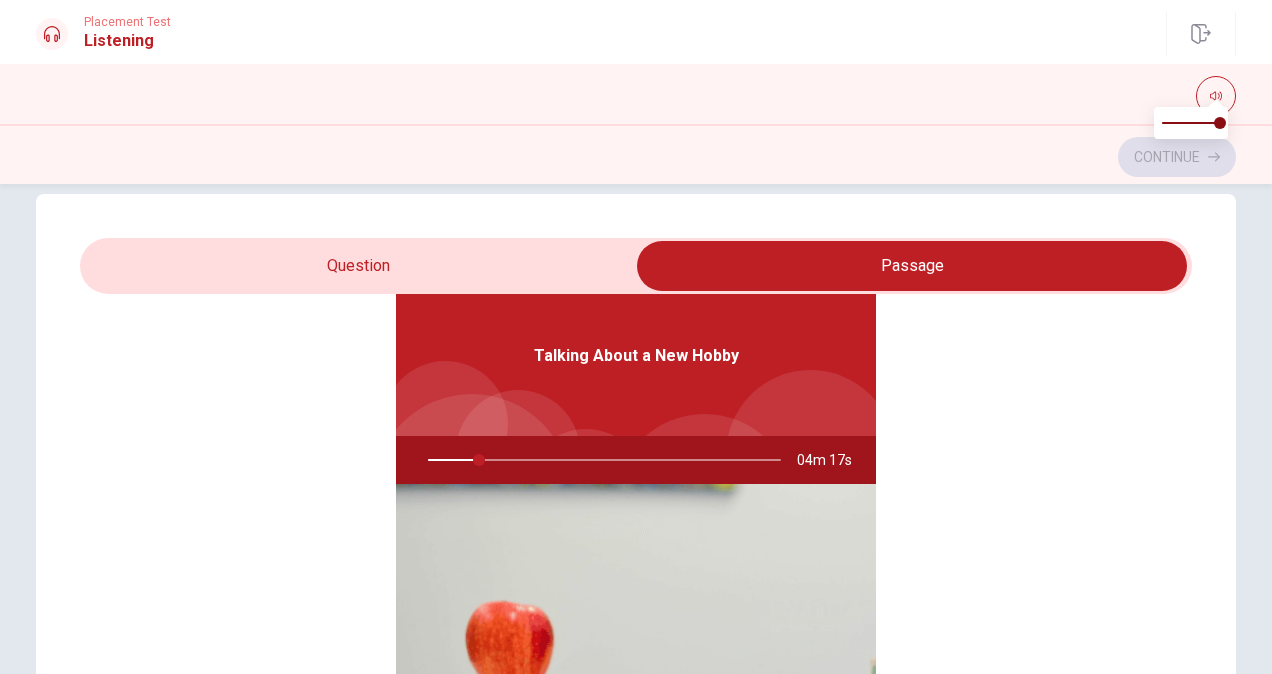 drag, startPoint x: 464, startPoint y: 458, endPoint x: 430, endPoint y: 456, distance: 34.058773 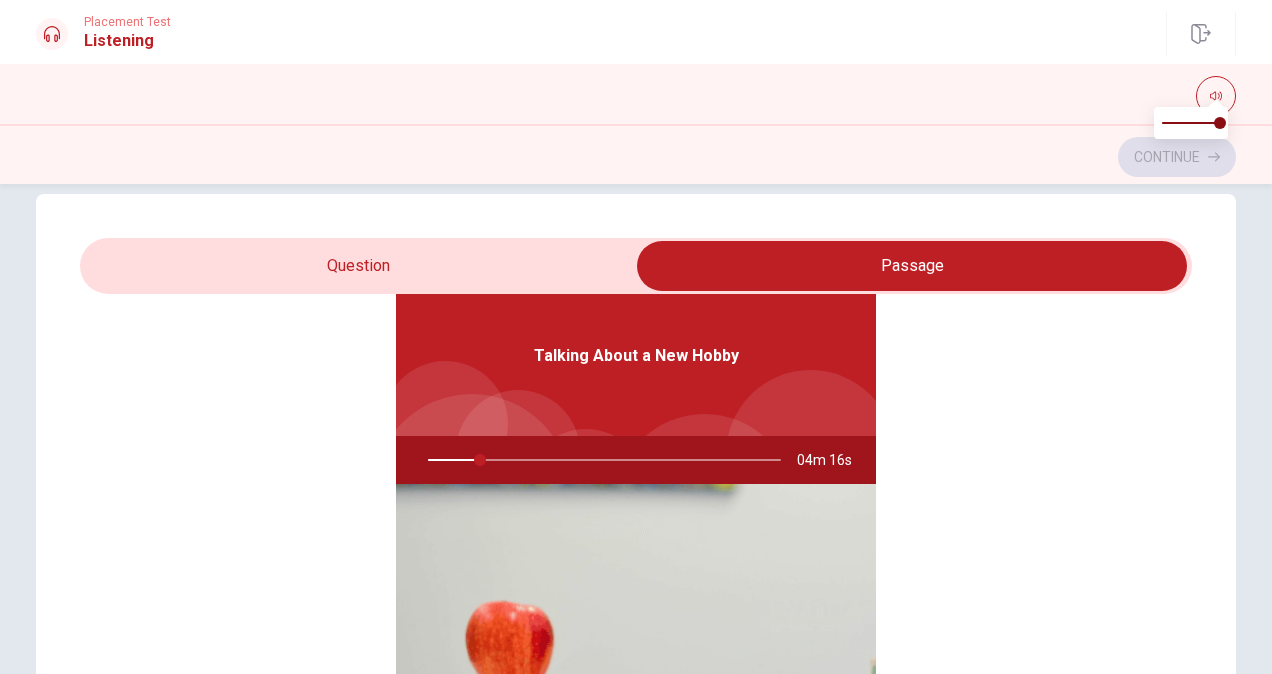 drag, startPoint x: 468, startPoint y: 458, endPoint x: 424, endPoint y: 453, distance: 44.28318 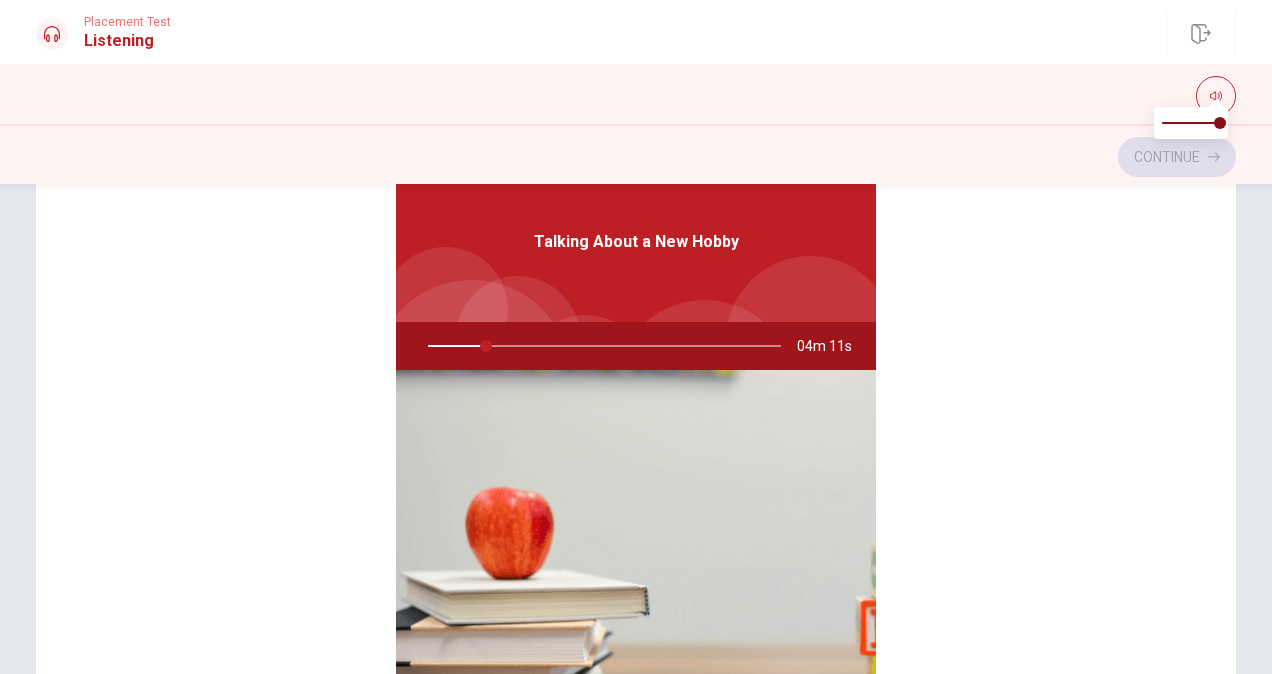 scroll, scrollTop: 458, scrollLeft: 0, axis: vertical 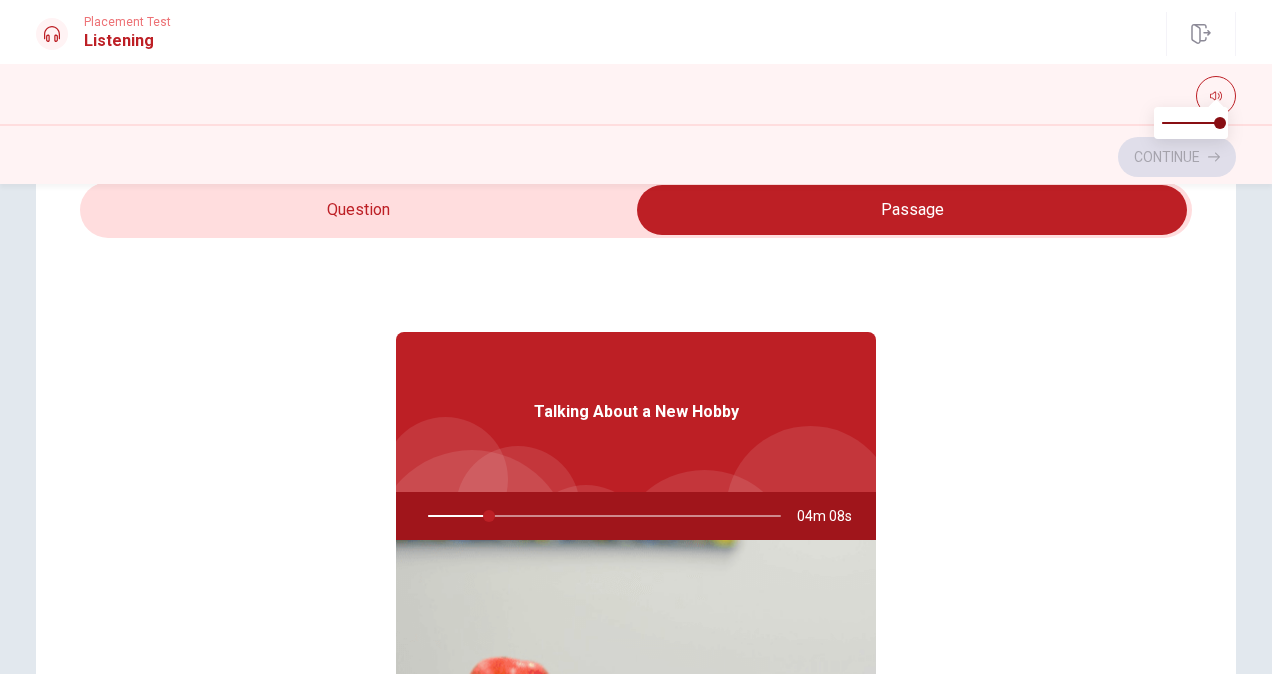 type on "18" 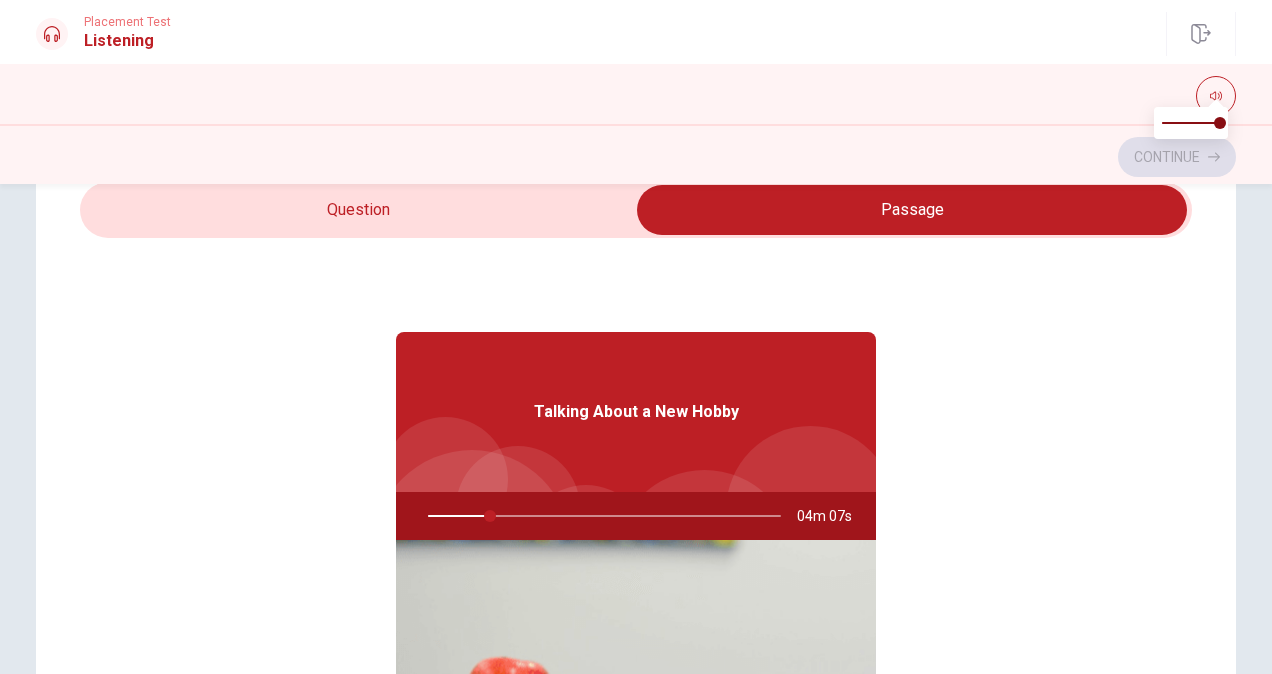 click at bounding box center [912, 210] 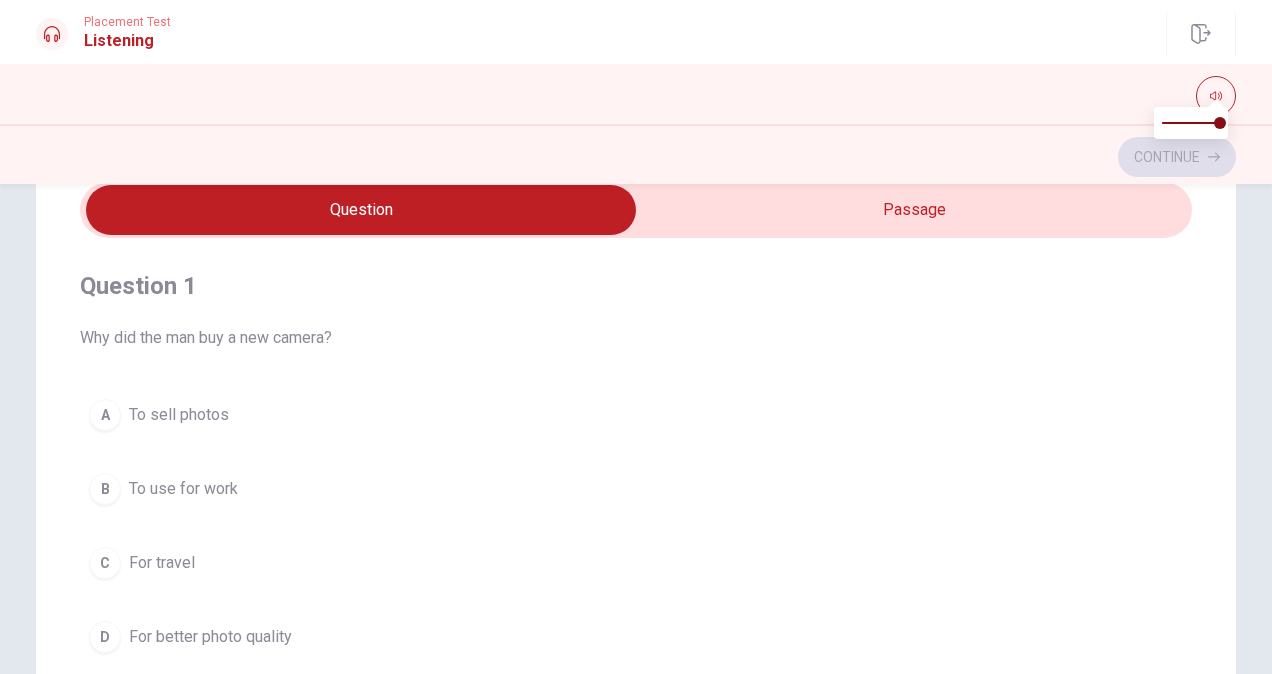 scroll, scrollTop: 30, scrollLeft: 0, axis: vertical 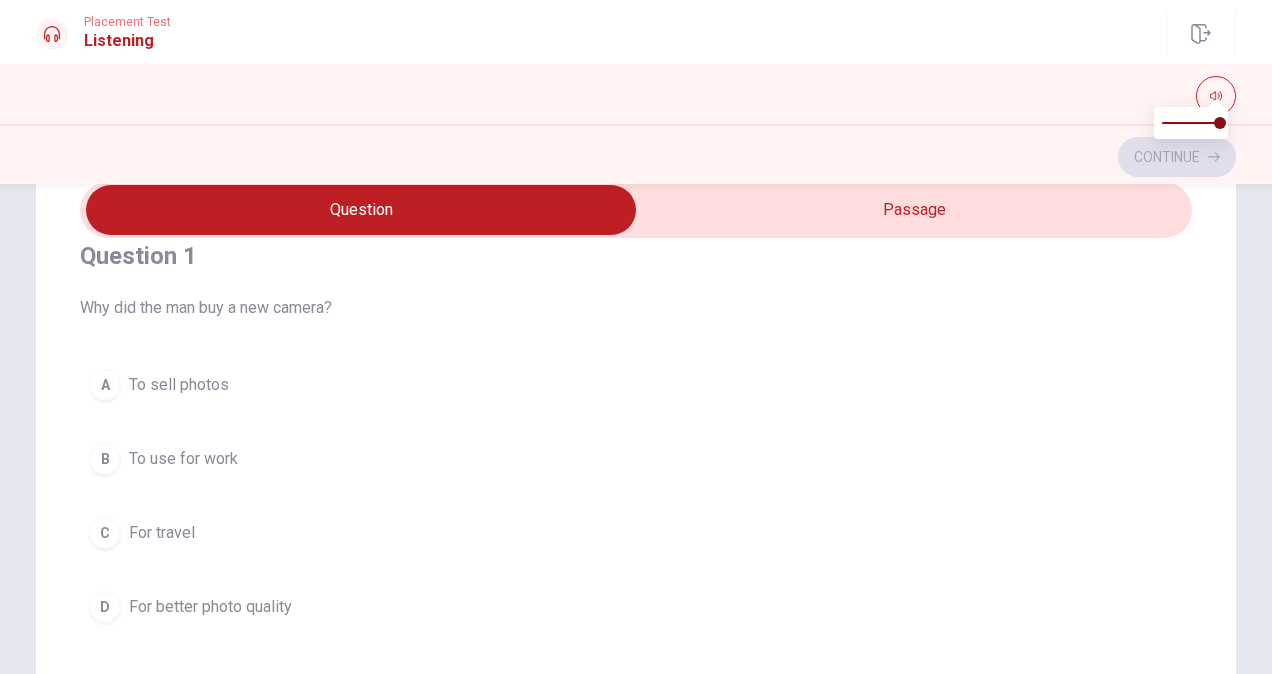click on "A To sell photos B To use for work C For travel D For better photo quality" at bounding box center [636, 496] 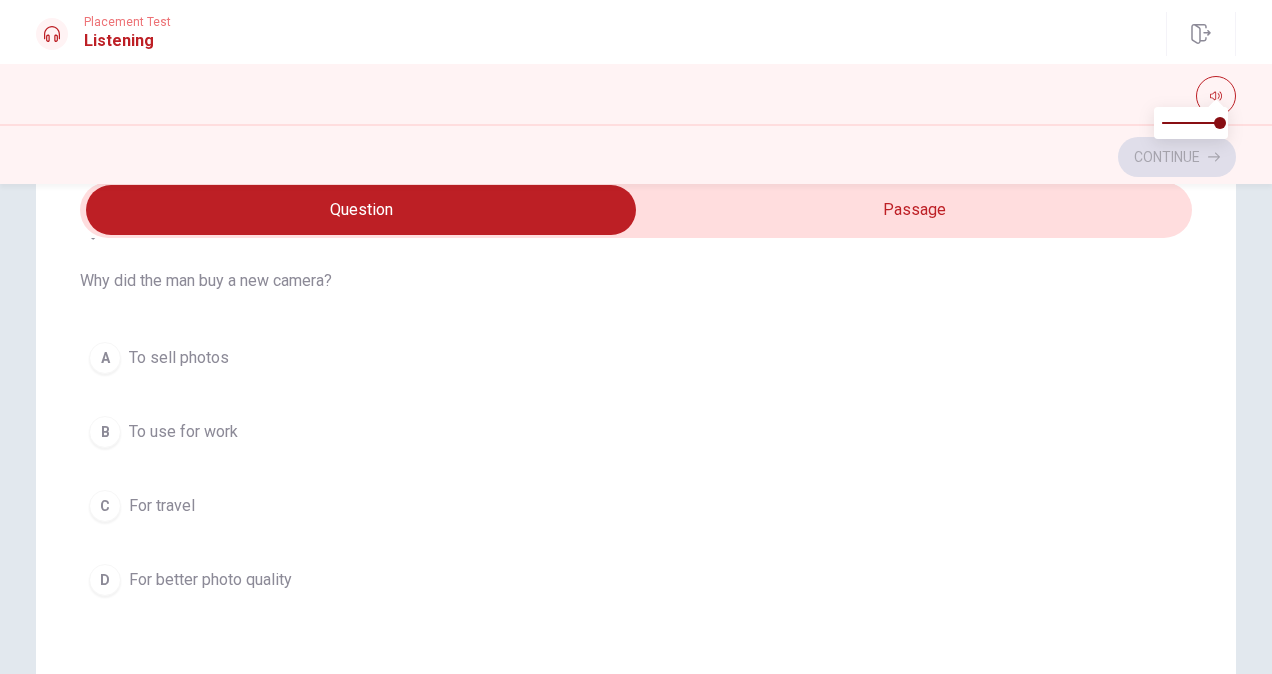 scroll, scrollTop: 58, scrollLeft: 0, axis: vertical 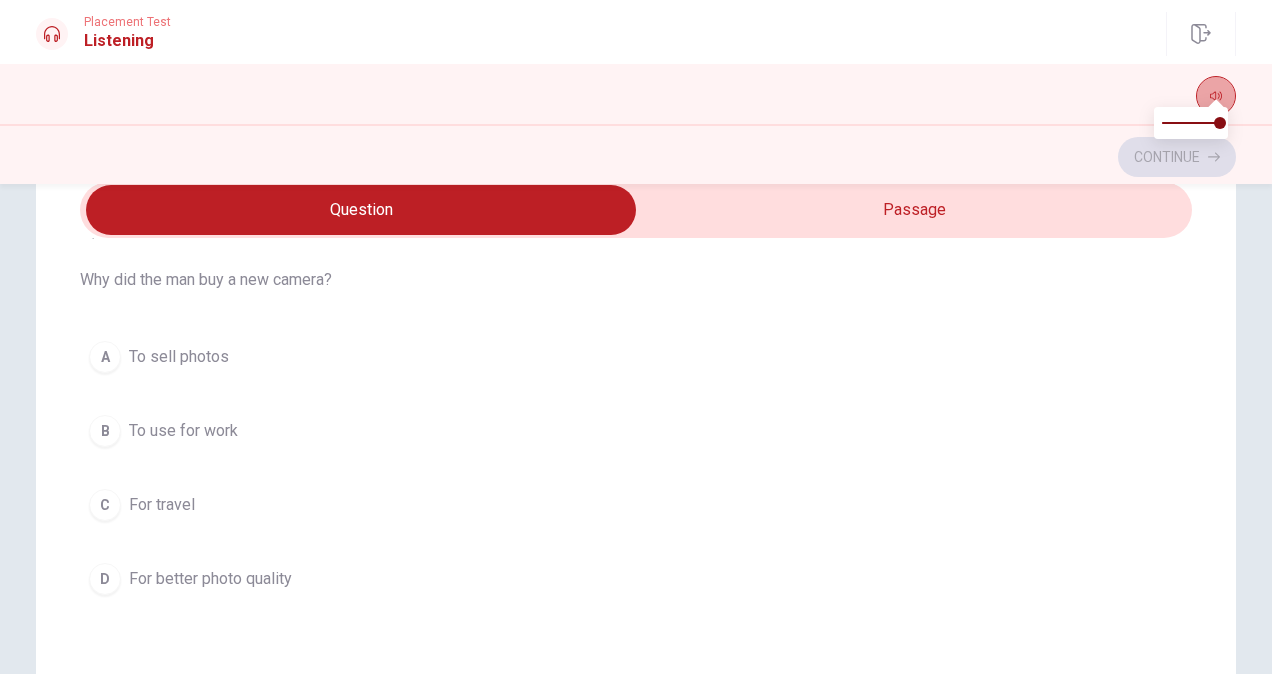 click at bounding box center [1216, 96] 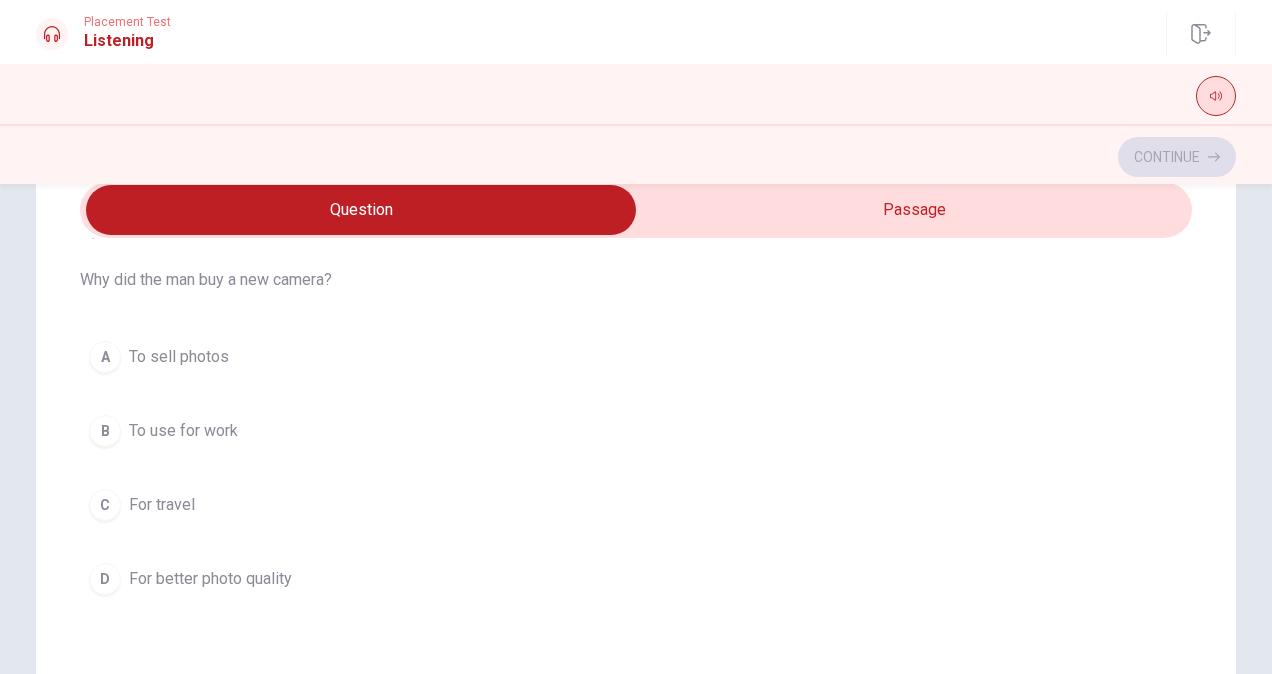 click at bounding box center [1216, 96] 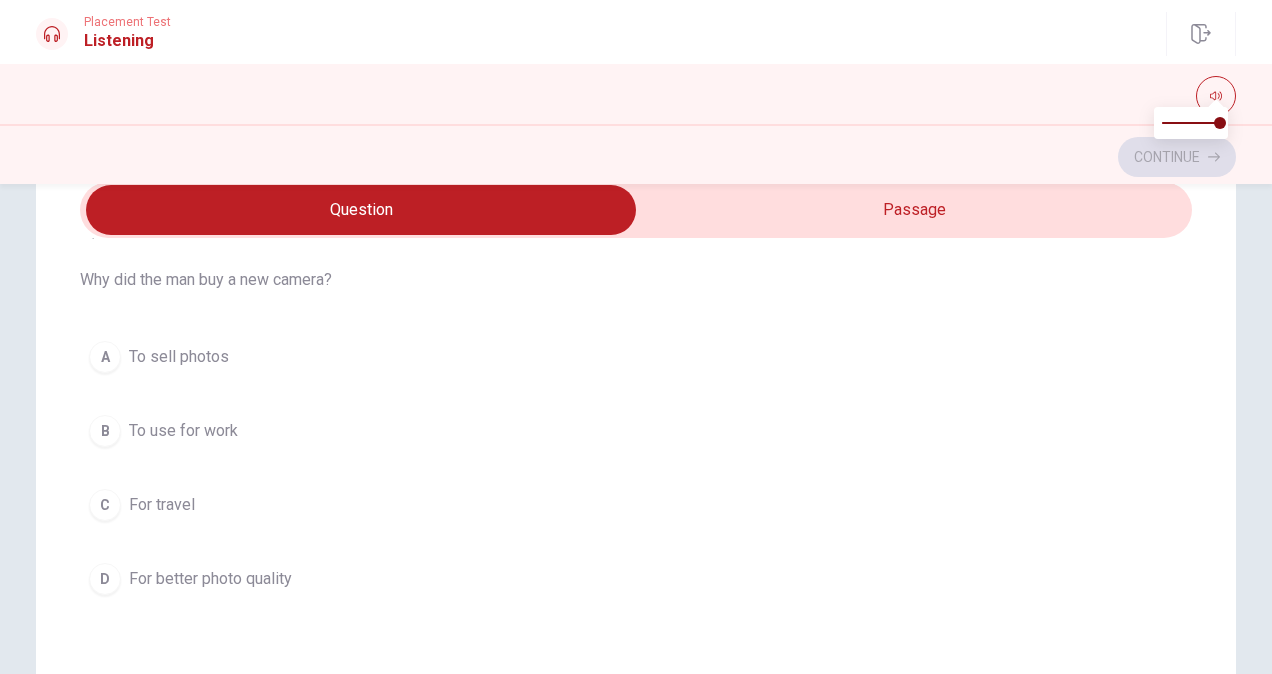 type on "23" 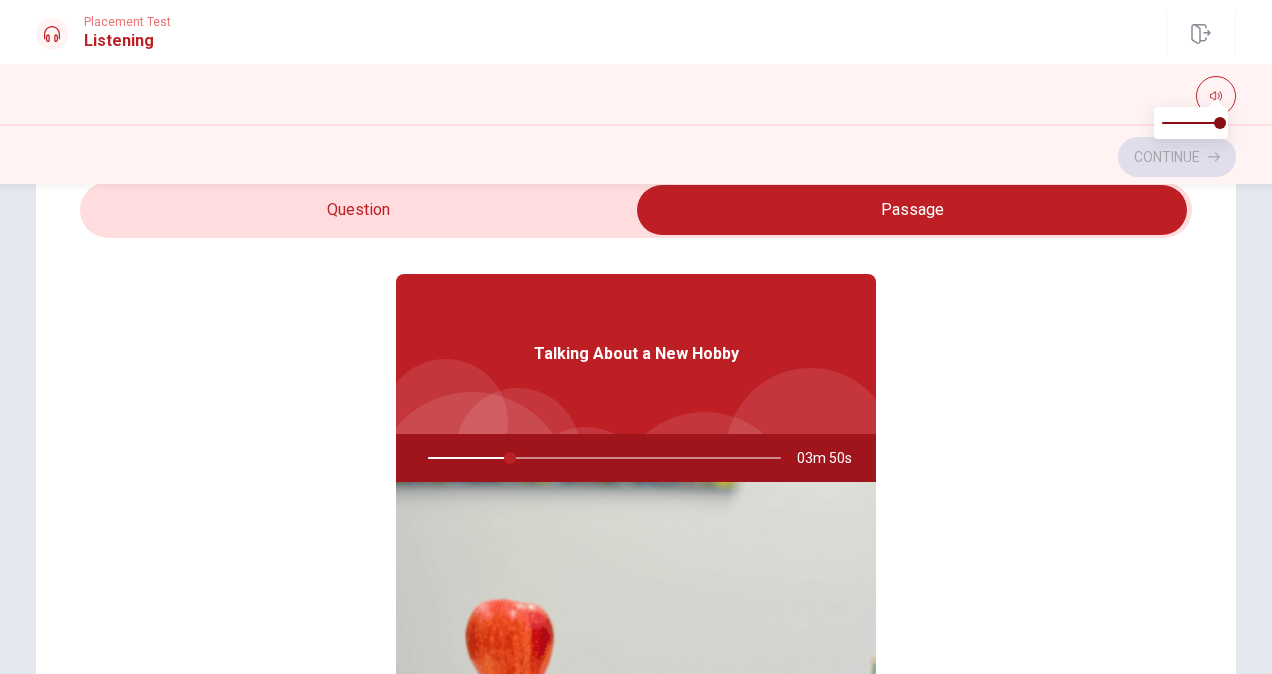 drag, startPoint x: 480, startPoint y: 452, endPoint x: 650, endPoint y: 423, distance: 172.4558 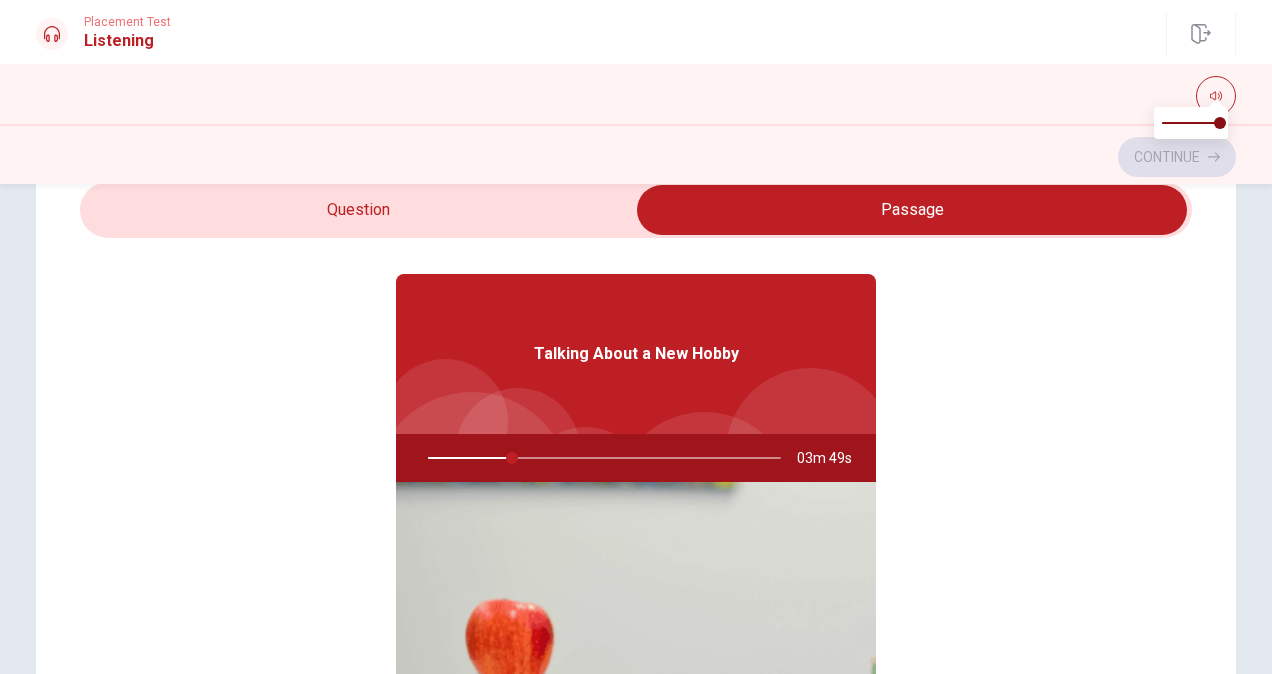 click on "Talking About a New Hobby" at bounding box center (636, 354) 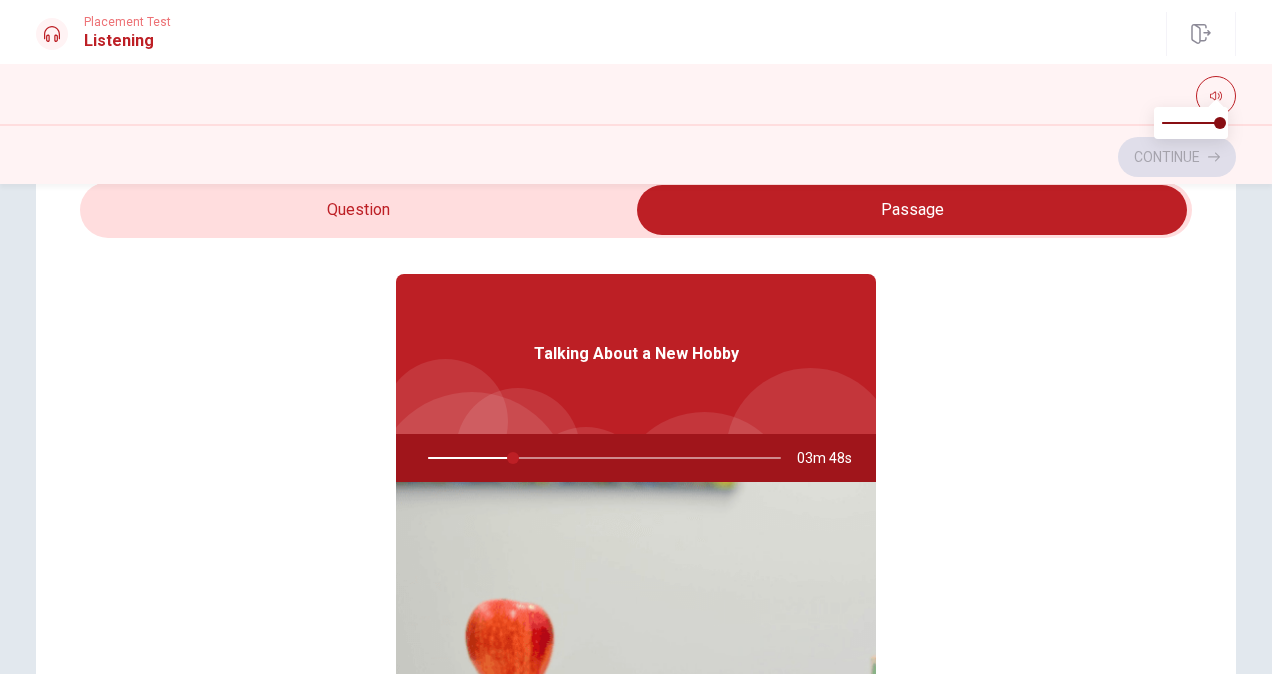 scroll, scrollTop: 112, scrollLeft: 0, axis: vertical 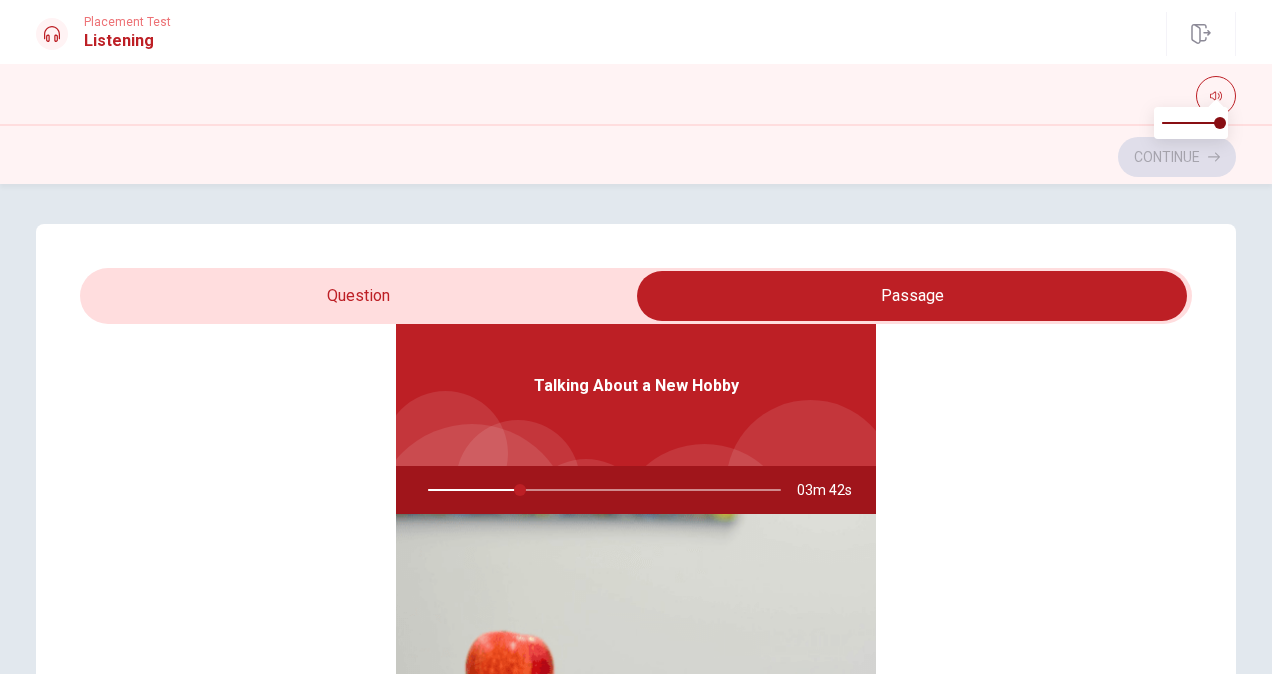 type on "26" 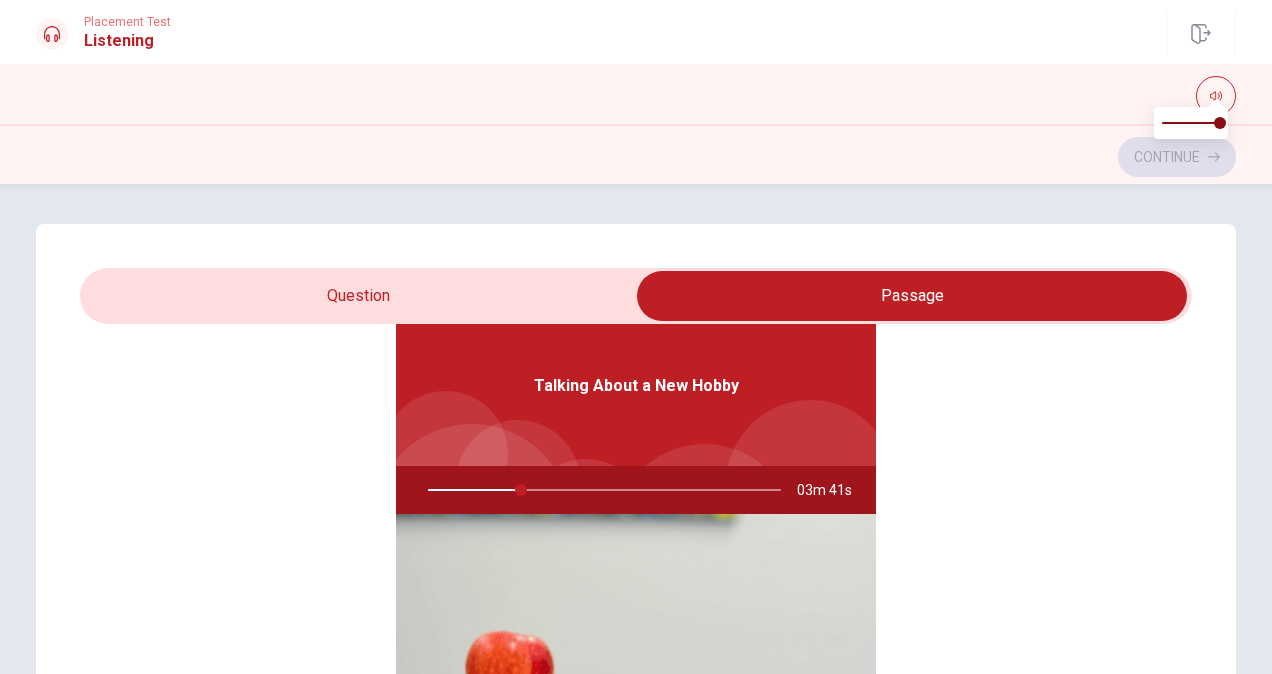 click at bounding box center (912, 296) 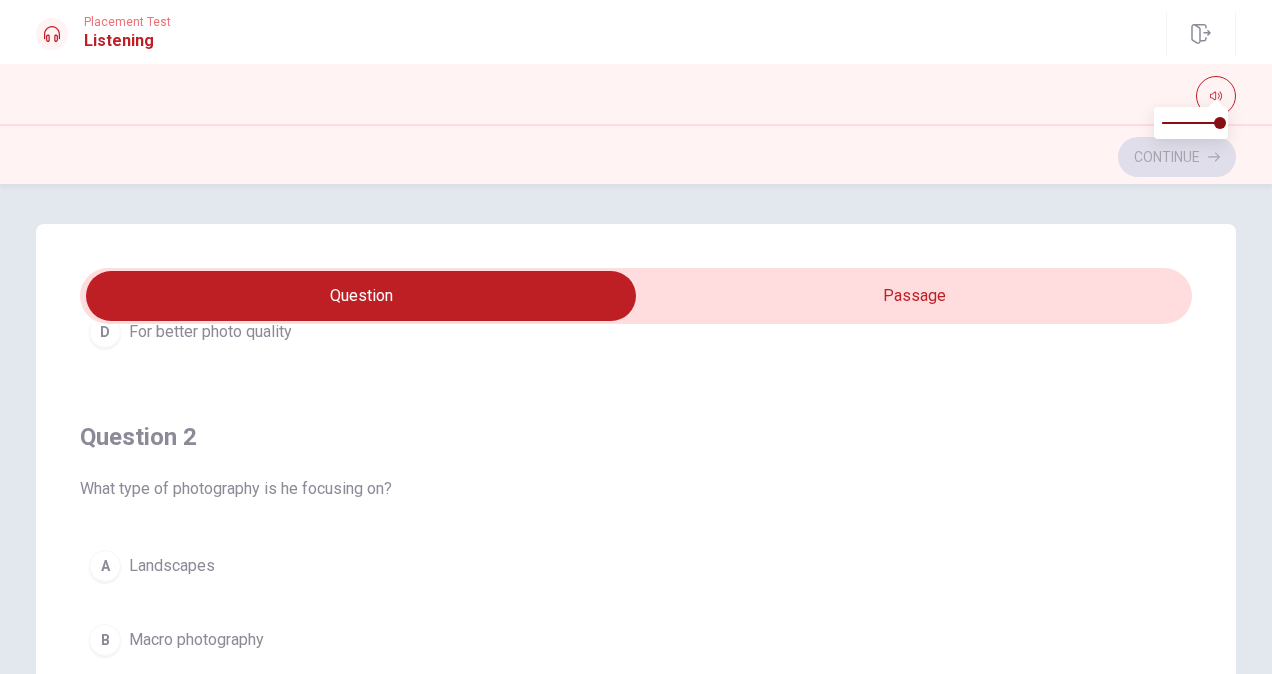 scroll, scrollTop: 0, scrollLeft: 0, axis: both 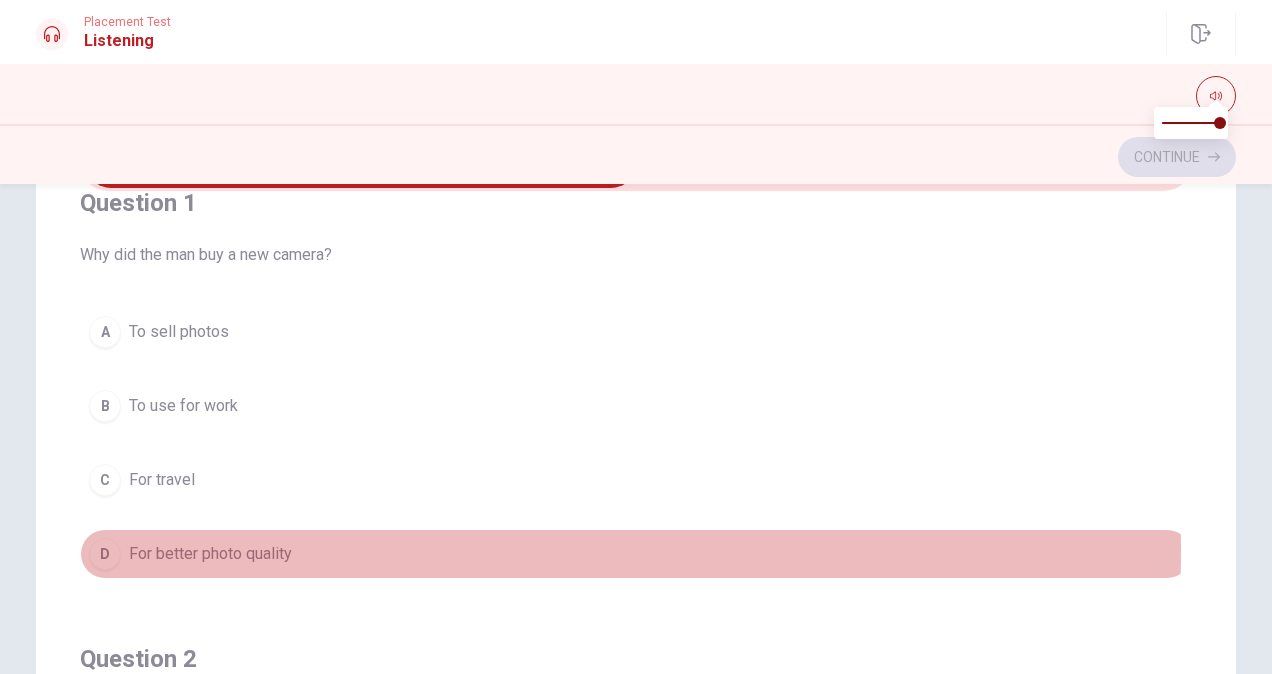 click on "For better photo quality" at bounding box center (210, 554) 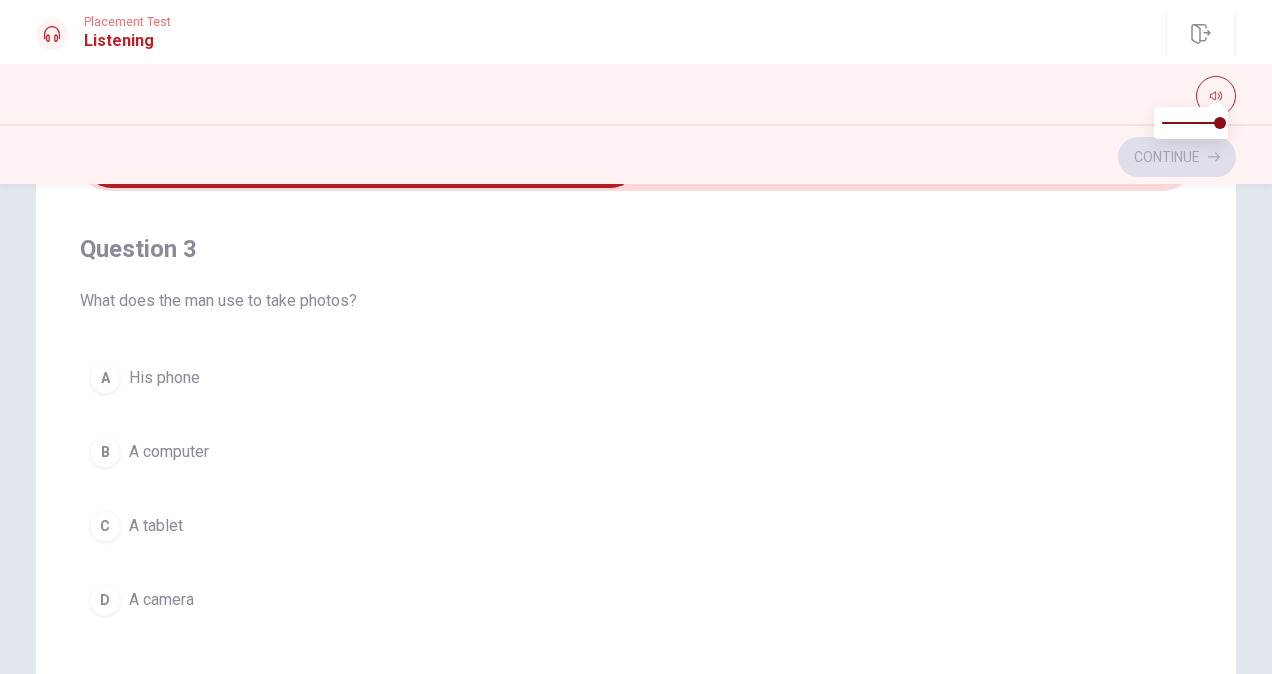 scroll, scrollTop: 905, scrollLeft: 0, axis: vertical 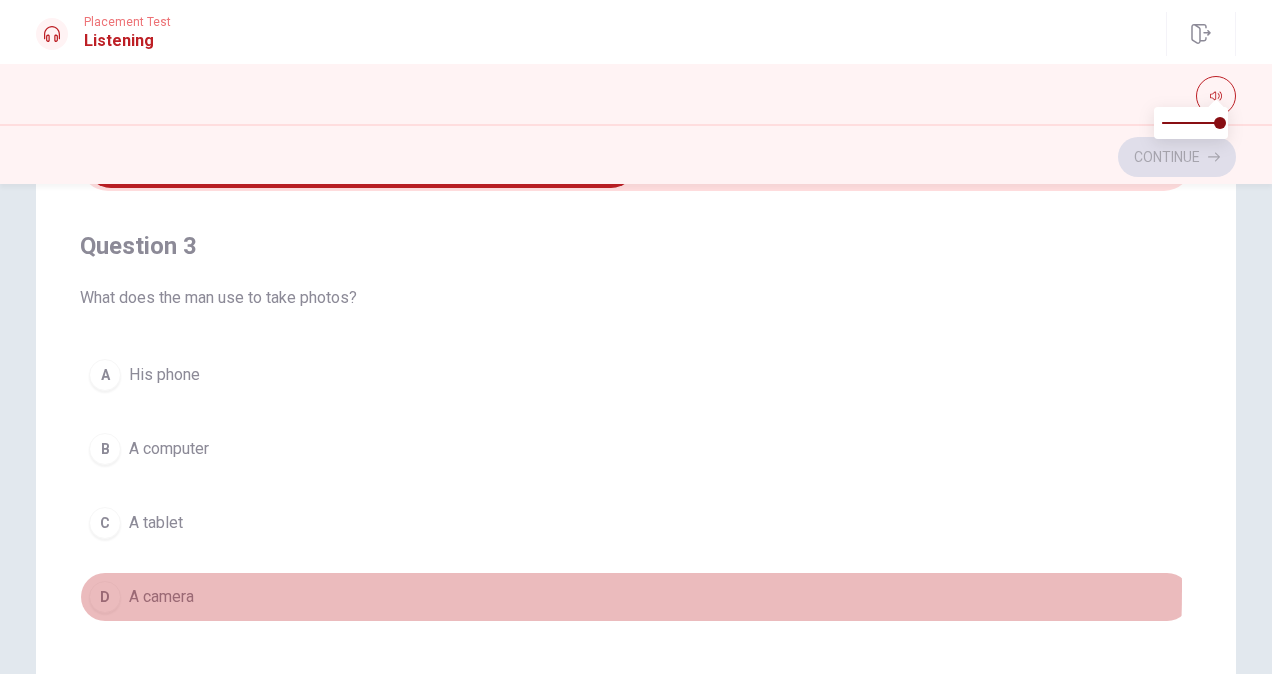 click on "D A camera" at bounding box center (636, 597) 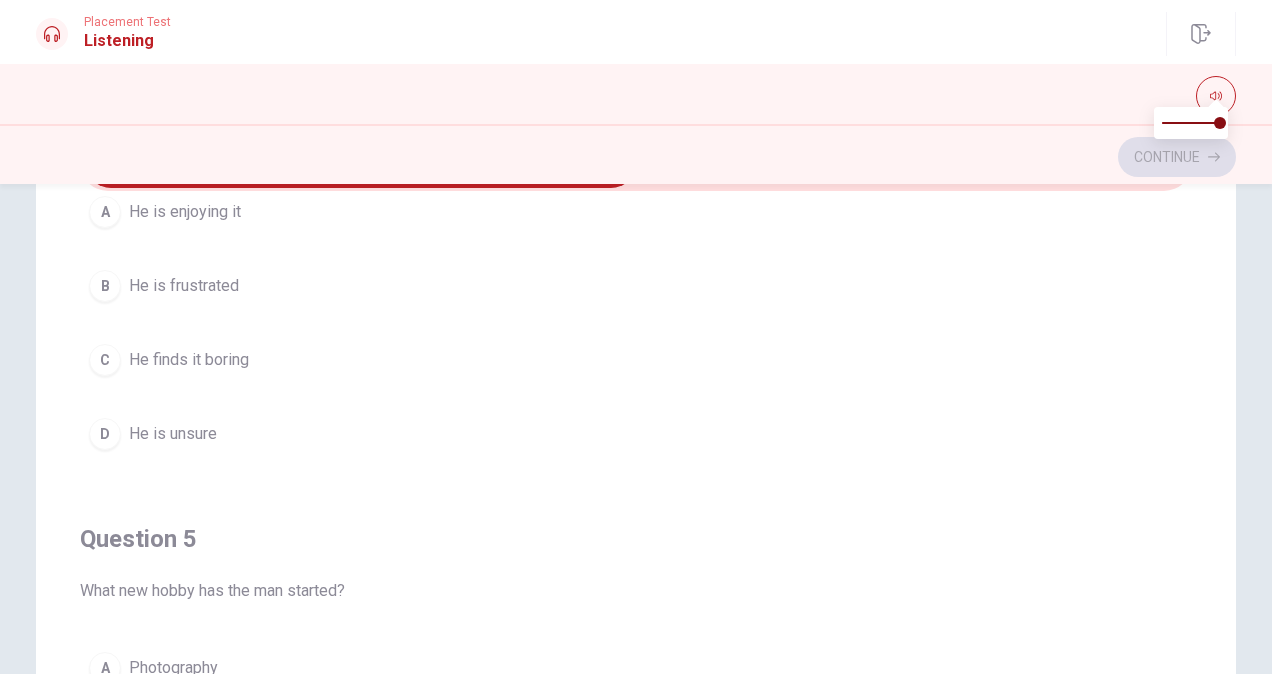 scroll, scrollTop: 1606, scrollLeft: 0, axis: vertical 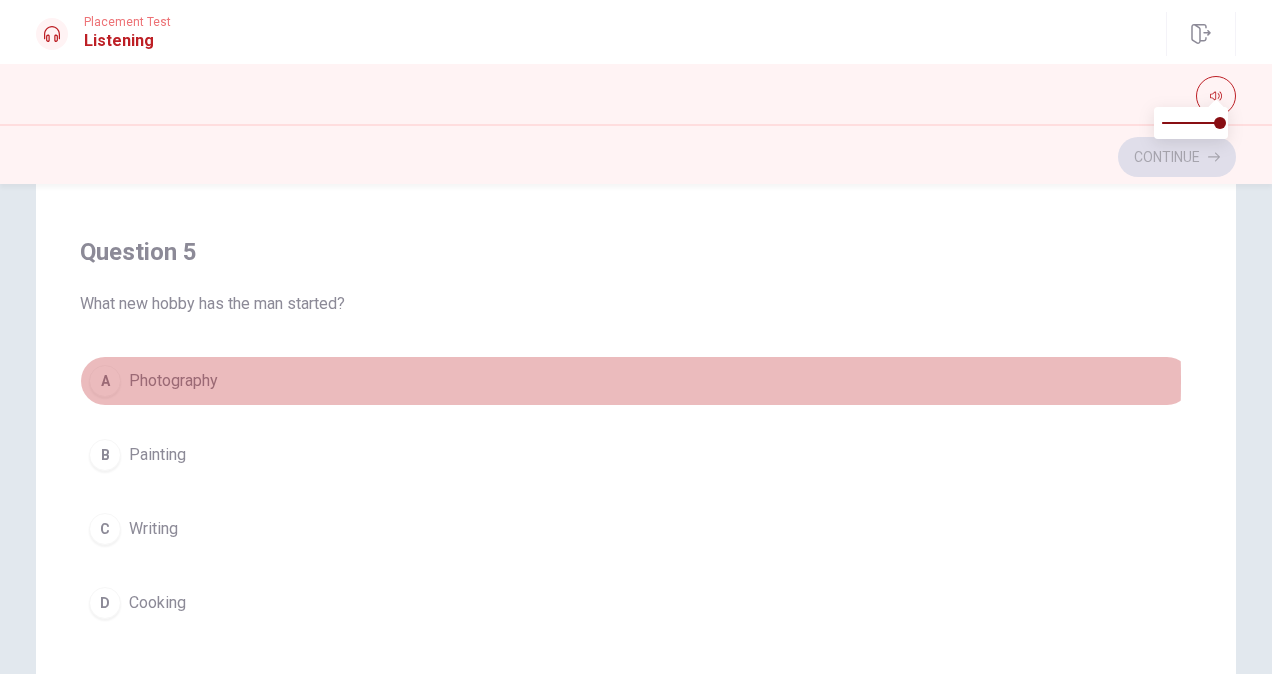 click on "A Photography" at bounding box center (636, 381) 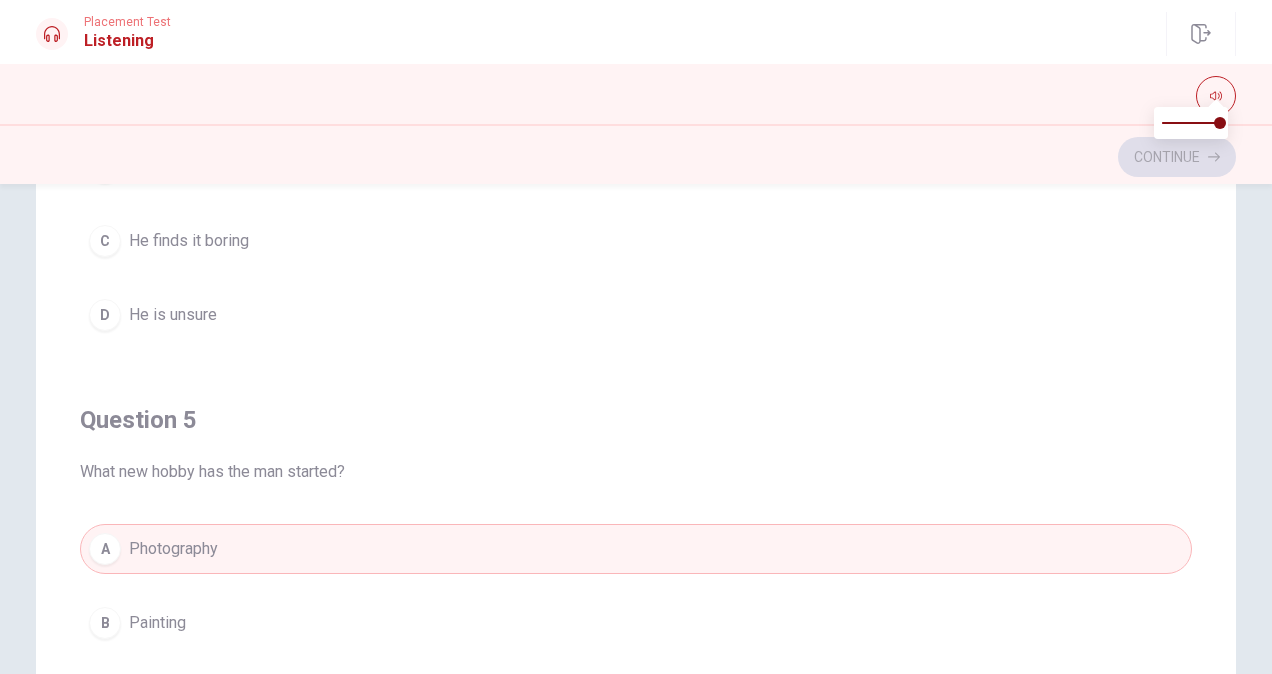 scroll, scrollTop: 168, scrollLeft: 0, axis: vertical 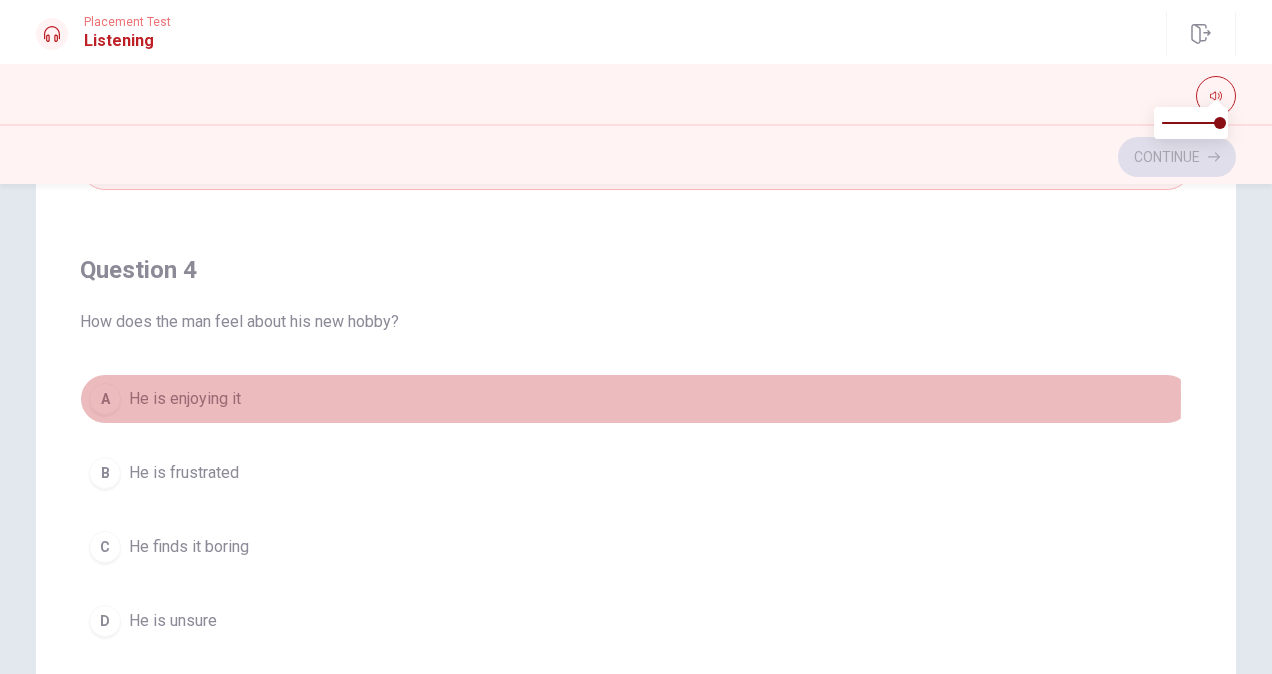 click on "A He is enjoying it" at bounding box center (636, 399) 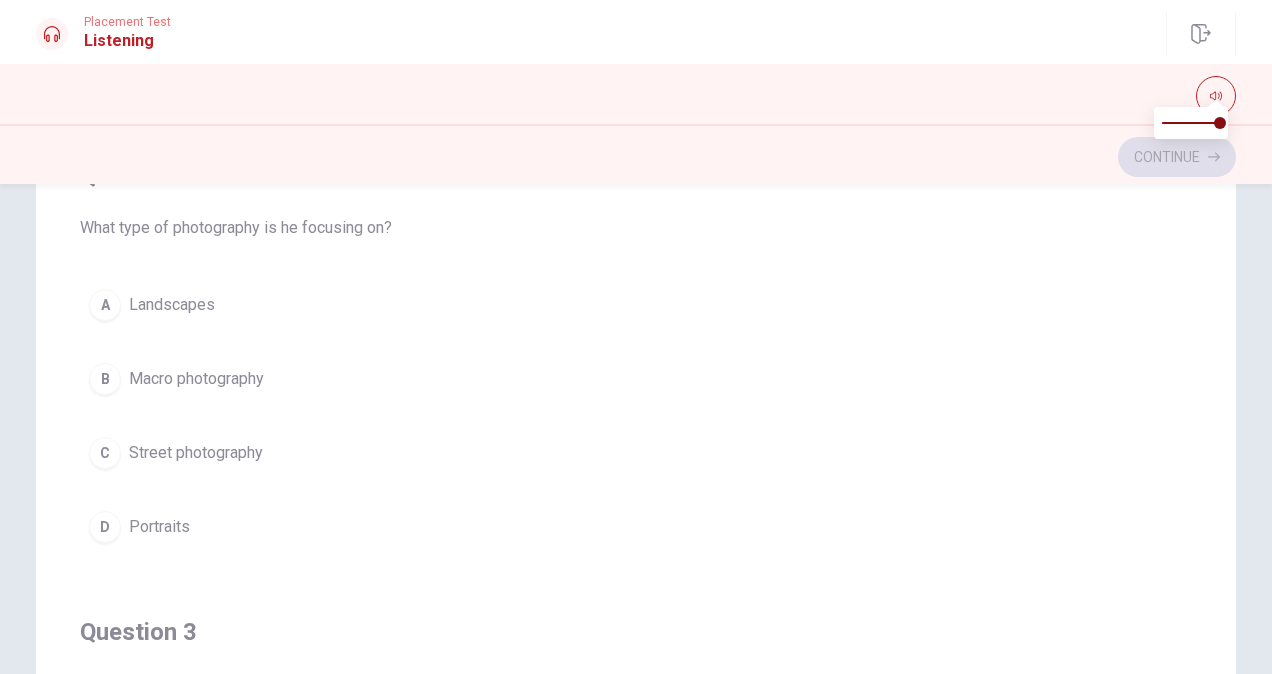 scroll, scrollTop: 468, scrollLeft: 0, axis: vertical 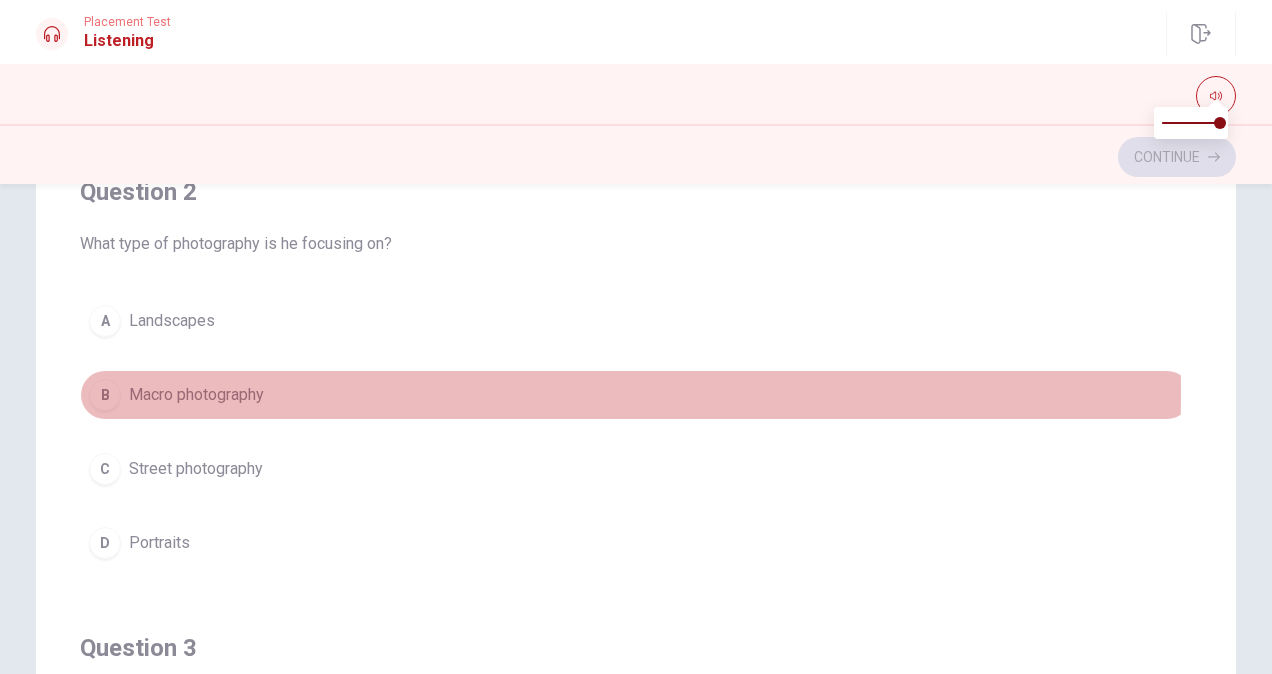 click on "Macro photography" at bounding box center [196, 395] 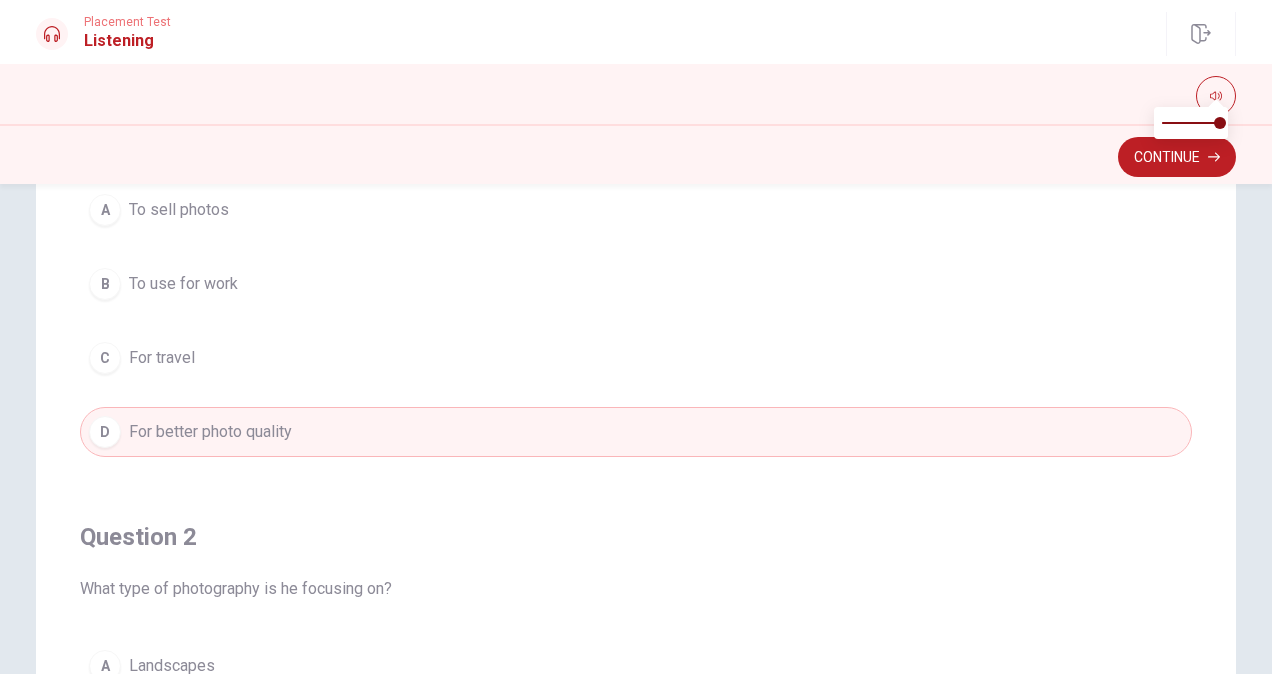 scroll, scrollTop: 0, scrollLeft: 0, axis: both 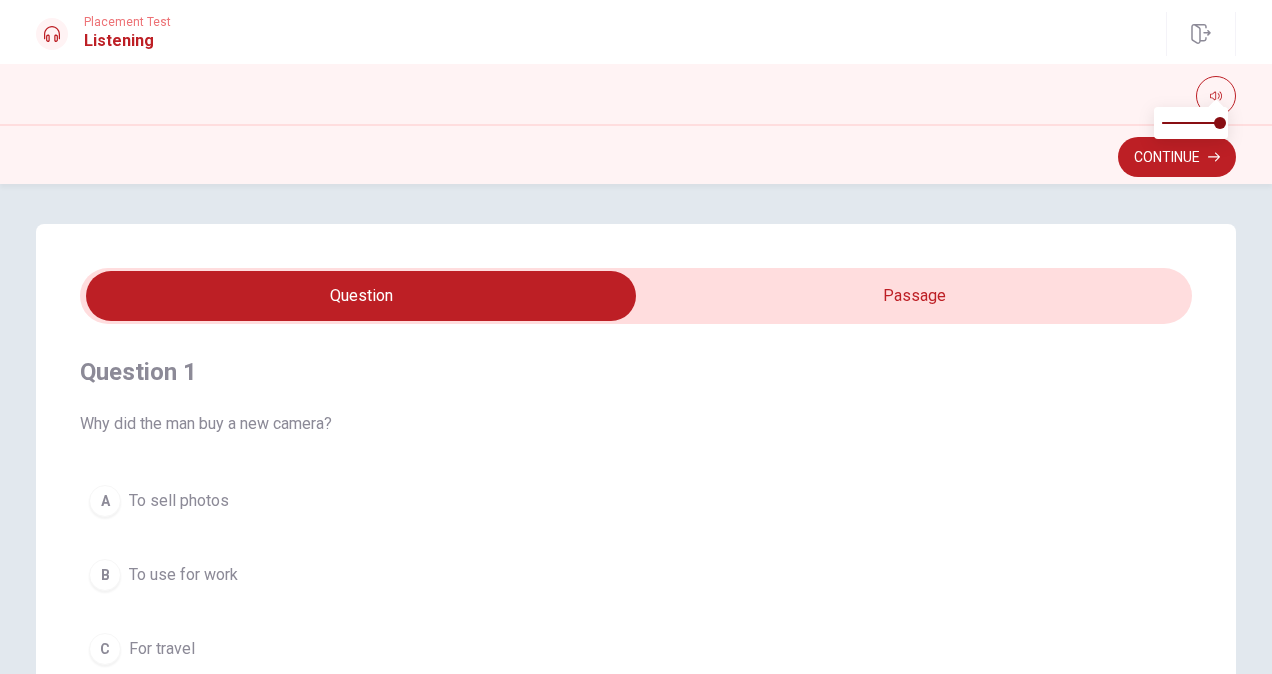 type on "62" 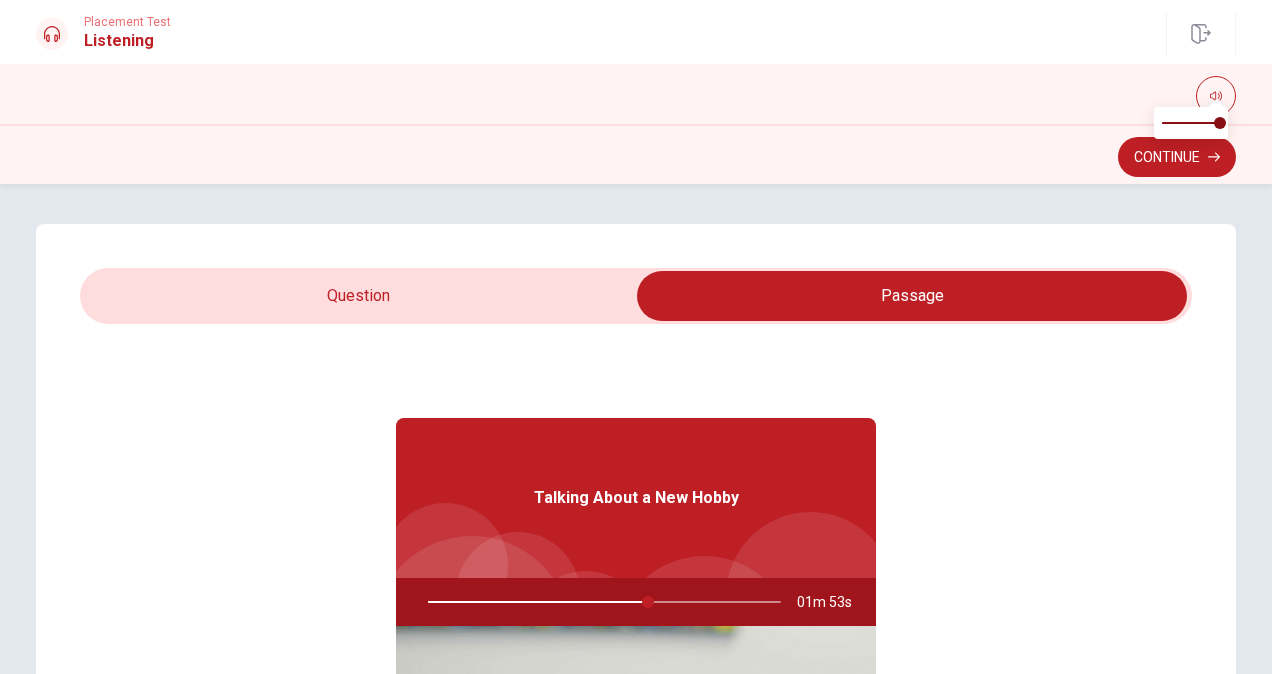 scroll, scrollTop: 112, scrollLeft: 0, axis: vertical 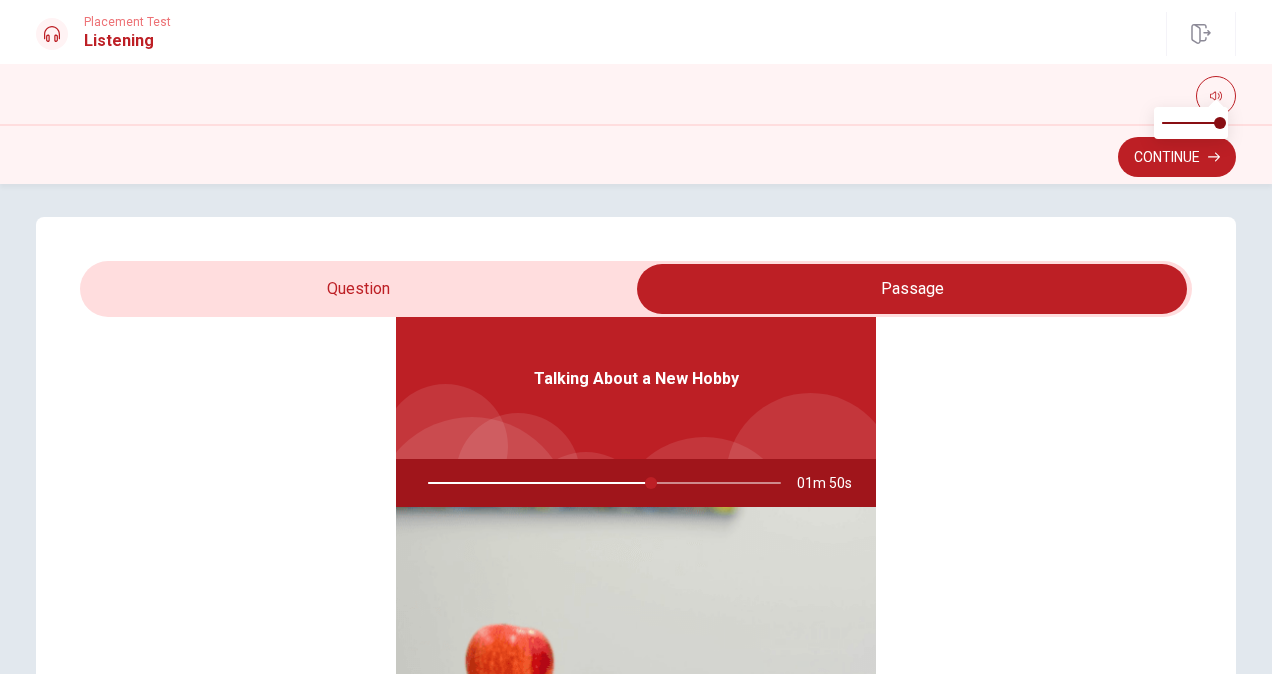 drag, startPoint x: 642, startPoint y: 479, endPoint x: 750, endPoint y: 478, distance: 108.00463 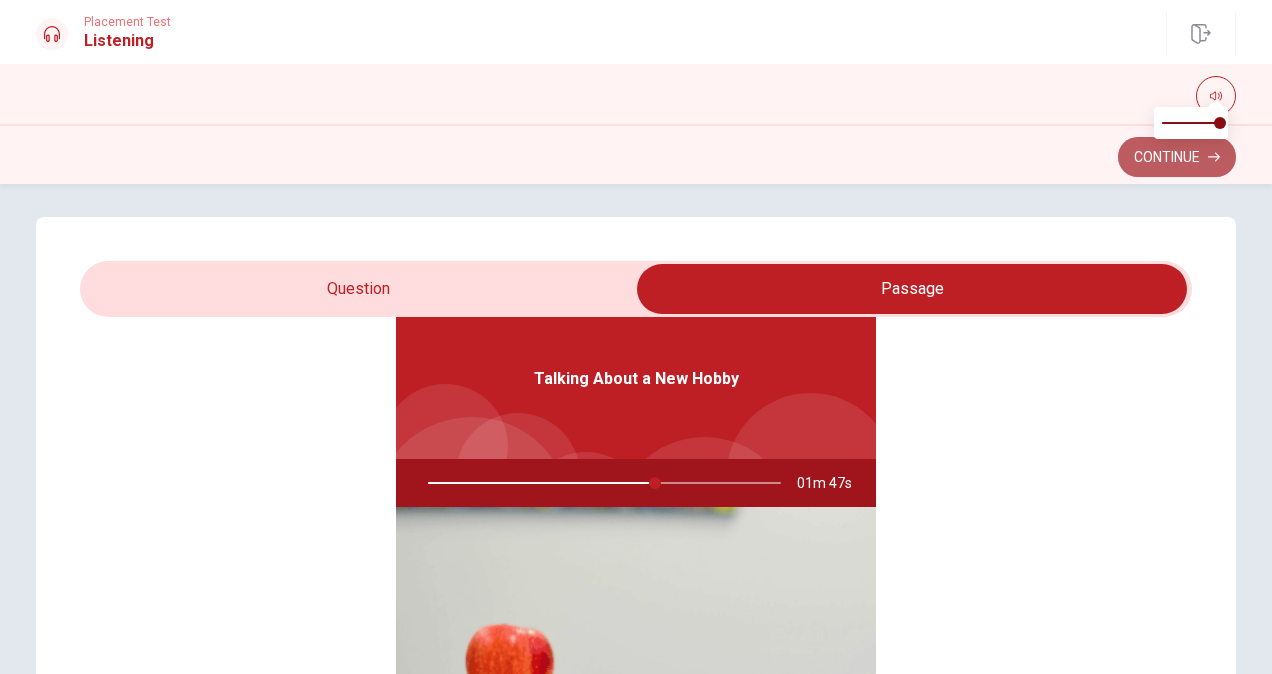 click on "Continue" at bounding box center [1177, 157] 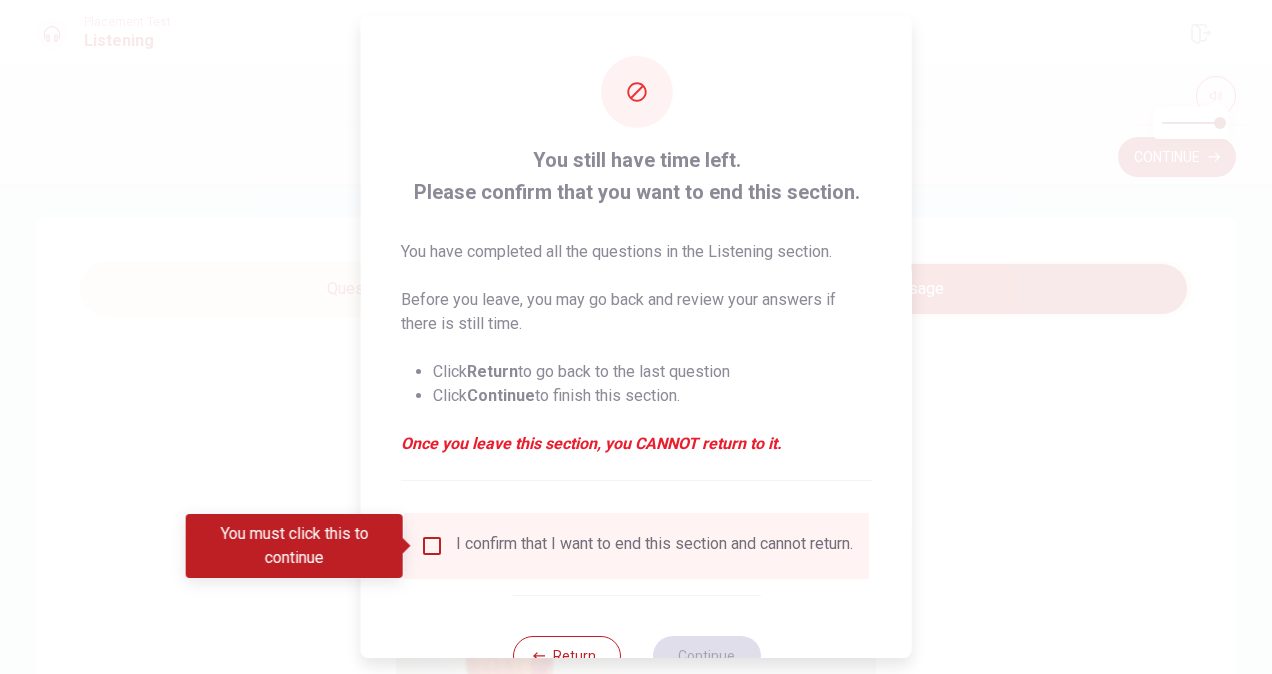 scroll, scrollTop: 72, scrollLeft: 0, axis: vertical 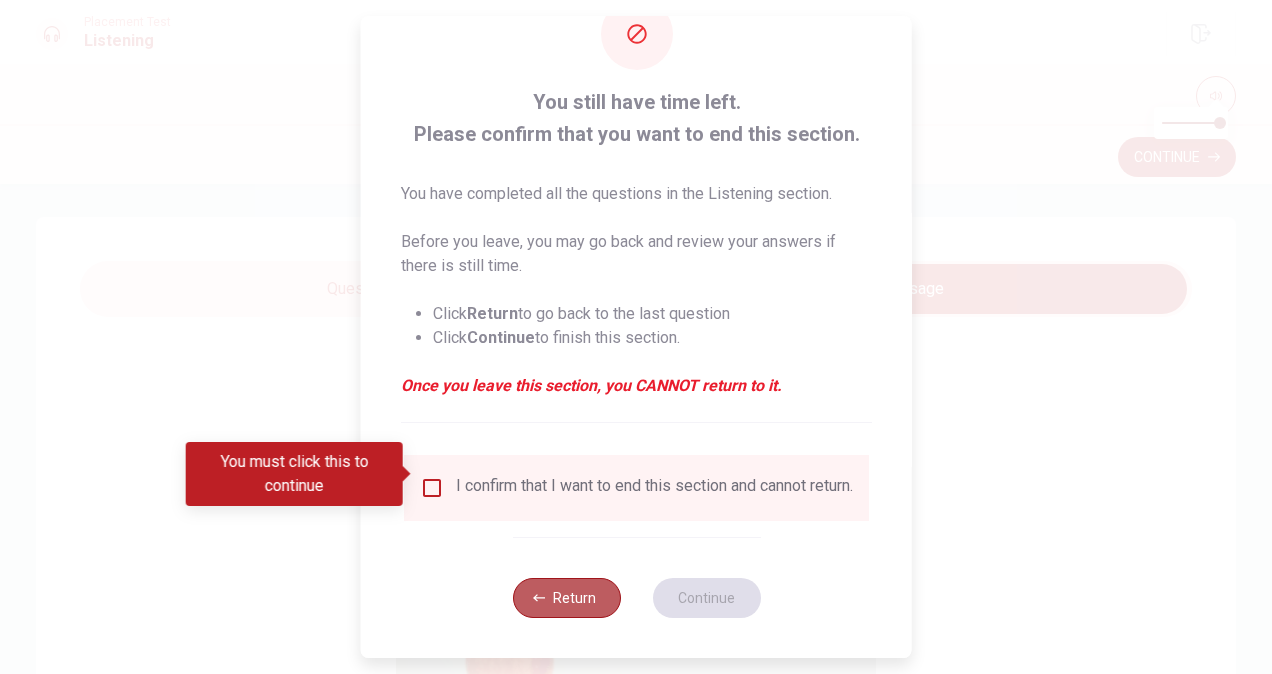 click on "Return" at bounding box center (566, 598) 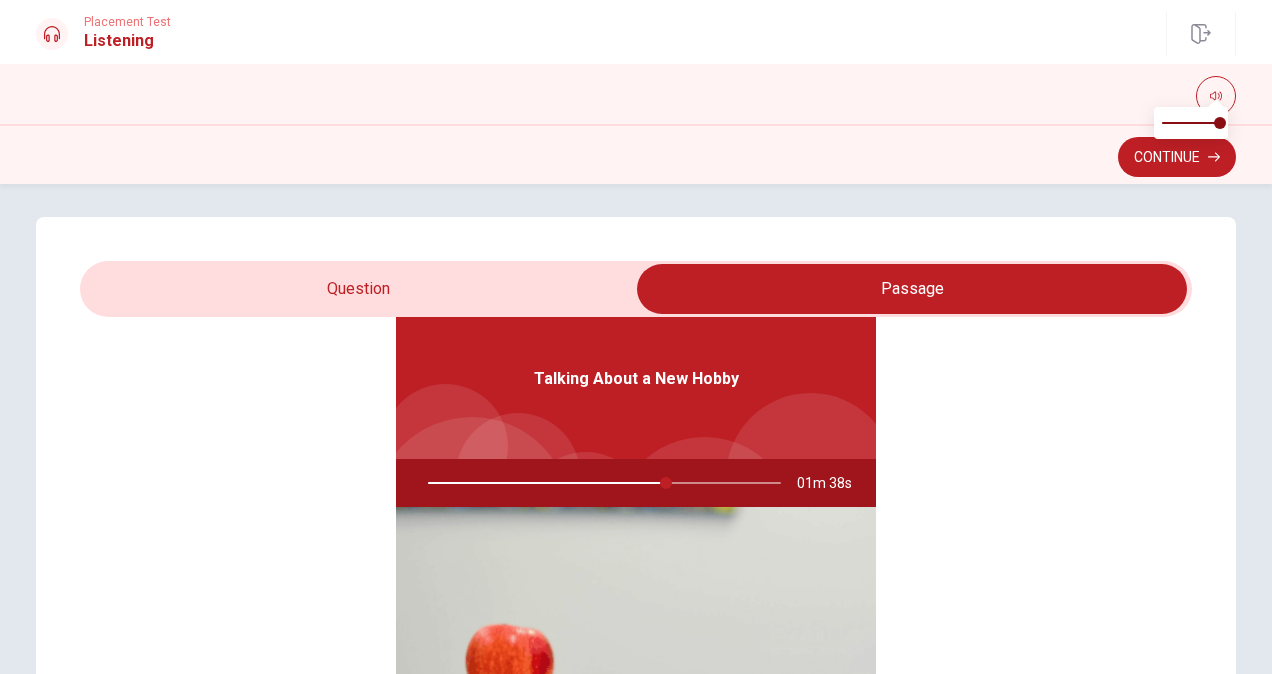 type on "68" 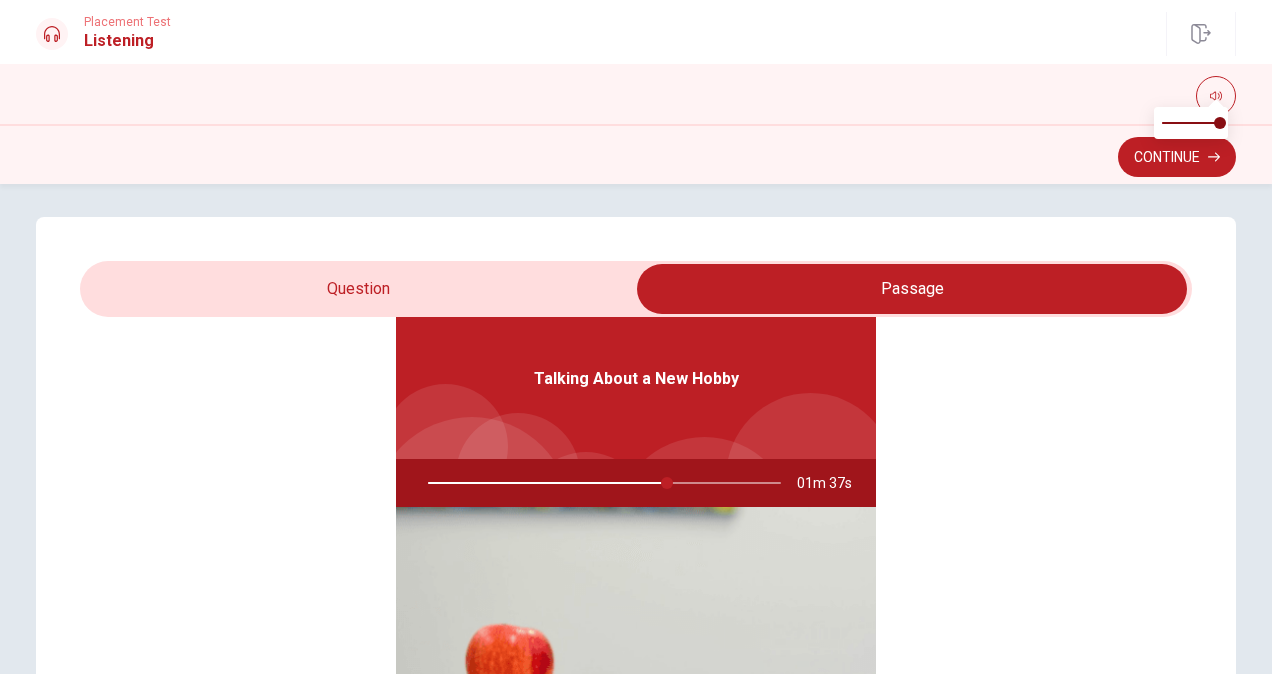 click at bounding box center (912, 289) 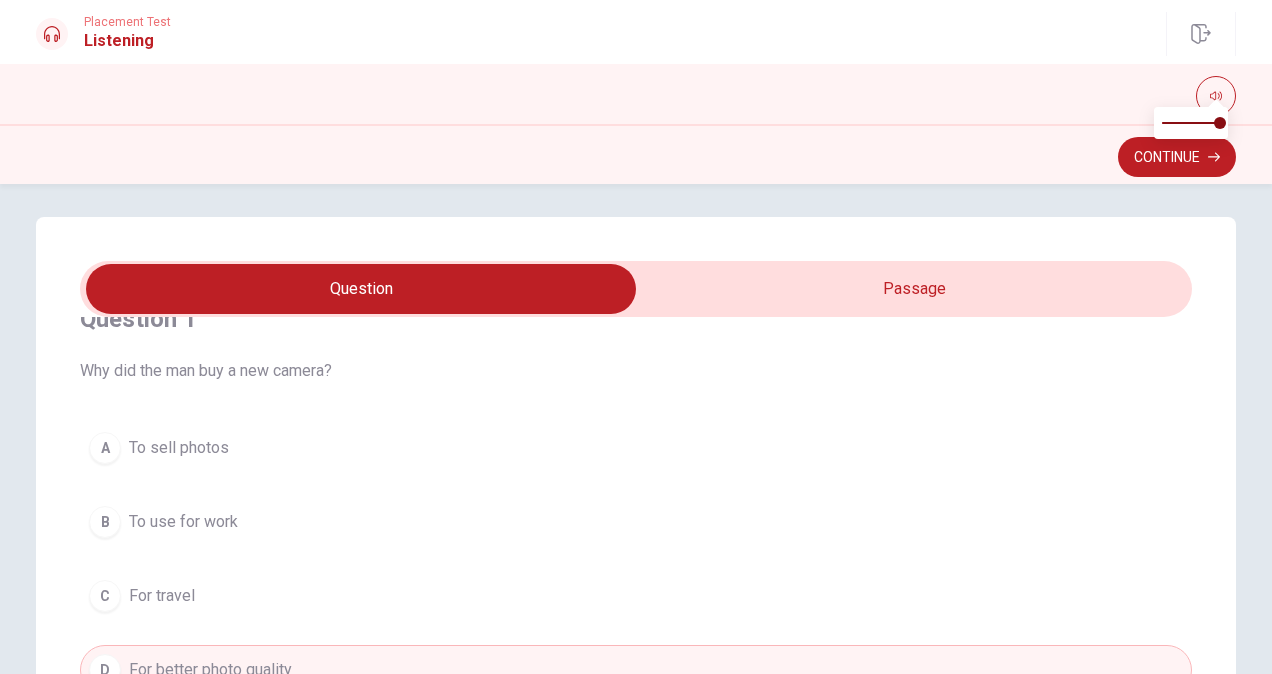 scroll, scrollTop: 0, scrollLeft: 0, axis: both 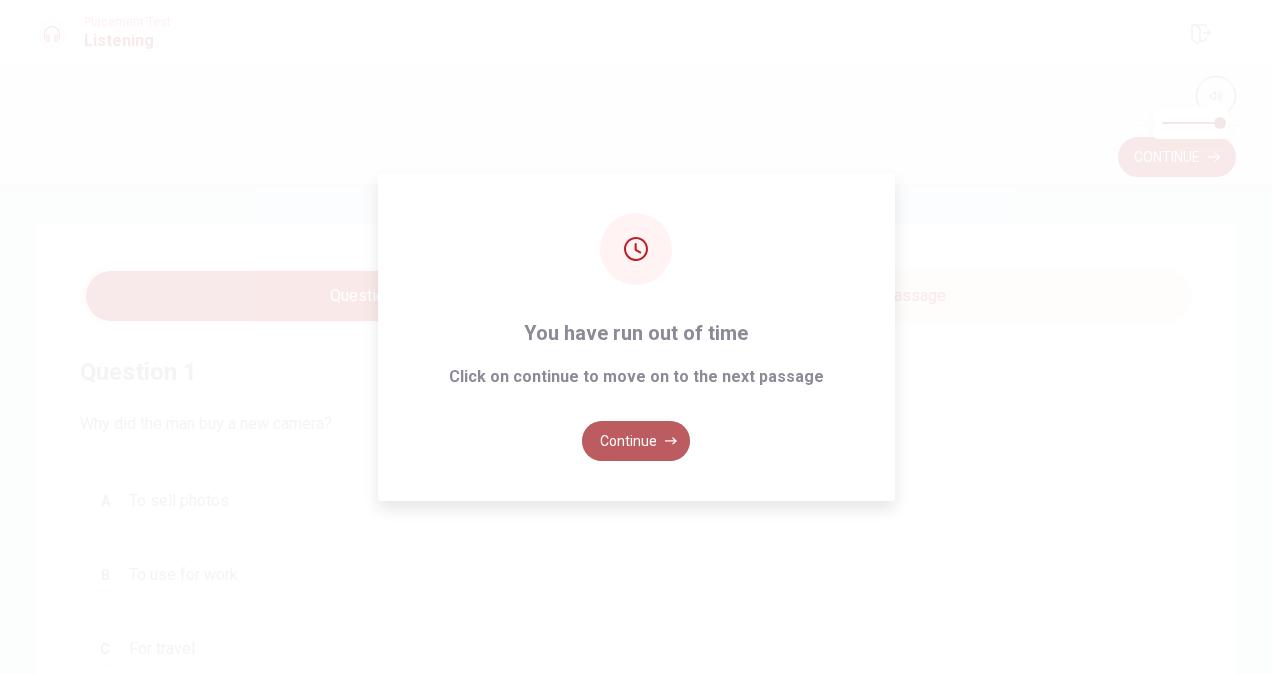 click on "Continue" at bounding box center [636, 441] 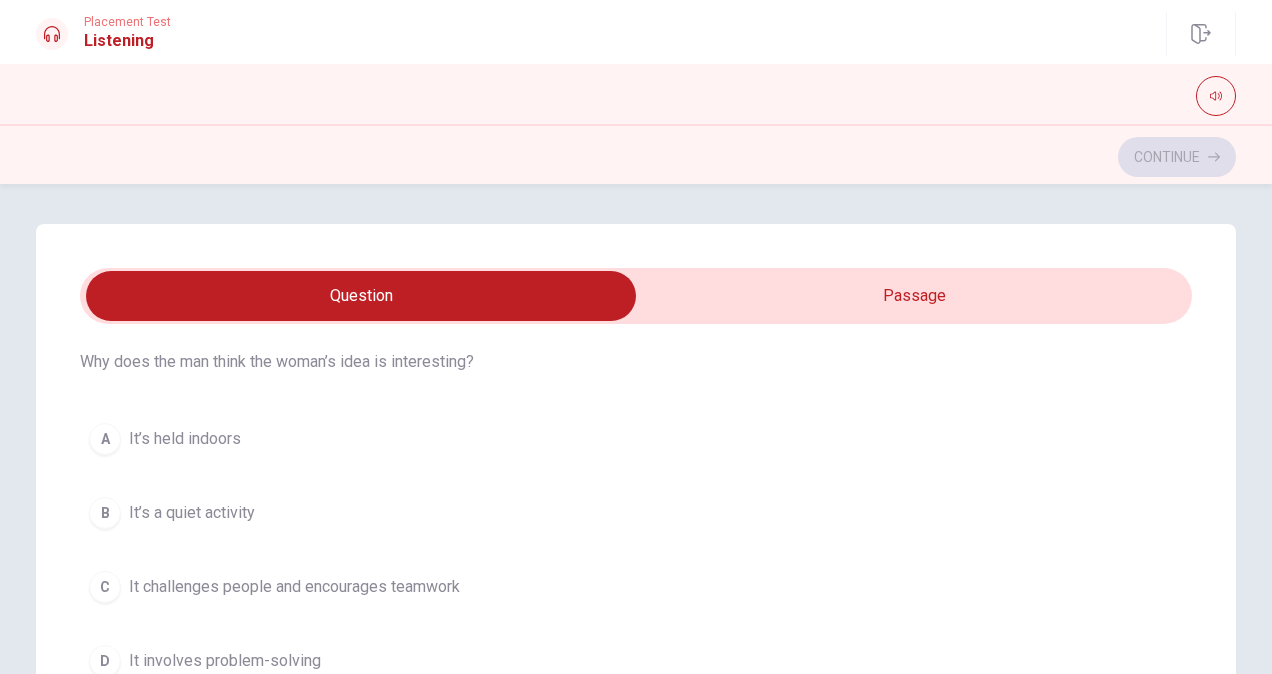 scroll, scrollTop: 66, scrollLeft: 0, axis: vertical 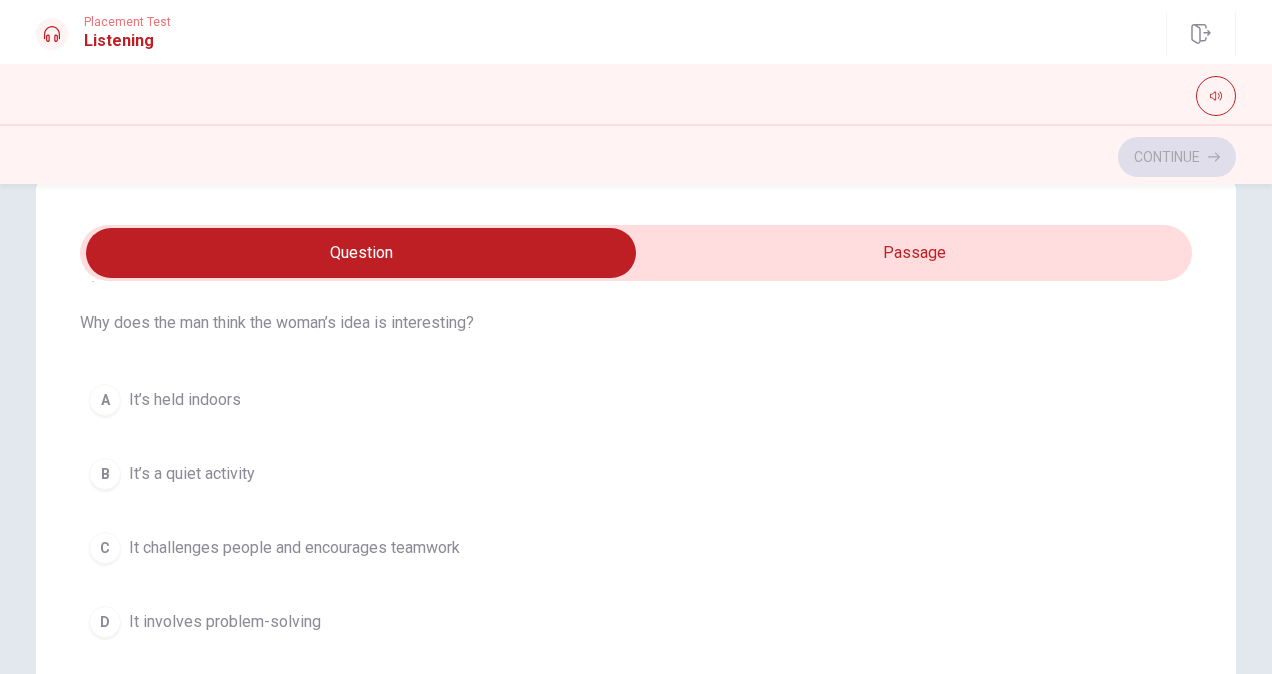 click on "A It’s held indoors" at bounding box center (636, 400) 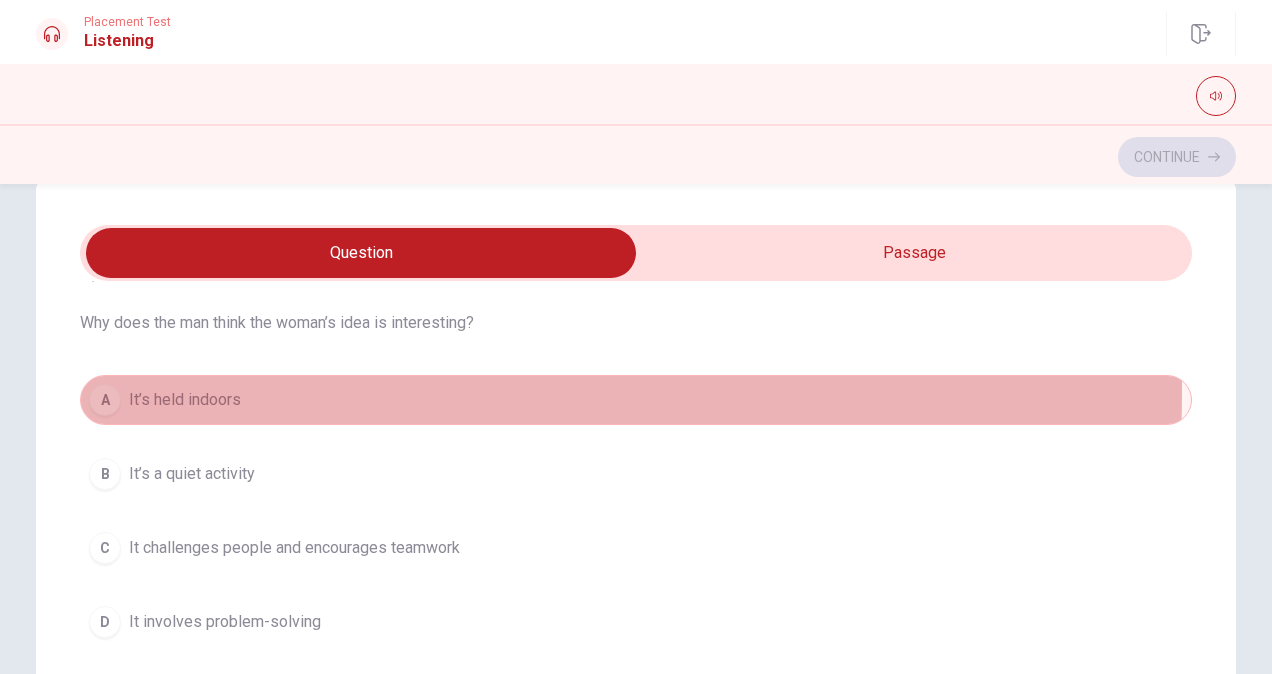 click on "It’s held indoors" at bounding box center (185, 400) 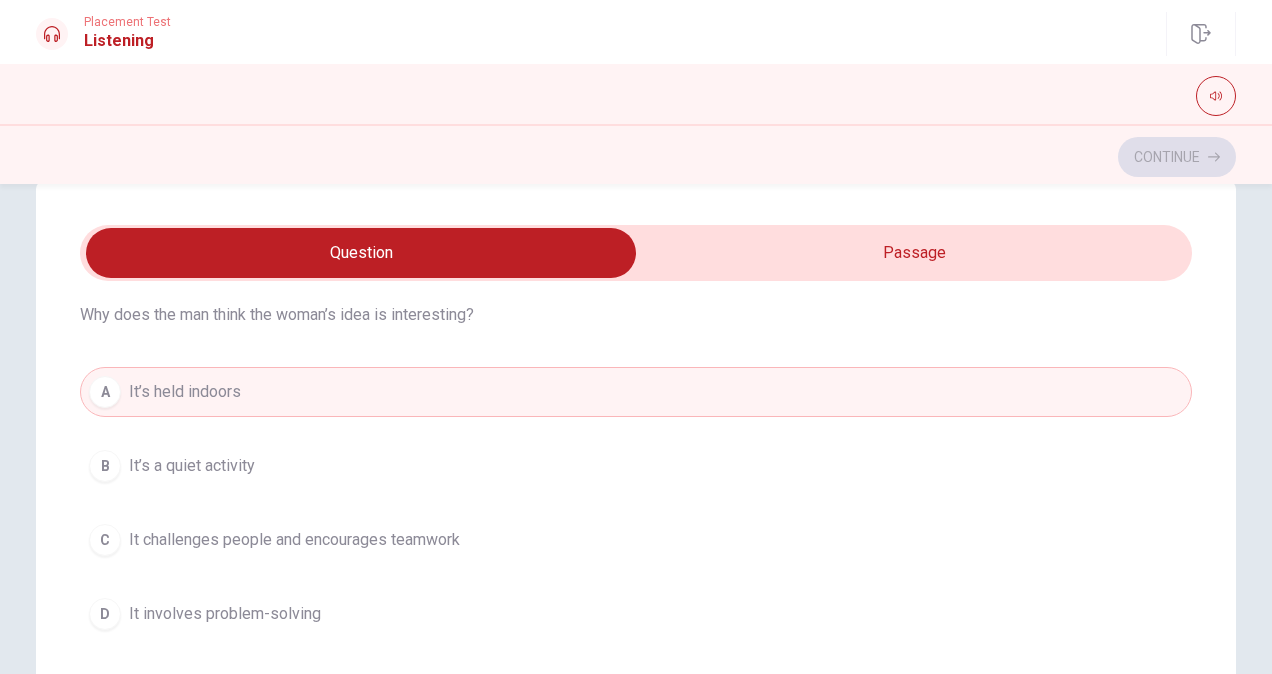scroll, scrollTop: 65, scrollLeft: 0, axis: vertical 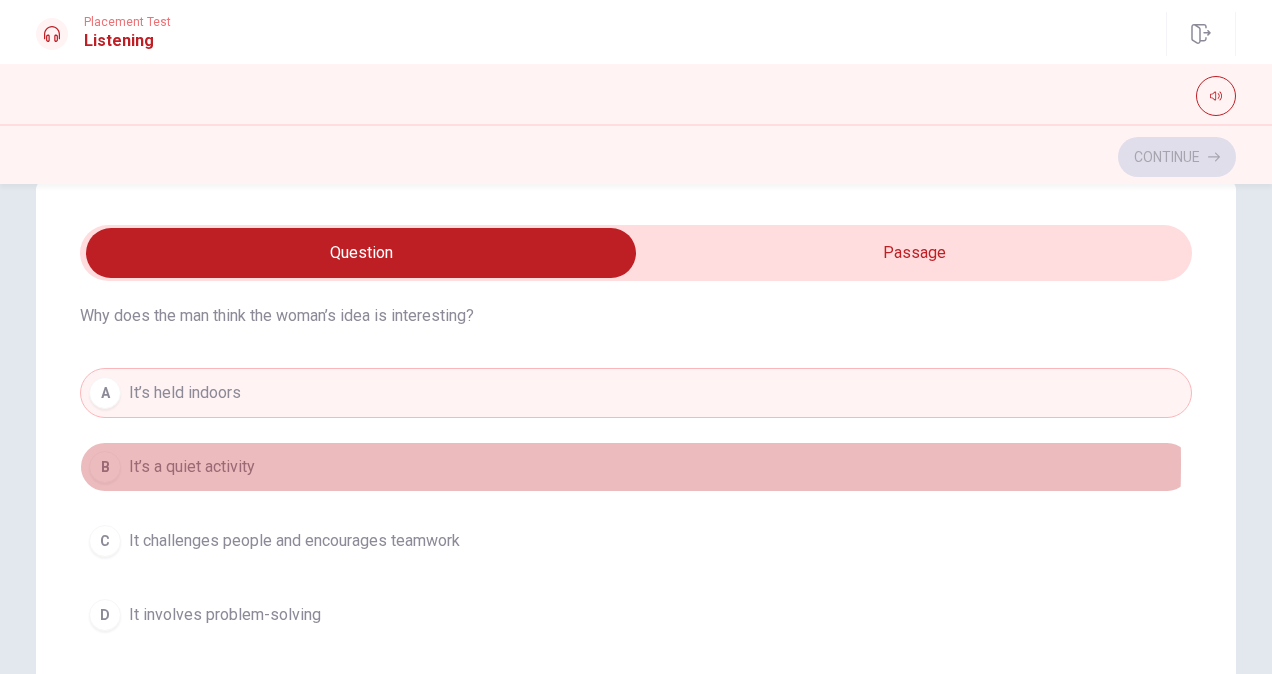 click on "B It’s a quiet activity" at bounding box center (636, 467) 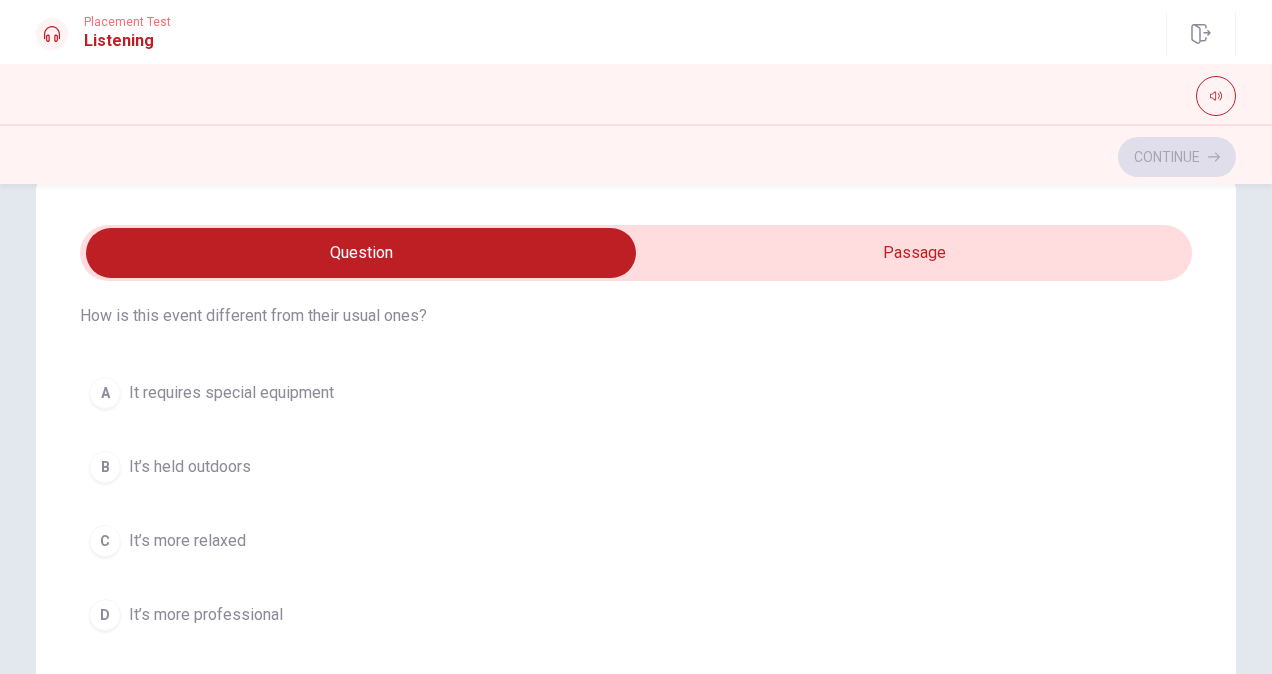 scroll, scrollTop: 541, scrollLeft: 0, axis: vertical 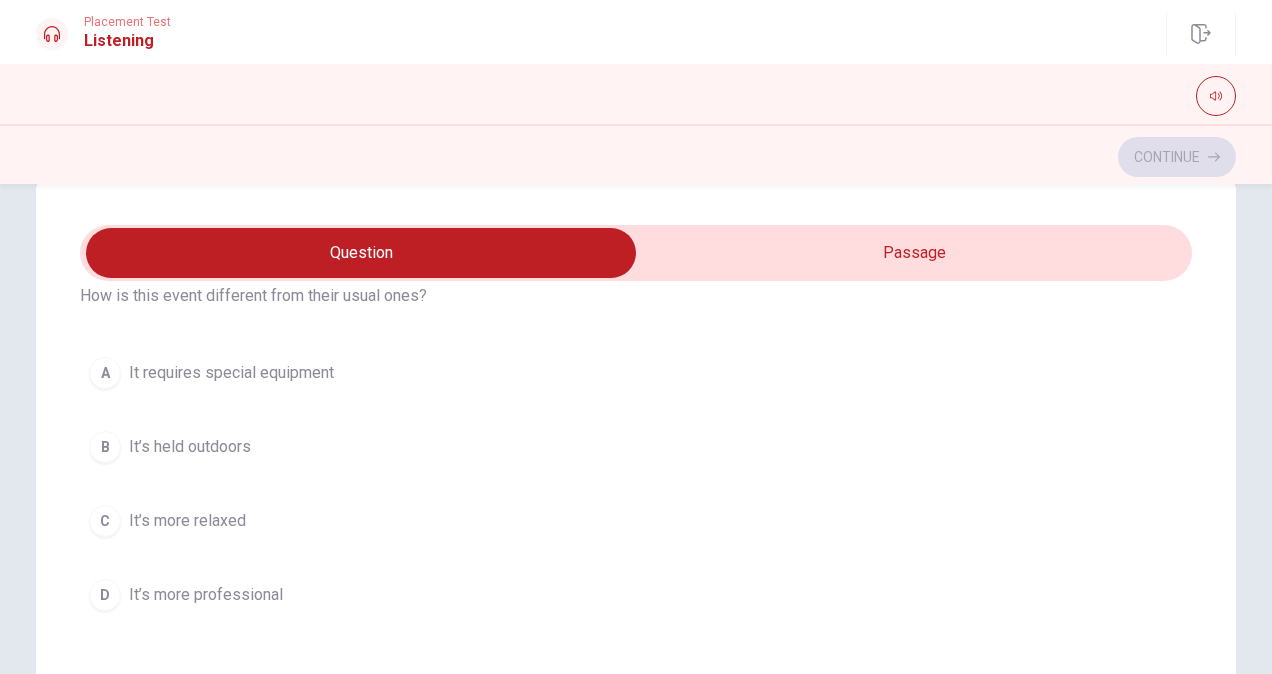 click on "B It’s held outdoors" at bounding box center (636, 447) 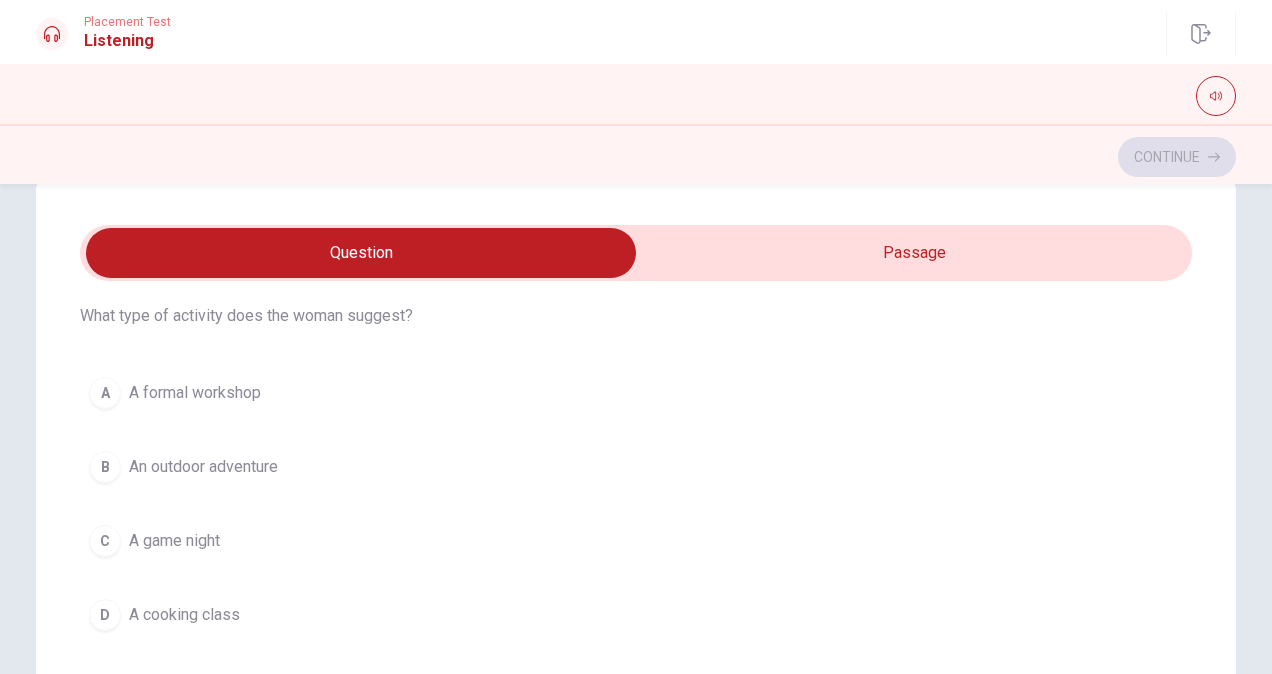 scroll, scrollTop: 978, scrollLeft: 0, axis: vertical 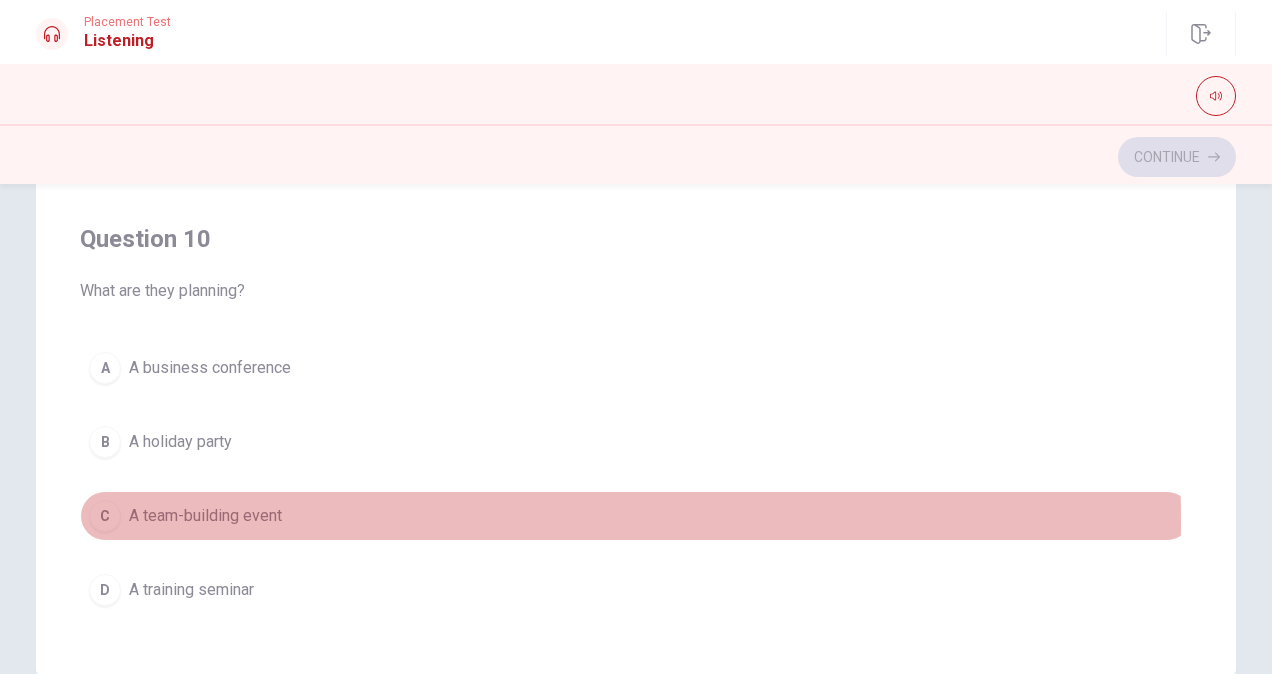 click on "C" at bounding box center (105, 516) 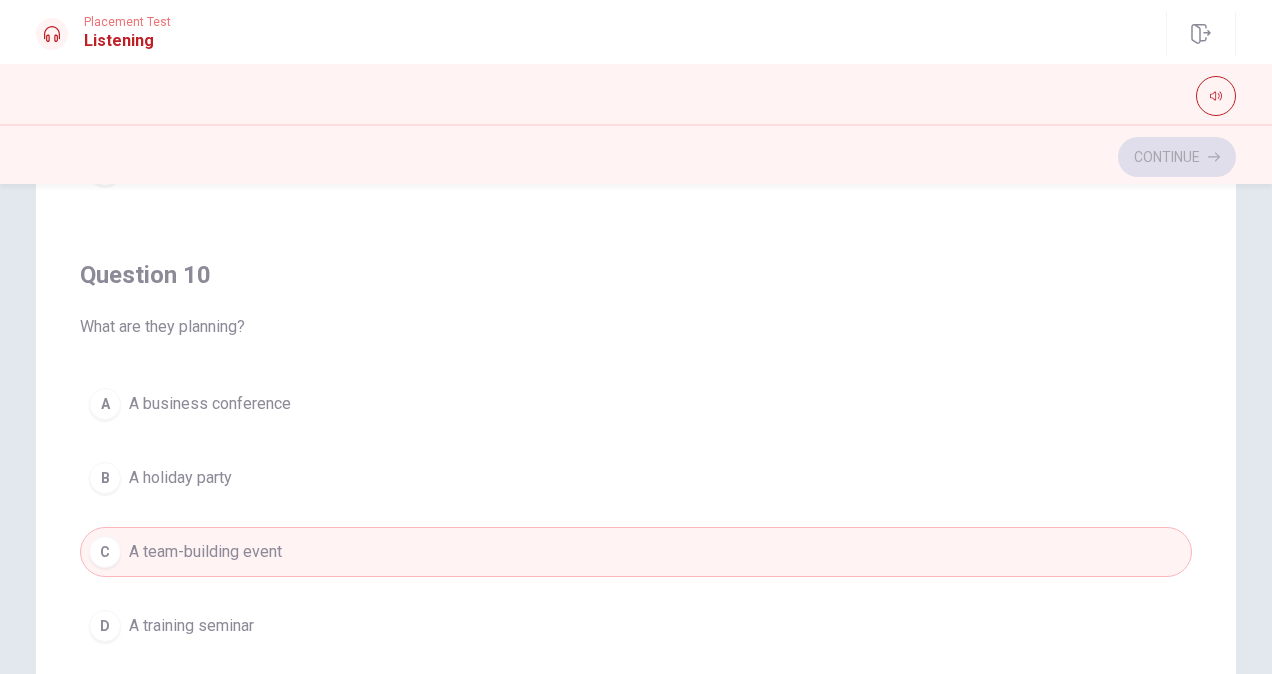 scroll, scrollTop: 312, scrollLeft: 0, axis: vertical 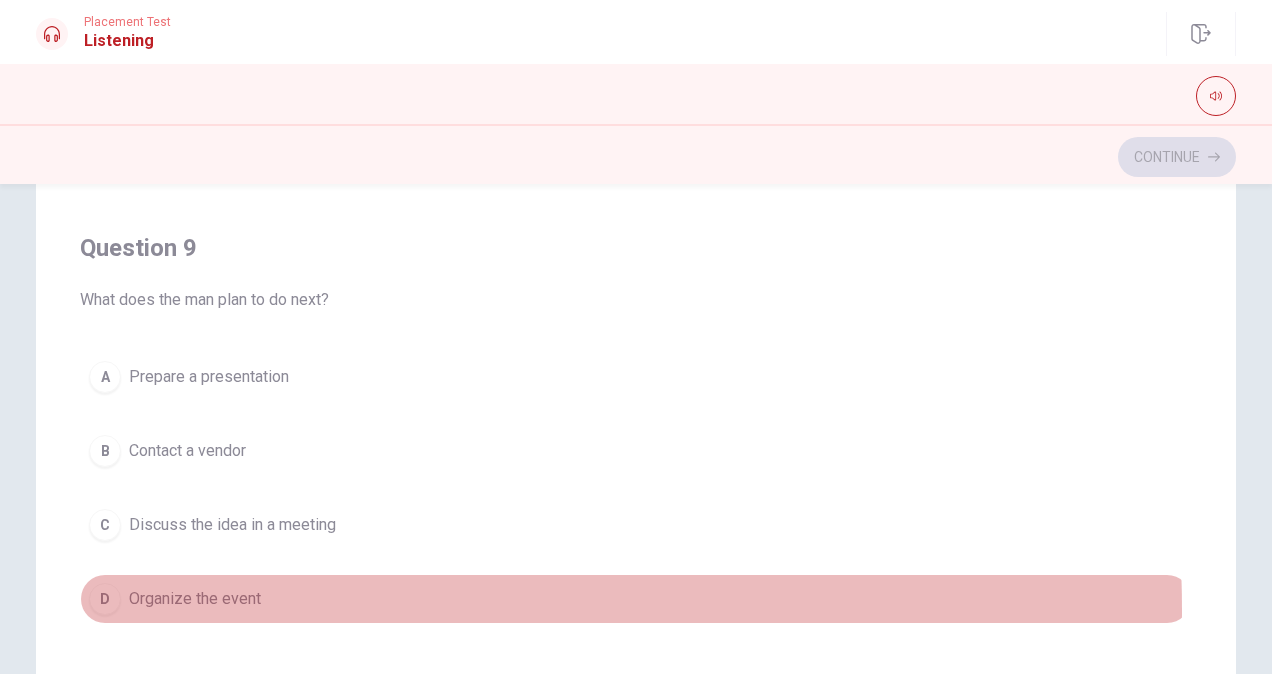 click on "D Organize the event" at bounding box center (636, 599) 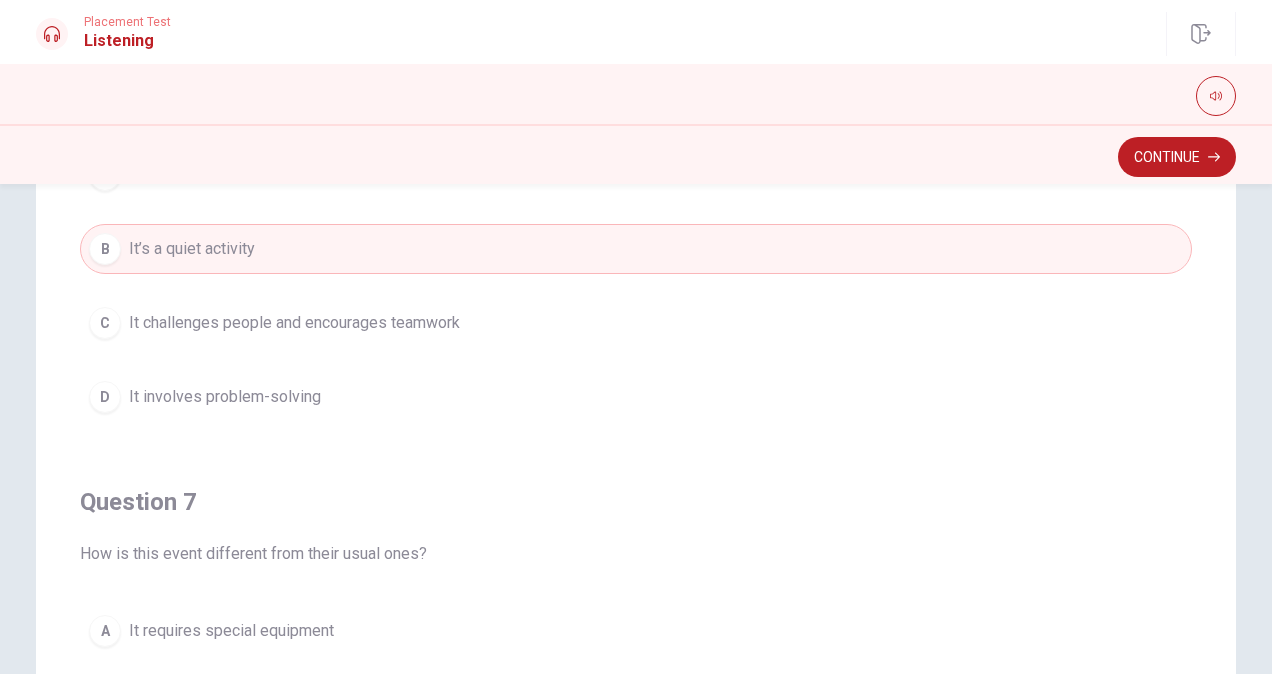 scroll, scrollTop: 0, scrollLeft: 0, axis: both 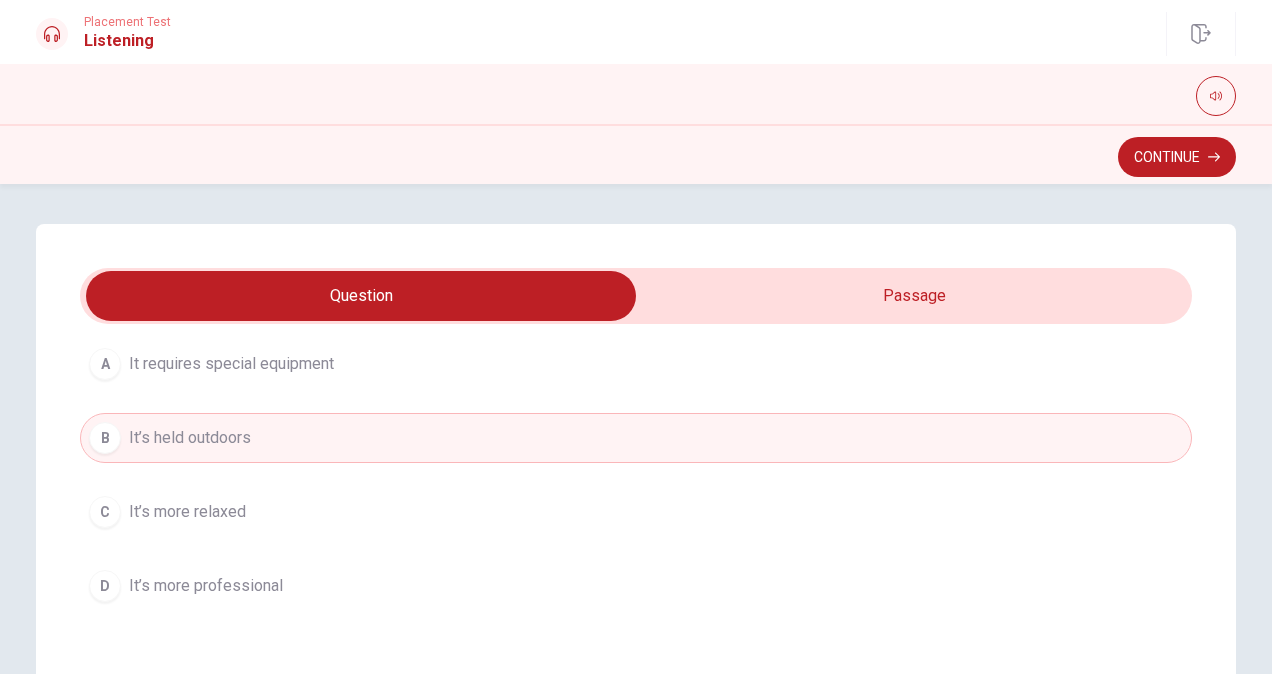 type on "70" 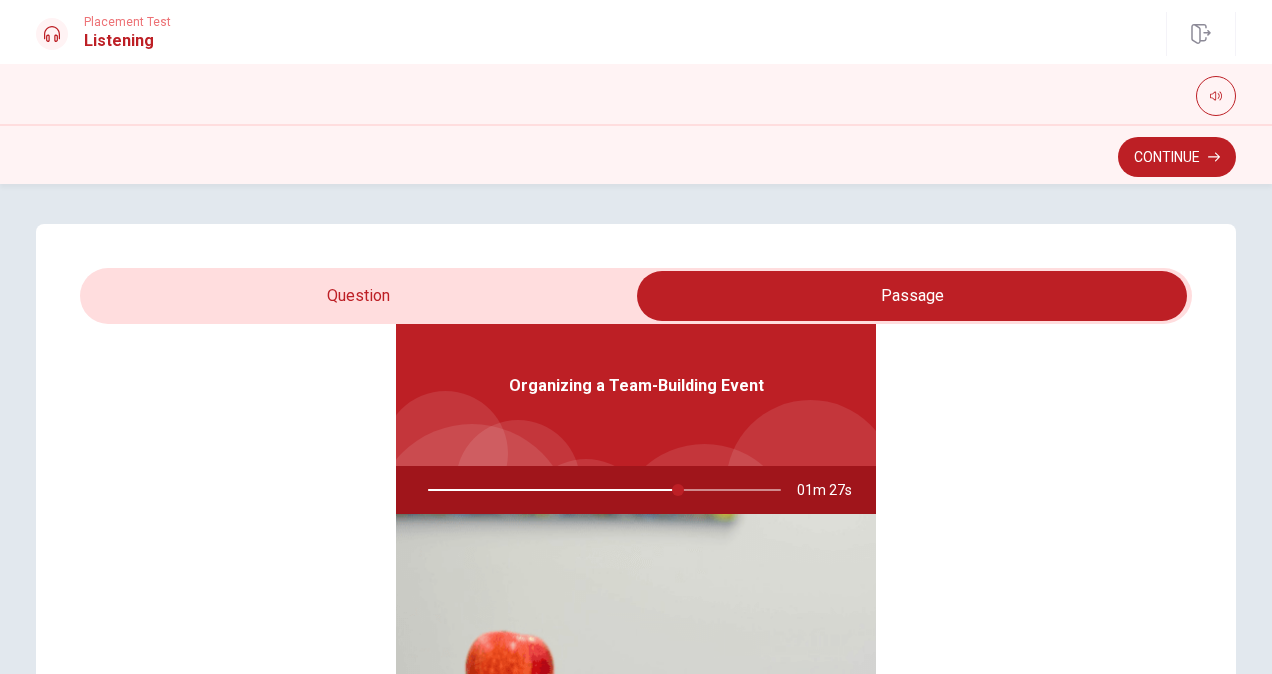 type on "71" 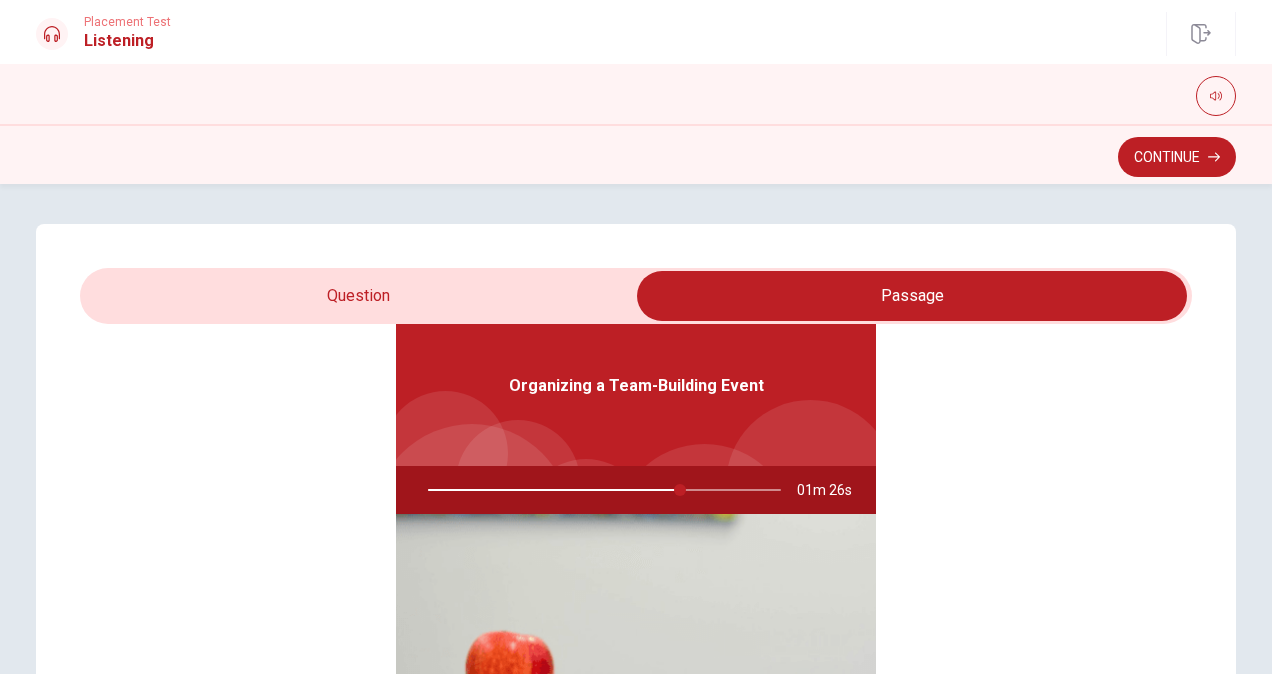 click at bounding box center (912, 296) 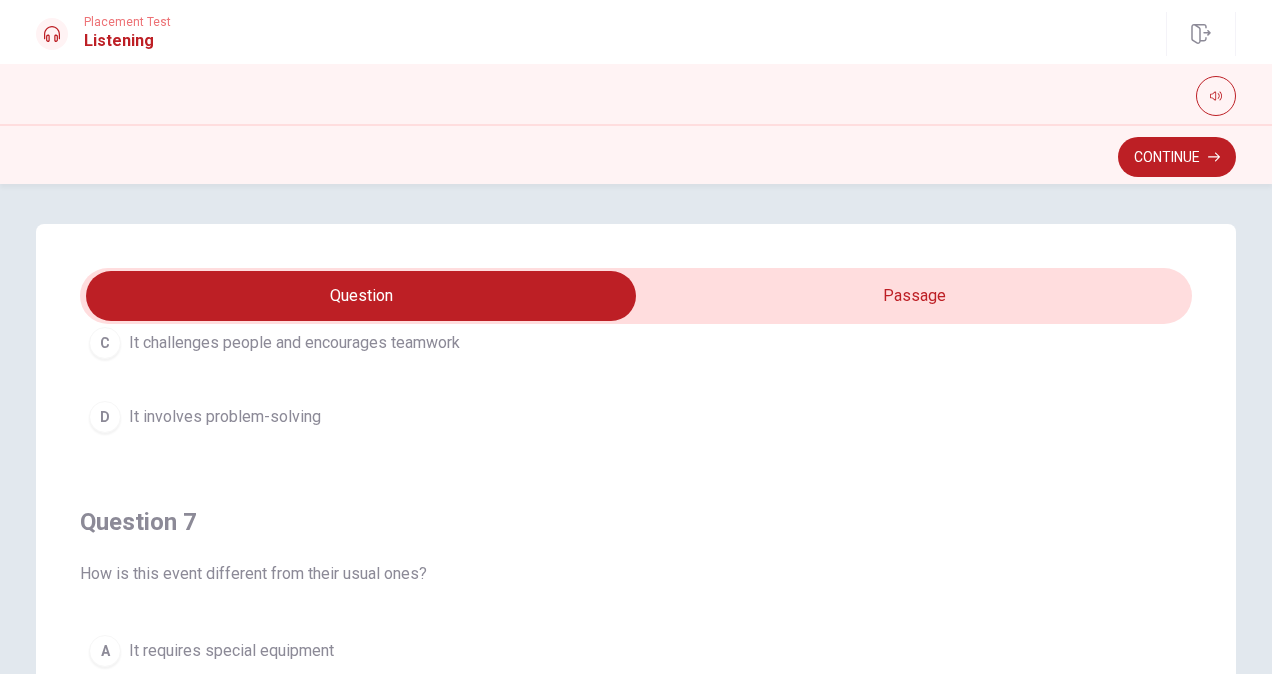 scroll, scrollTop: 308, scrollLeft: 0, axis: vertical 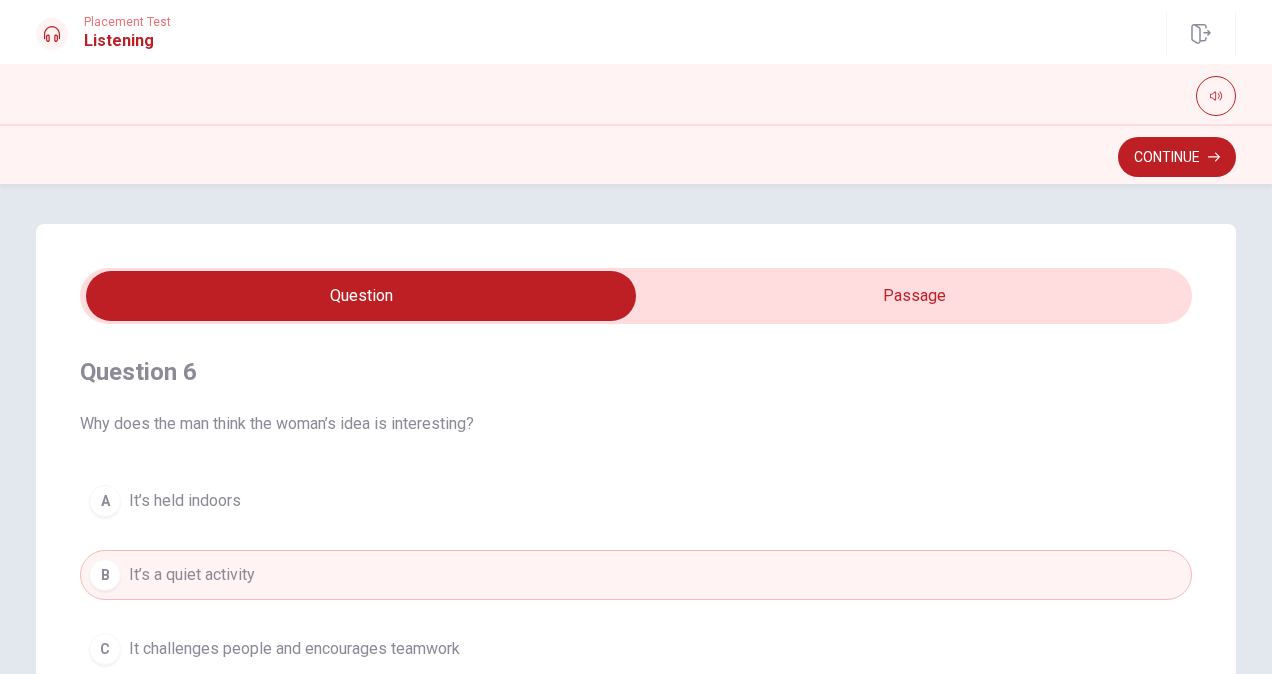 click at bounding box center (361, 296) 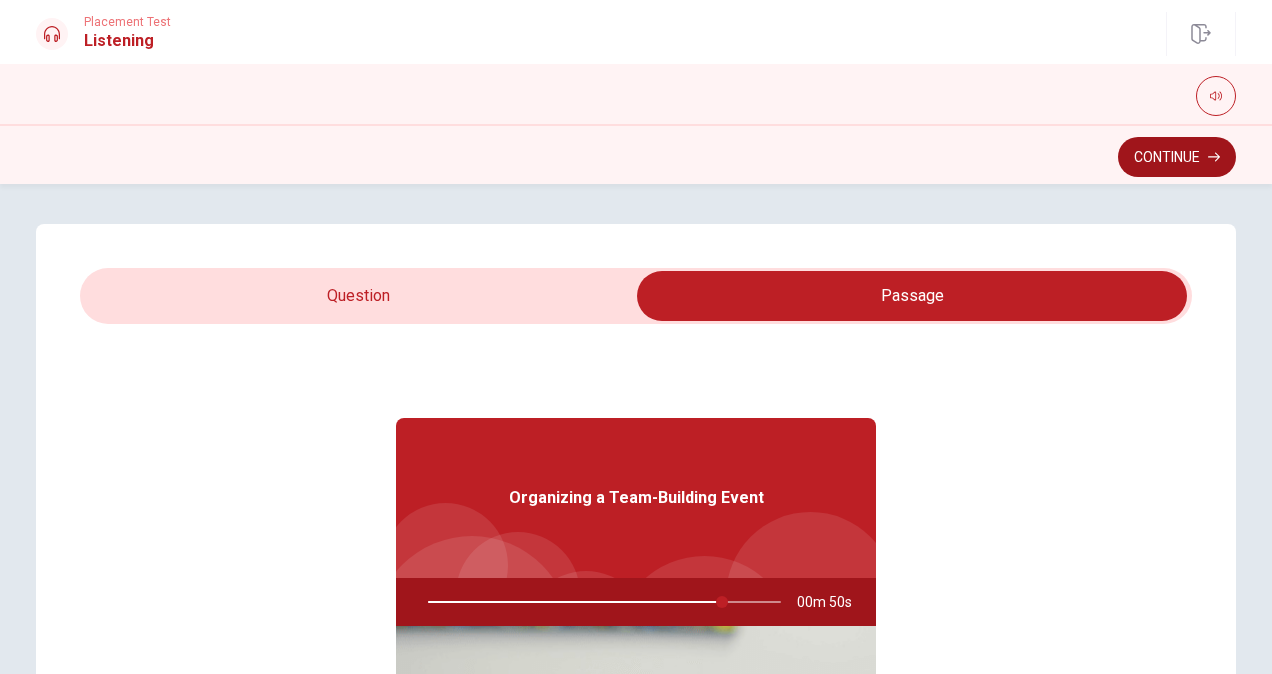 click on "Continue" at bounding box center [1177, 157] 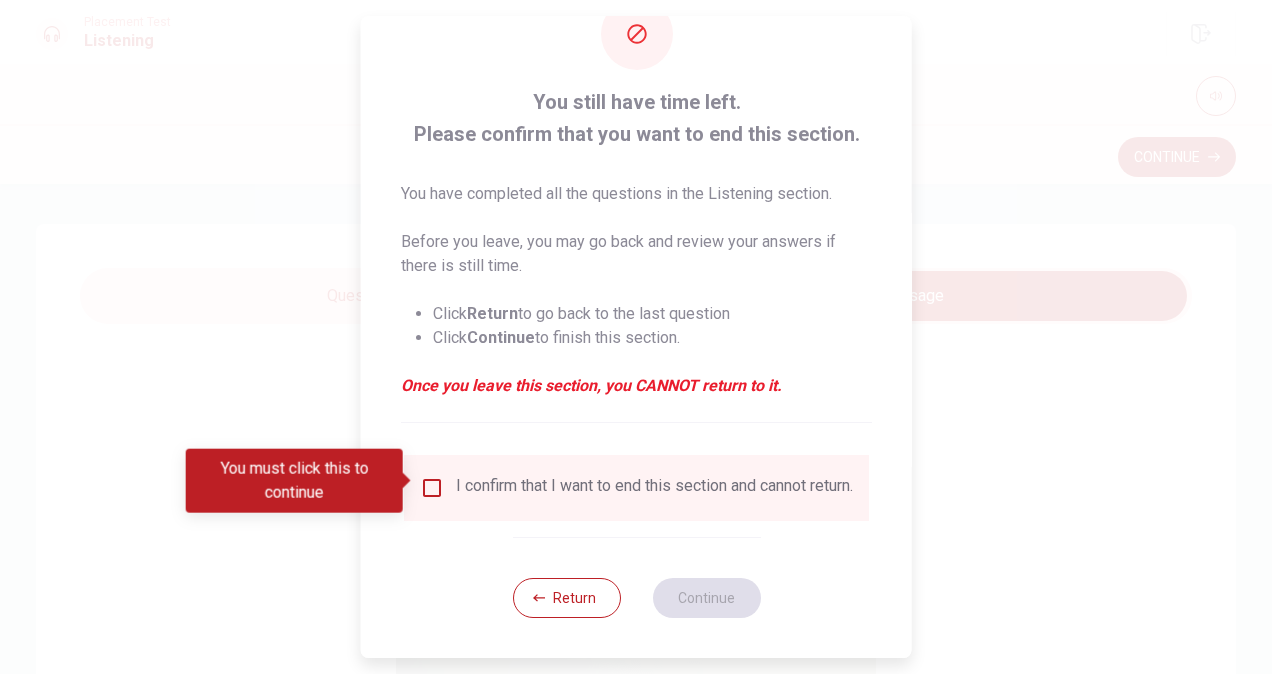 scroll, scrollTop: 47, scrollLeft: 0, axis: vertical 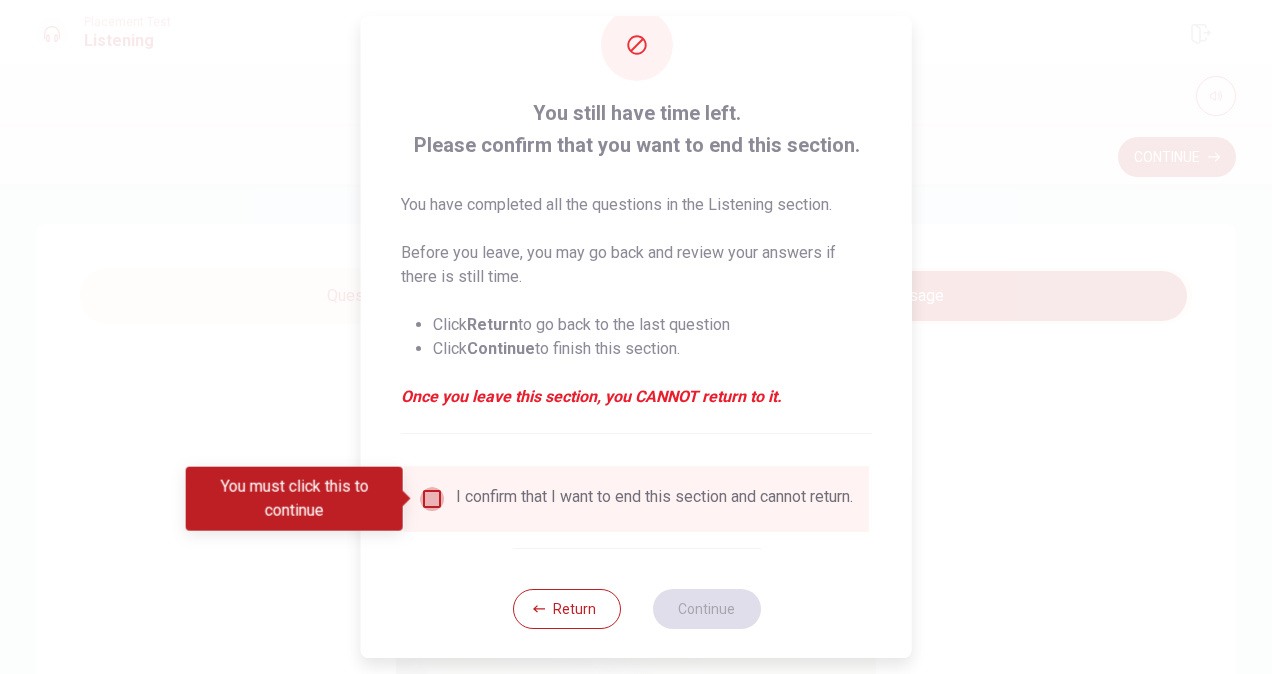 click at bounding box center (432, 499) 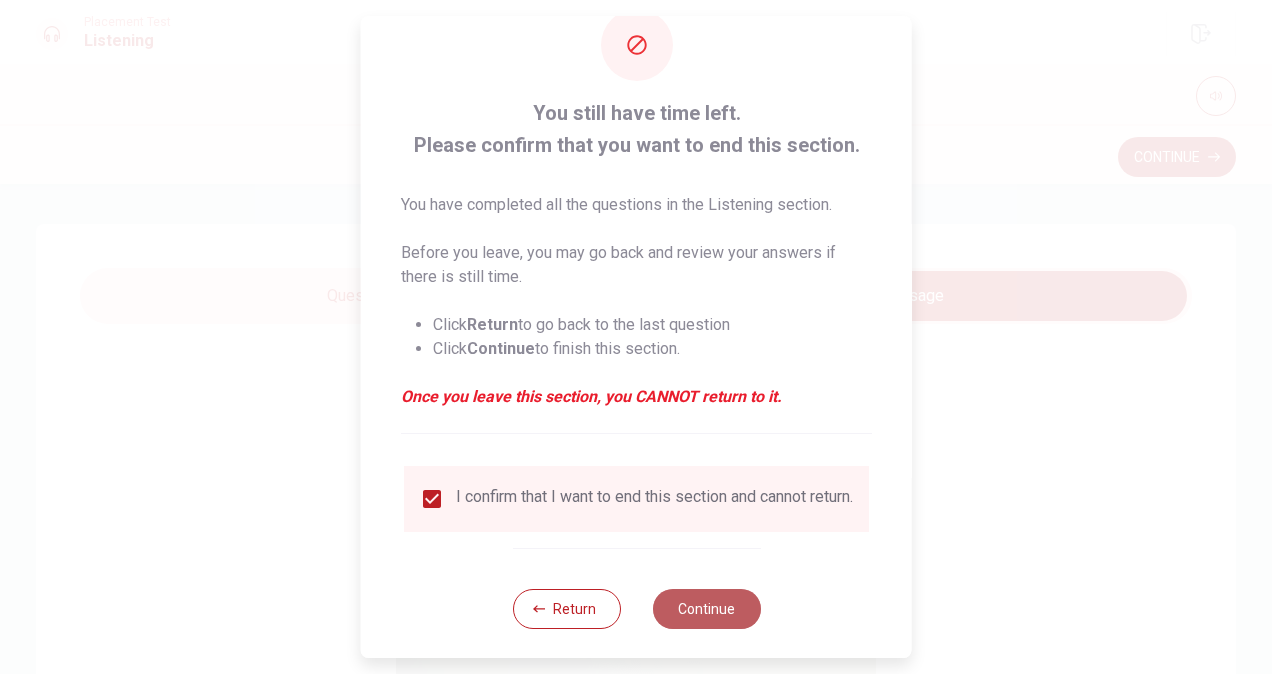 click on "Continue" at bounding box center [706, 609] 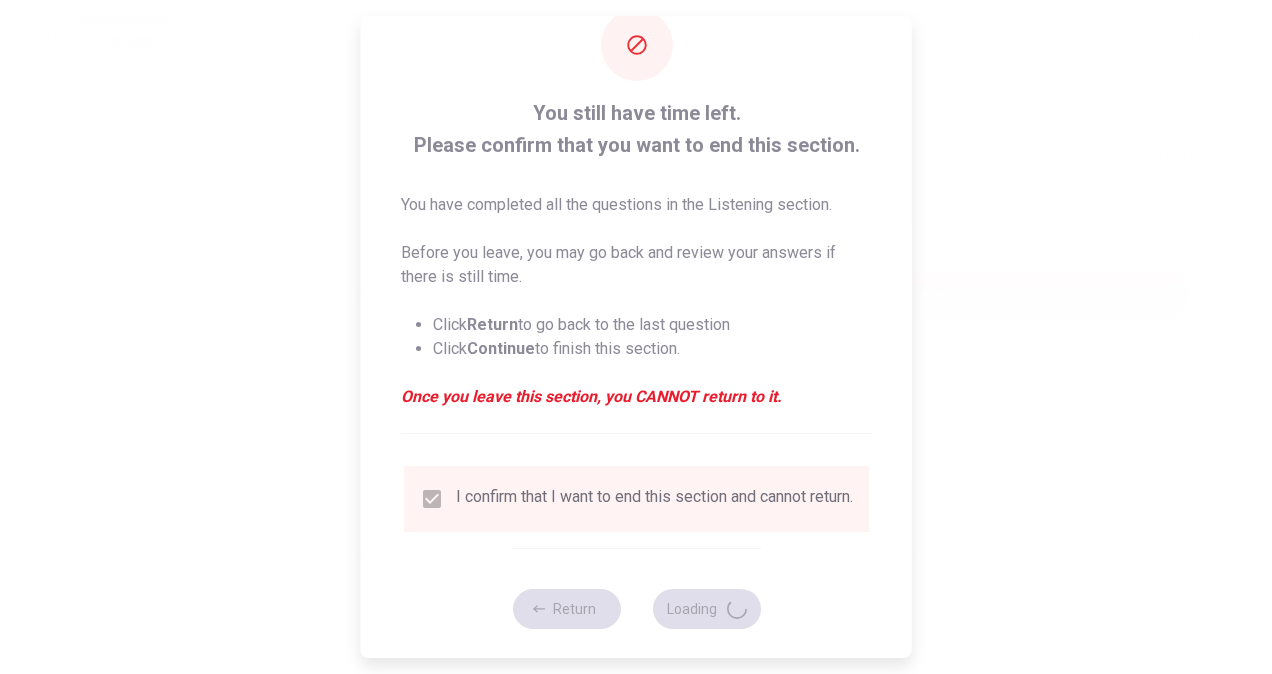 type on "88" 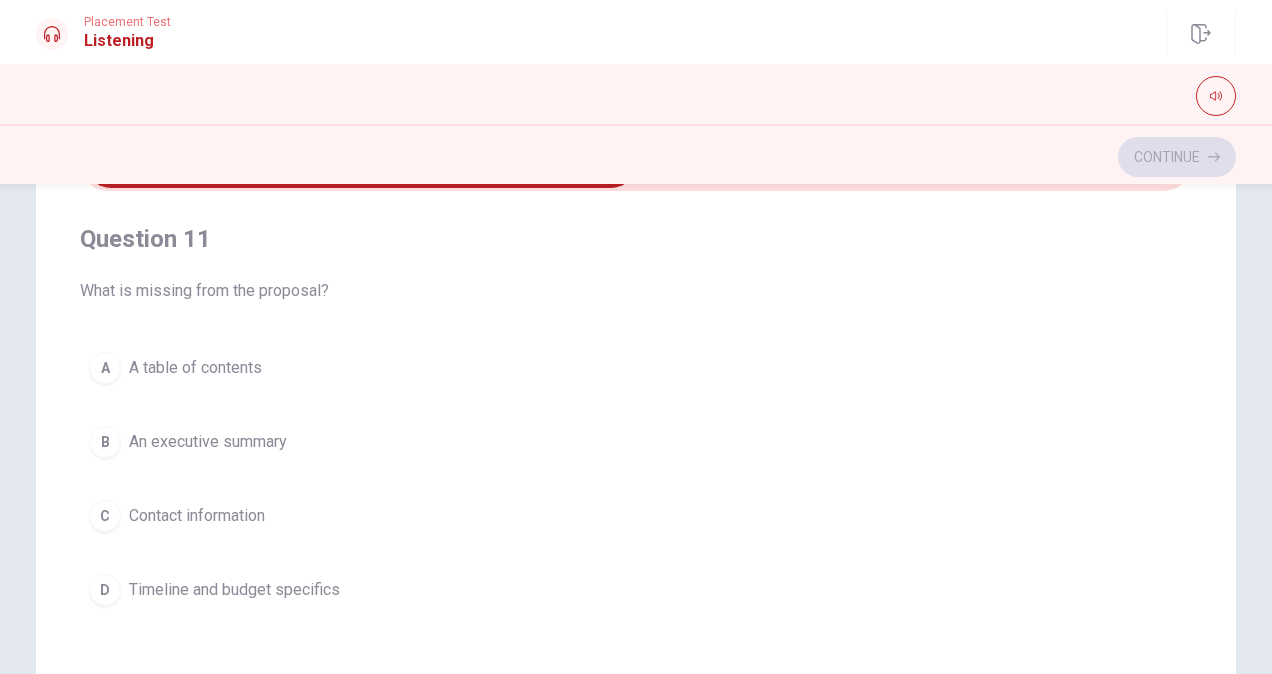 scroll, scrollTop: 134, scrollLeft: 0, axis: vertical 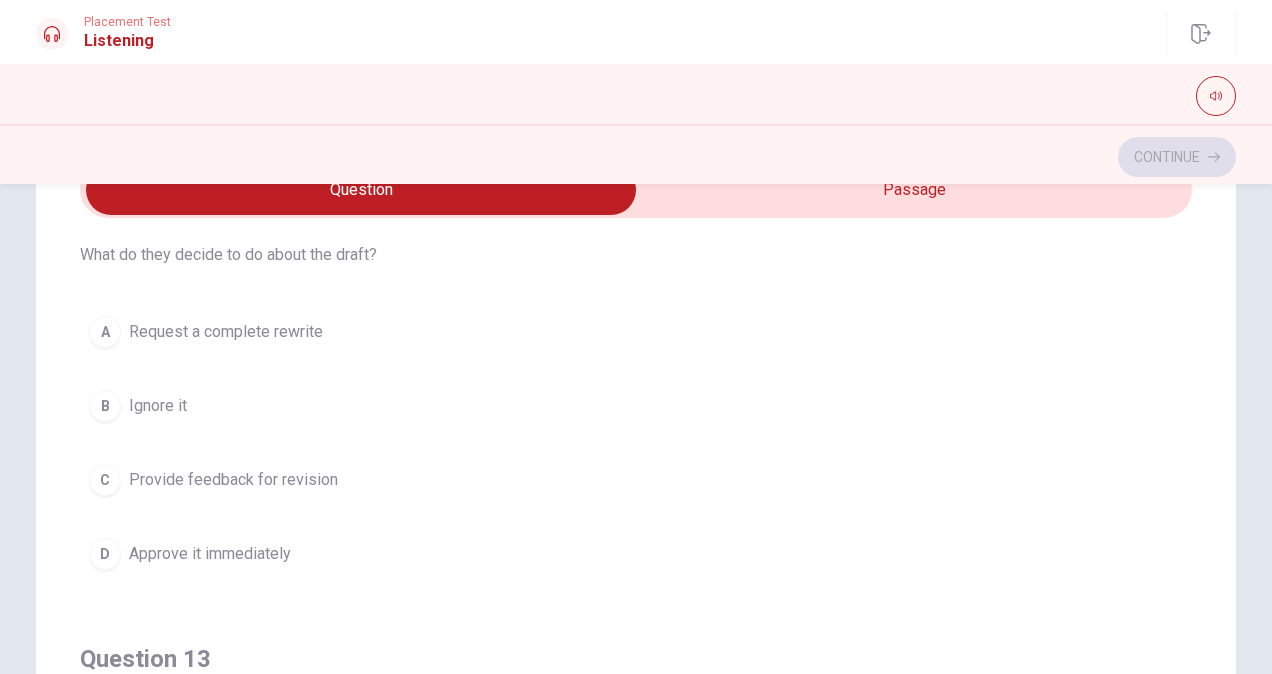 click on "Provide feedback for revision" at bounding box center [233, 480] 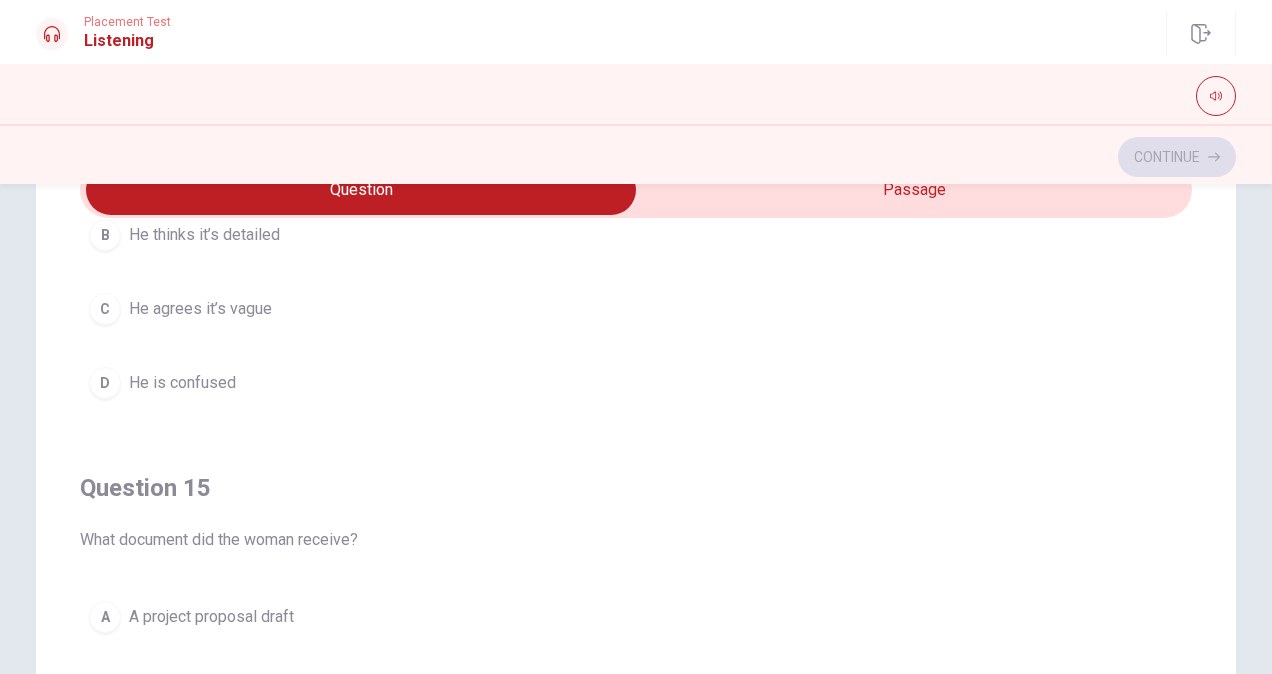 scroll, scrollTop: 1606, scrollLeft: 0, axis: vertical 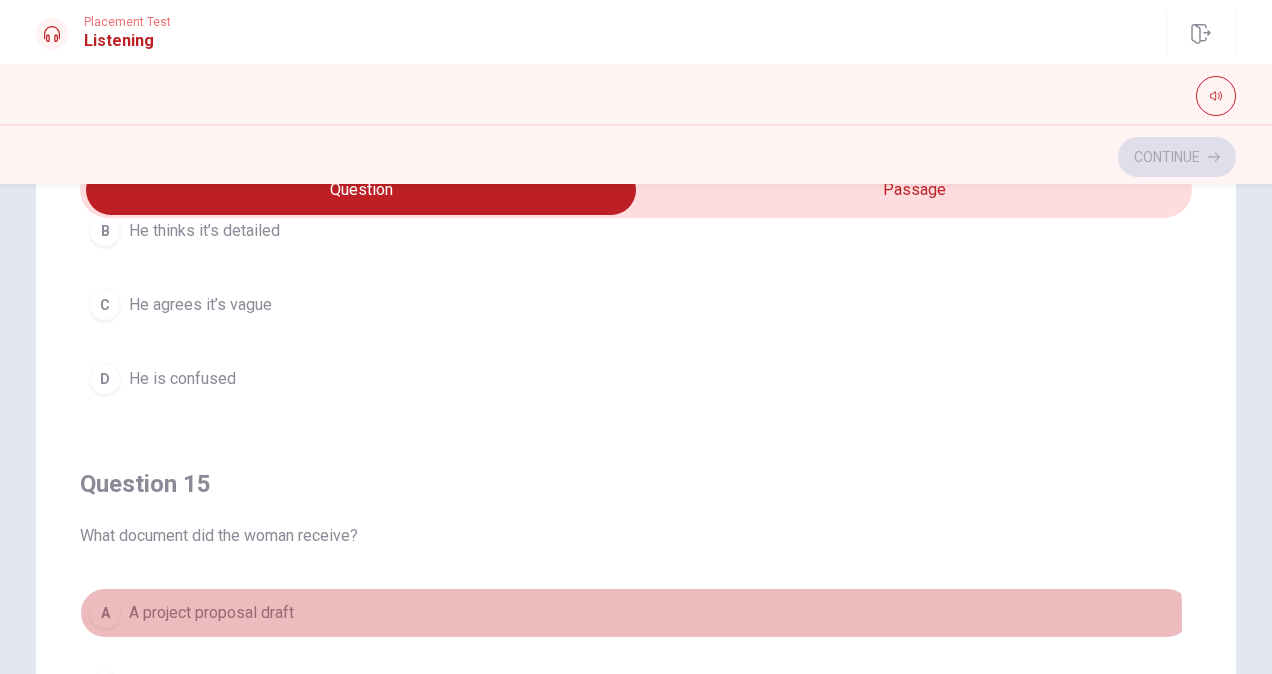 click on "A project proposal draft" at bounding box center (211, 613) 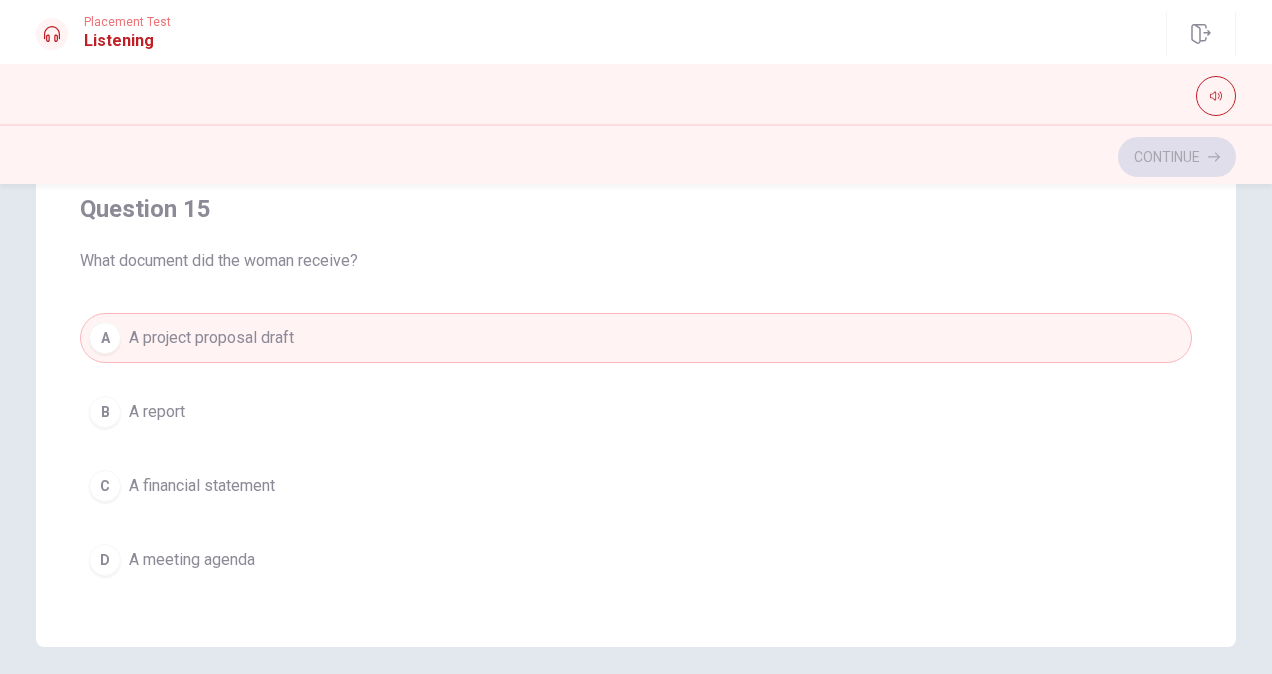 scroll, scrollTop: 366, scrollLeft: 0, axis: vertical 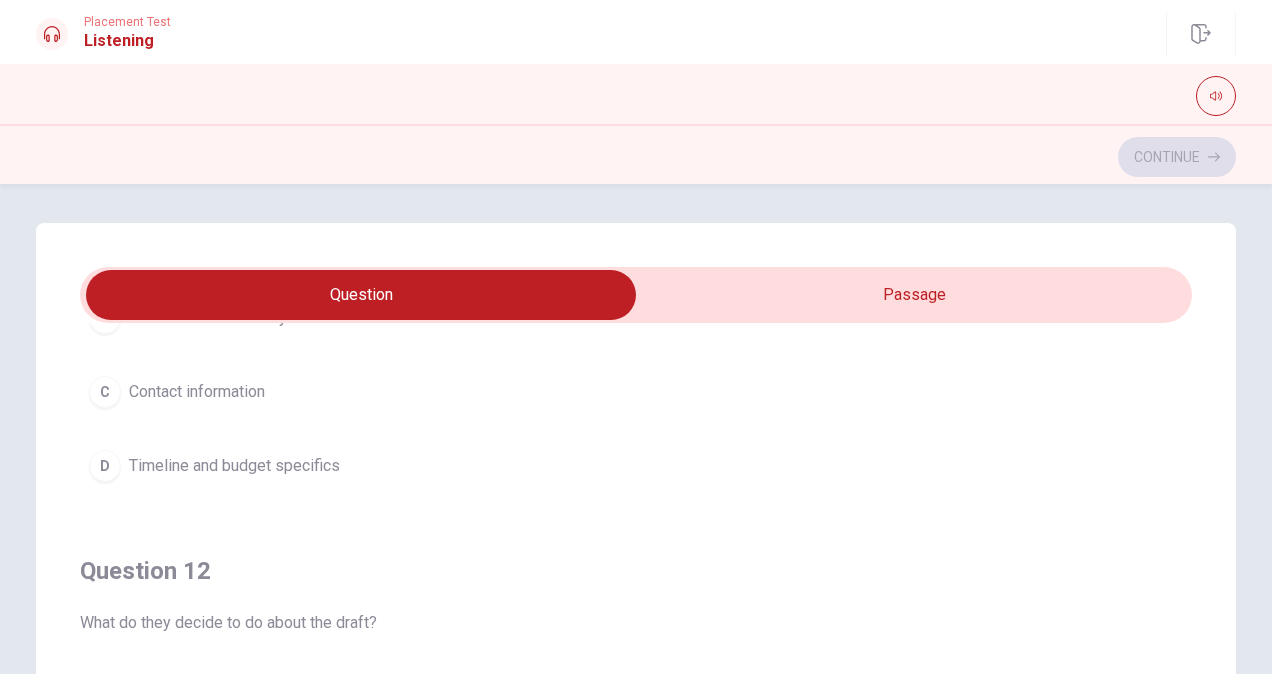 click on "Timeline and budget specifics" at bounding box center (234, 466) 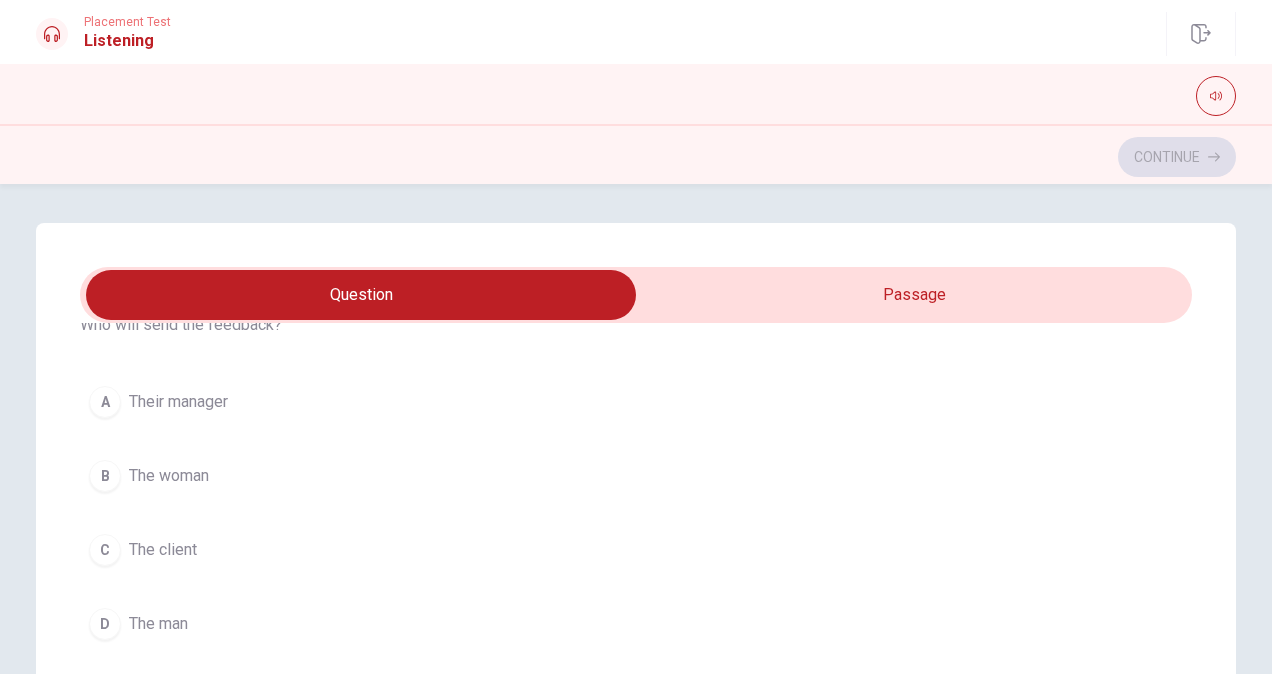 scroll, scrollTop: 1011, scrollLeft: 0, axis: vertical 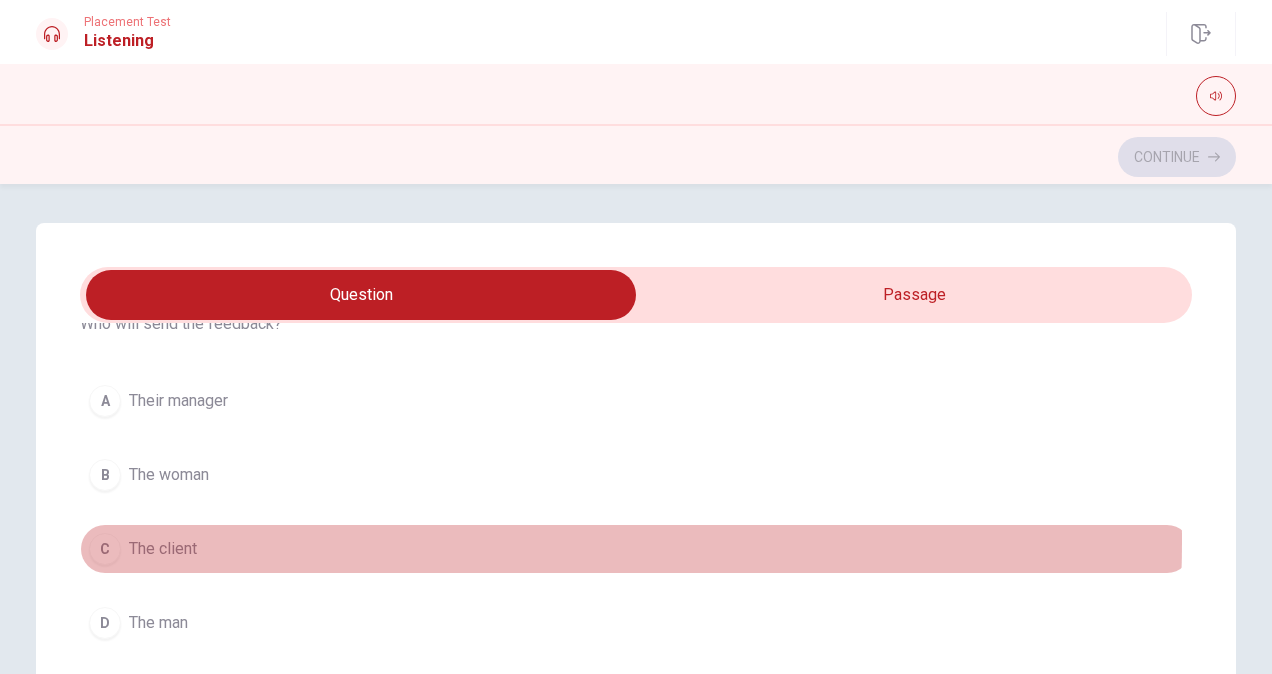 click on "C The client" at bounding box center (636, 549) 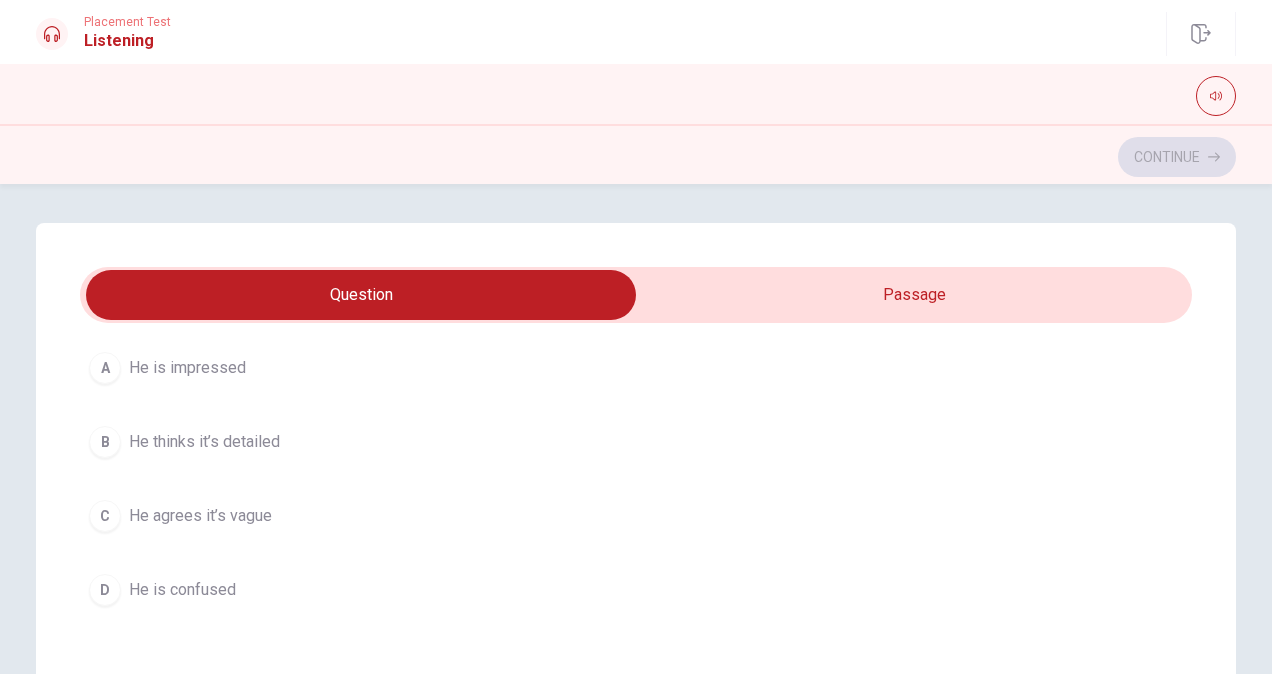 scroll, scrollTop: 1514, scrollLeft: 0, axis: vertical 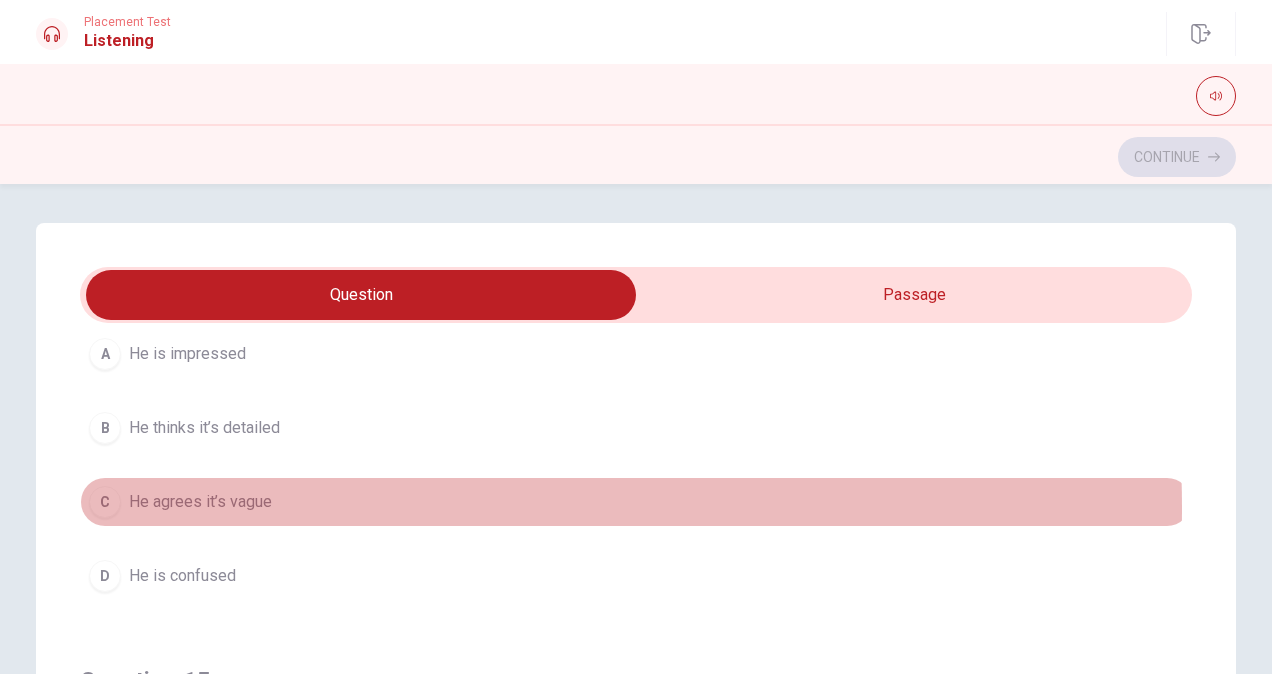 click on "He agrees it’s vague" at bounding box center (200, 502) 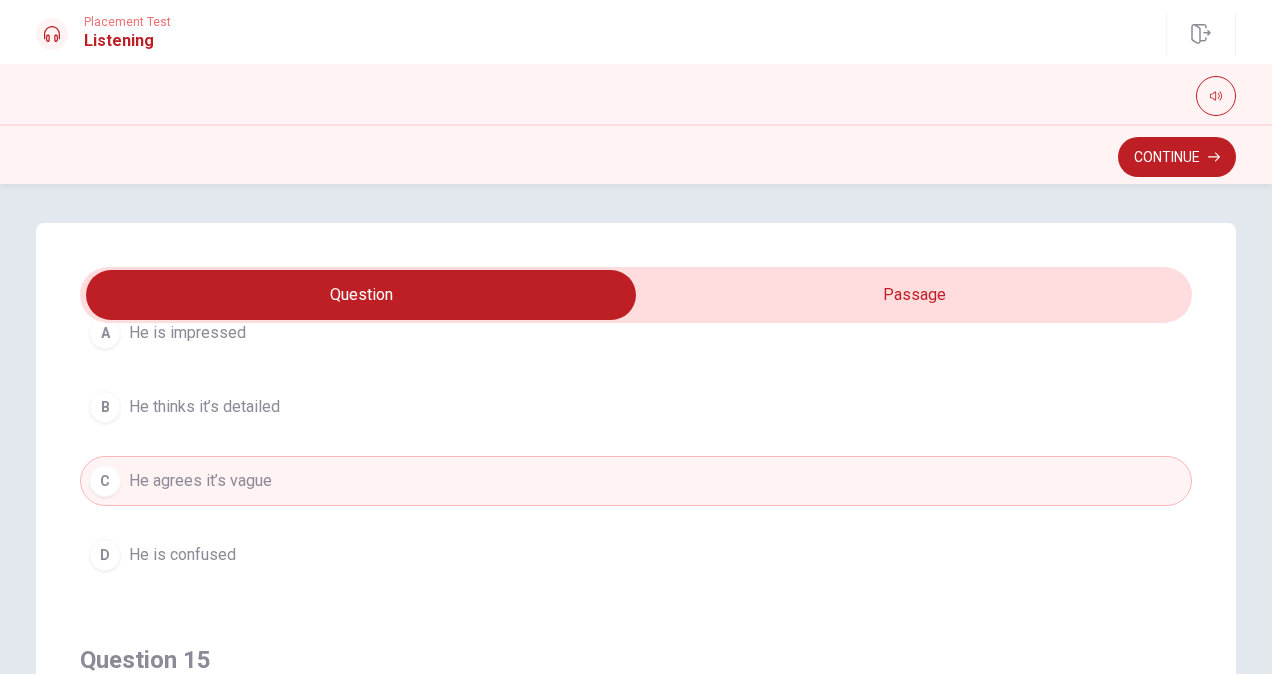 scroll, scrollTop: 1606, scrollLeft: 0, axis: vertical 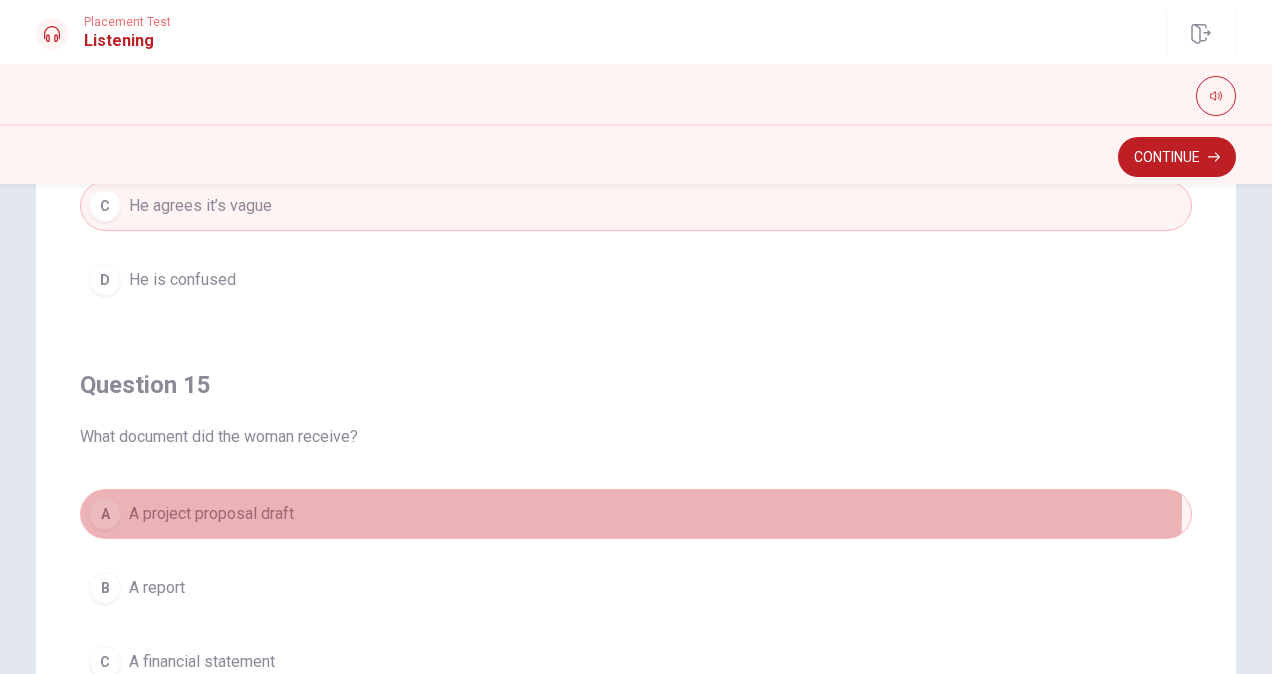 click on "A project proposal draft" at bounding box center (211, 514) 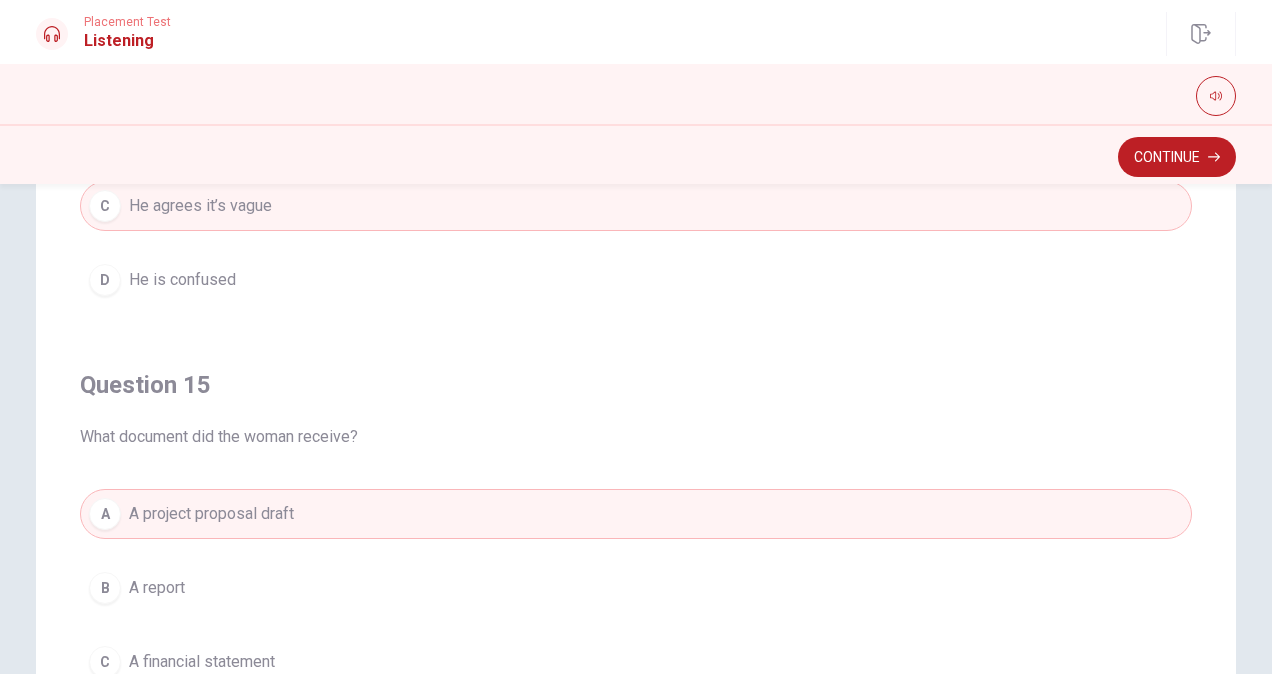 scroll, scrollTop: 458, scrollLeft: 0, axis: vertical 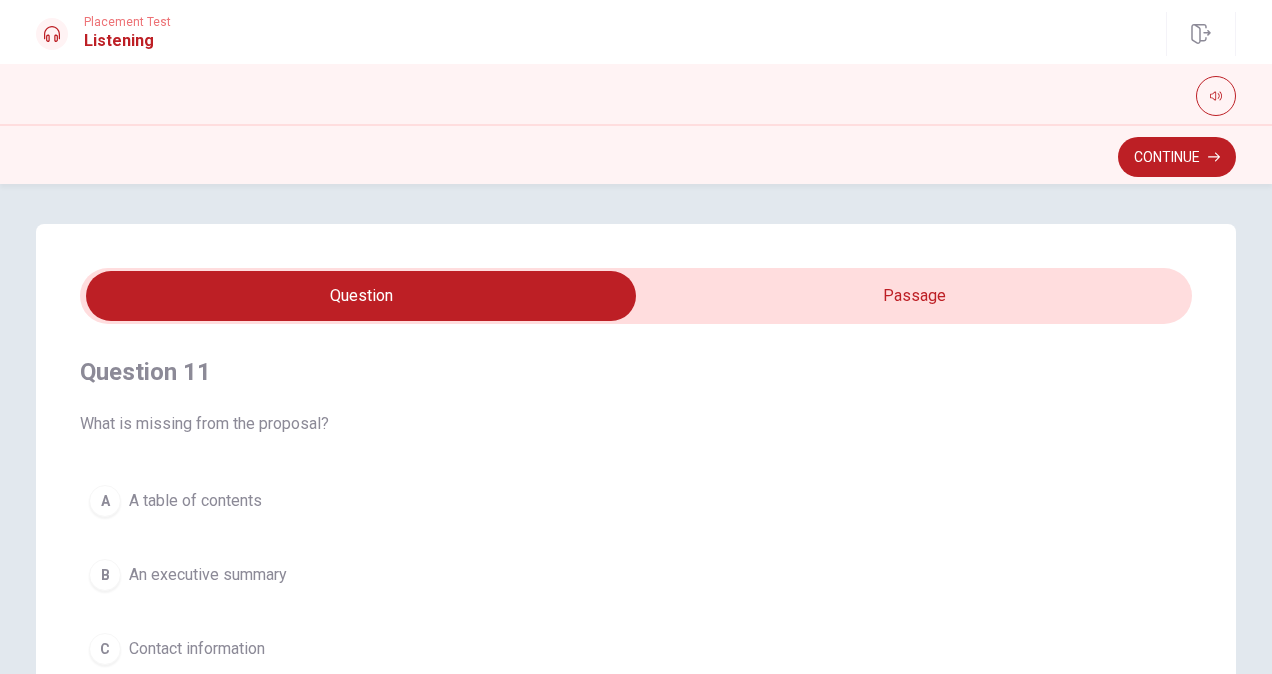 type on "59" 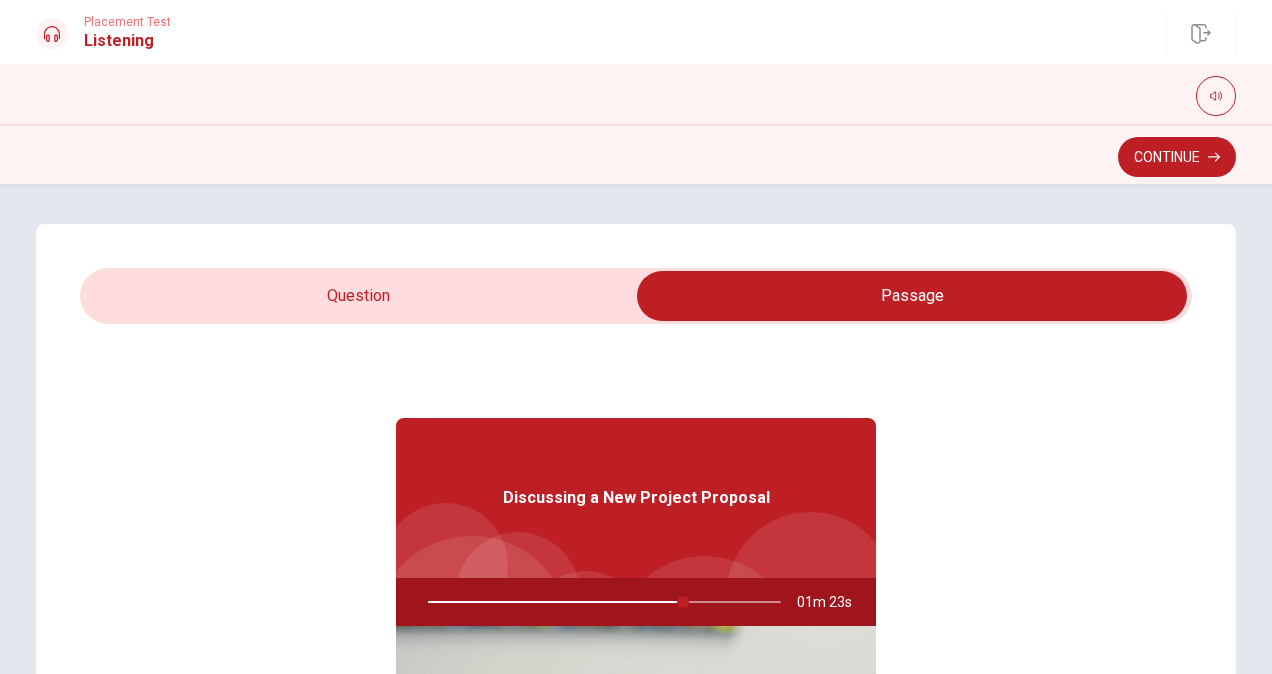 click at bounding box center [636, 296] 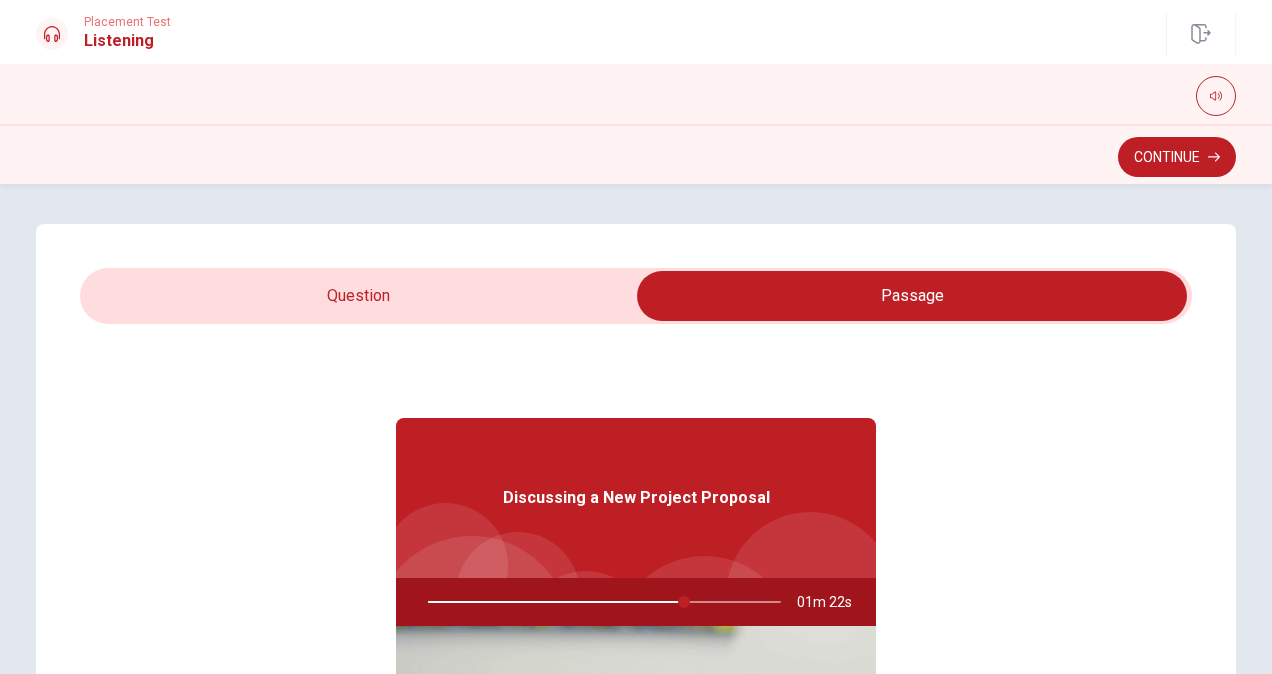 click at bounding box center [912, 296] 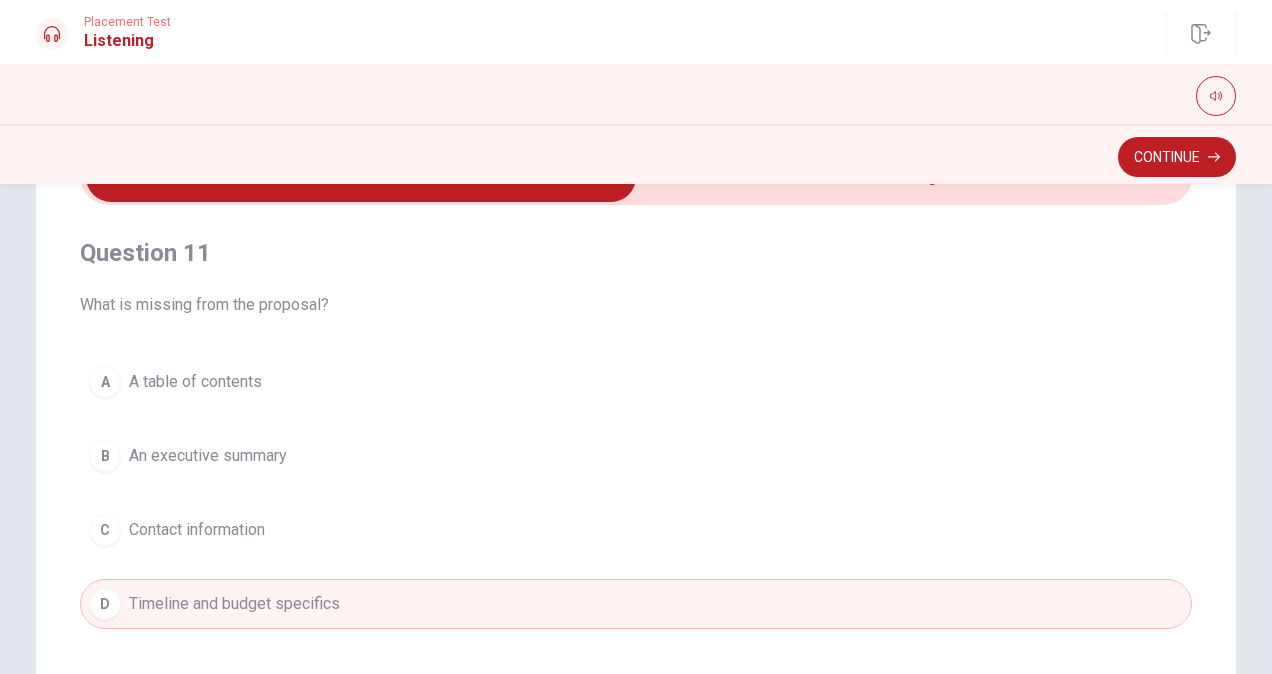 scroll, scrollTop: 0, scrollLeft: 0, axis: both 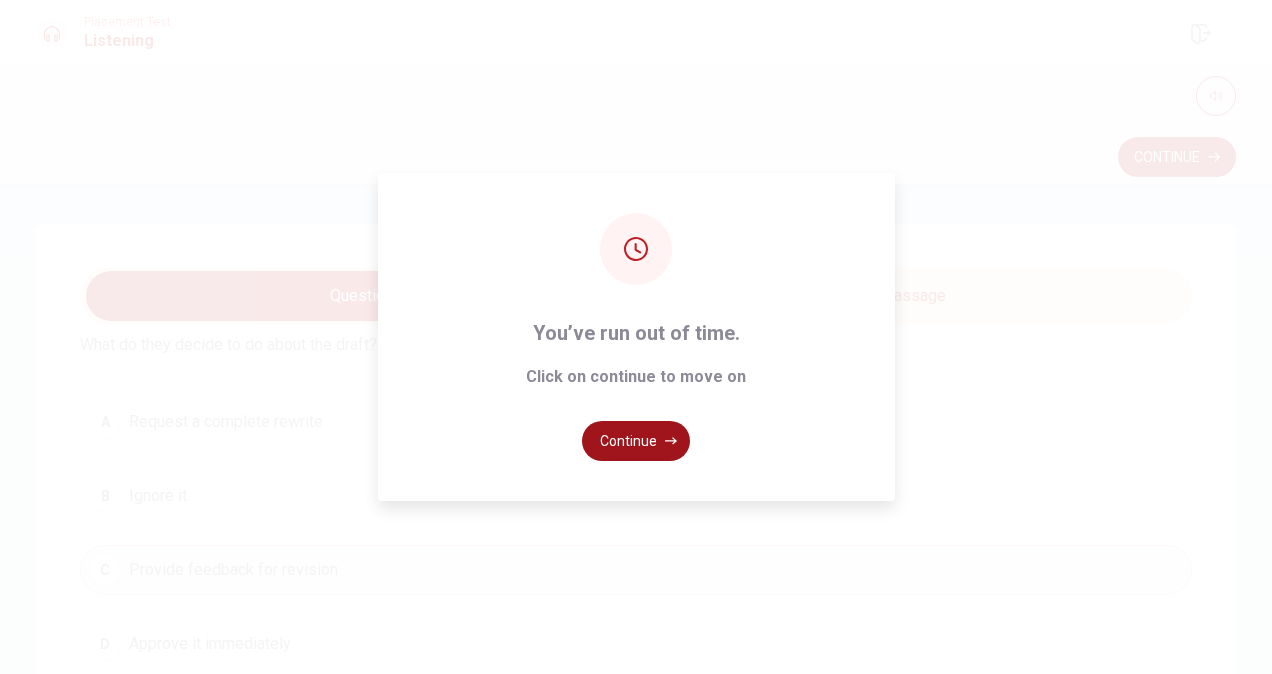 click on "Continue" at bounding box center [636, 441] 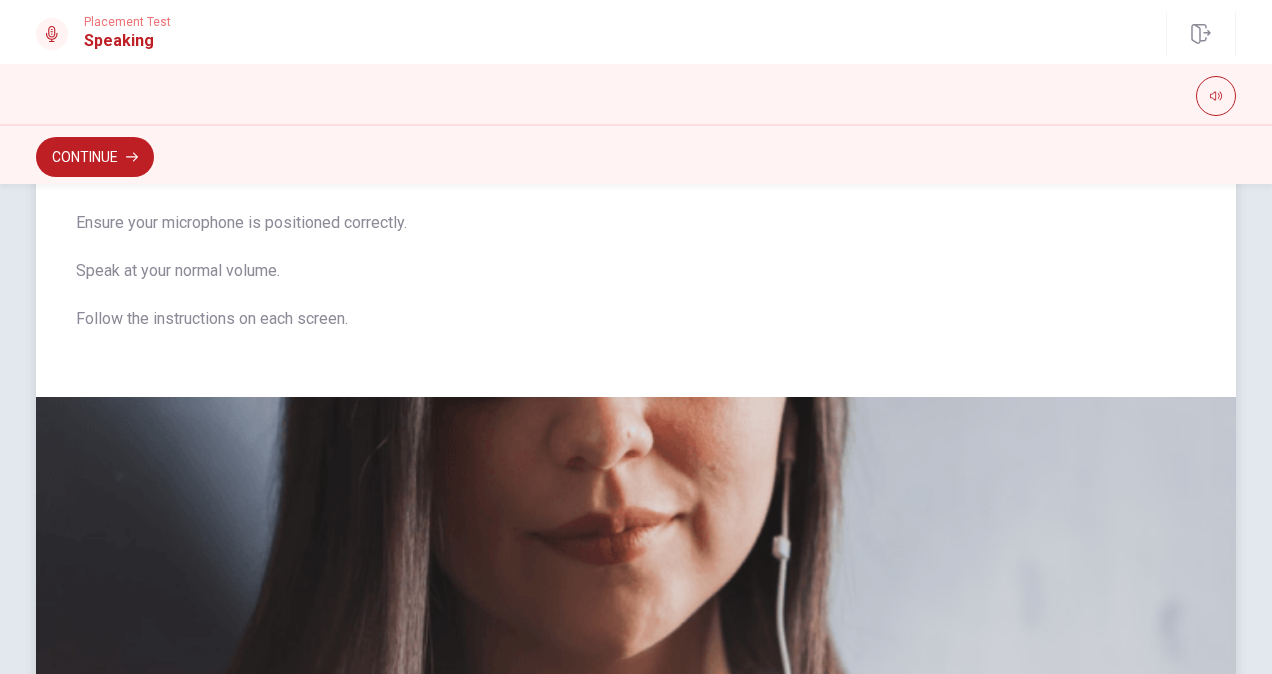 scroll, scrollTop: 0, scrollLeft: 0, axis: both 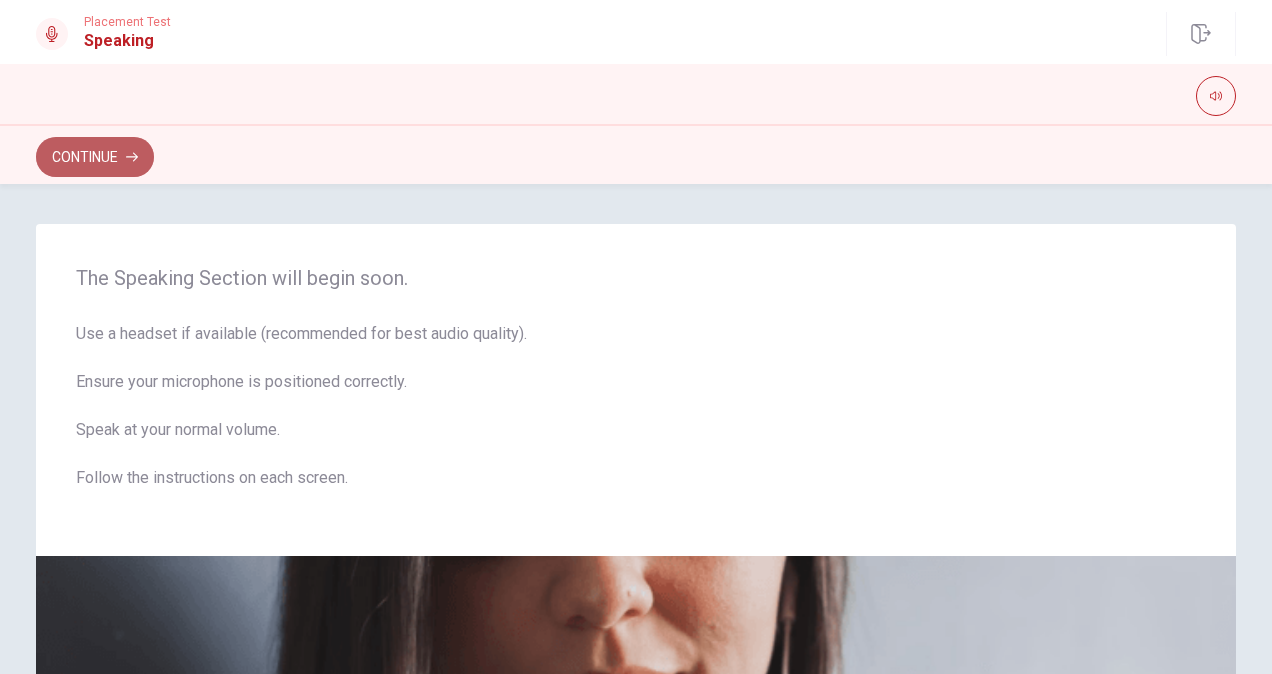 click on "Continue" at bounding box center [95, 157] 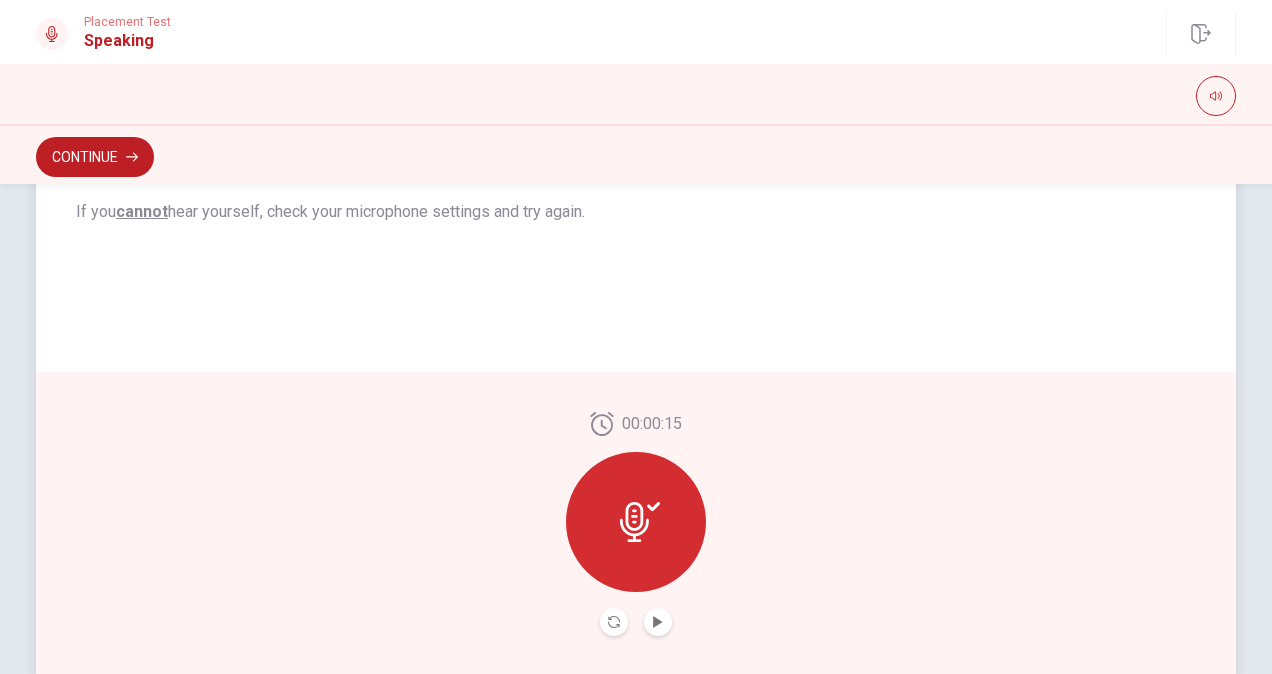 scroll, scrollTop: 421, scrollLeft: 0, axis: vertical 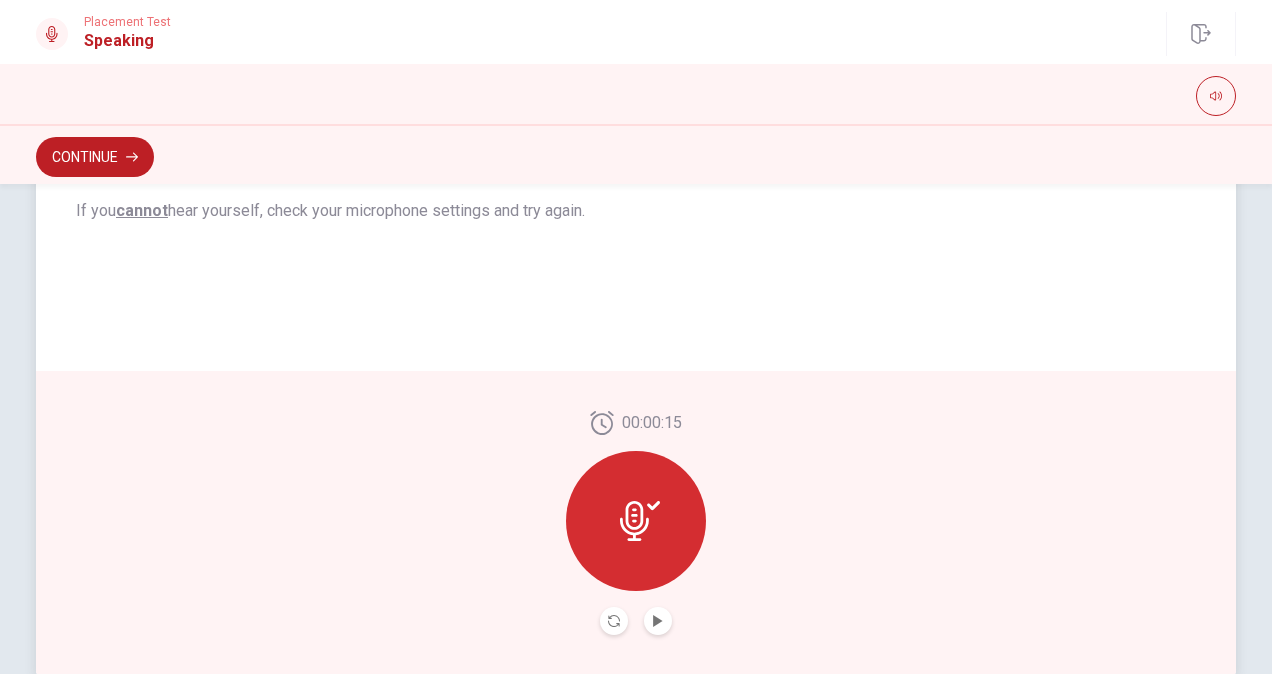 click at bounding box center [636, 521] 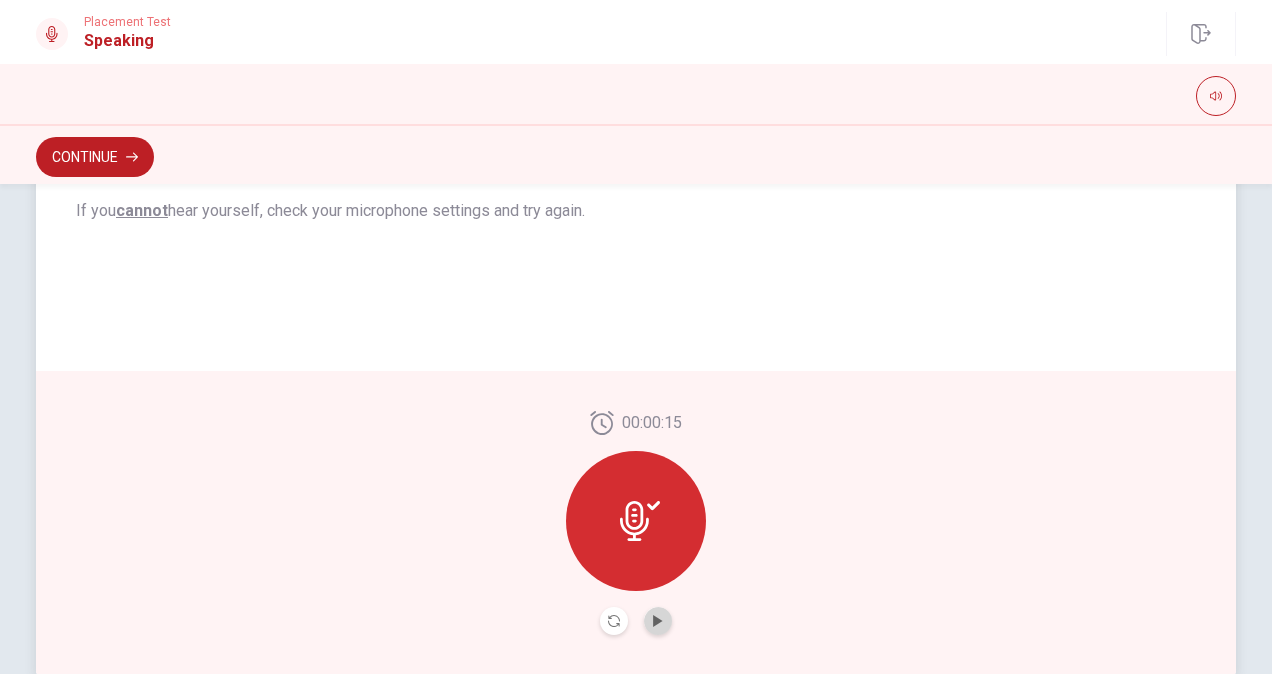 click at bounding box center [658, 621] 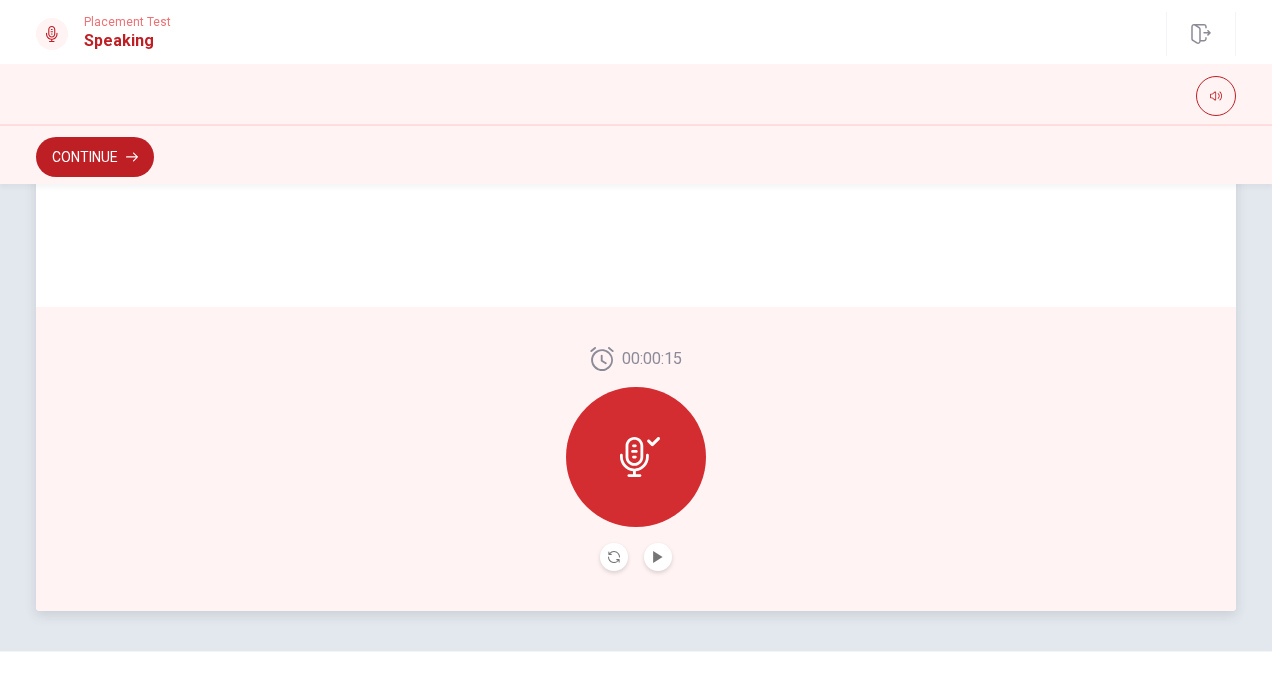 scroll, scrollTop: 508, scrollLeft: 0, axis: vertical 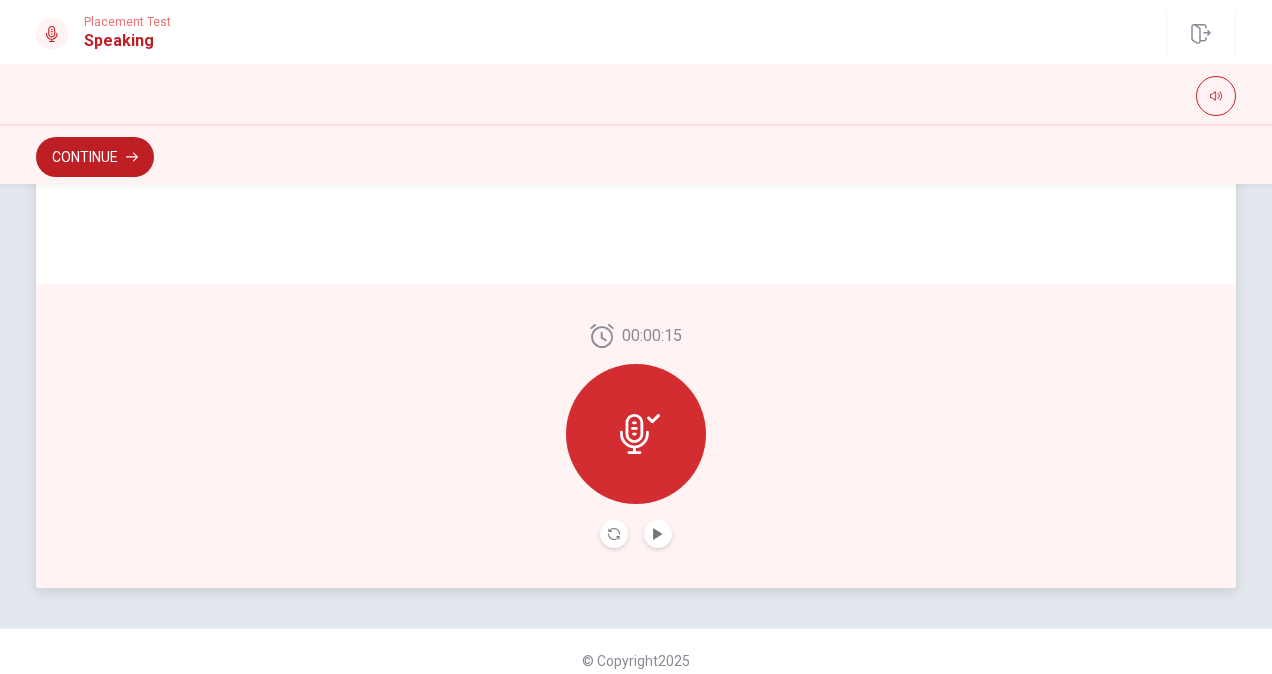 click 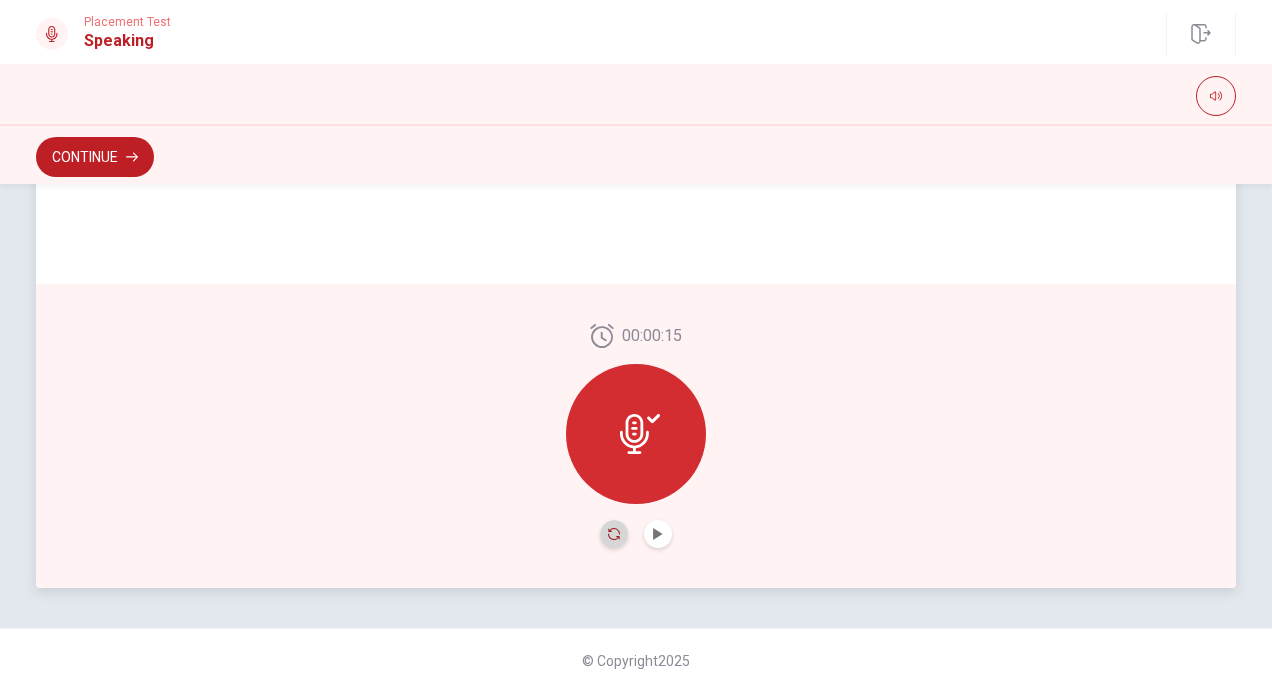 click 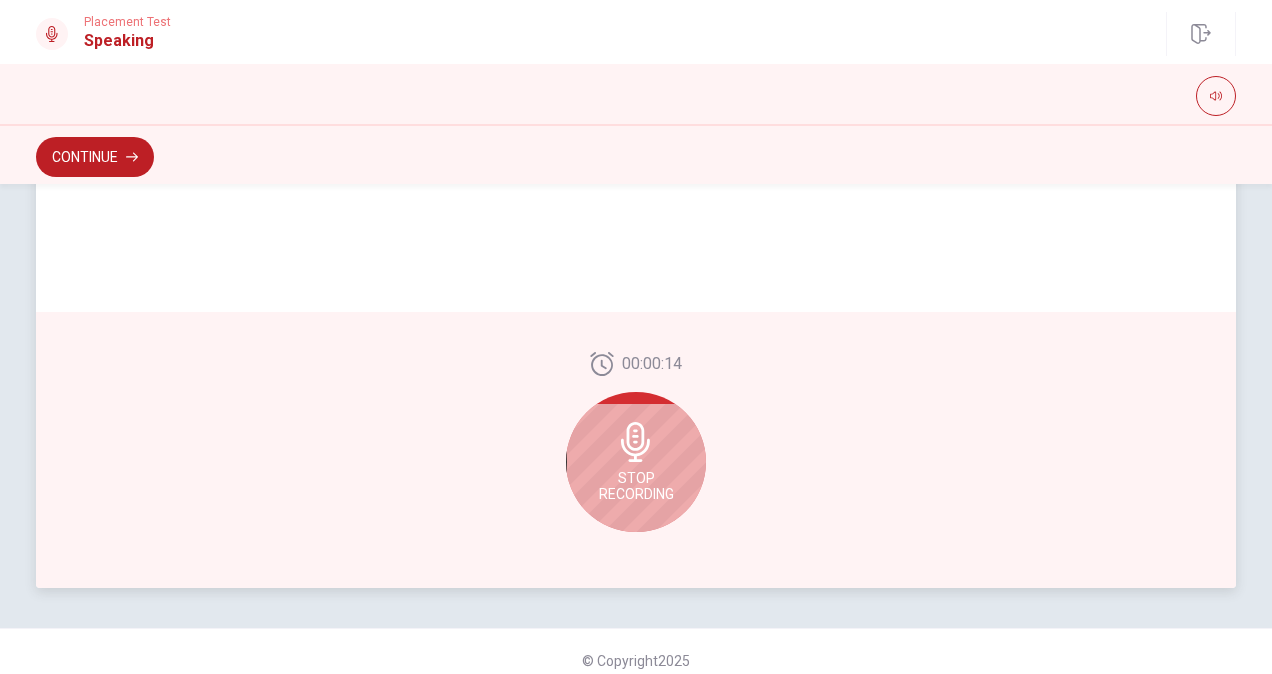 click on "Stop   Recording" at bounding box center [636, 462] 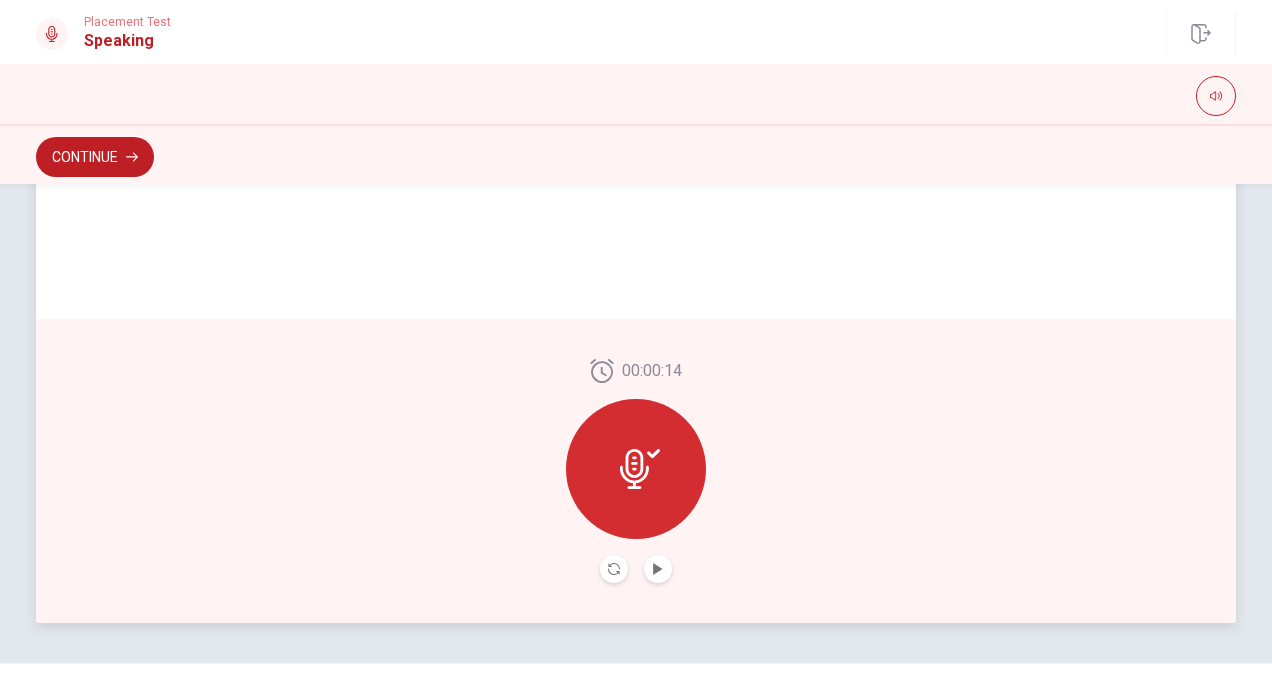scroll, scrollTop: 474, scrollLeft: 0, axis: vertical 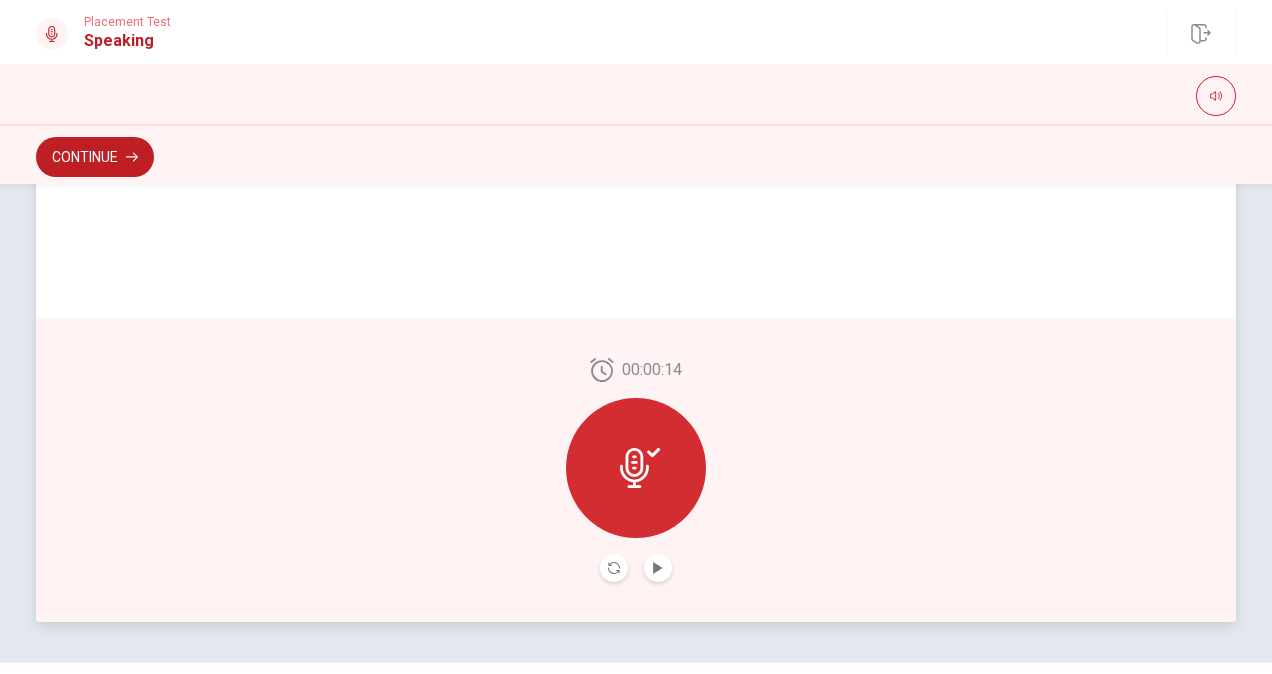 click 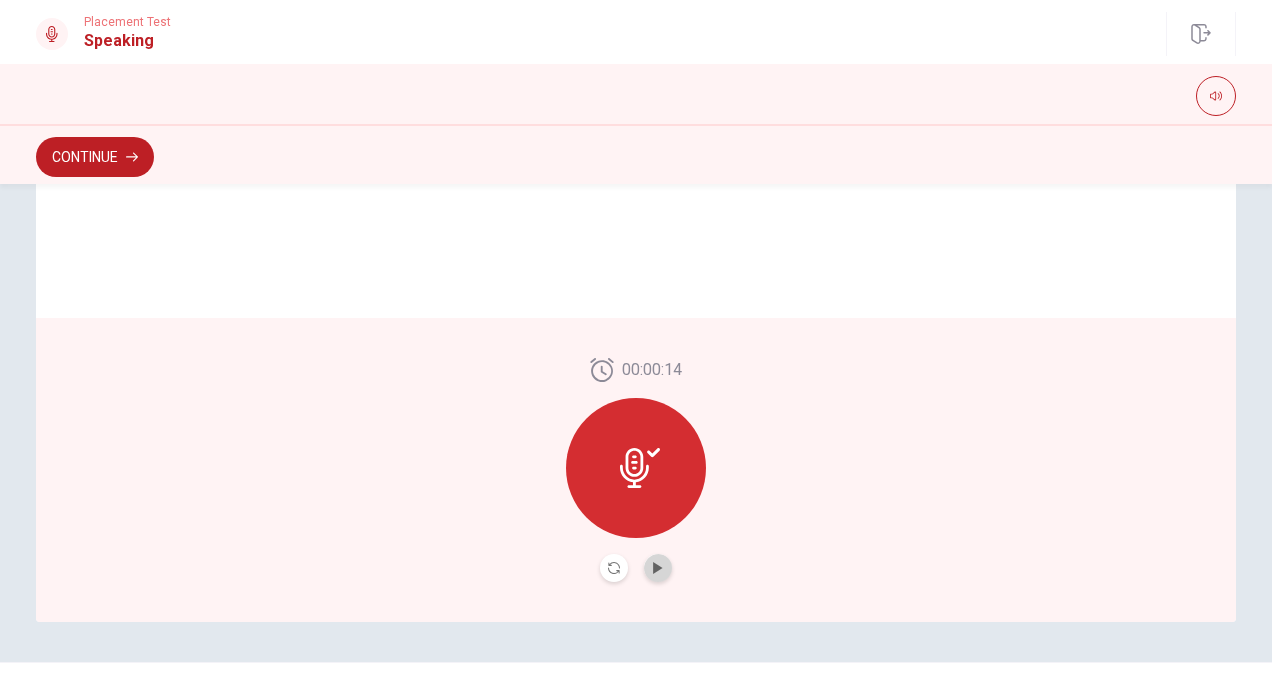 click at bounding box center (658, 568) 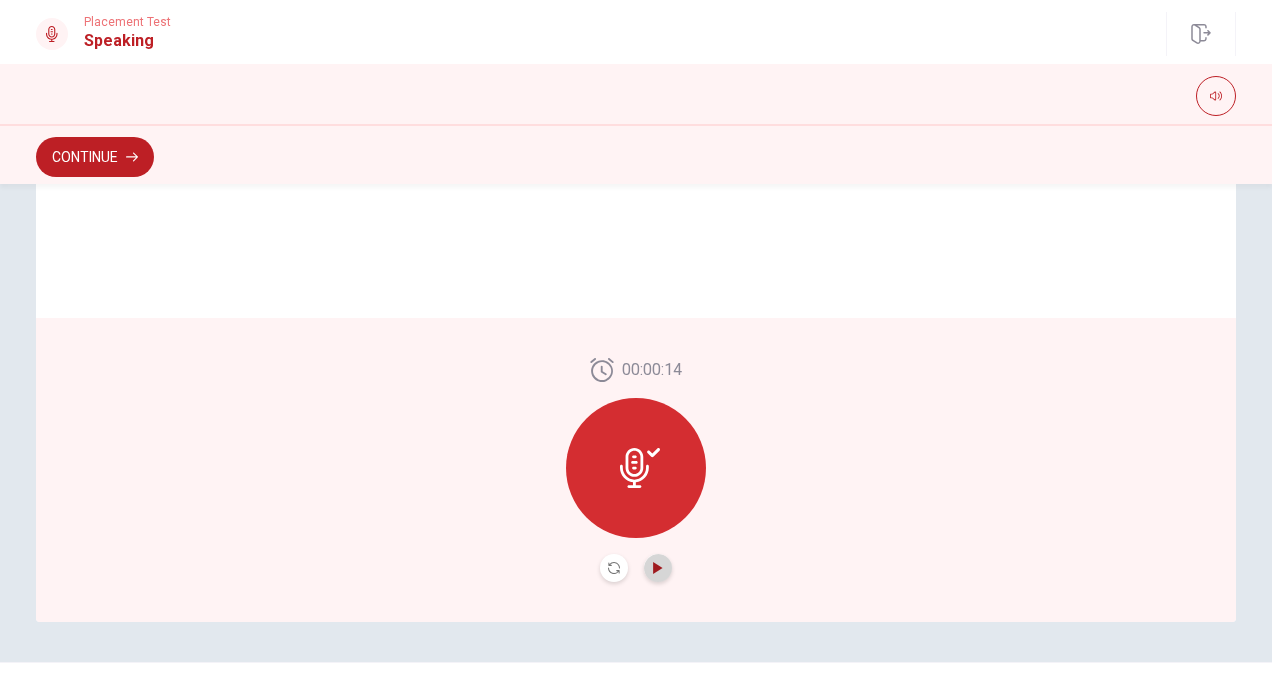 click 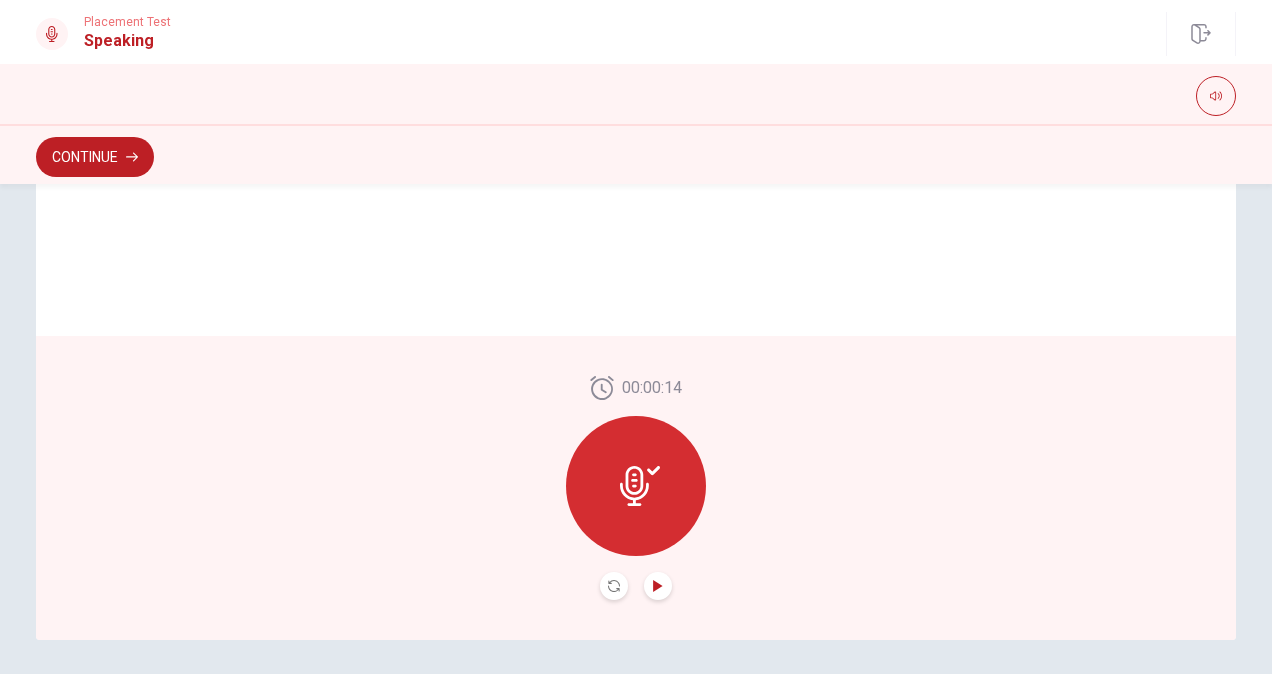 scroll, scrollTop: 457, scrollLeft: 0, axis: vertical 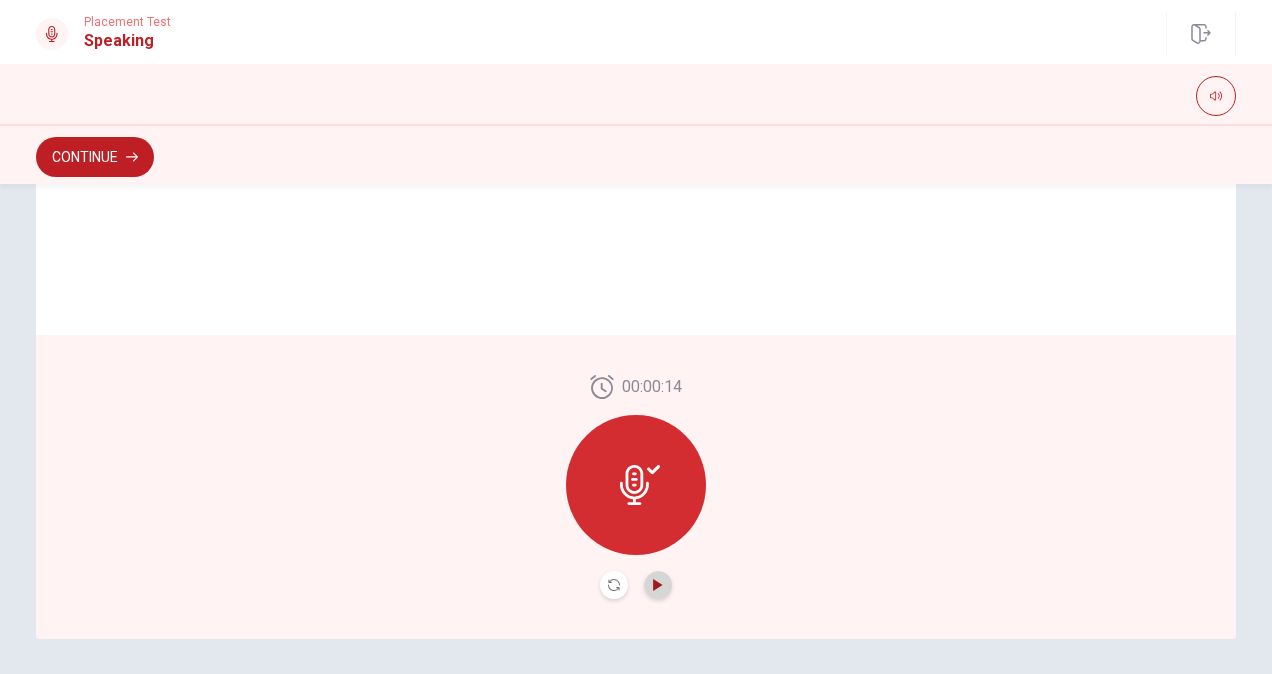 click 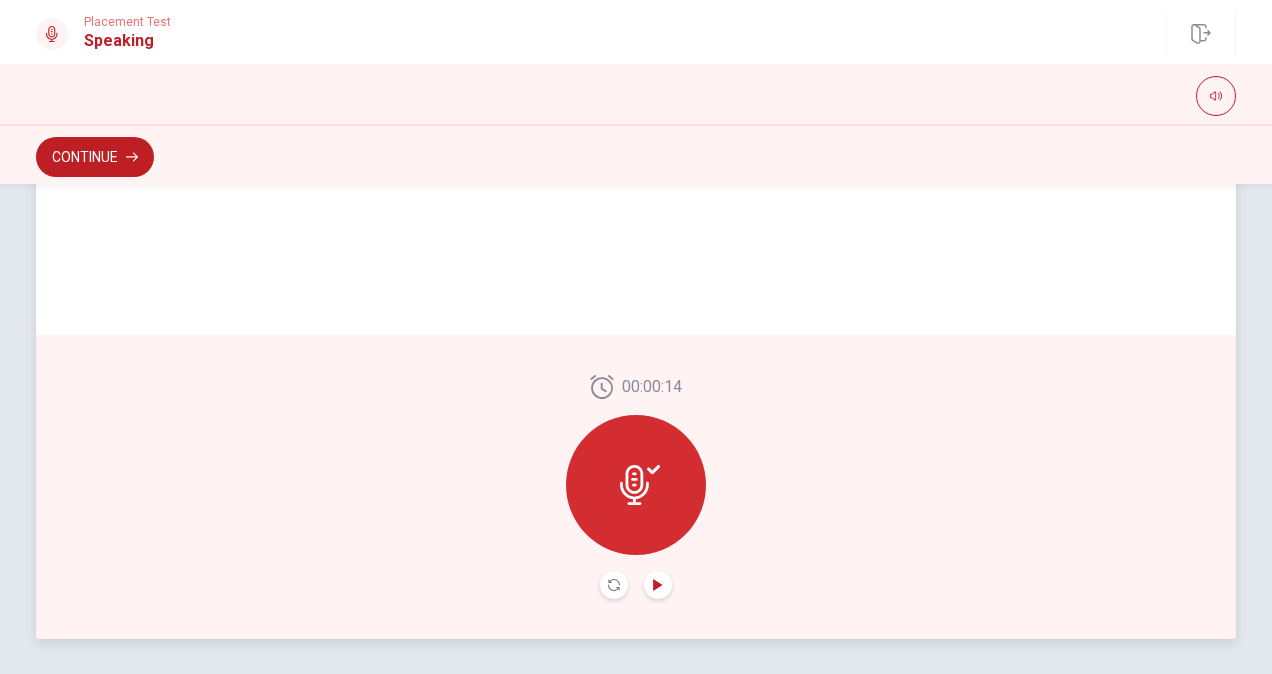 click 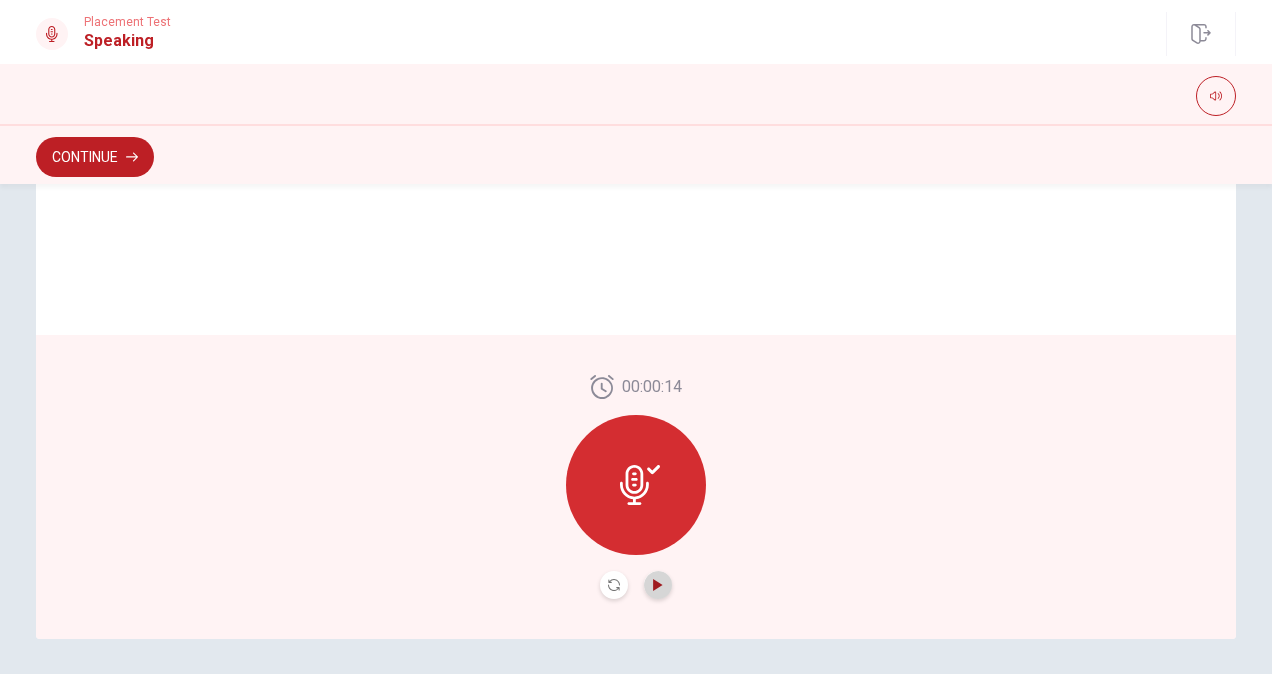 click 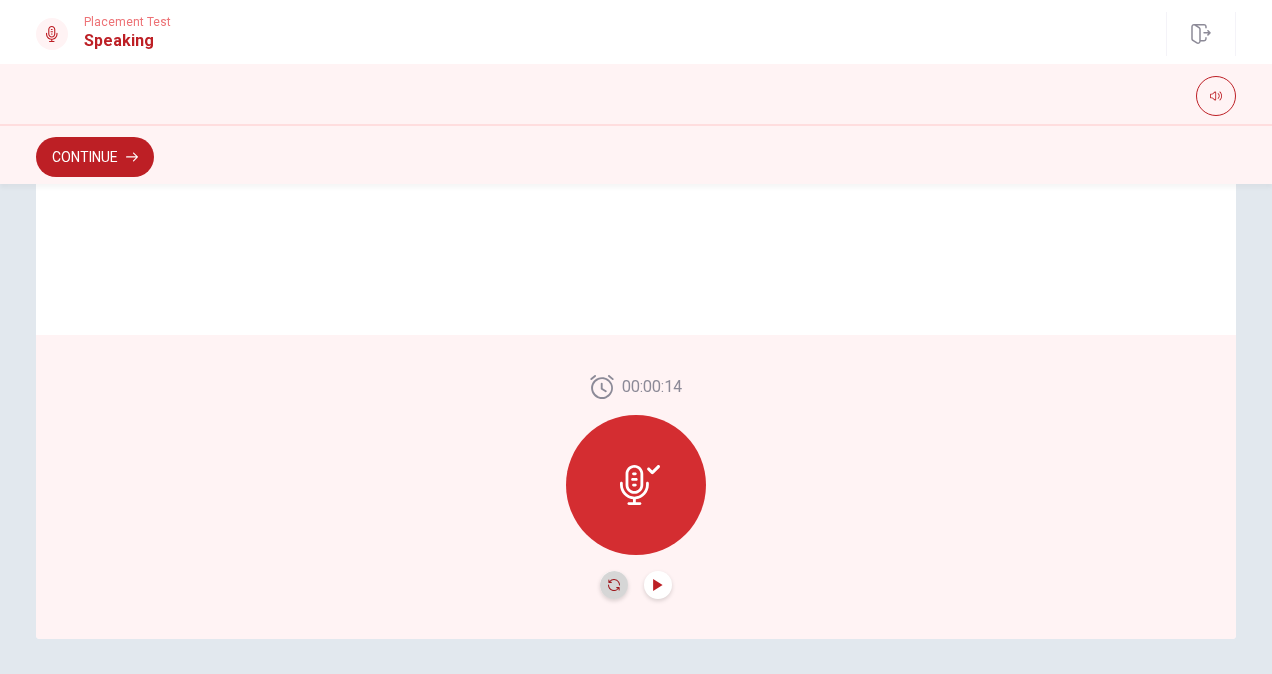 click 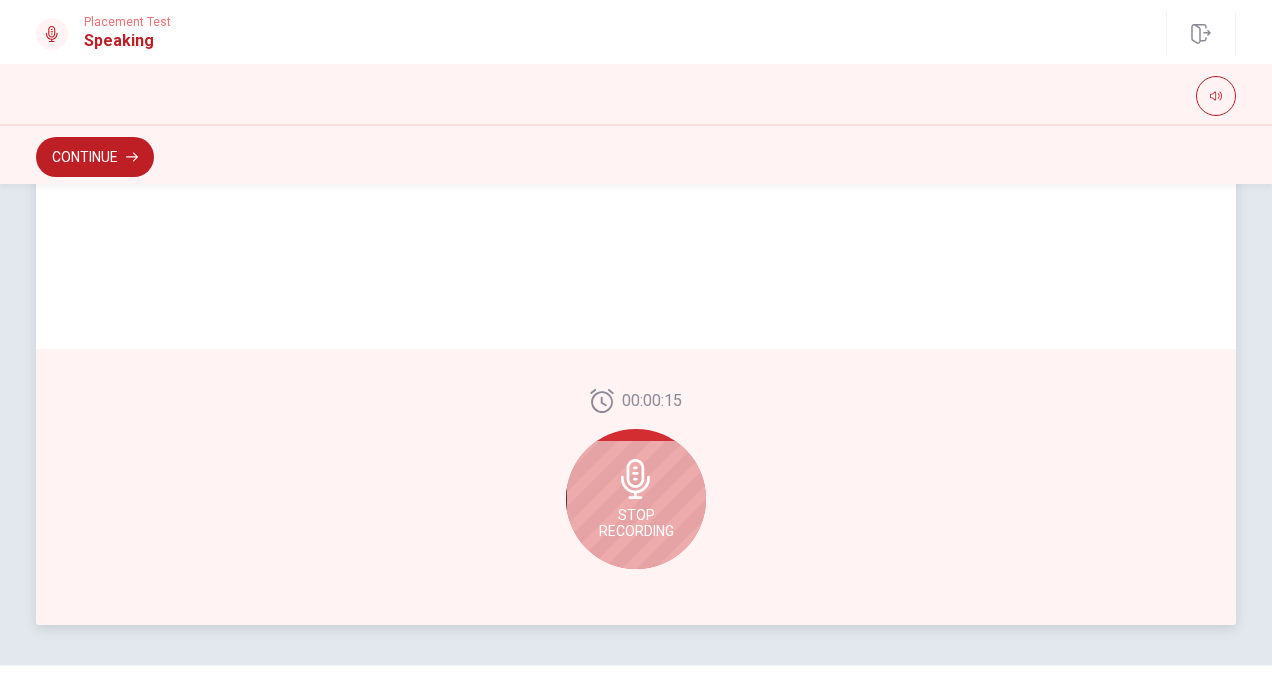 click on "Stop   Recording" at bounding box center (636, 523) 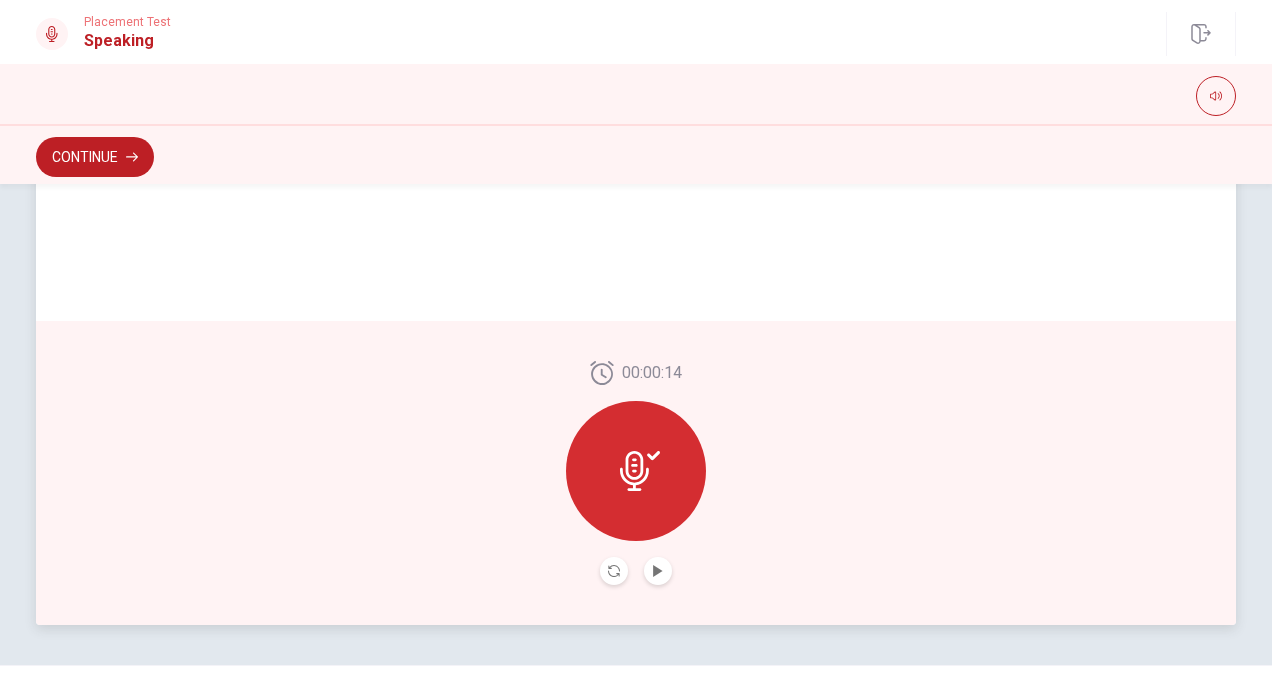 scroll, scrollTop: 457, scrollLeft: 0, axis: vertical 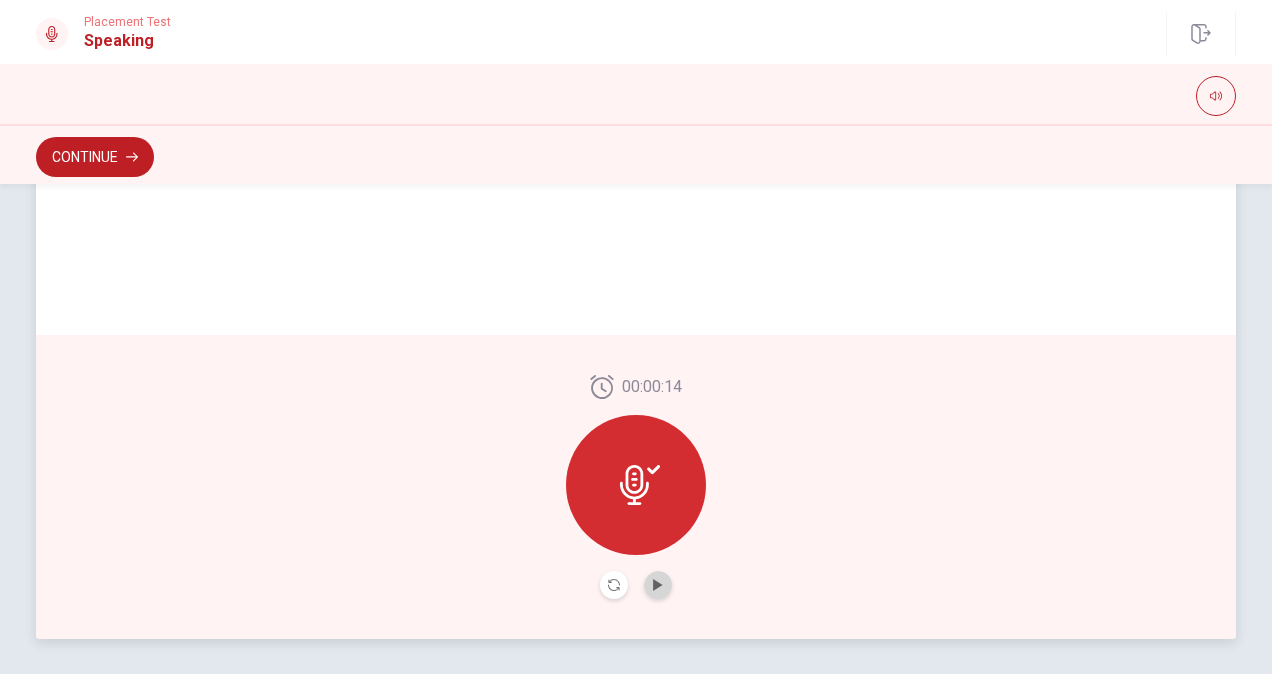 click at bounding box center [658, 585] 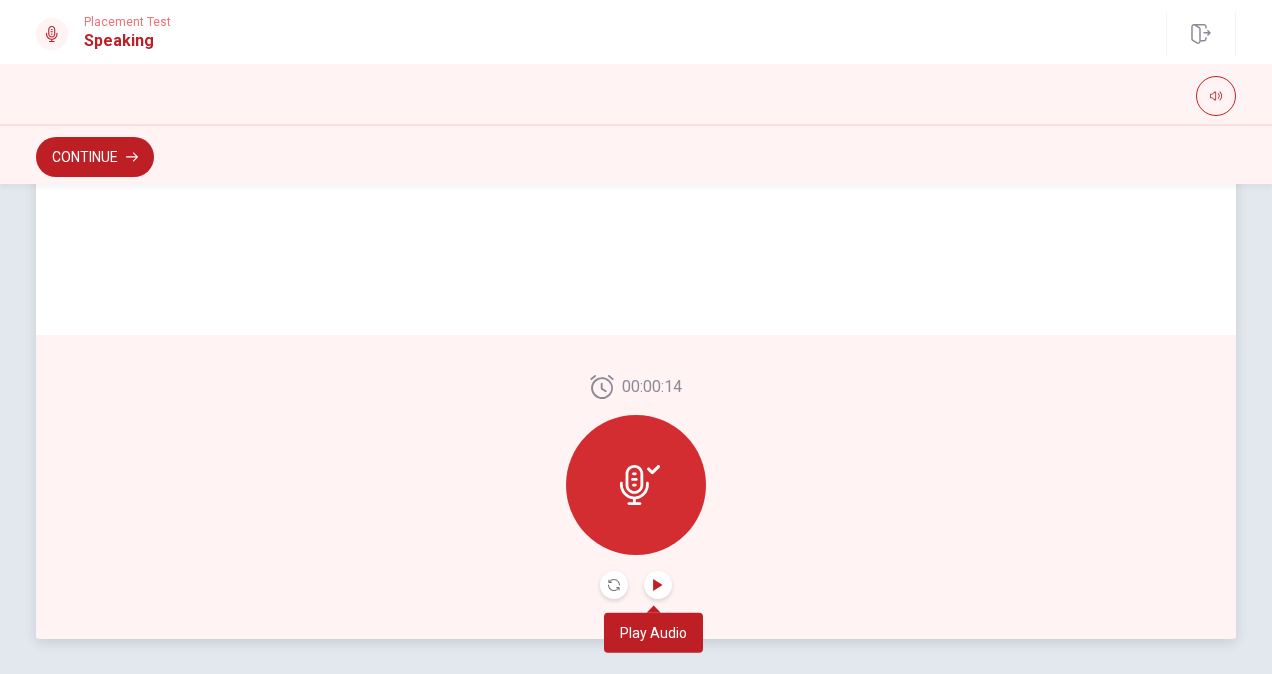 click 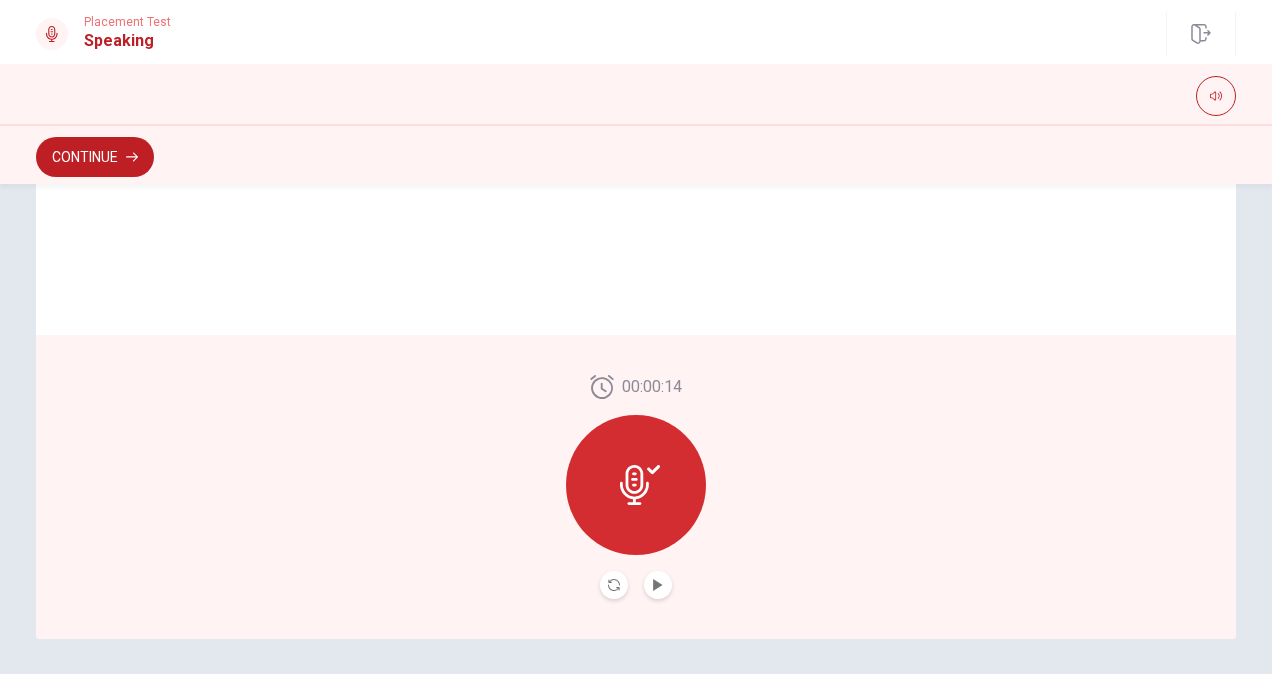 click on "Continue" at bounding box center [636, 154] 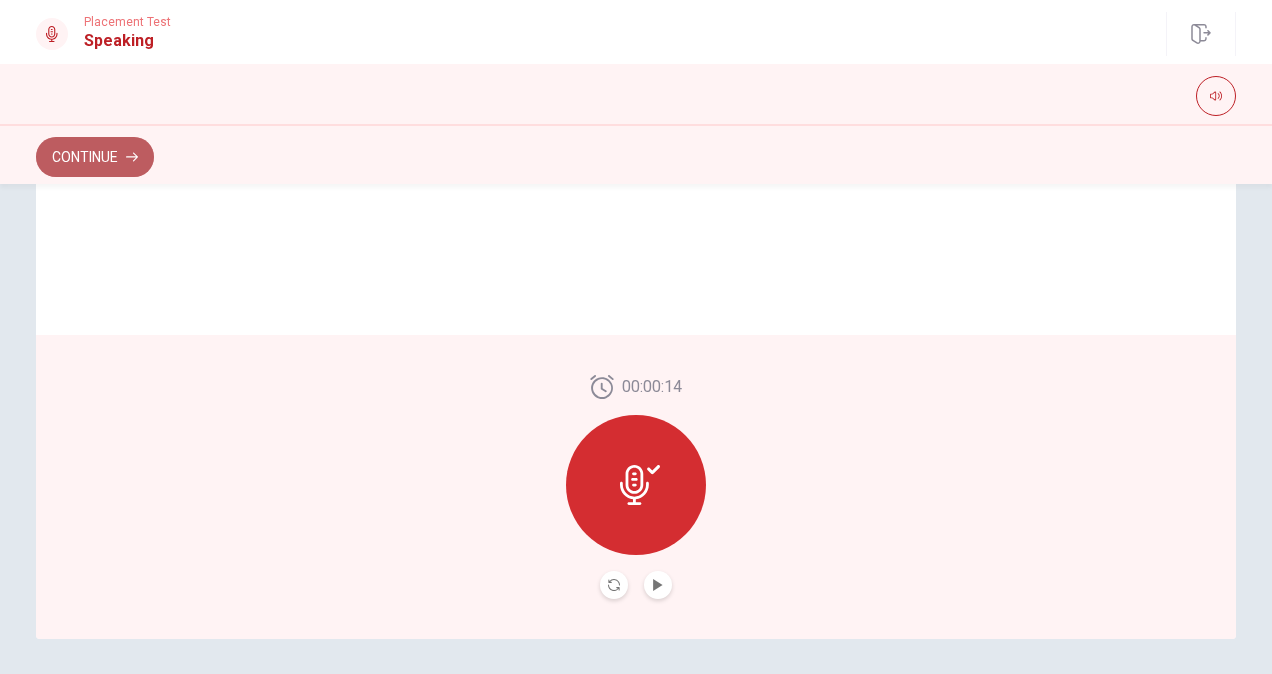 click on "Continue" at bounding box center (95, 157) 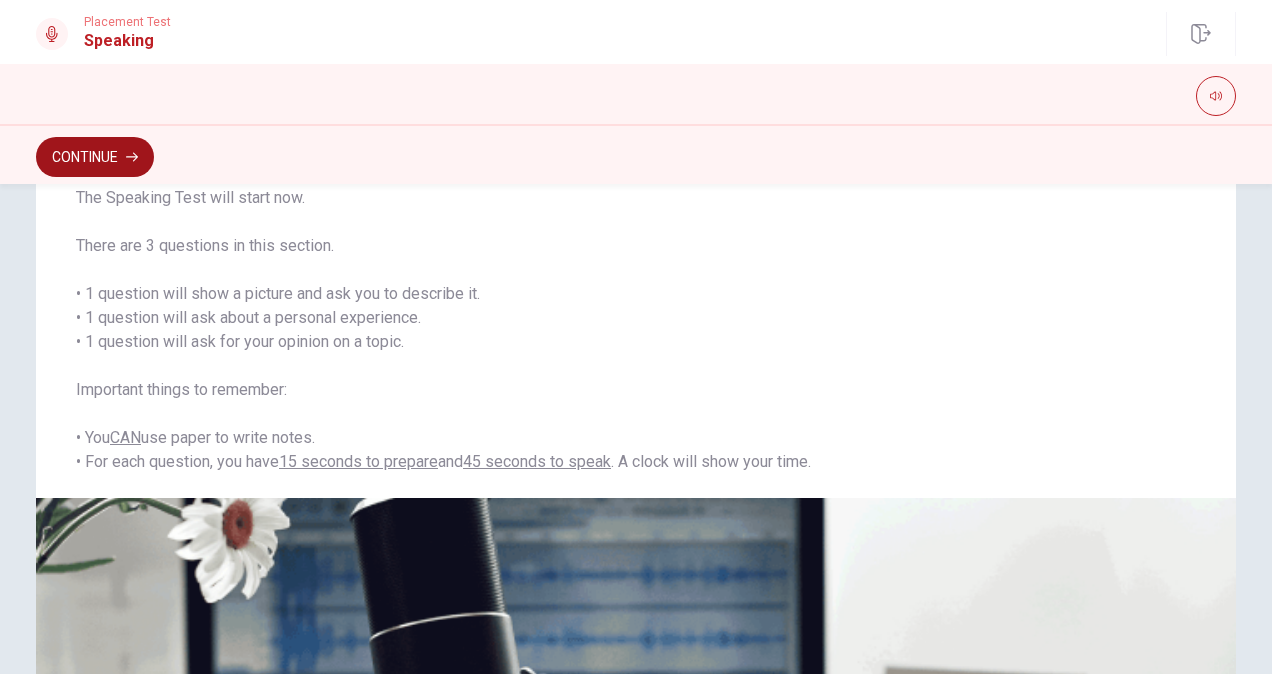 scroll, scrollTop: 102, scrollLeft: 0, axis: vertical 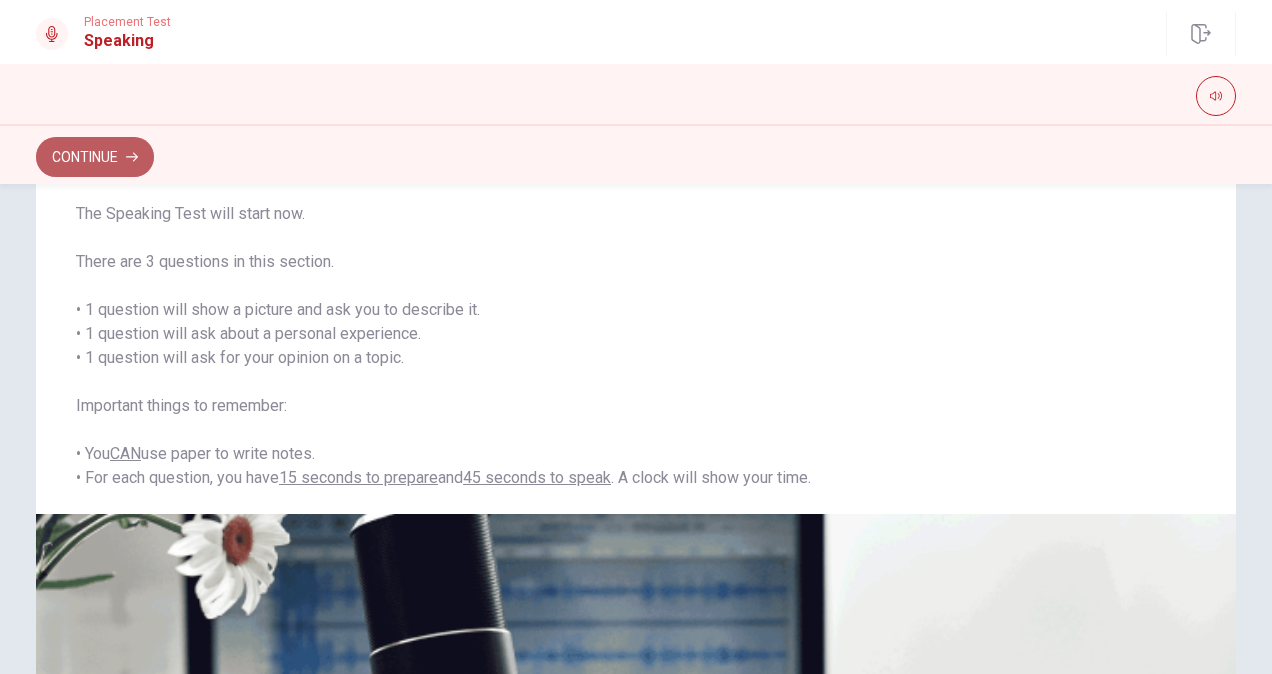 click on "Continue" at bounding box center [95, 157] 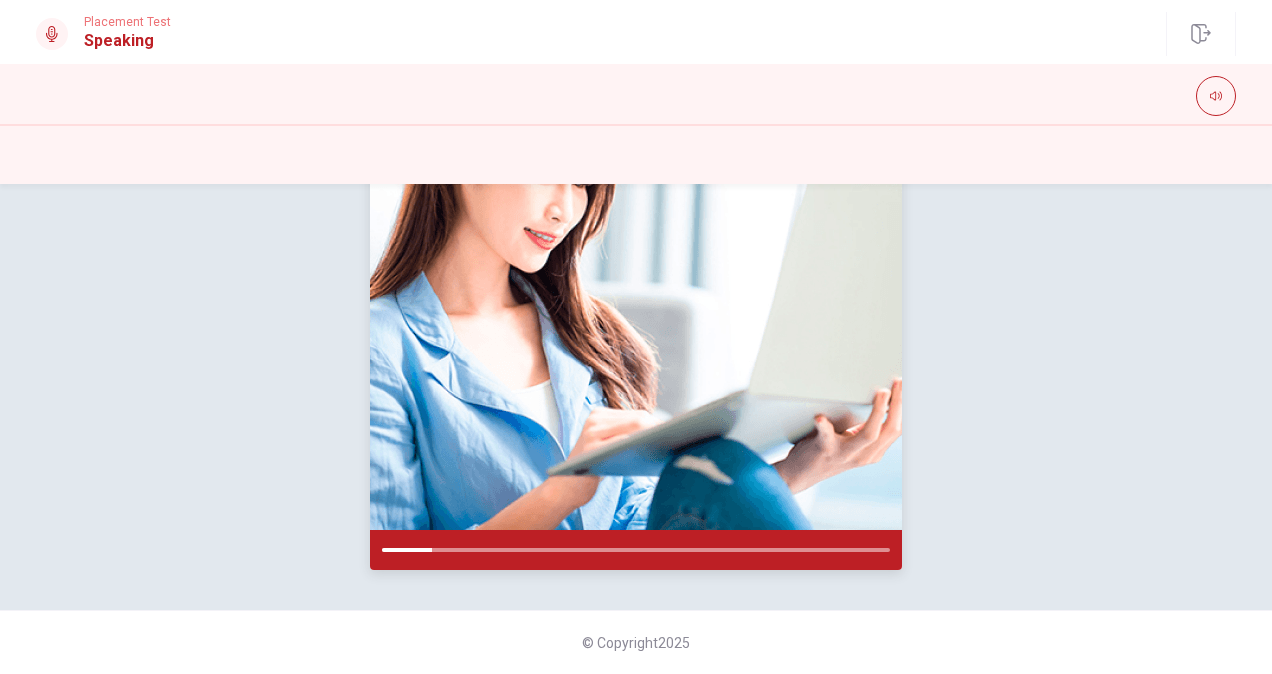 scroll, scrollTop: 0, scrollLeft: 0, axis: both 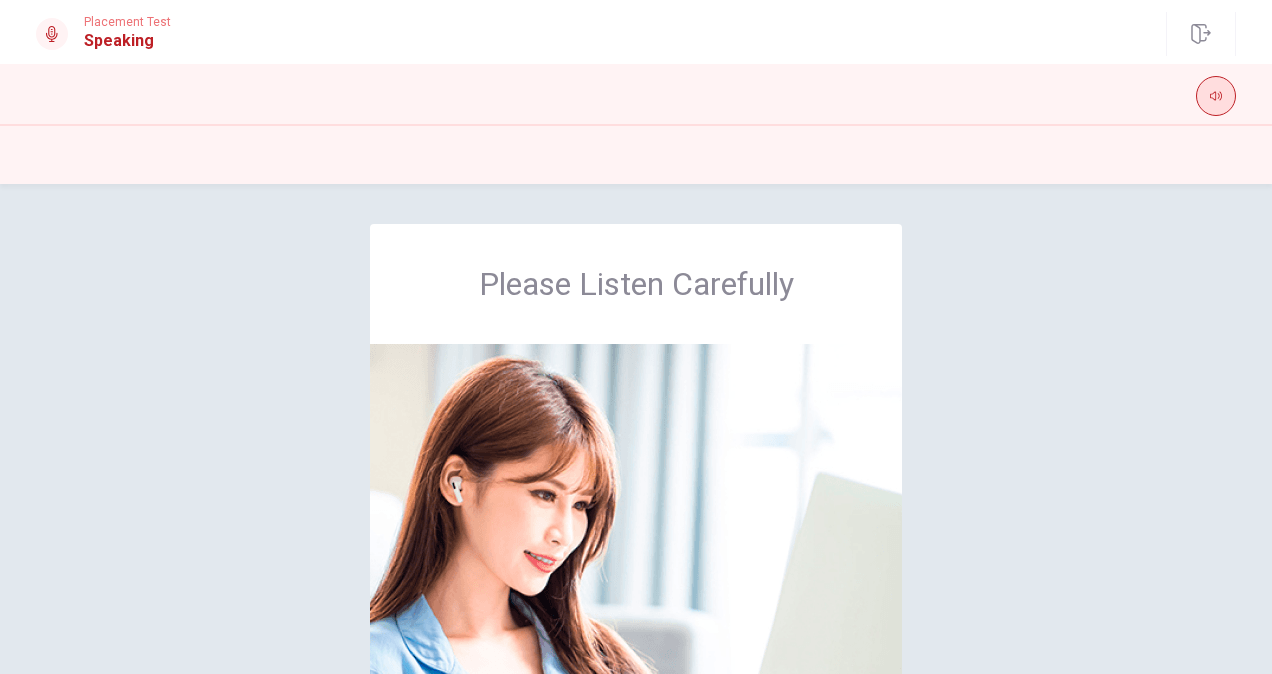 click at bounding box center [1216, 96] 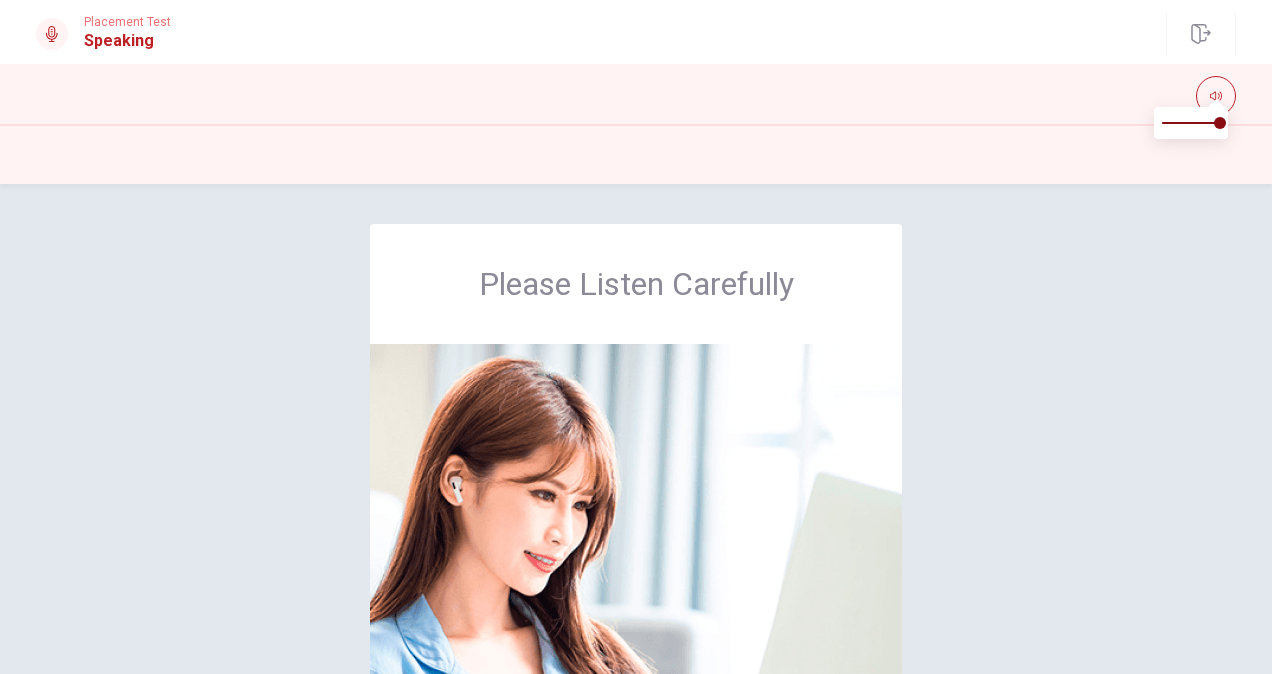 click on "Please Listen Carefully" at bounding box center (636, 558) 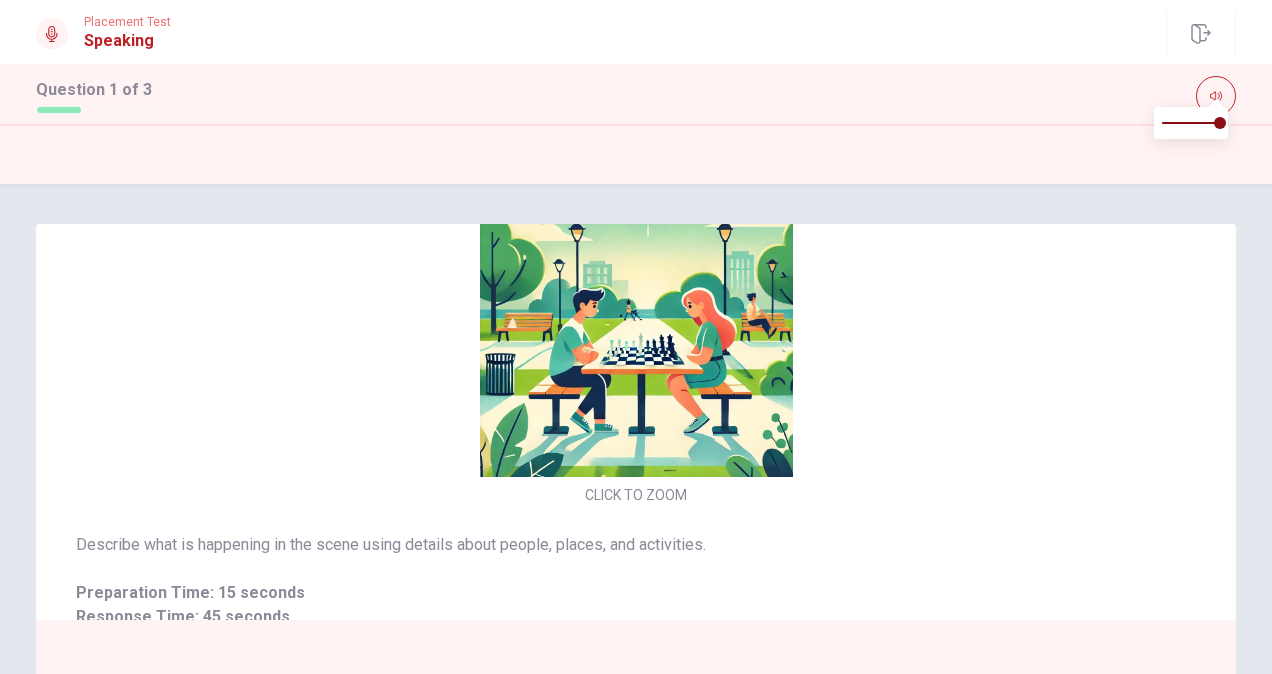 scroll, scrollTop: 66, scrollLeft: 0, axis: vertical 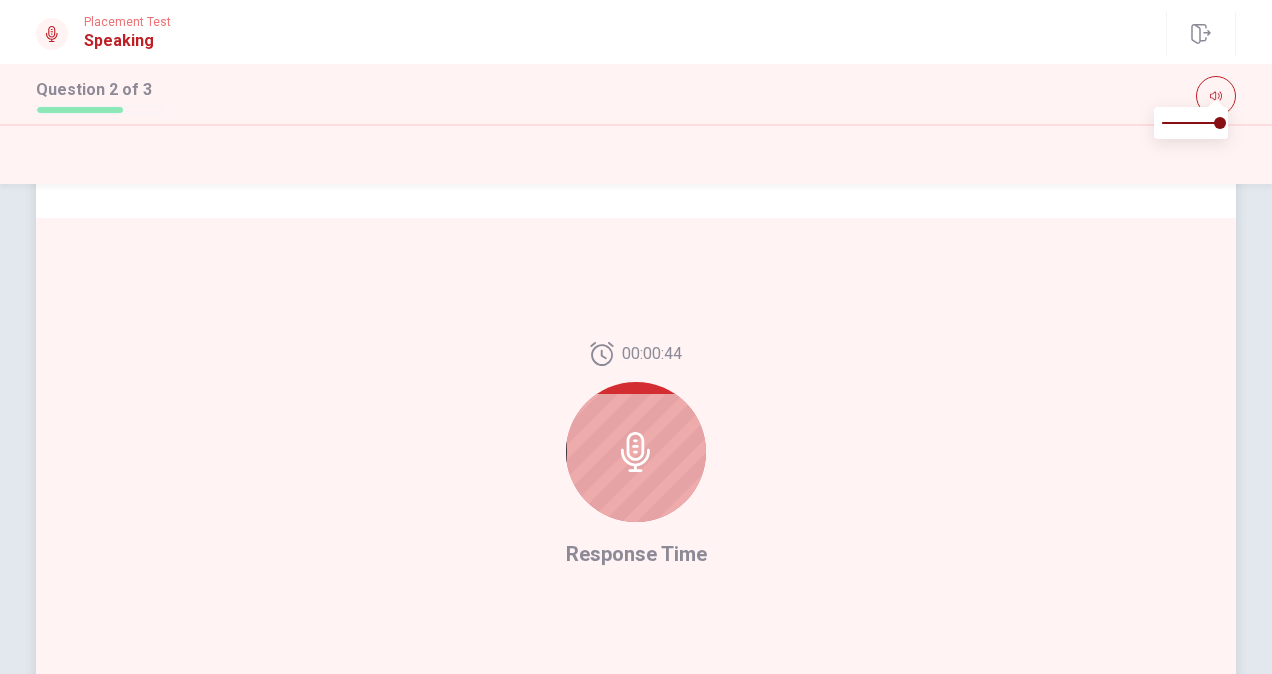 click at bounding box center (636, 452) 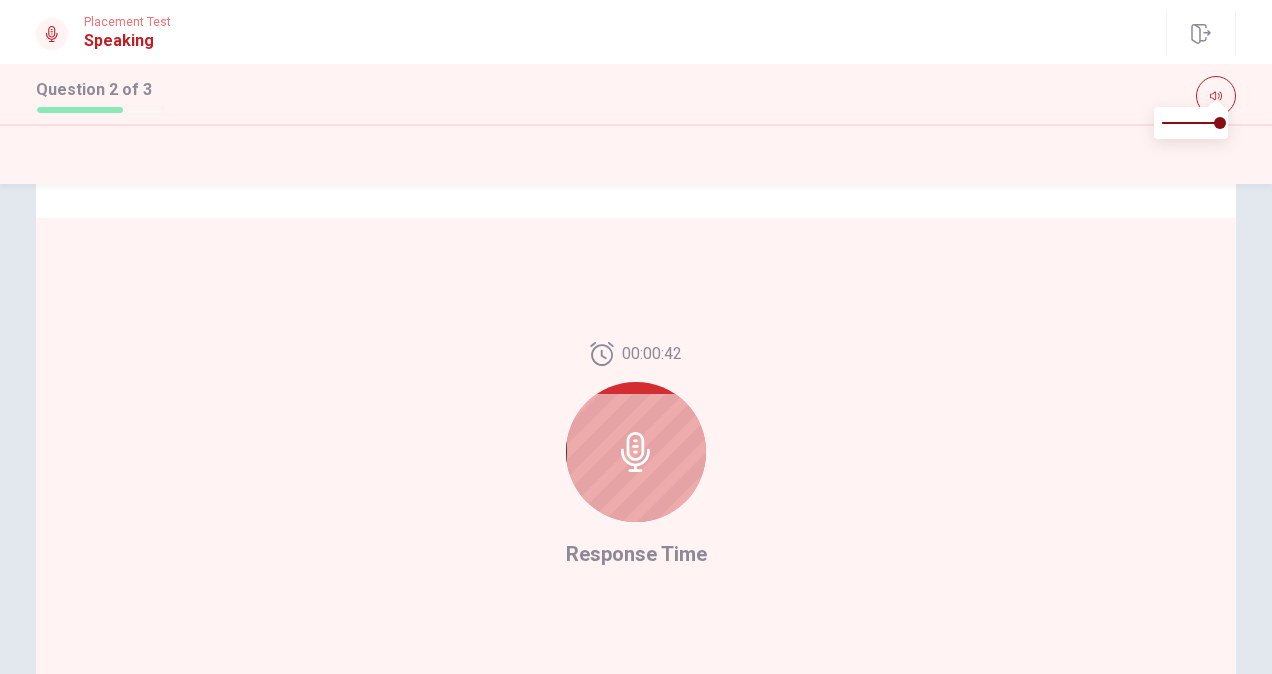click 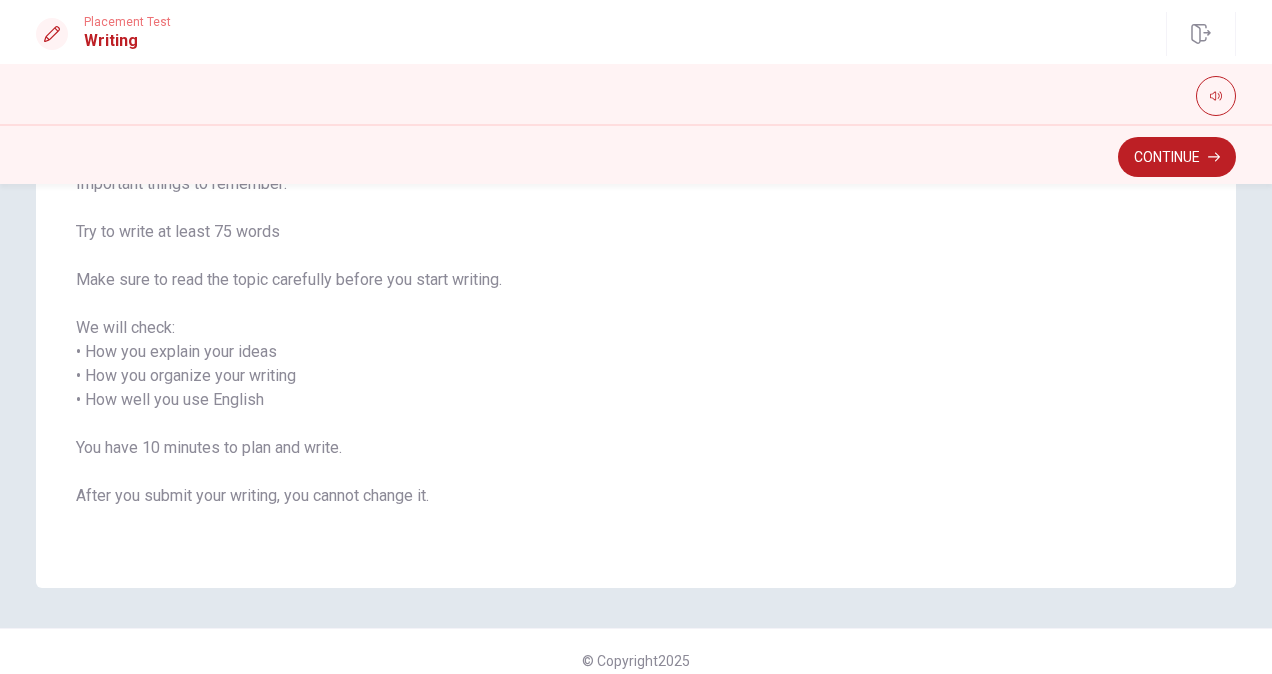 scroll, scrollTop: 206, scrollLeft: 0, axis: vertical 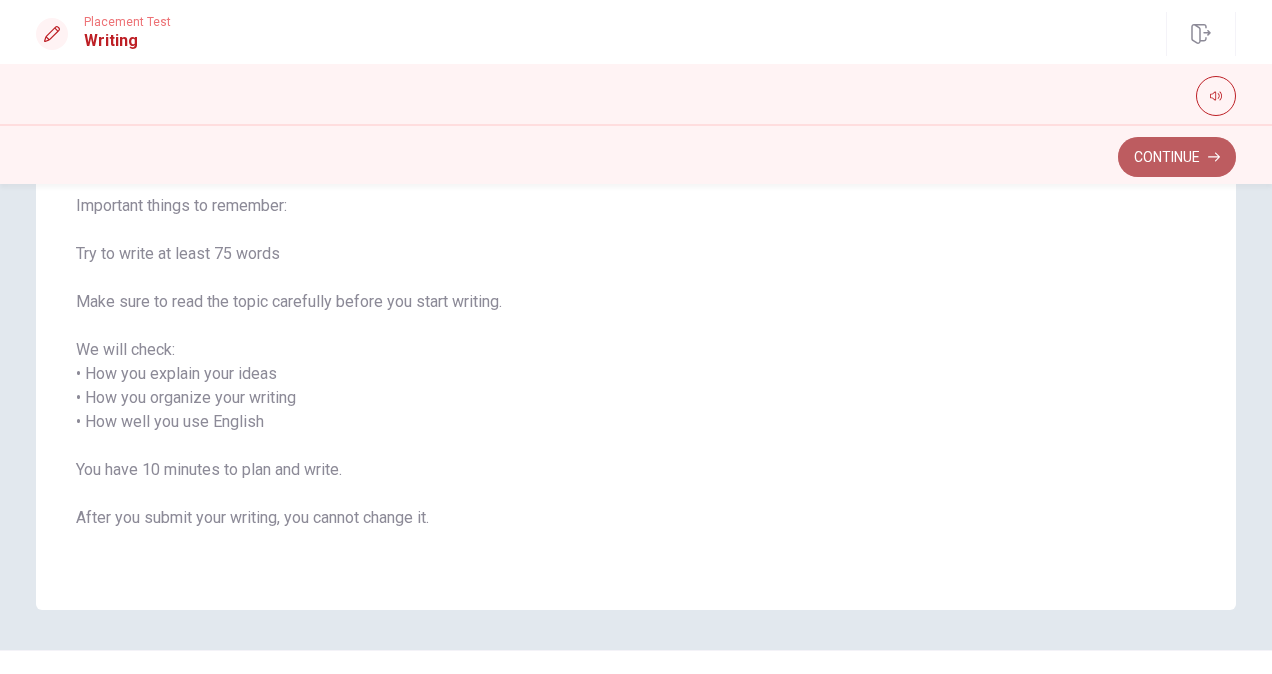 click on "Continue" at bounding box center [1177, 157] 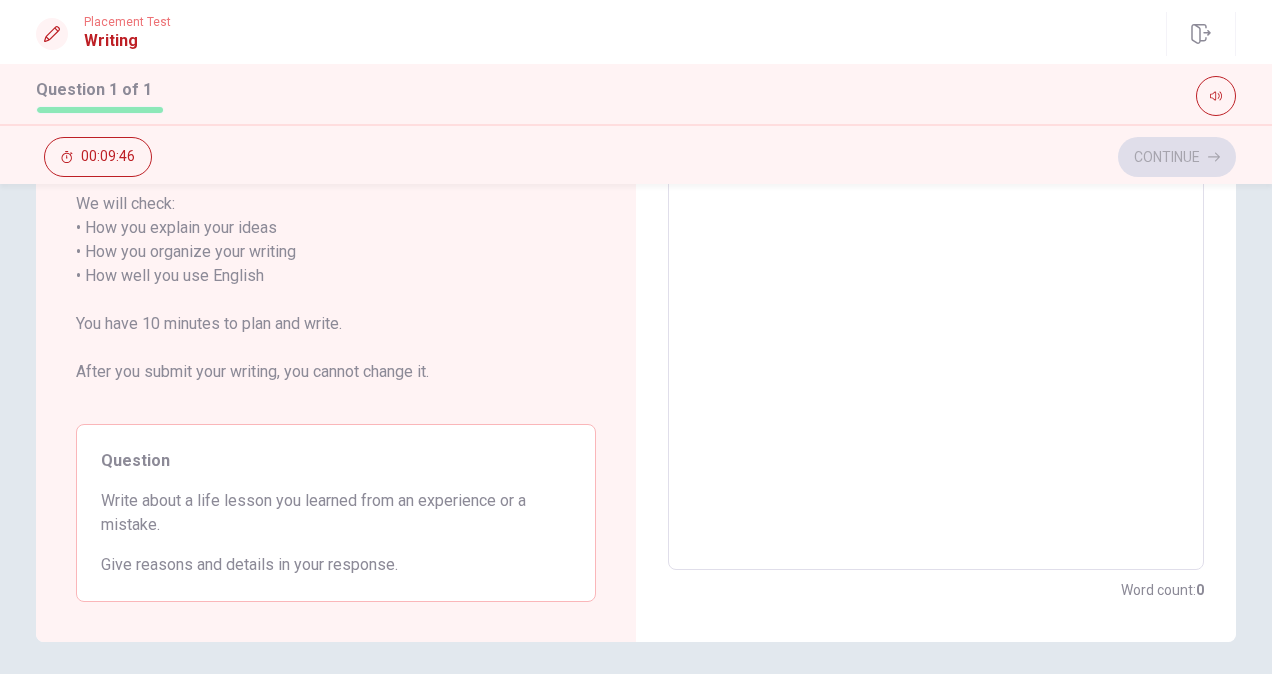scroll, scrollTop: 312, scrollLeft: 0, axis: vertical 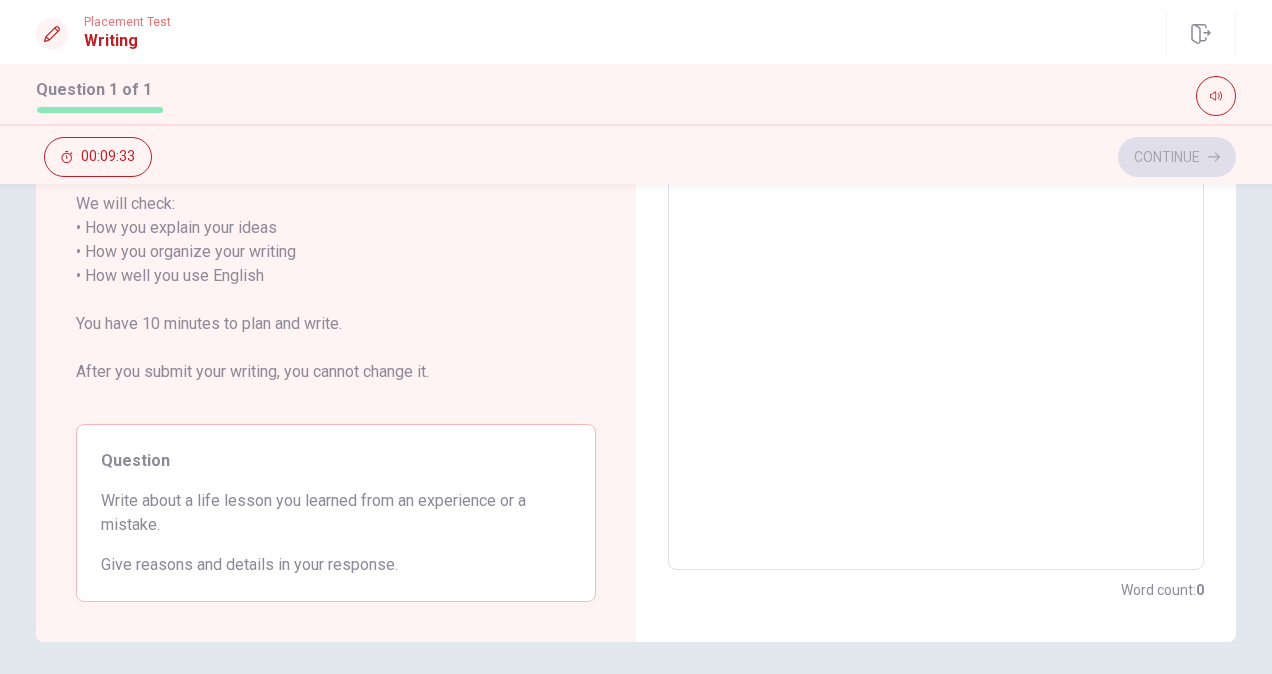 click at bounding box center [936, 276] 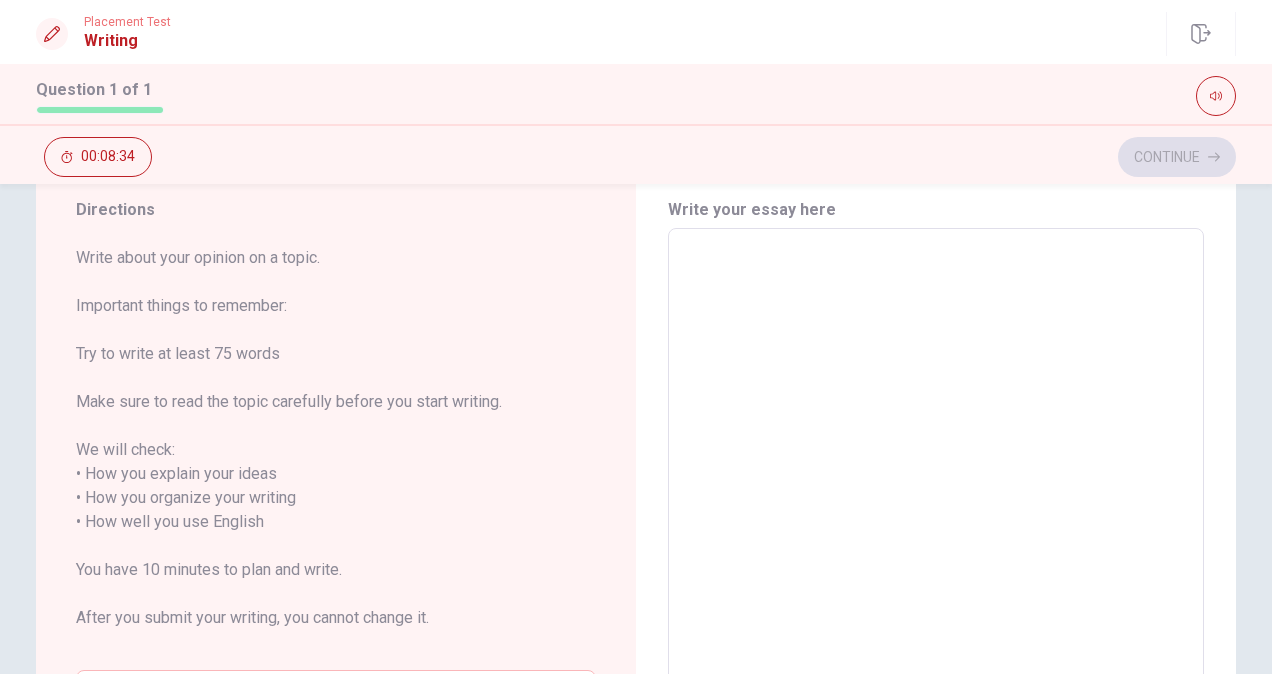 scroll, scrollTop: 67, scrollLeft: 0, axis: vertical 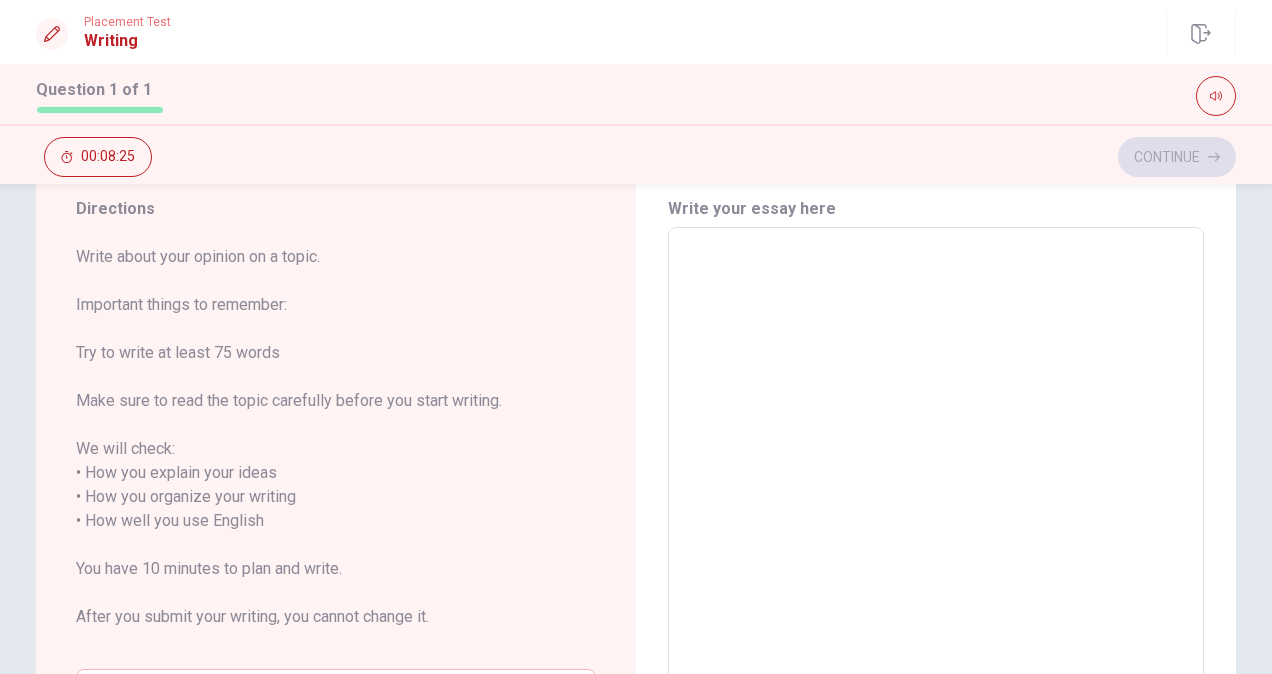 type on "い" 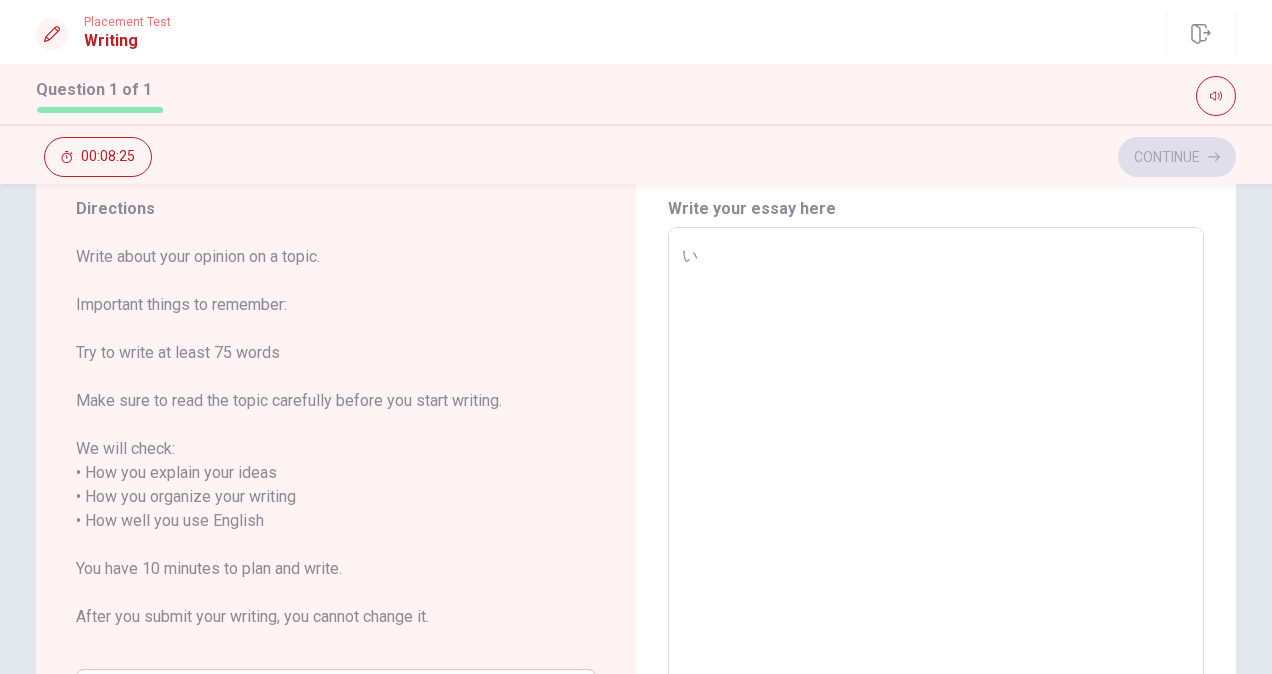 type on "x" 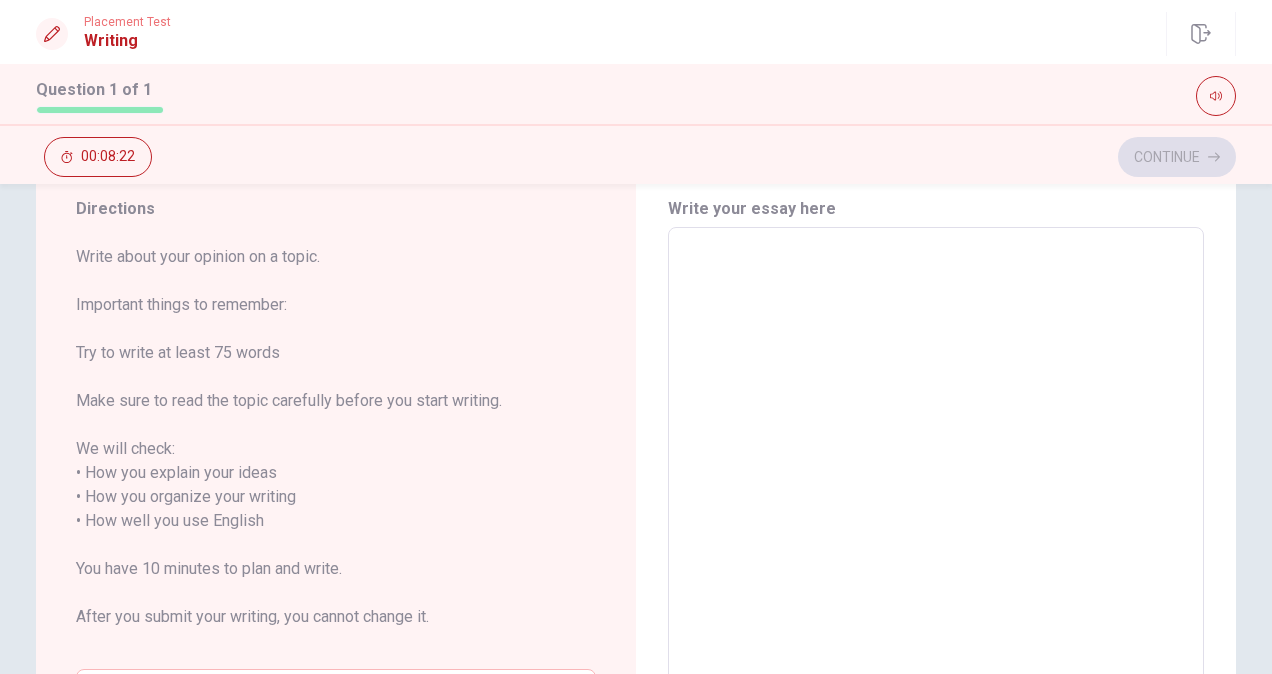 click at bounding box center (936, 521) 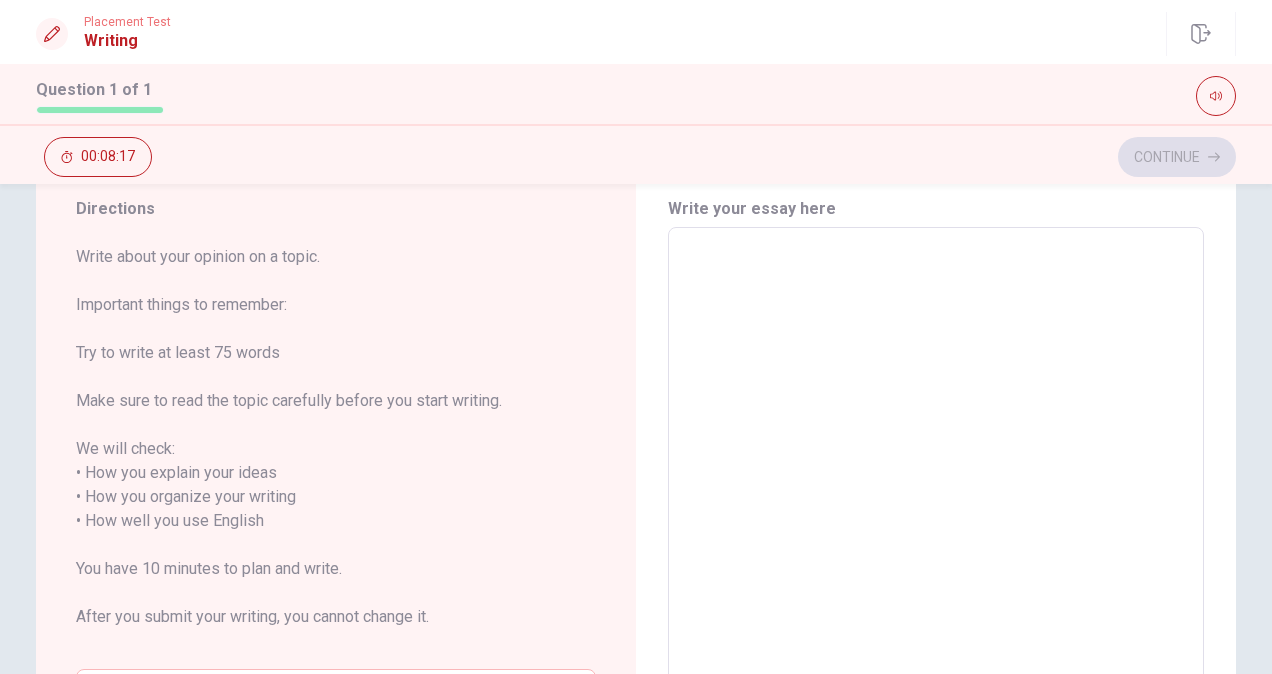 type on "i" 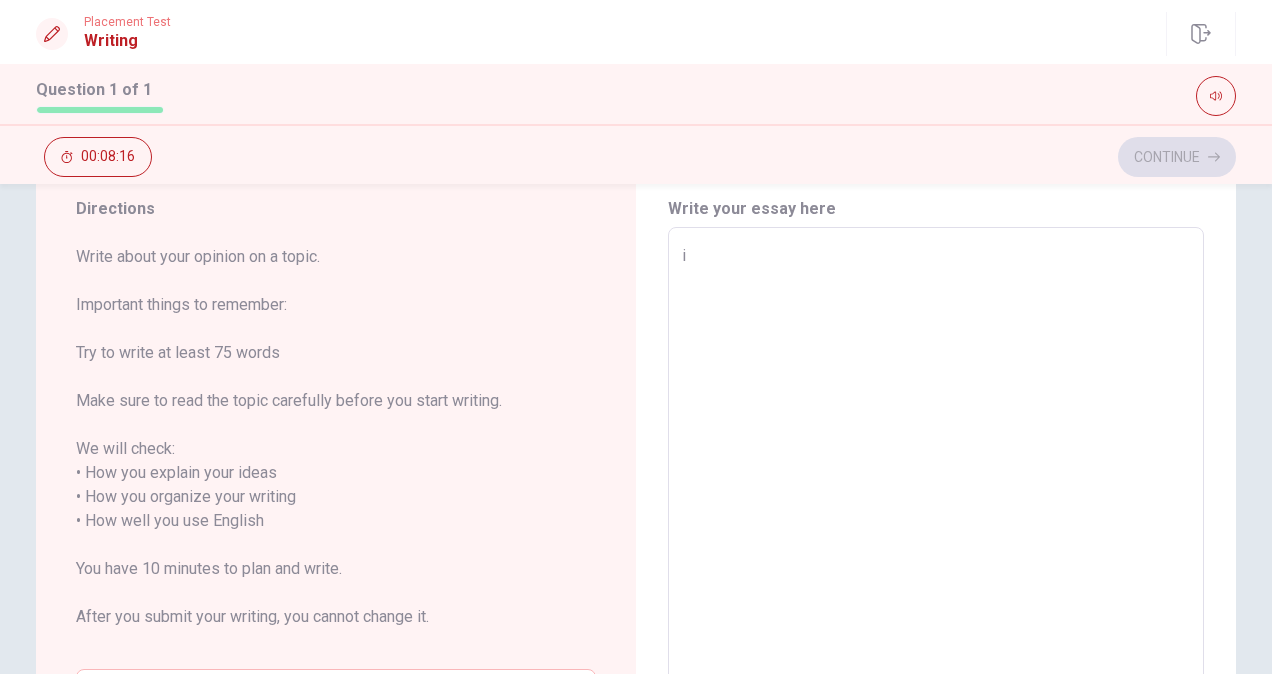 type on "x" 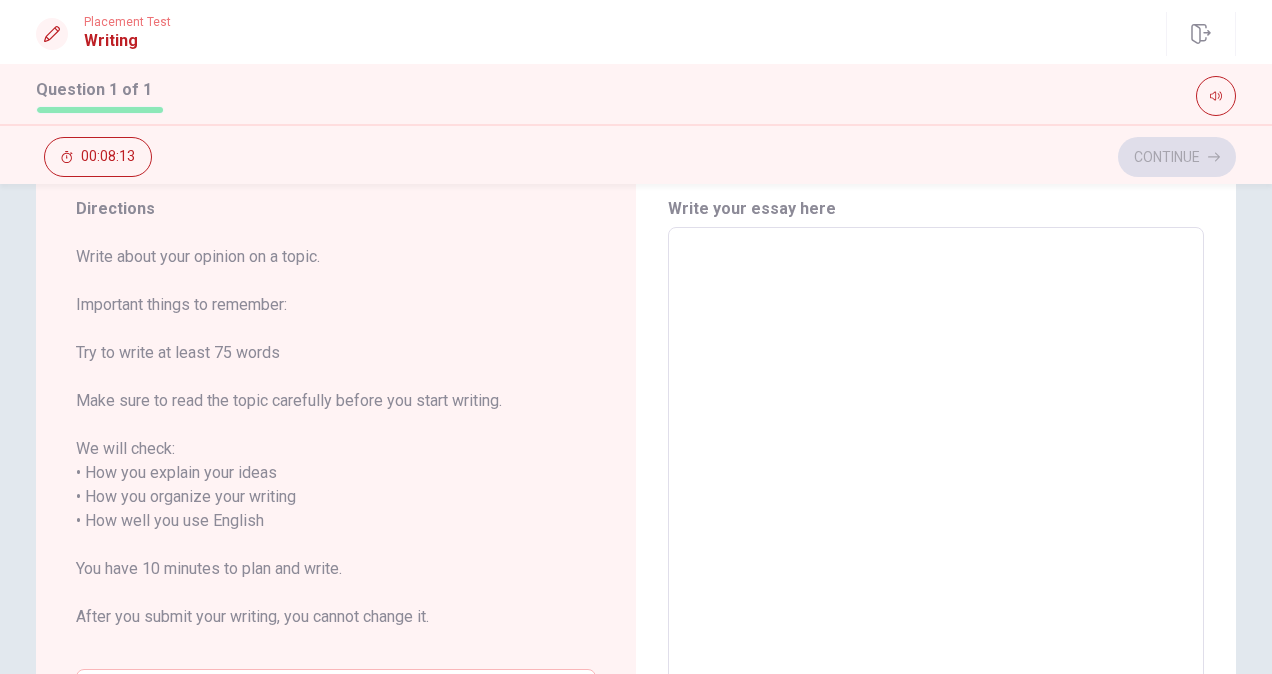 type on "I" 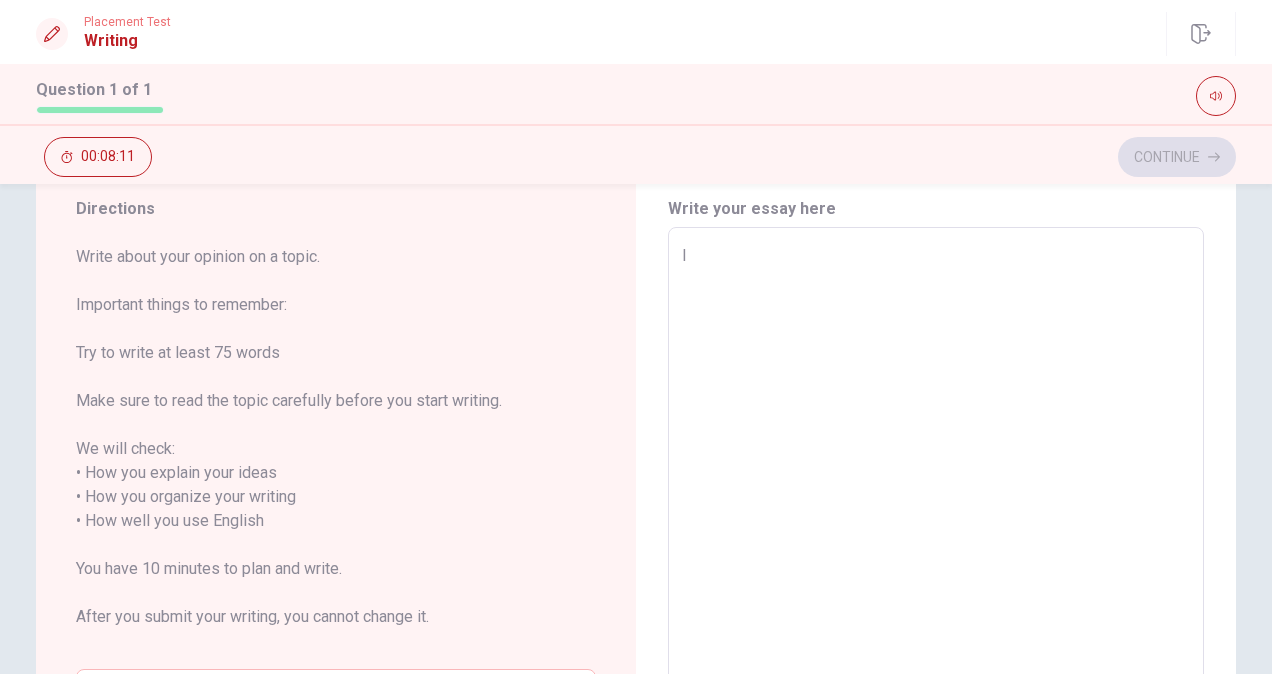 type on "x" 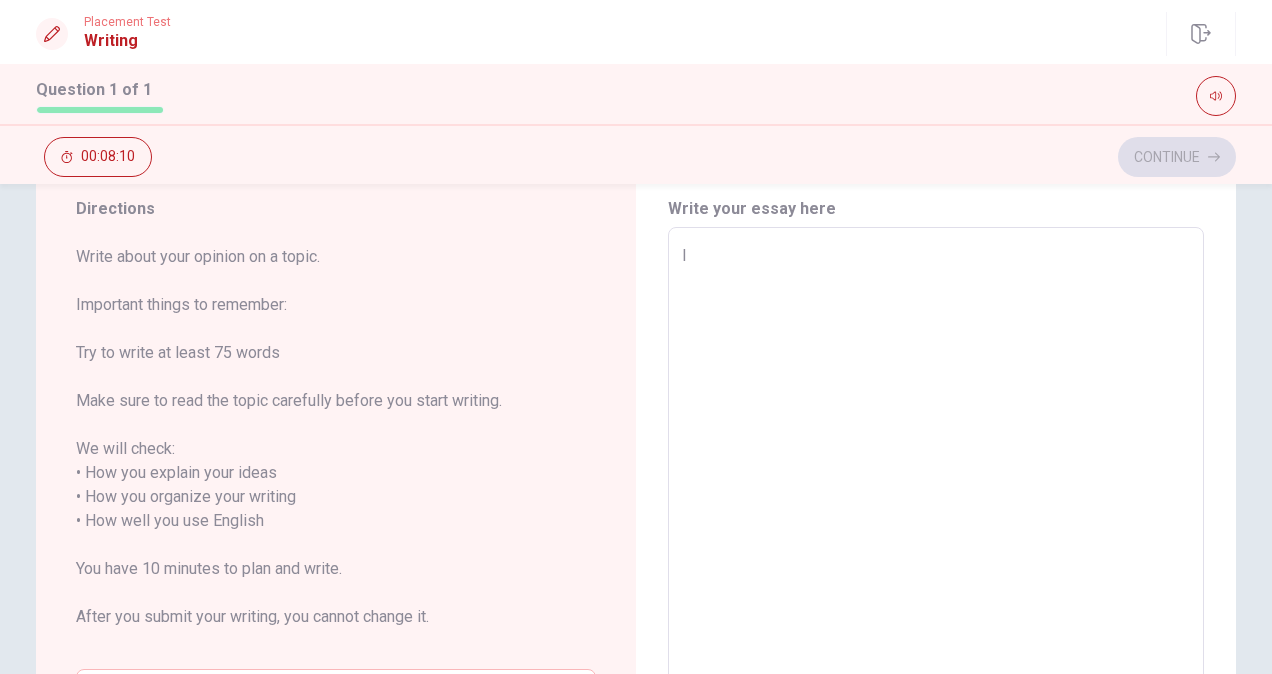 type on "I" 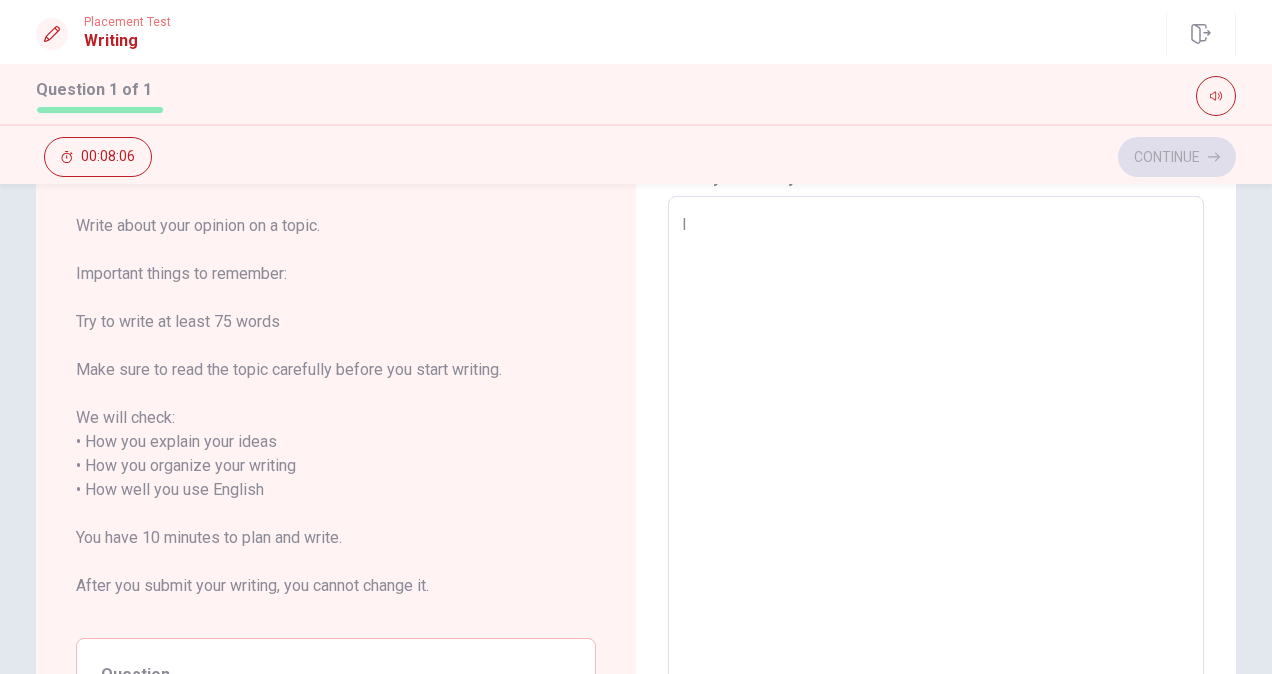 scroll, scrollTop: 97, scrollLeft: 0, axis: vertical 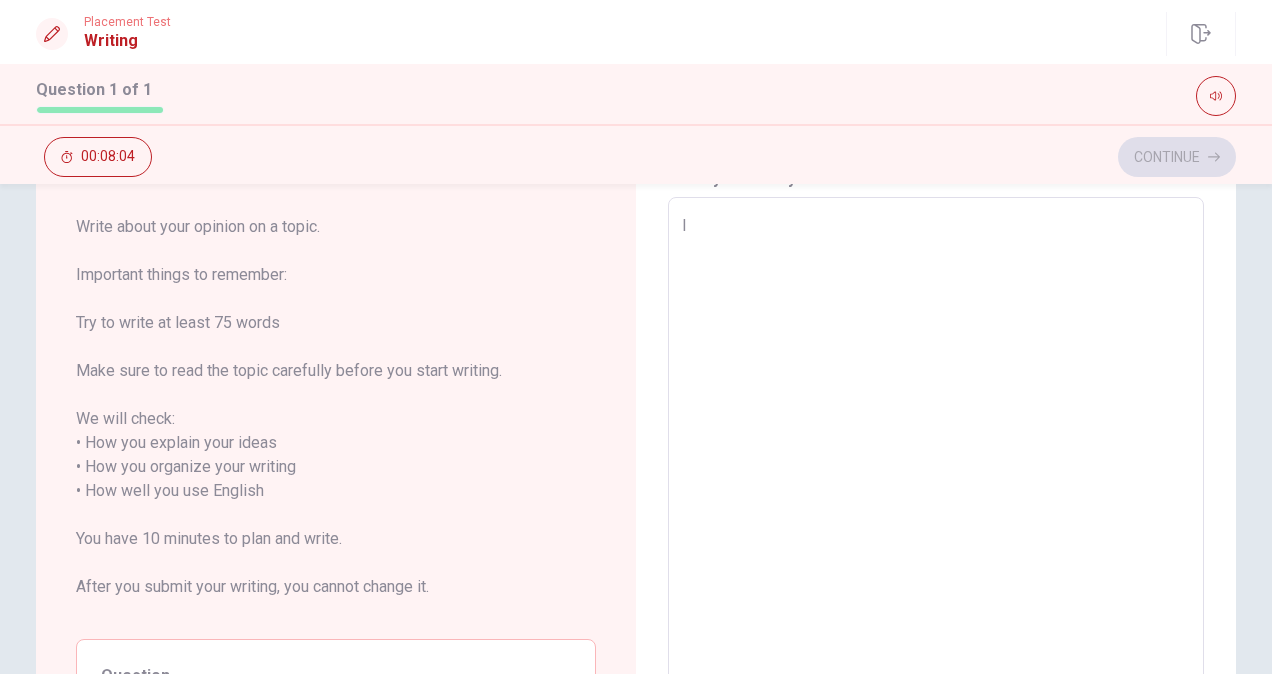type on "x" 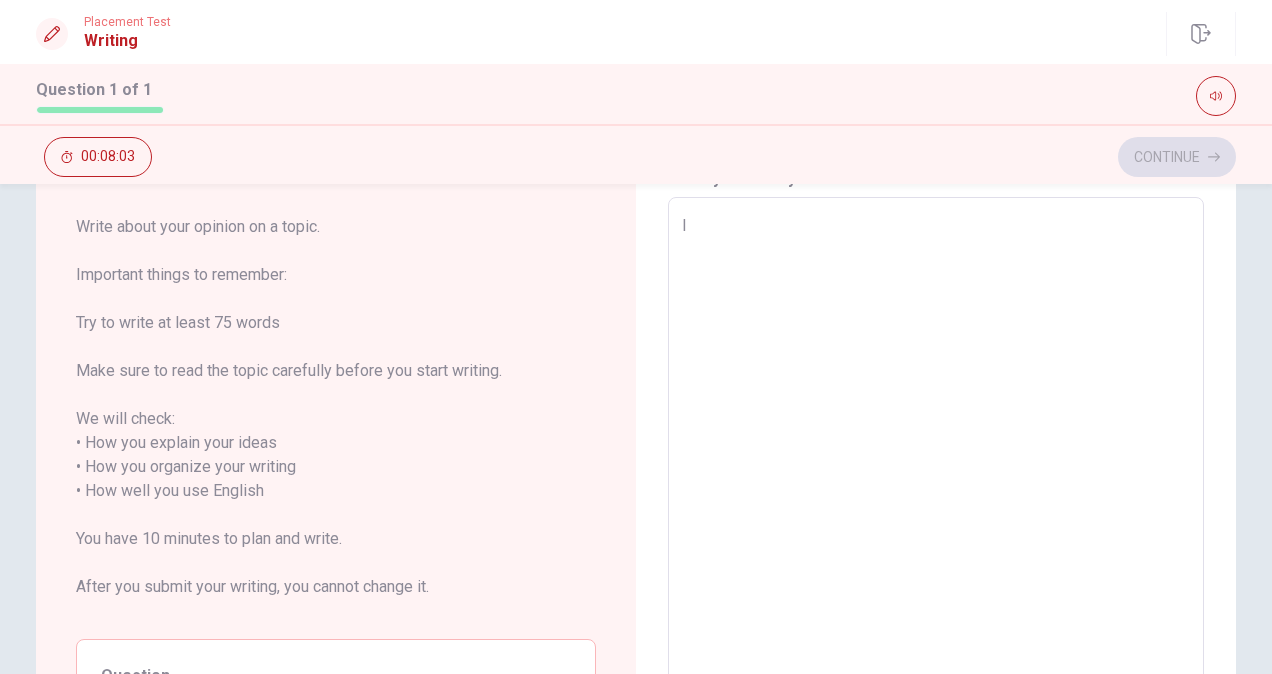 type on "I l" 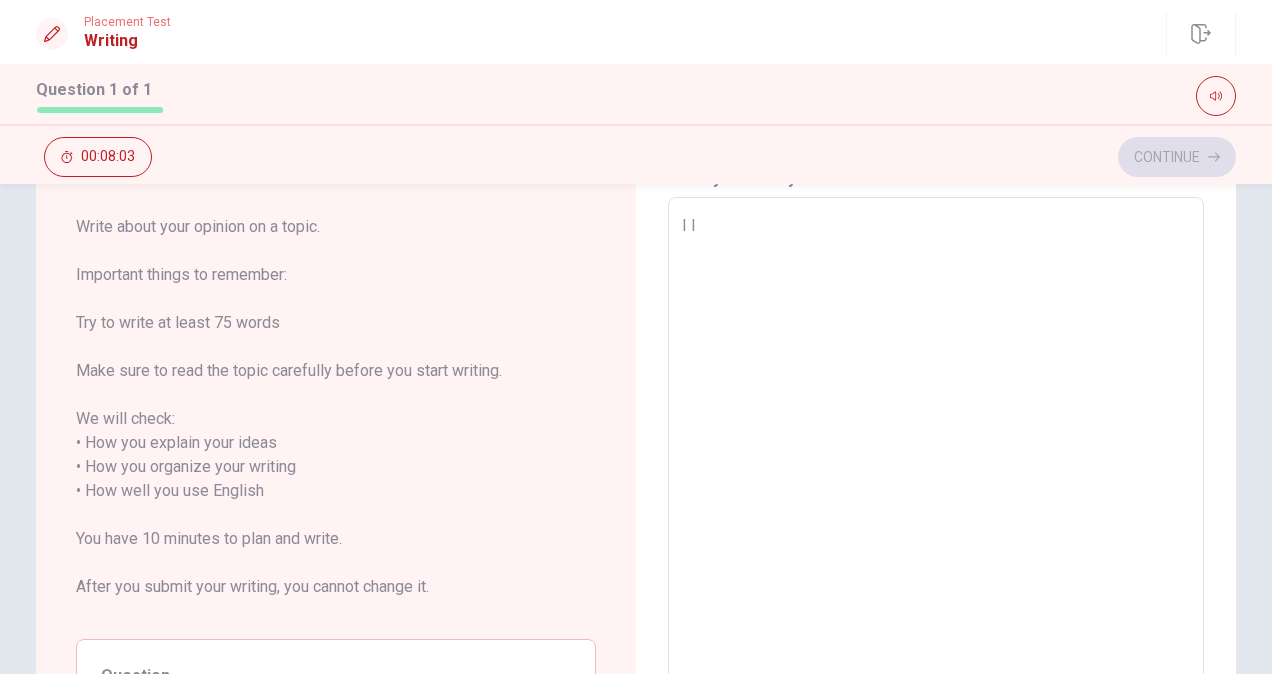 type on "x" 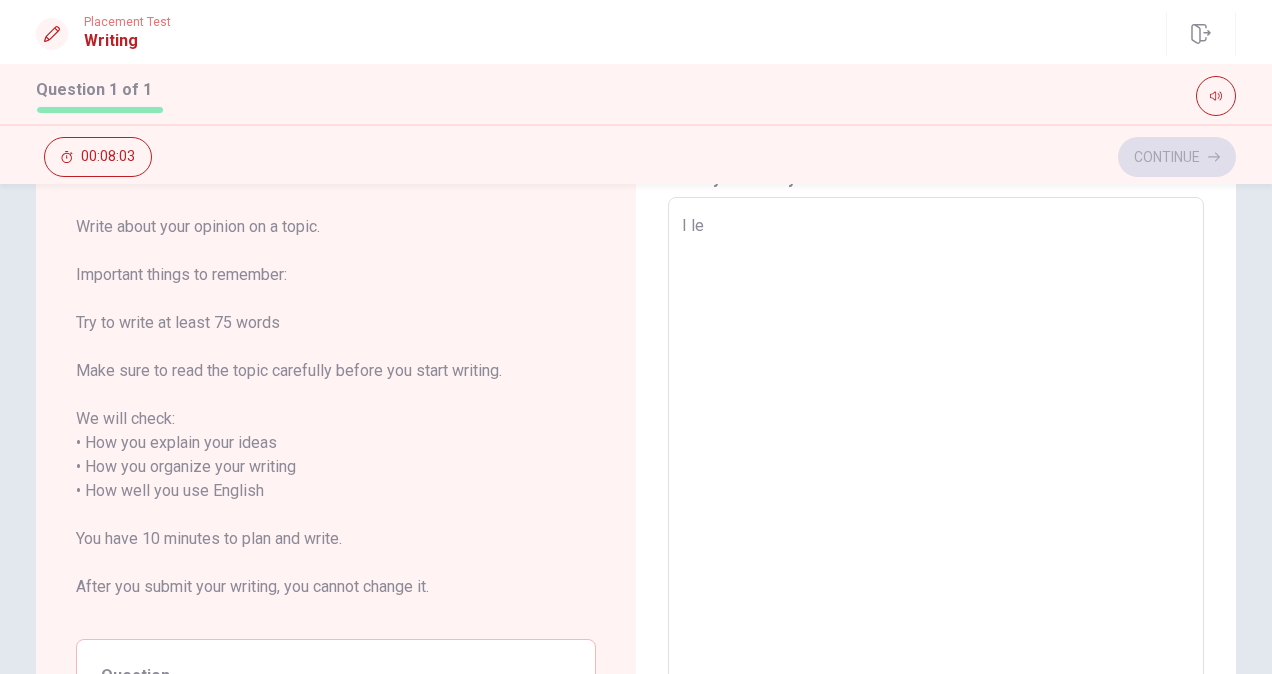 type on "x" 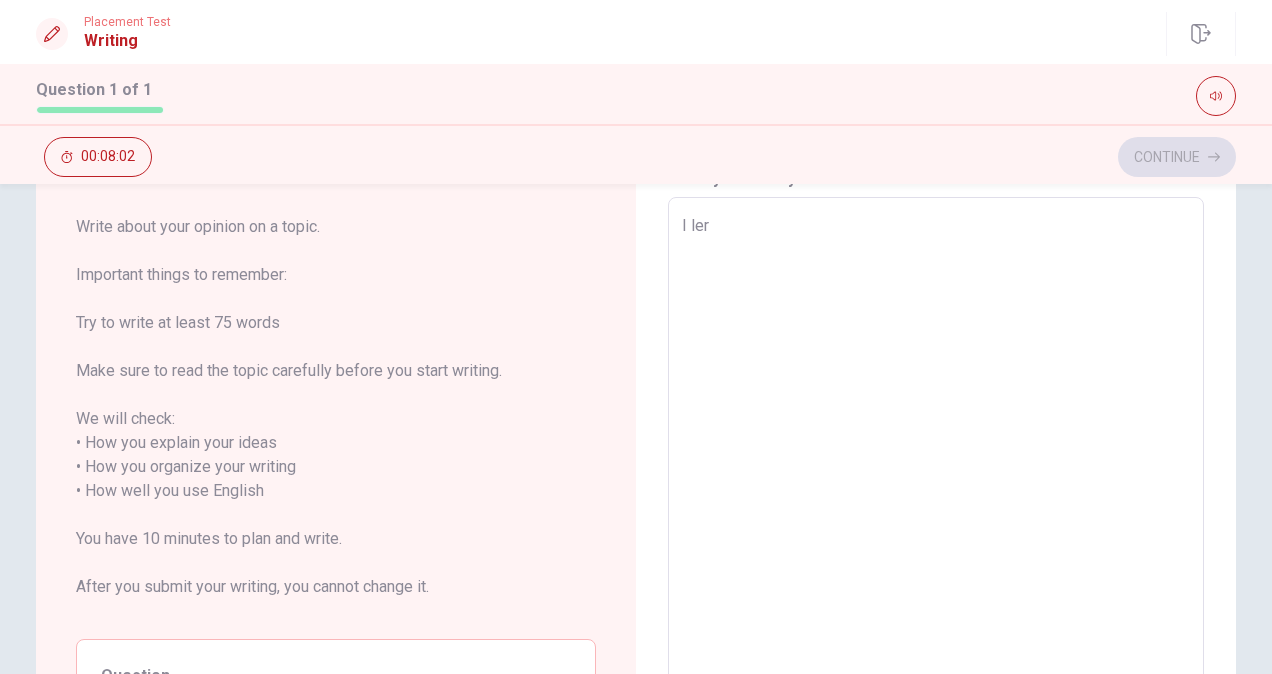 type on "x" 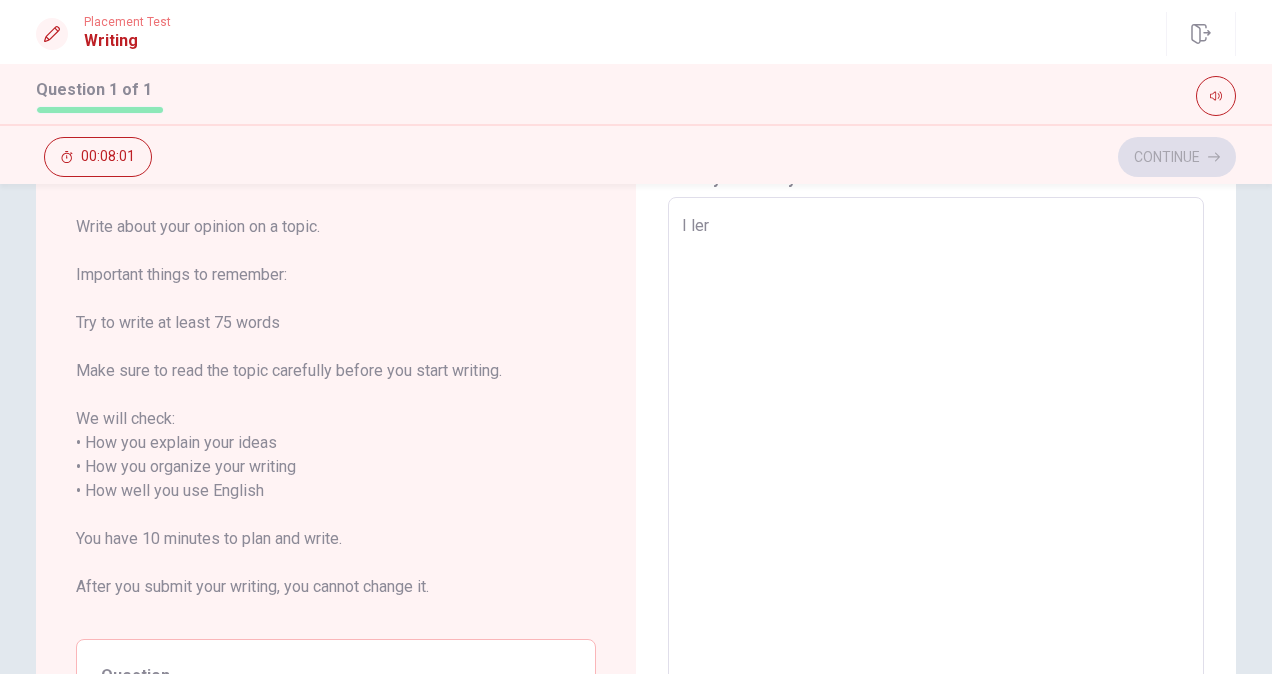 type on "I le" 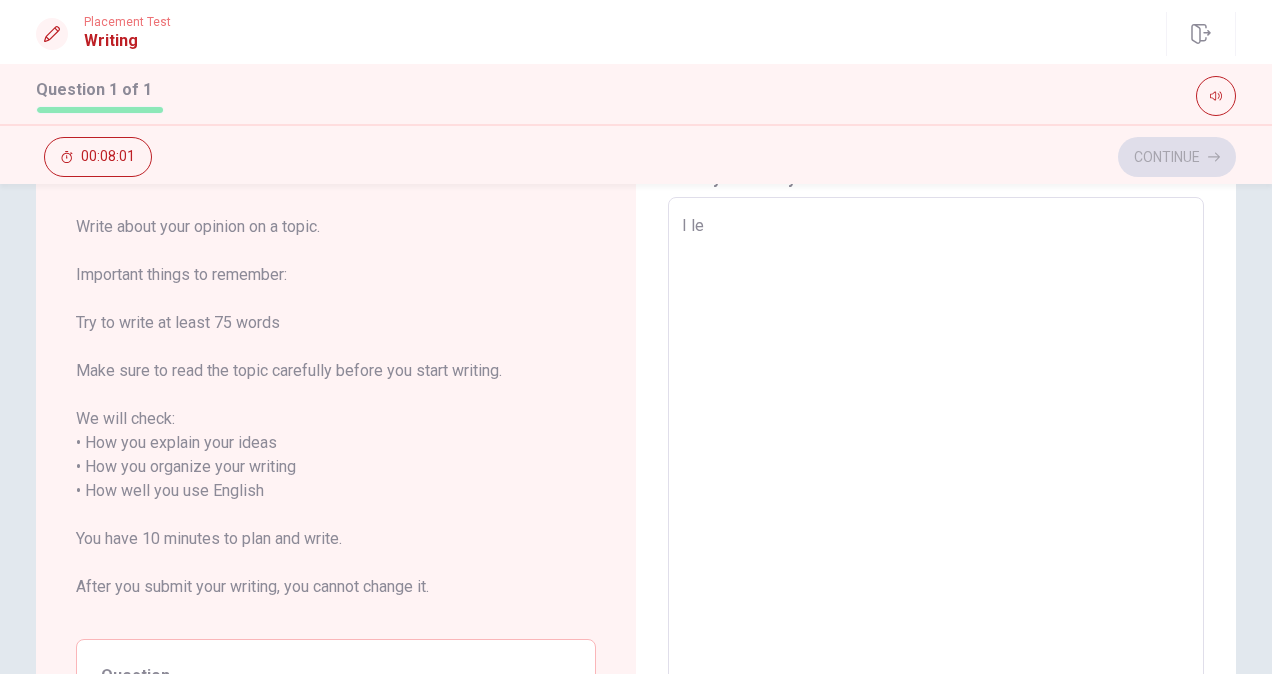 type on "x" 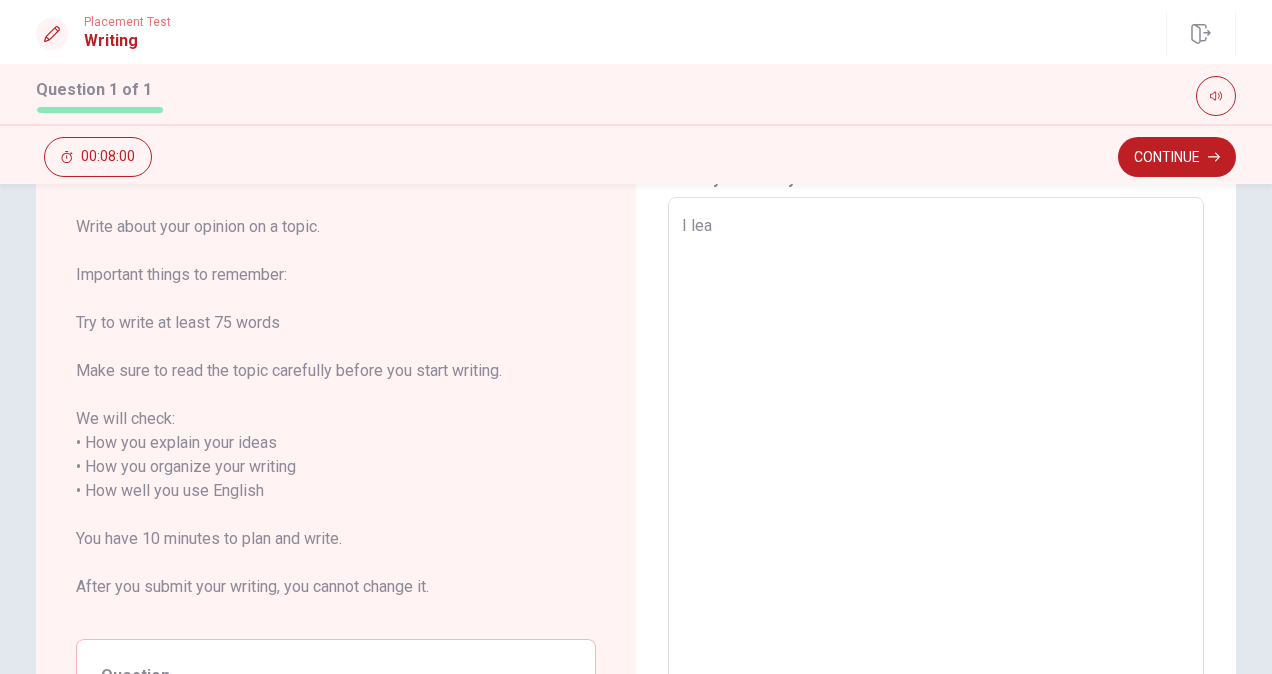 type on "x" 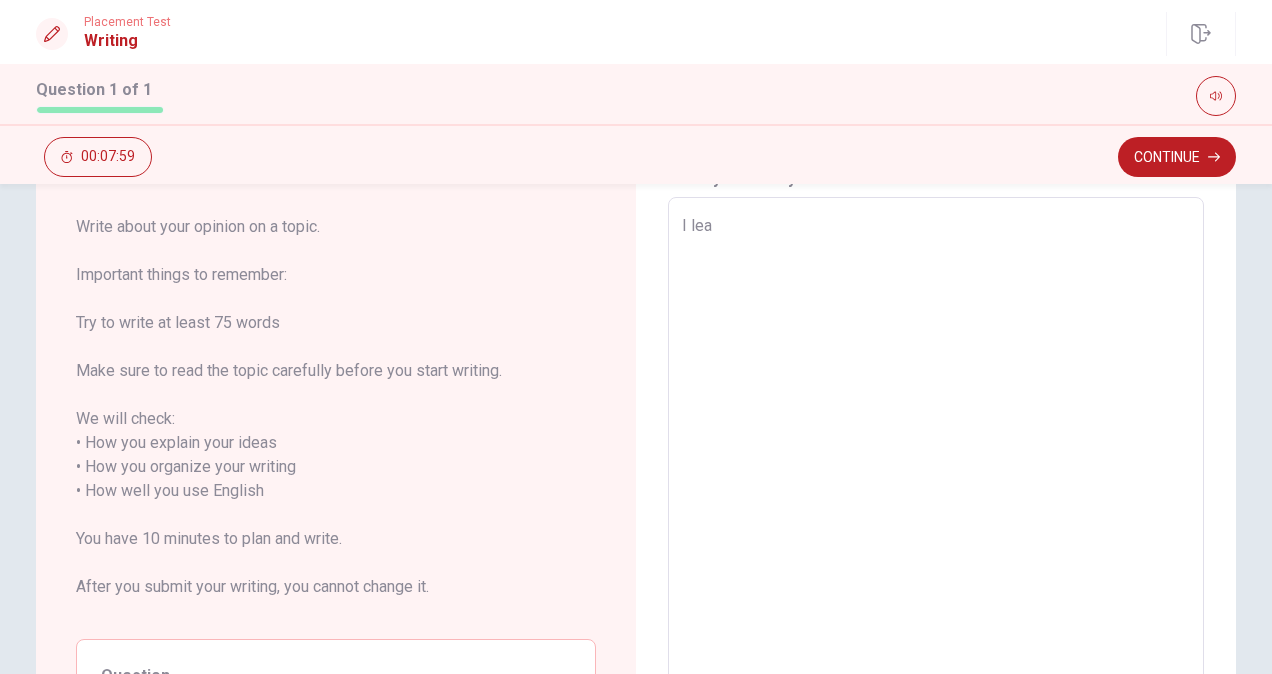 type on "I [PERSON_NAME]" 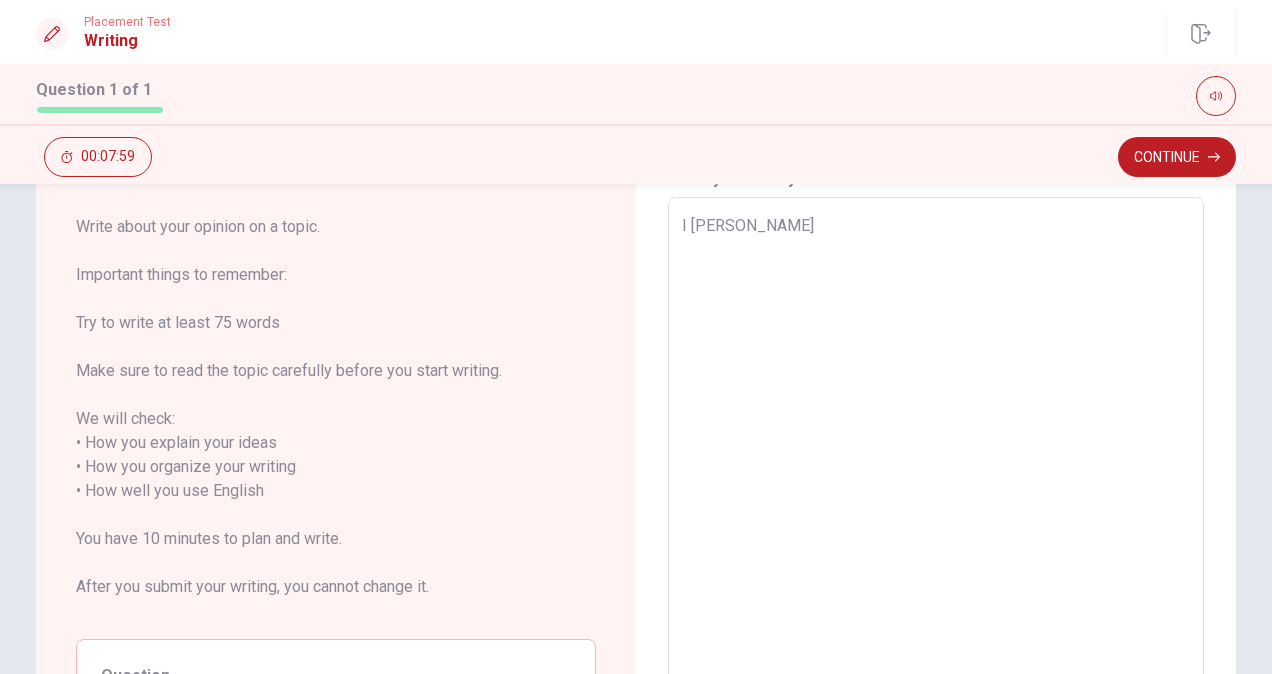 type on "x" 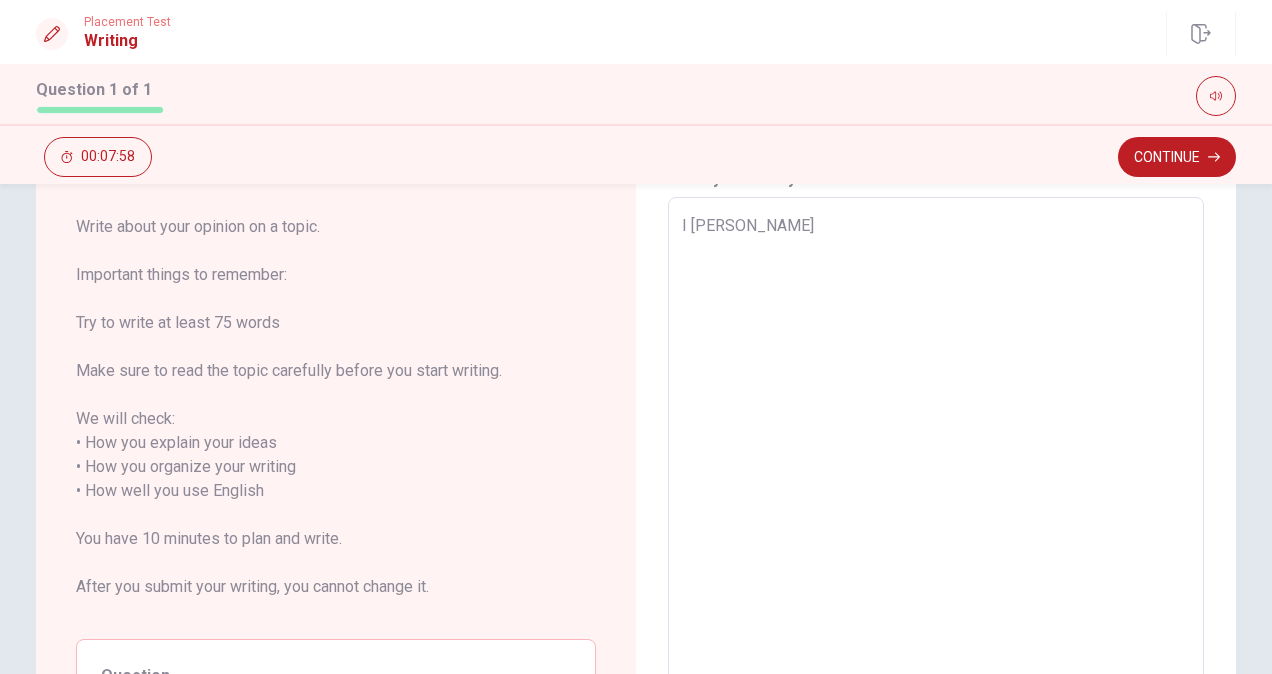 type on "I learn" 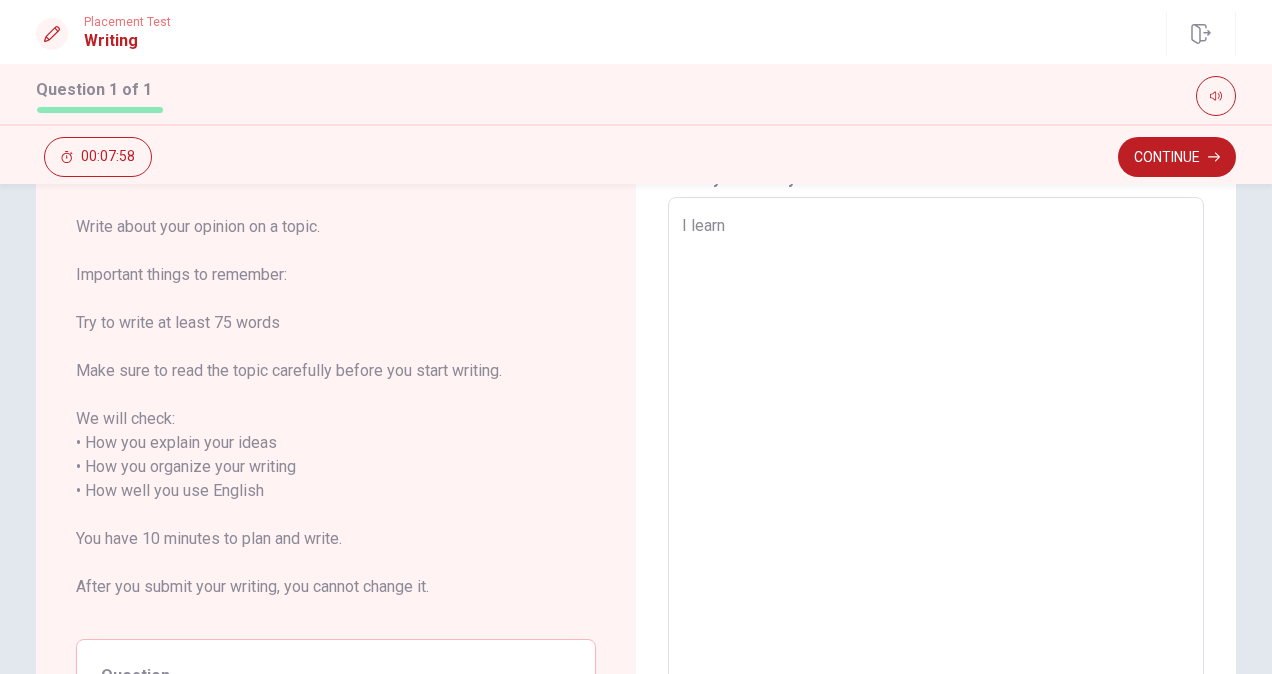 type on "x" 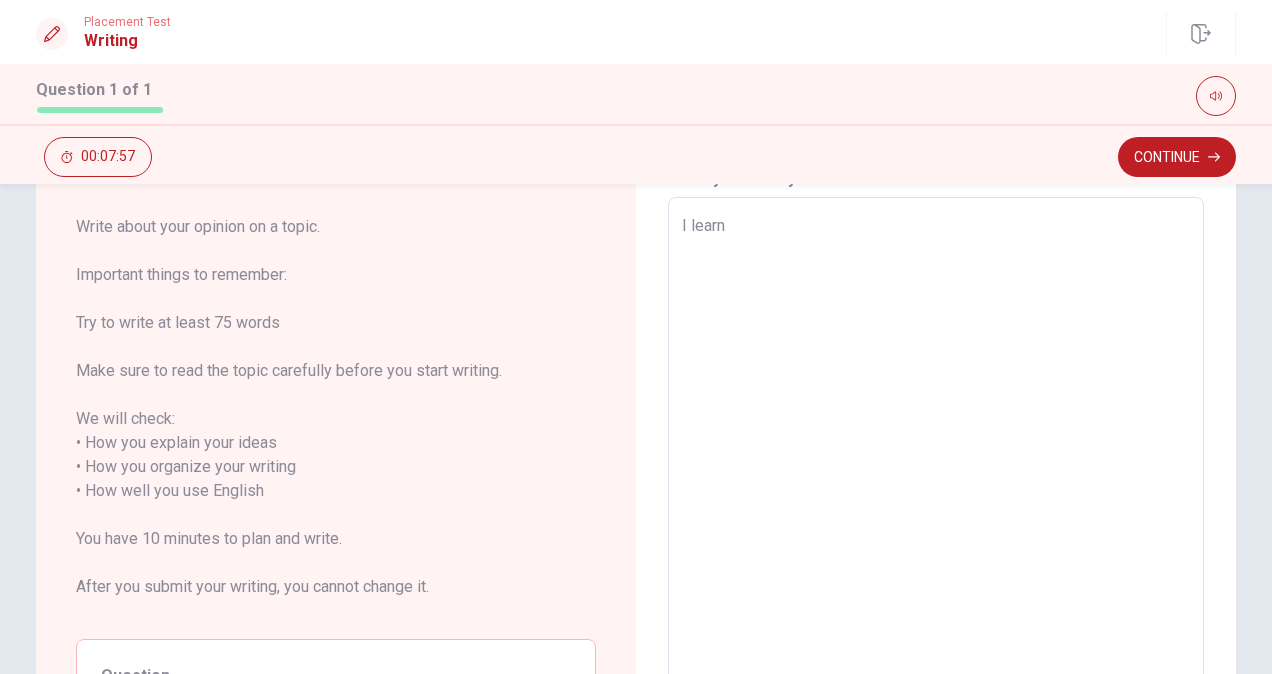 type on "I learne" 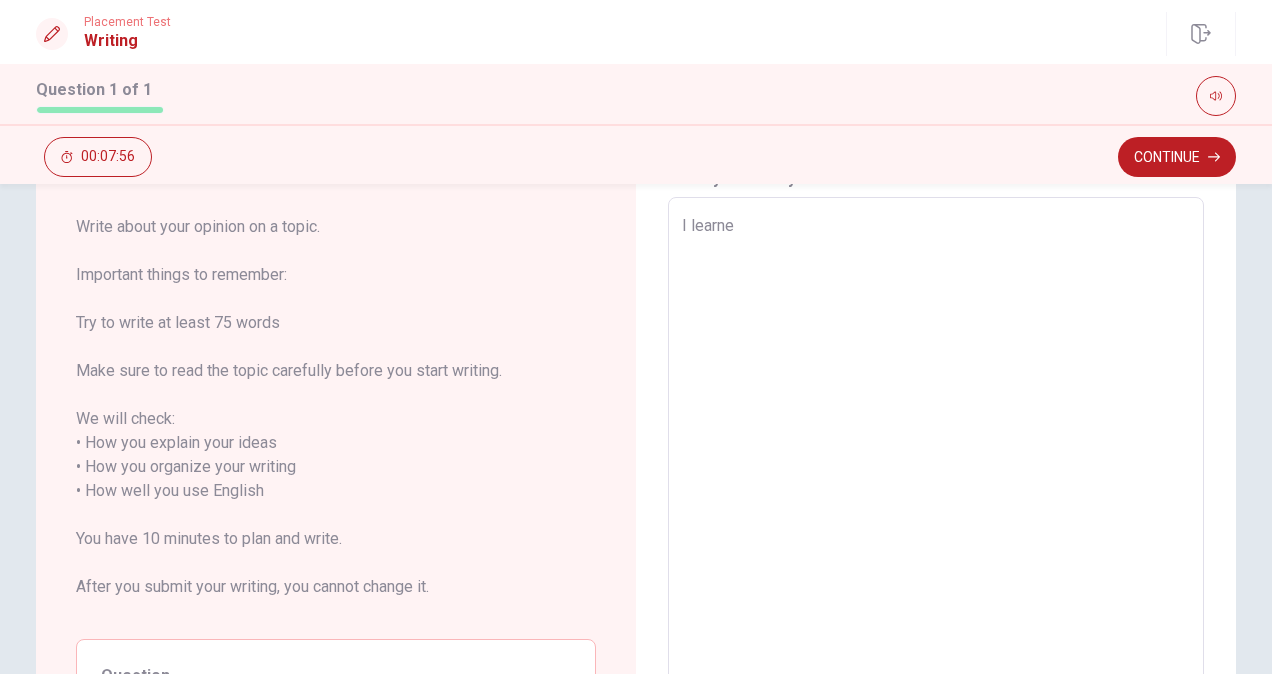 type on "x" 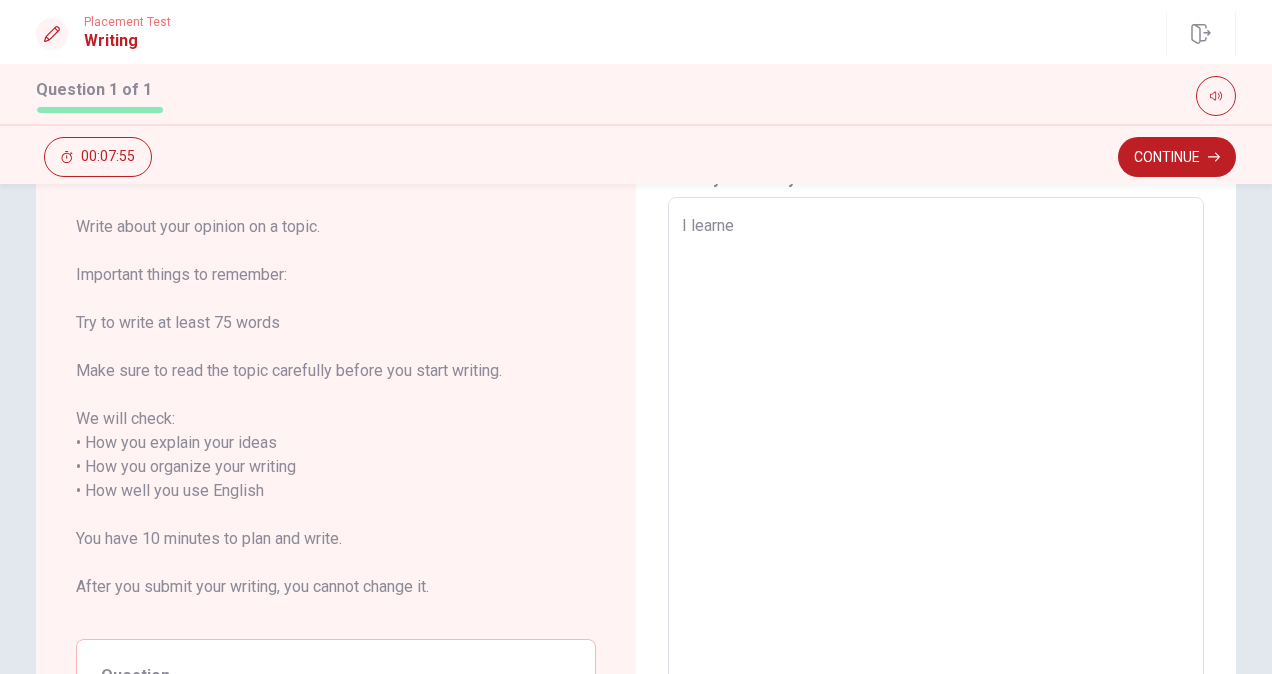 type on "I learned" 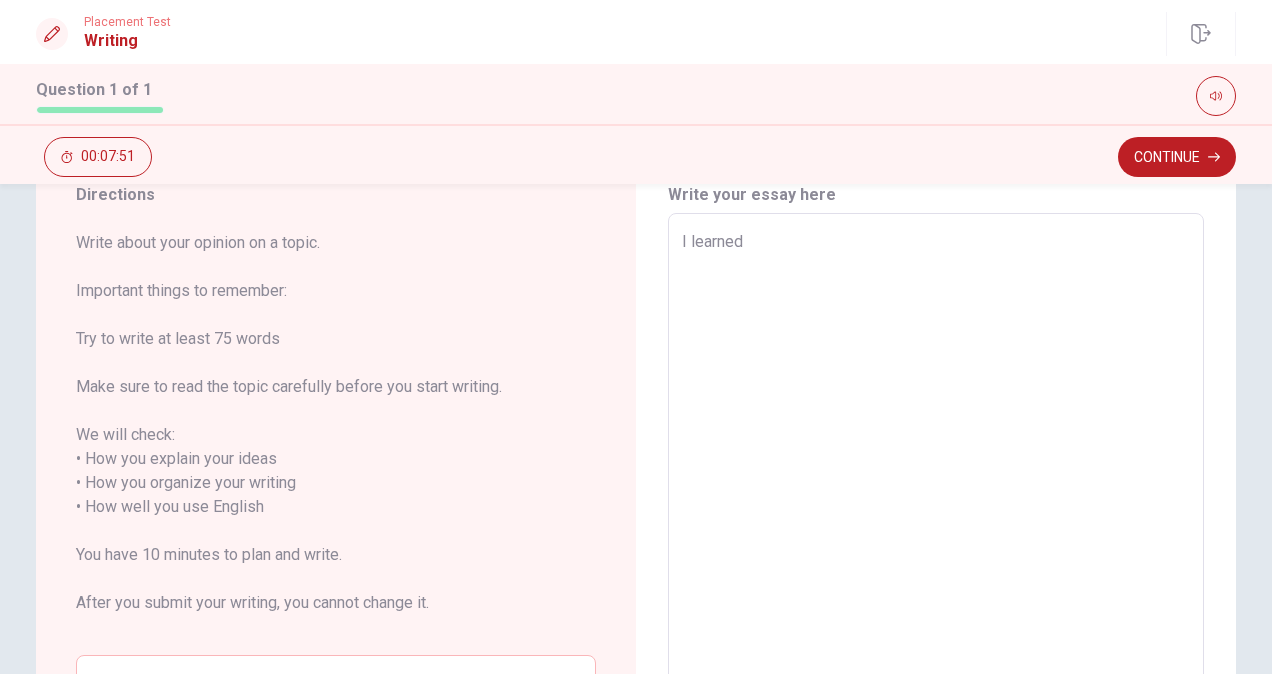 scroll, scrollTop: 80, scrollLeft: 0, axis: vertical 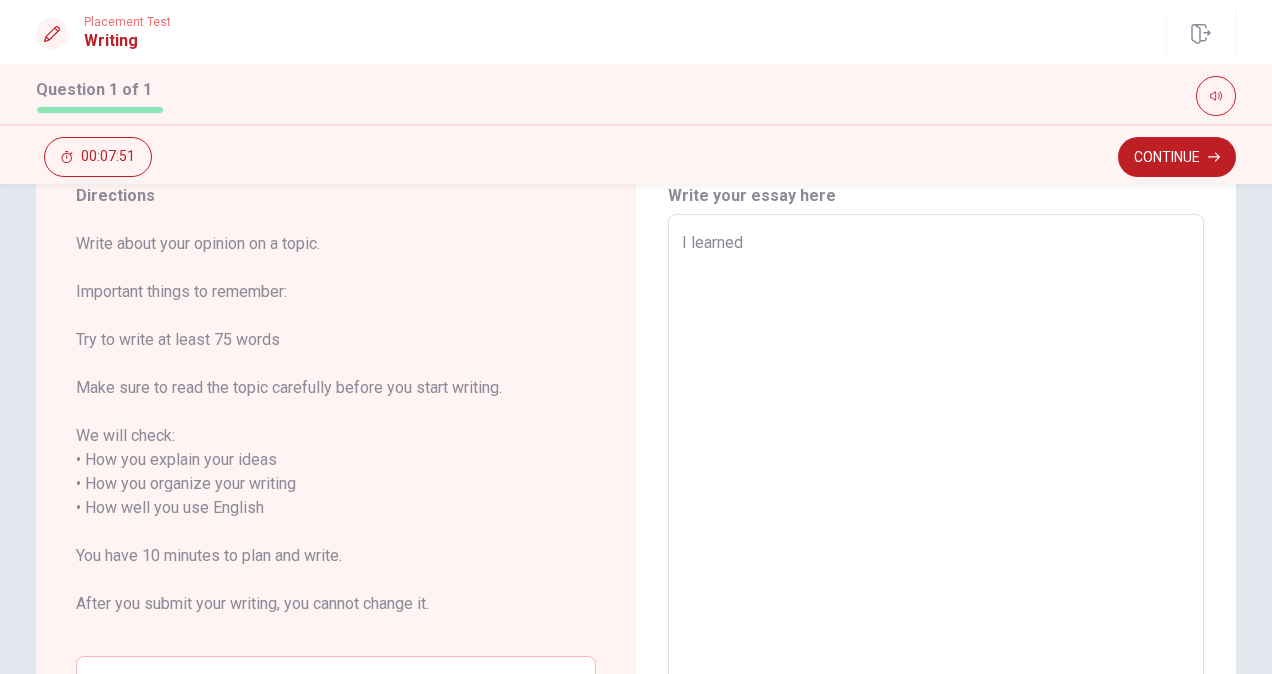 type on "x" 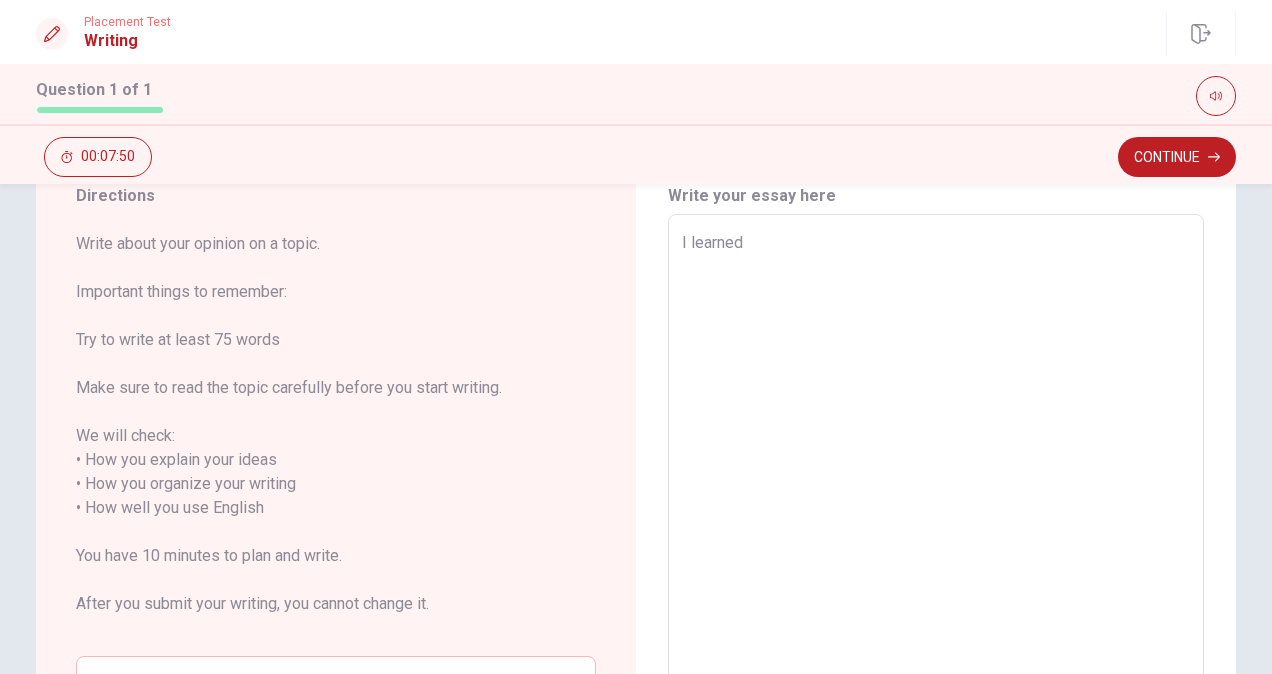 type on "I learned" 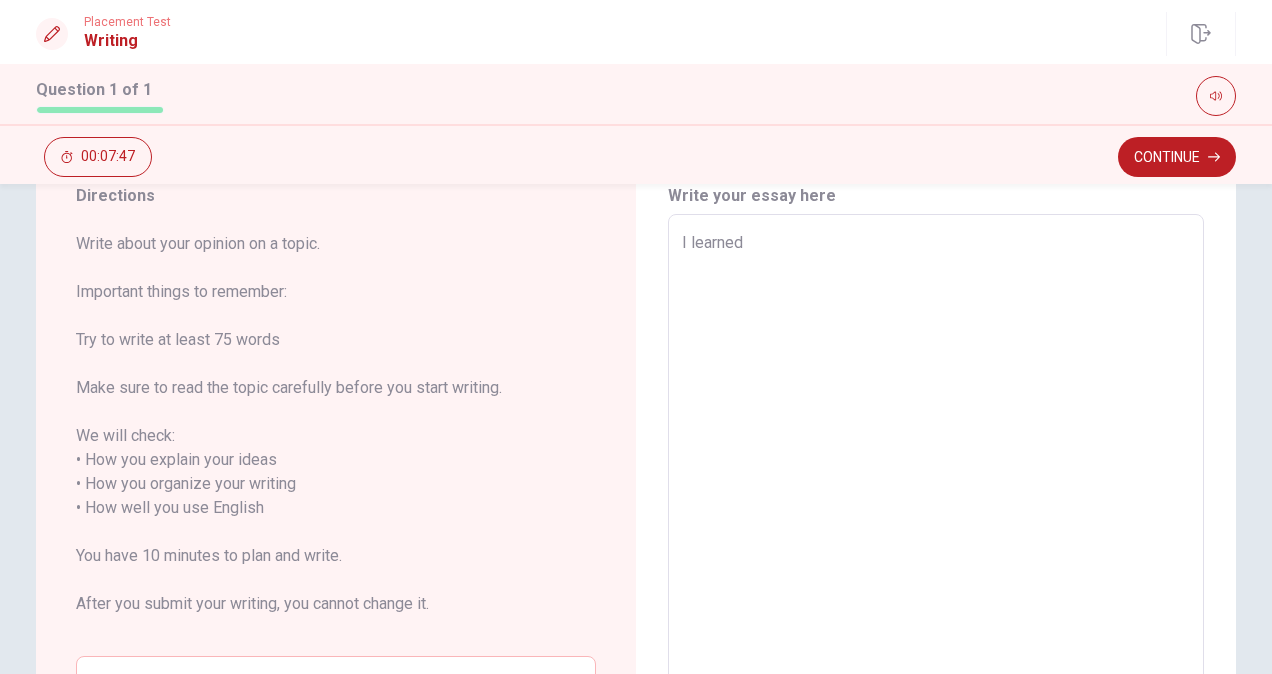 type on "x" 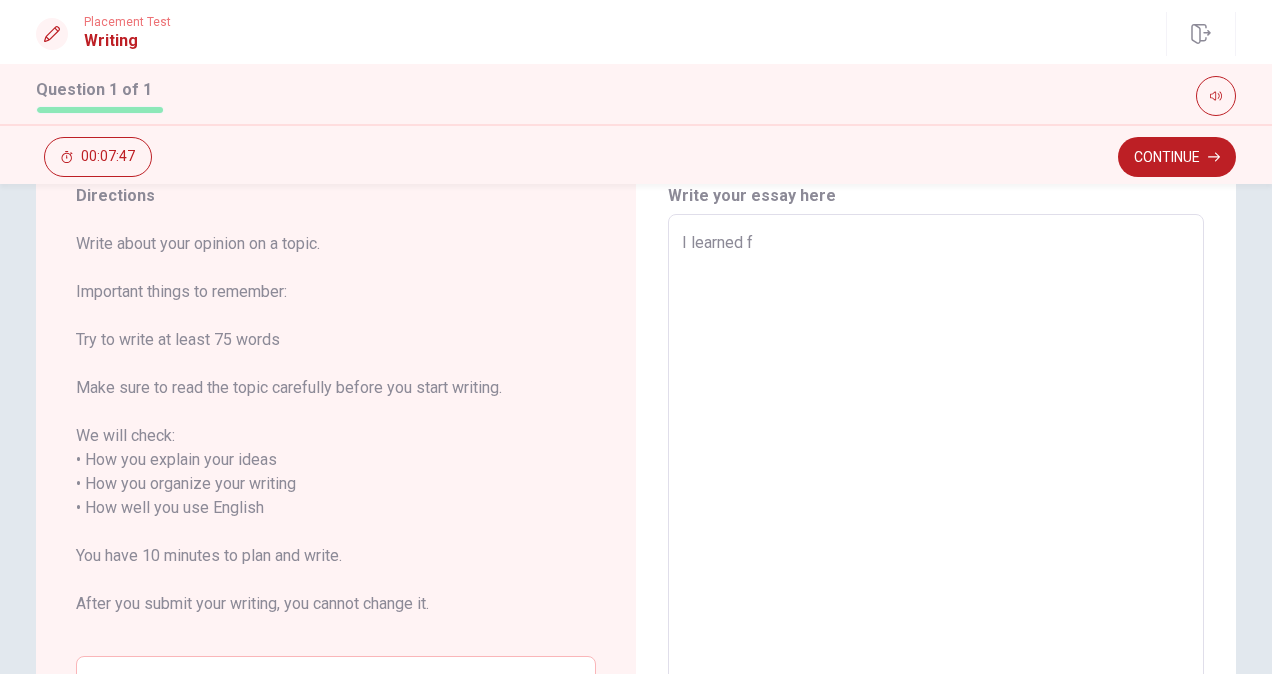 type on "x" 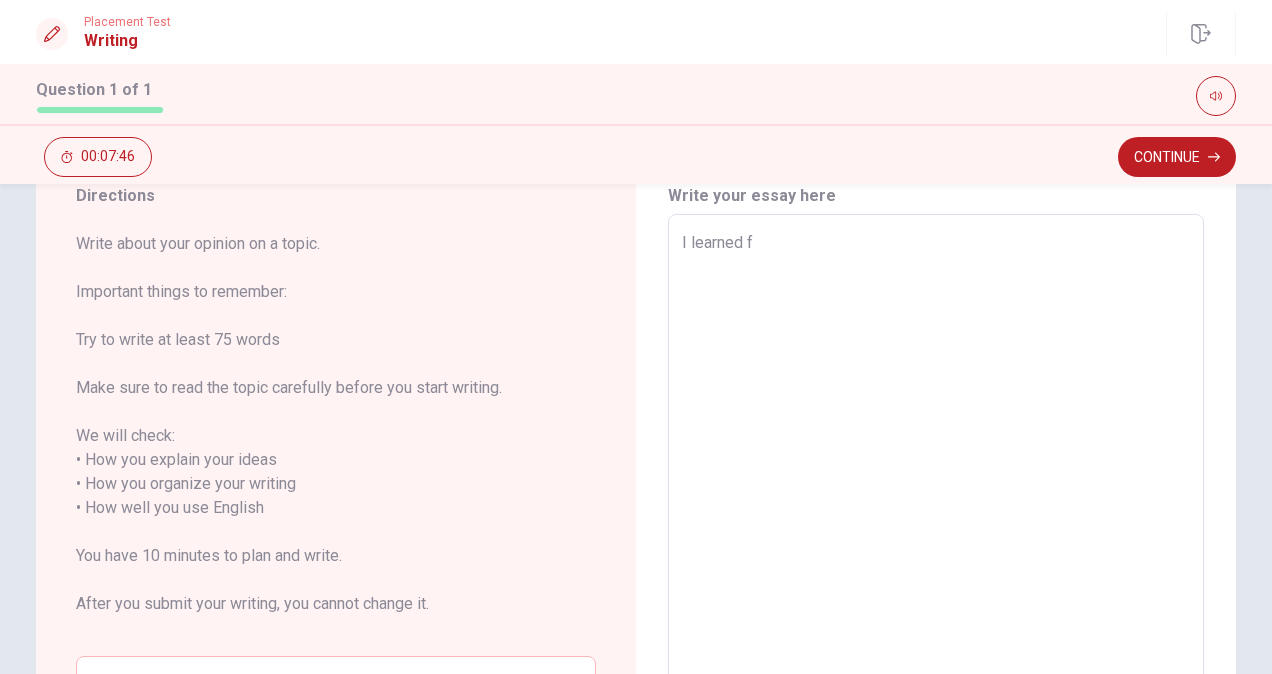 type on "I learned fr" 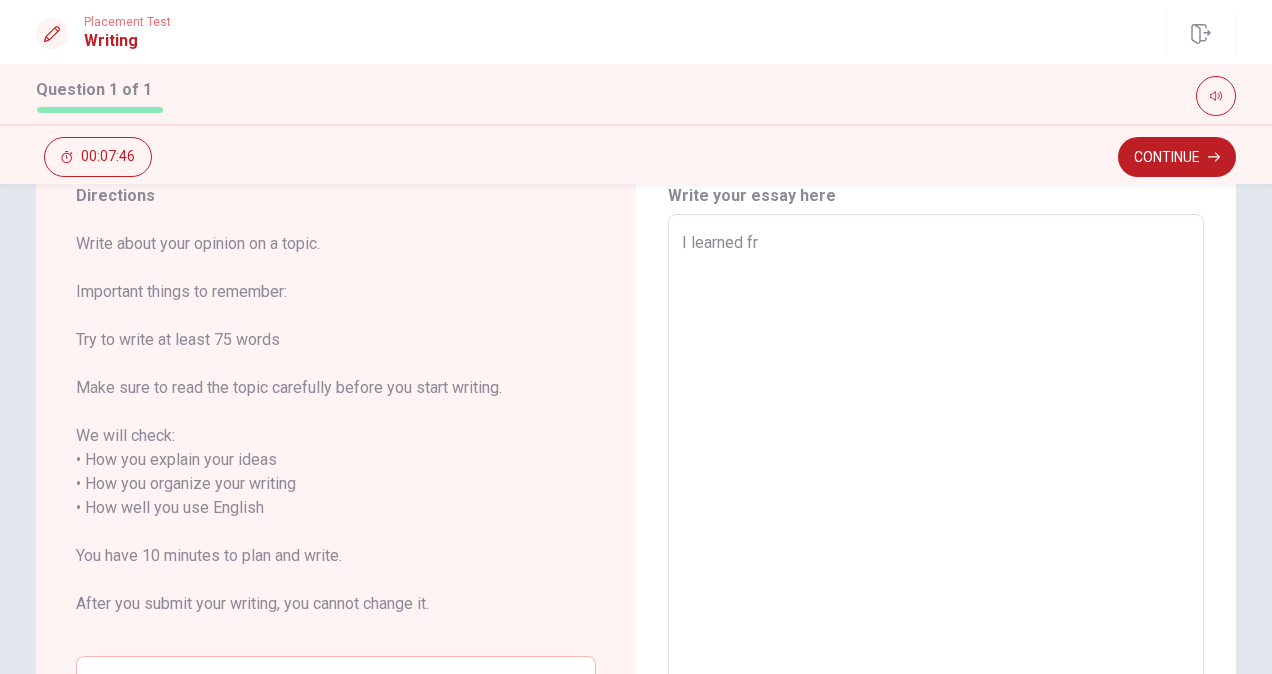 type on "x" 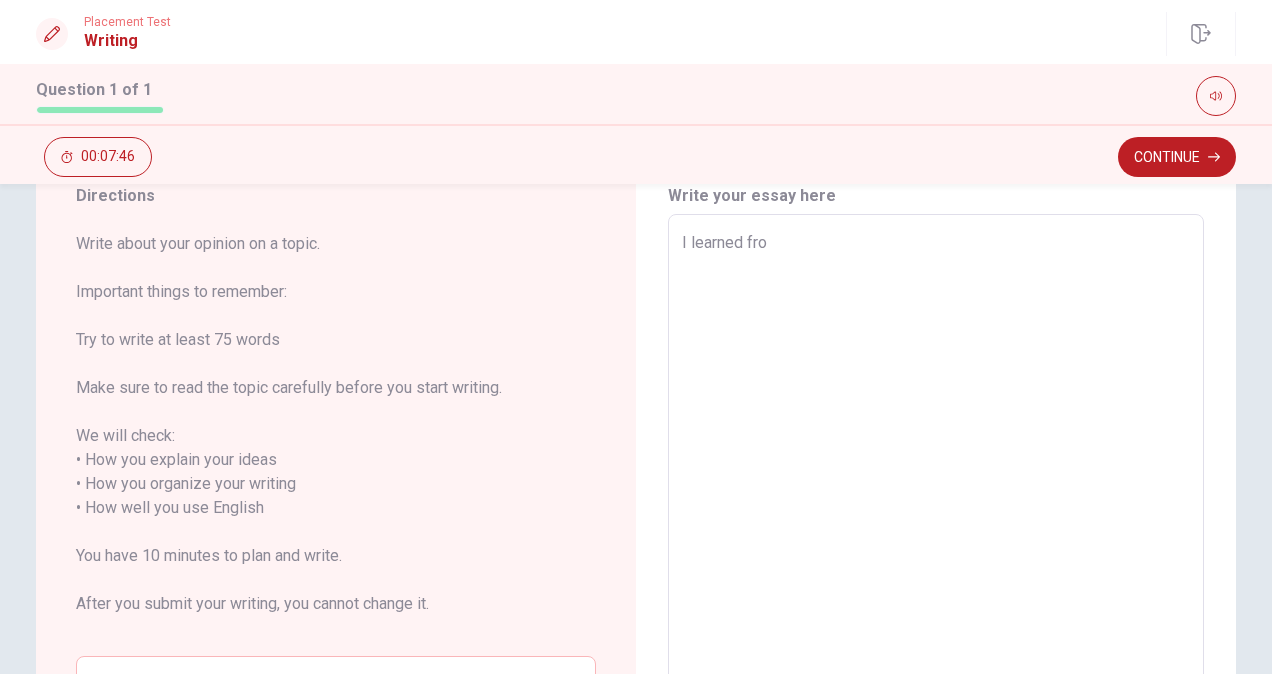 type on "x" 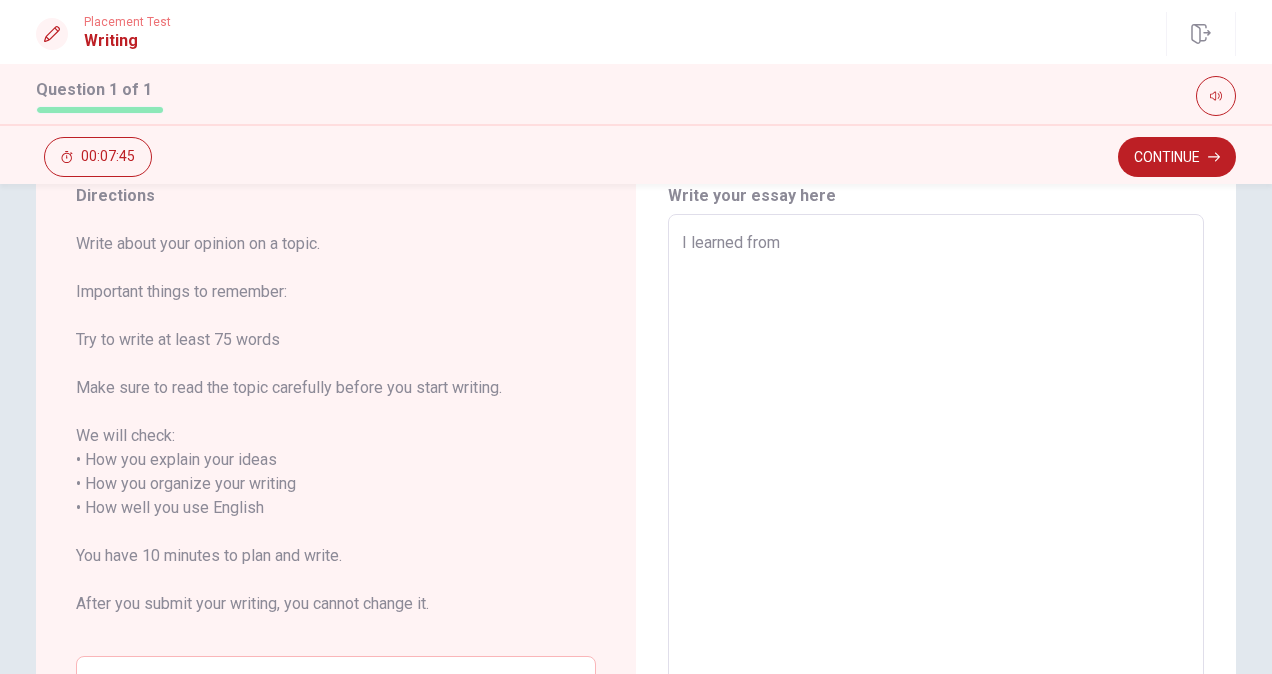 type on "x" 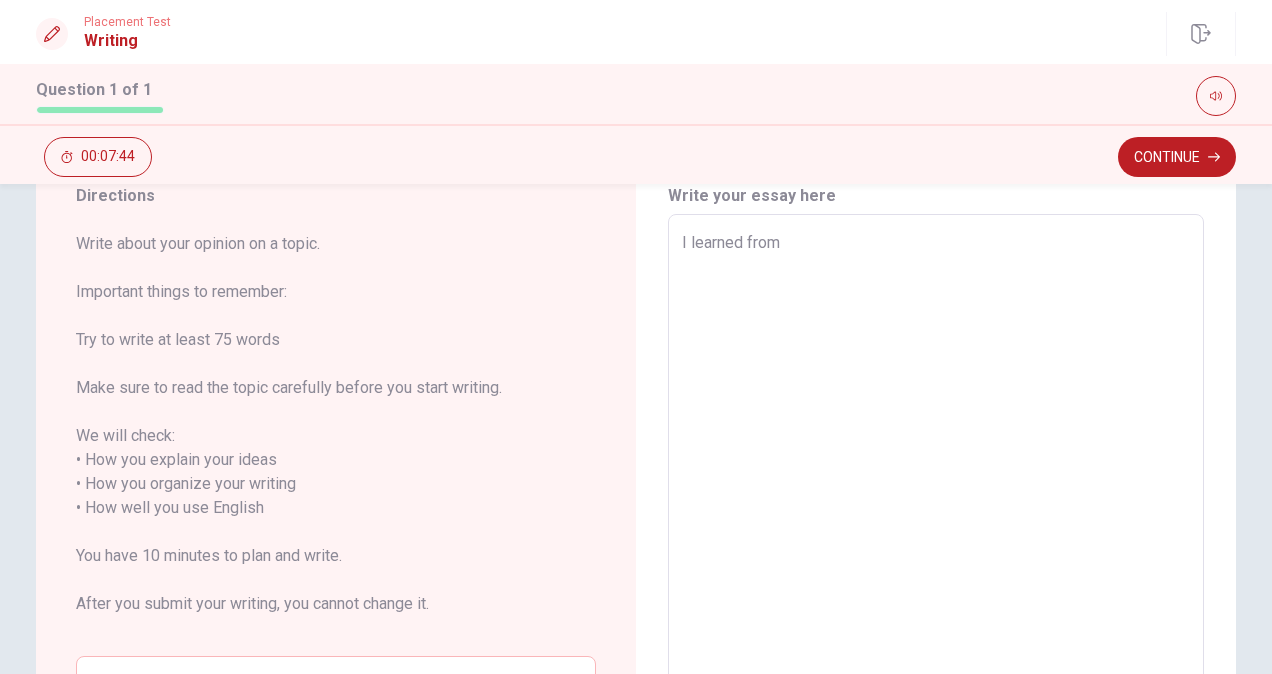 type on "I learned from" 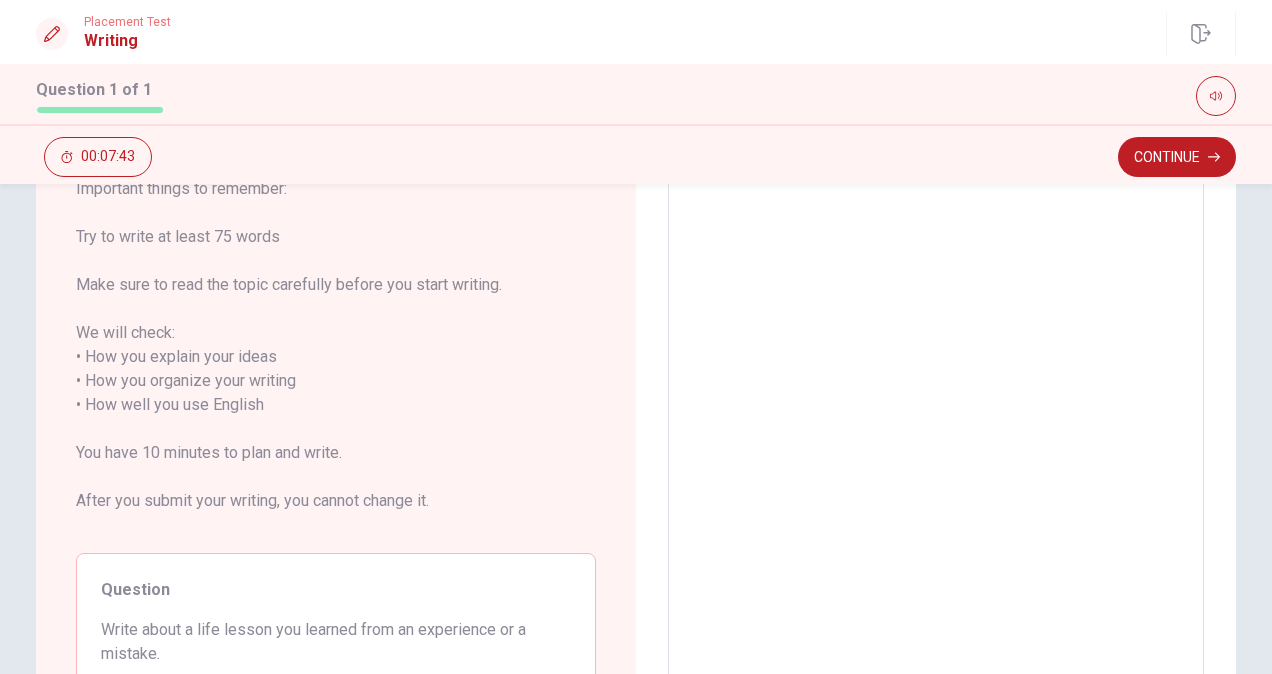 type on "x" 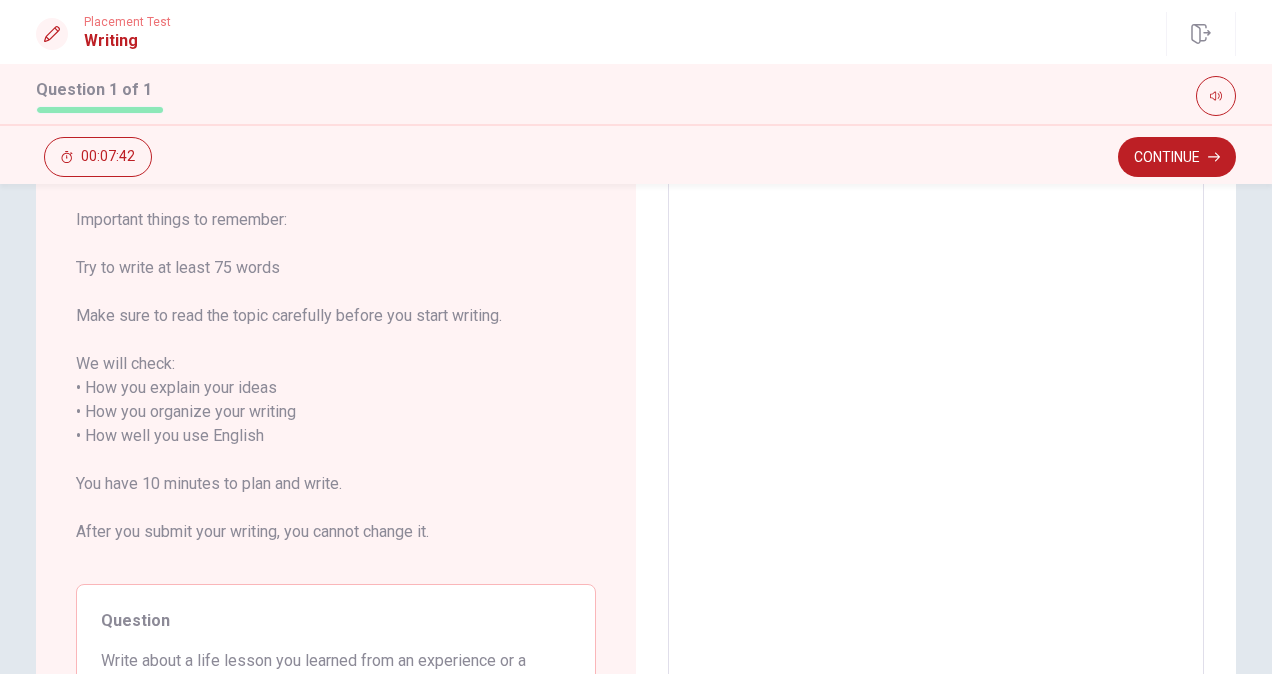 type on "I learned from a" 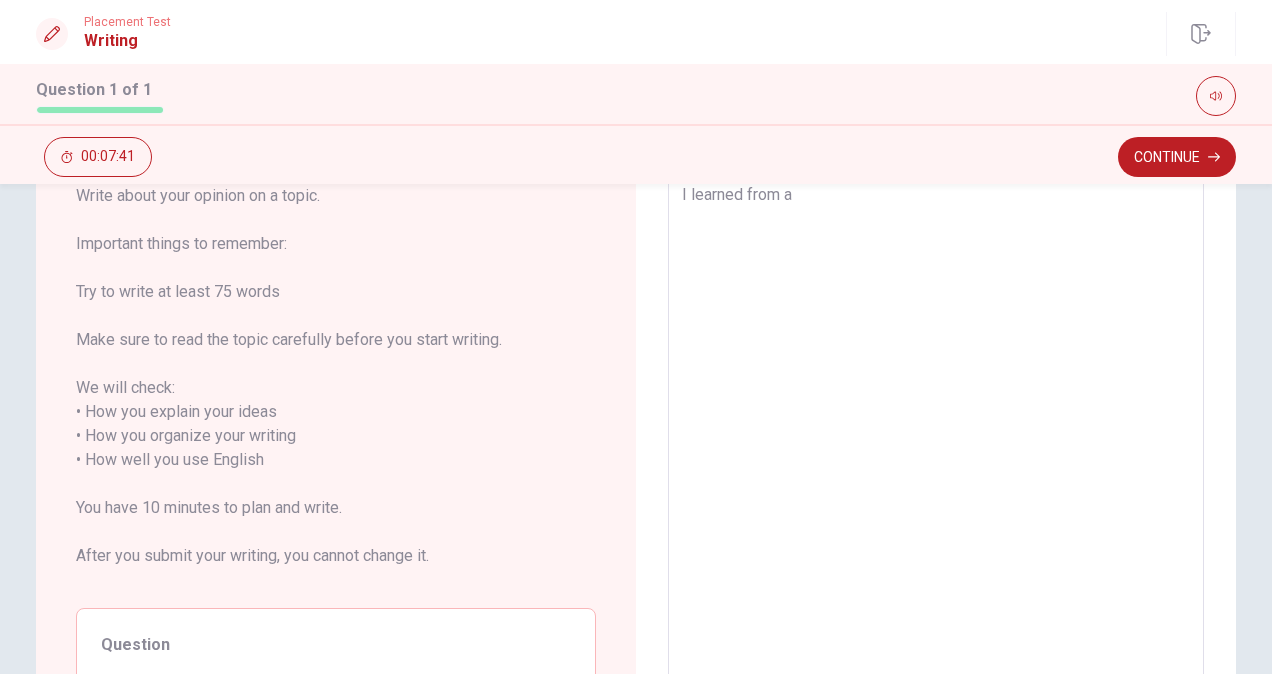 type on "I learned from an" 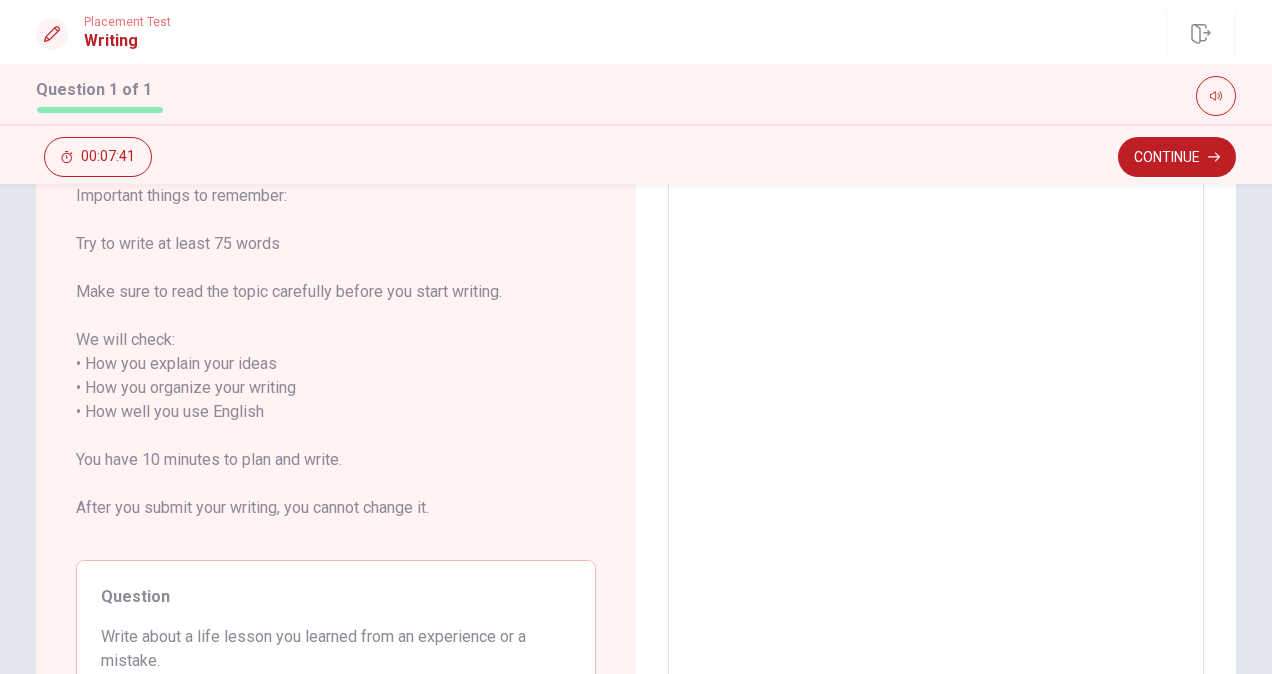 type on "x" 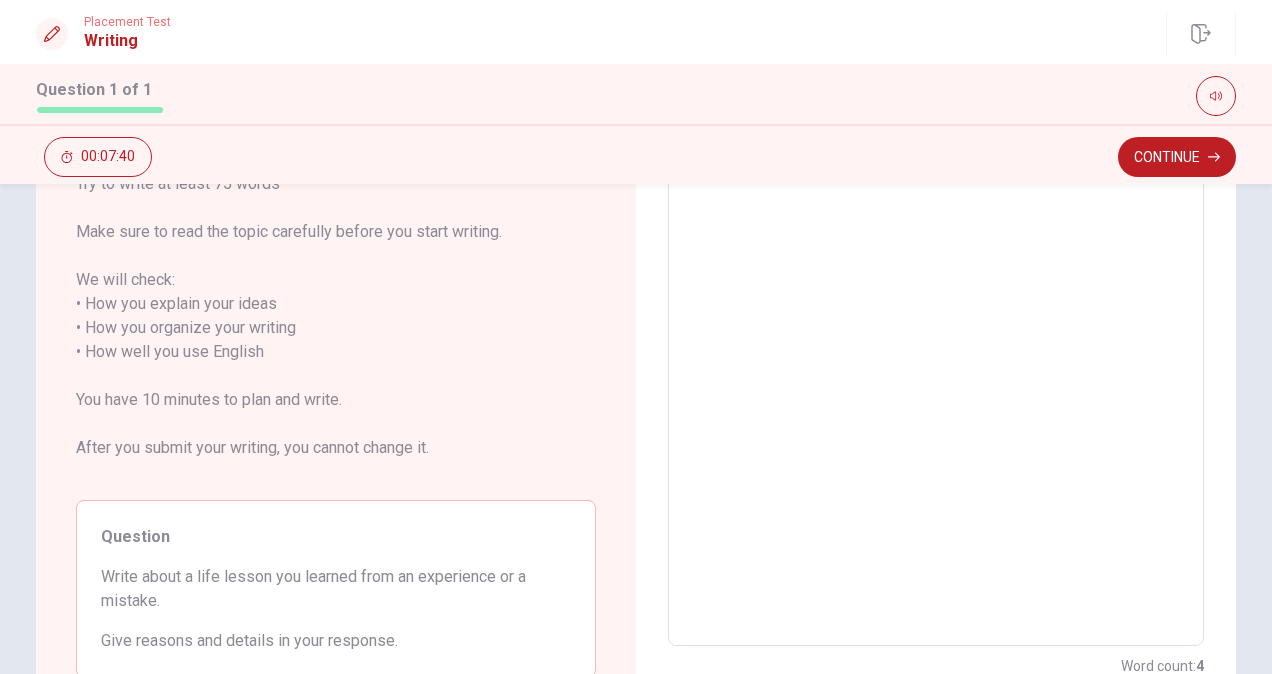 type on "I learned from an" 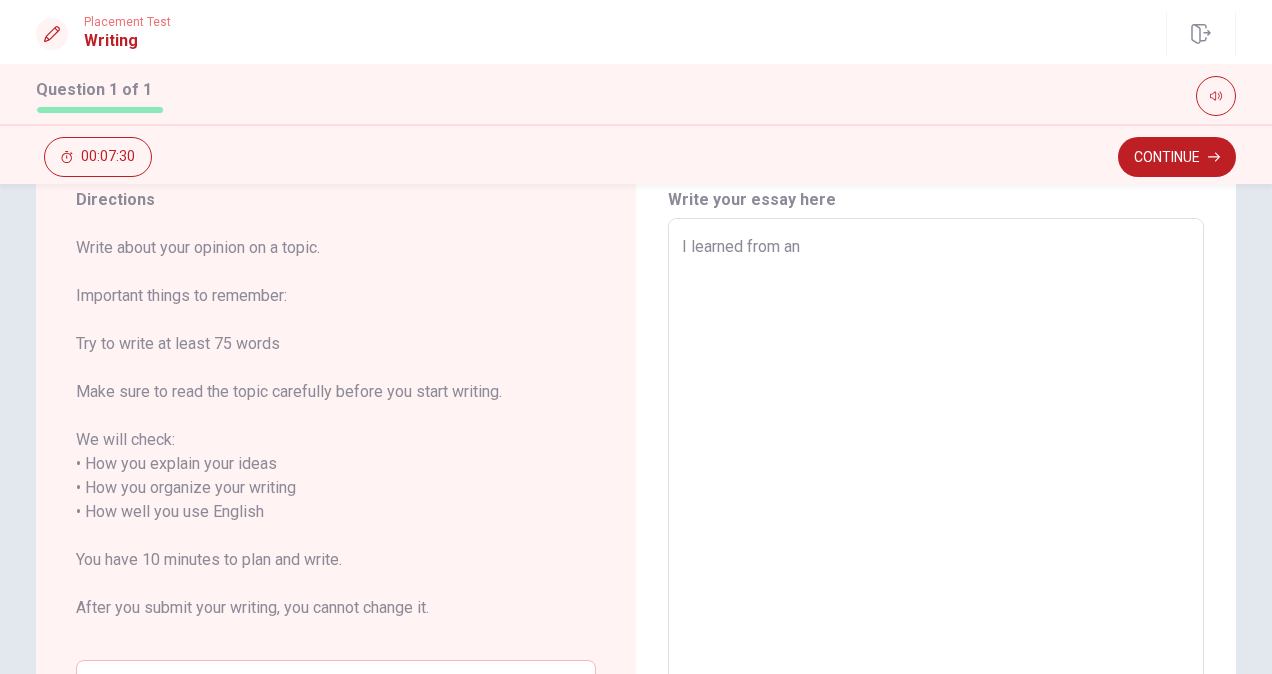 scroll, scrollTop: 74, scrollLeft: 0, axis: vertical 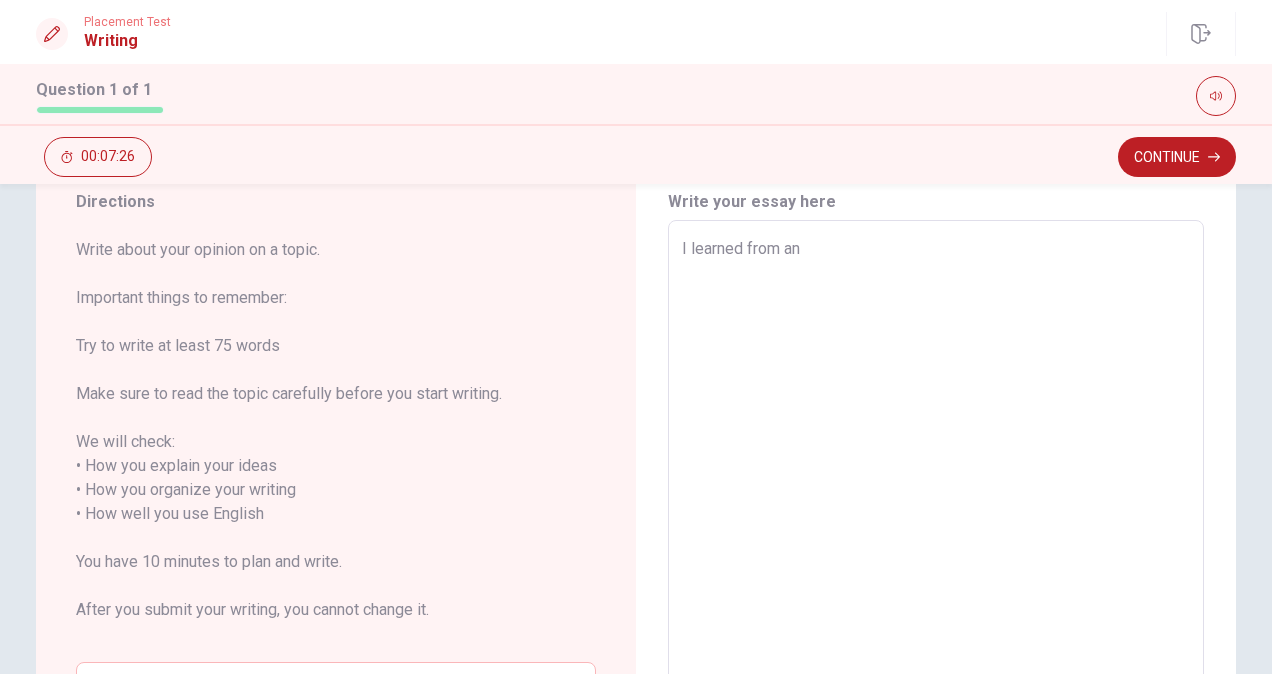 type on "x" 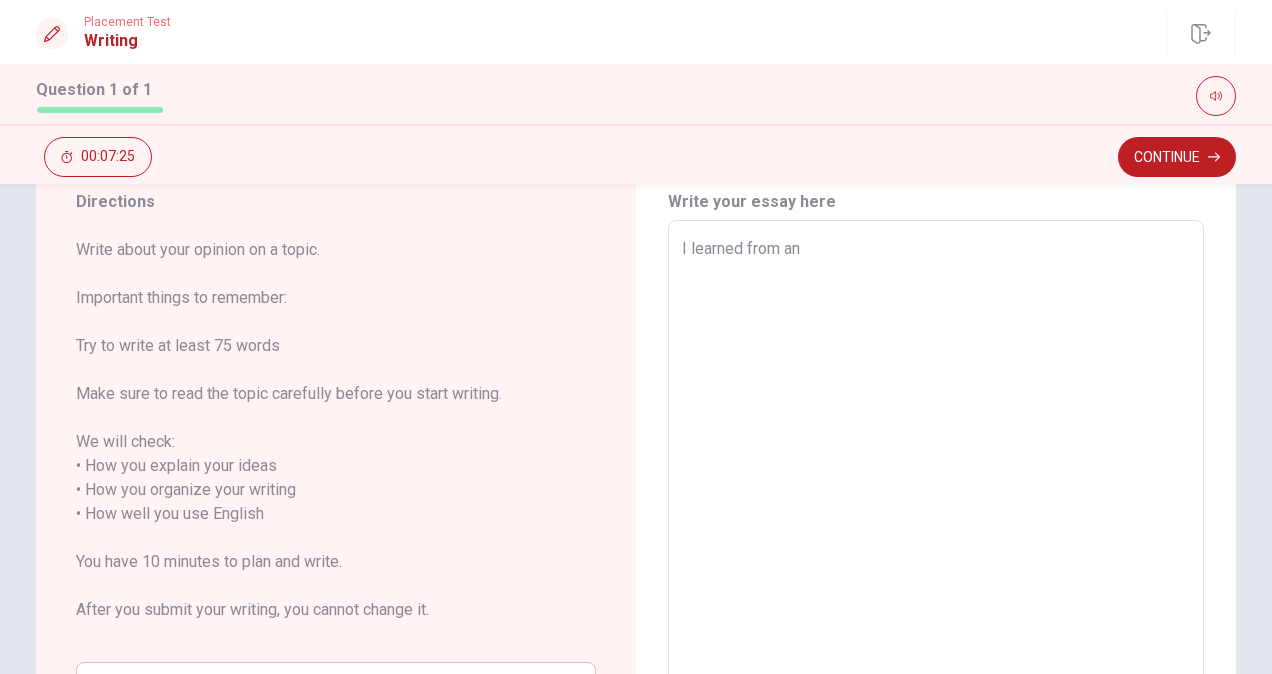 type on "I learned from an" 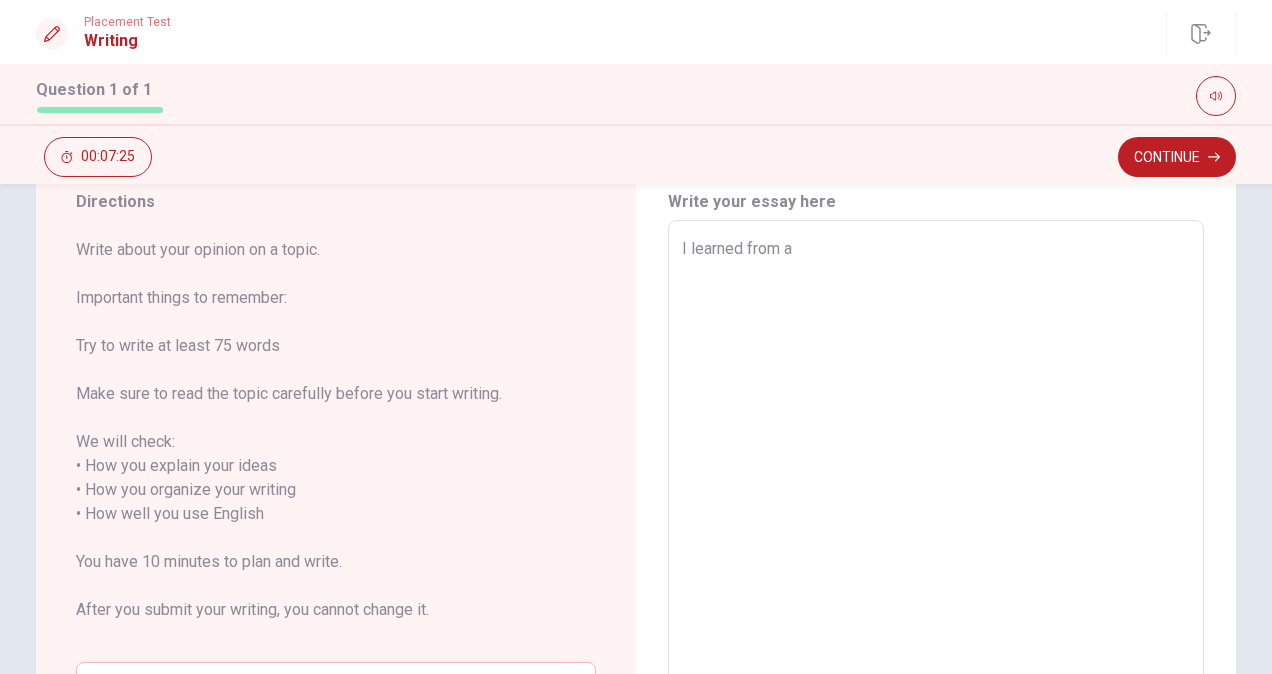 type on "x" 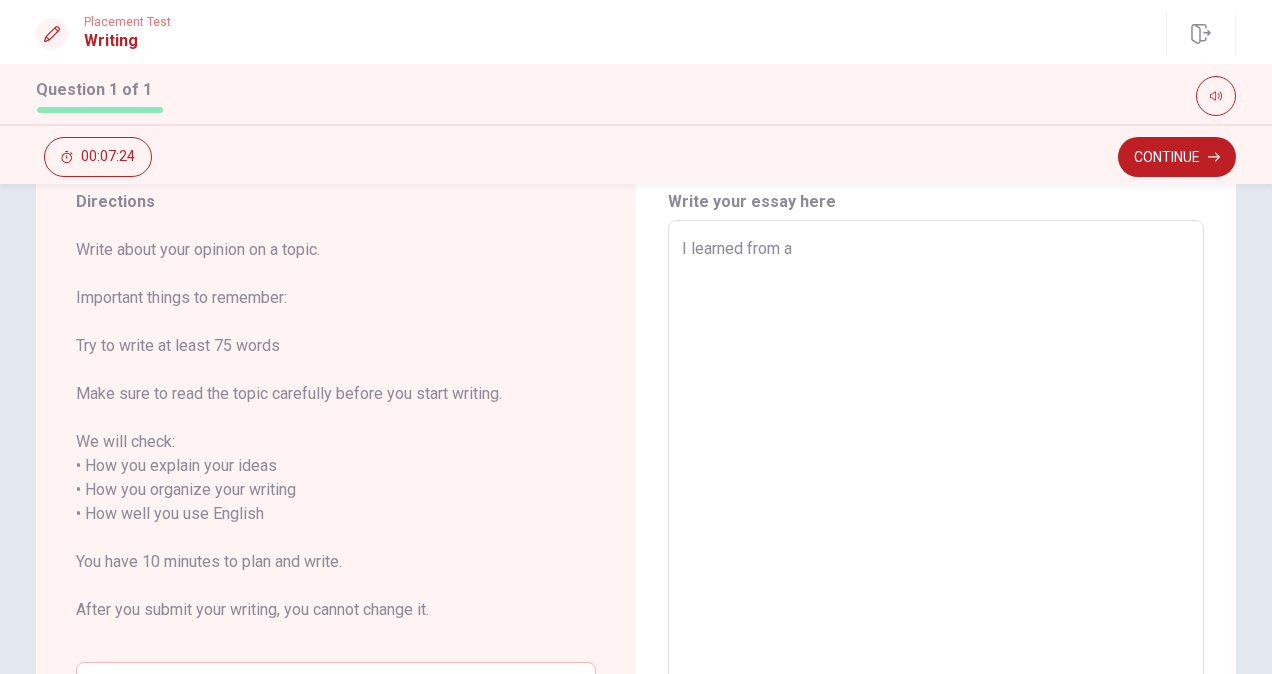type on "I learned from an" 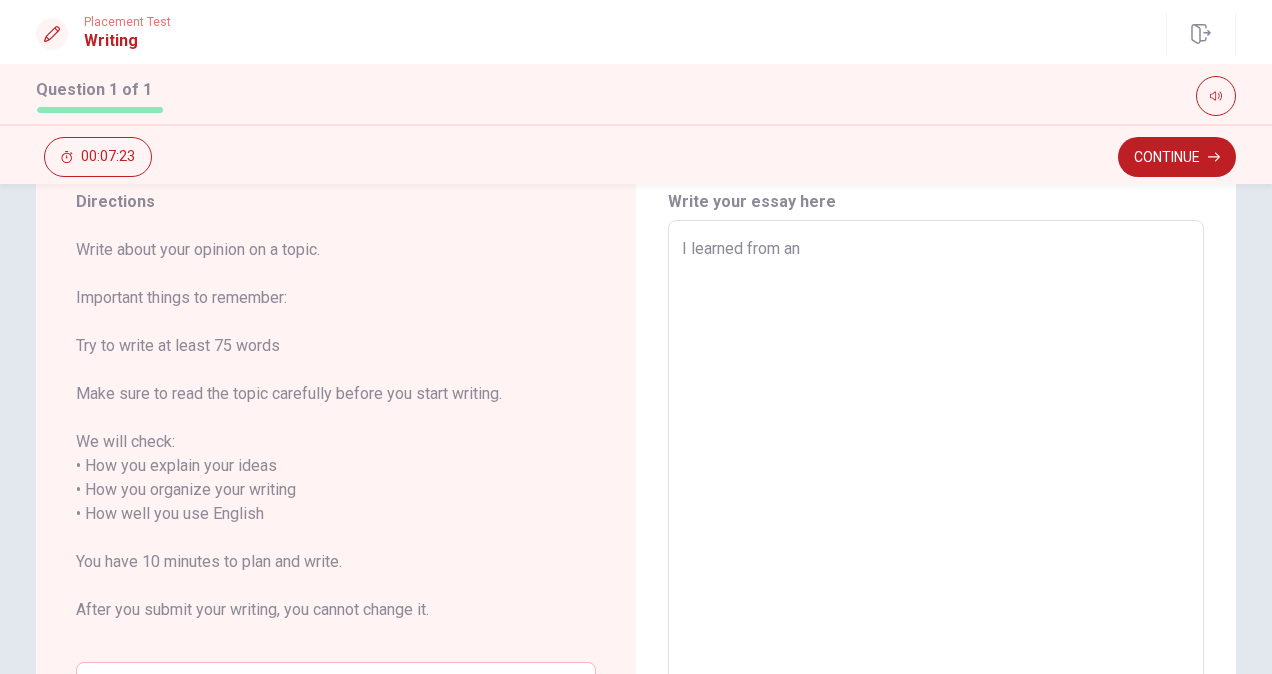 type on "x" 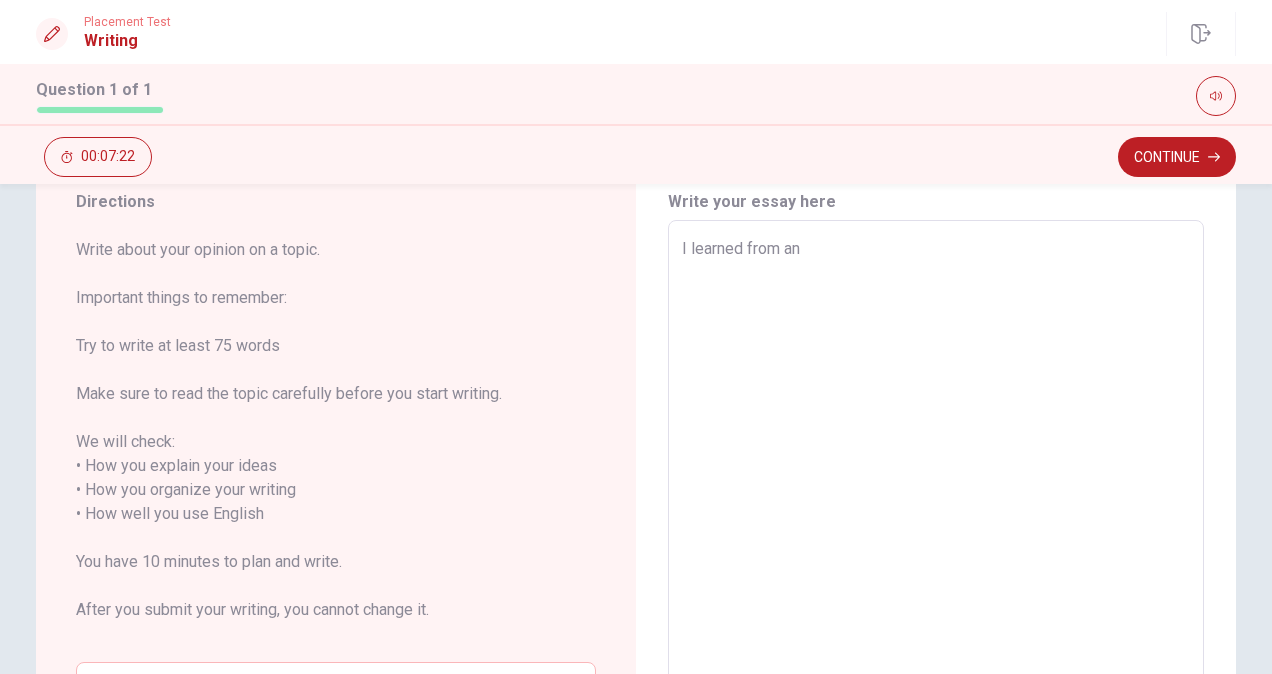 type on "I learned from a" 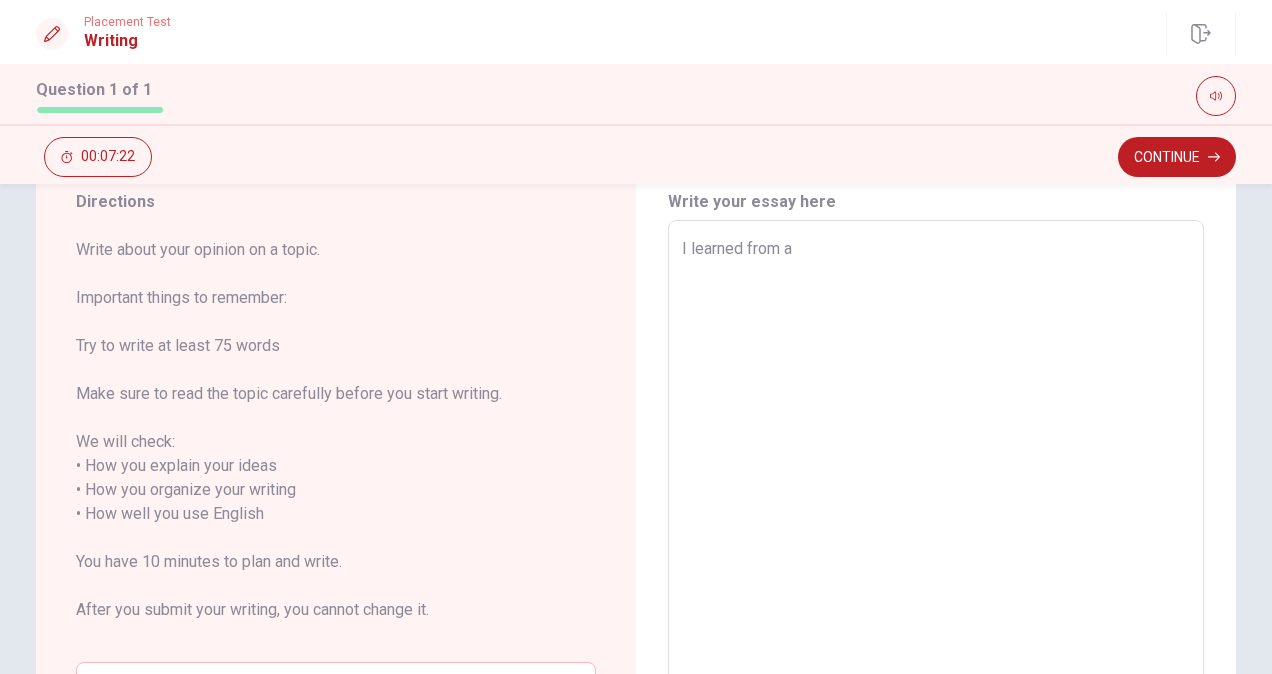 type on "x" 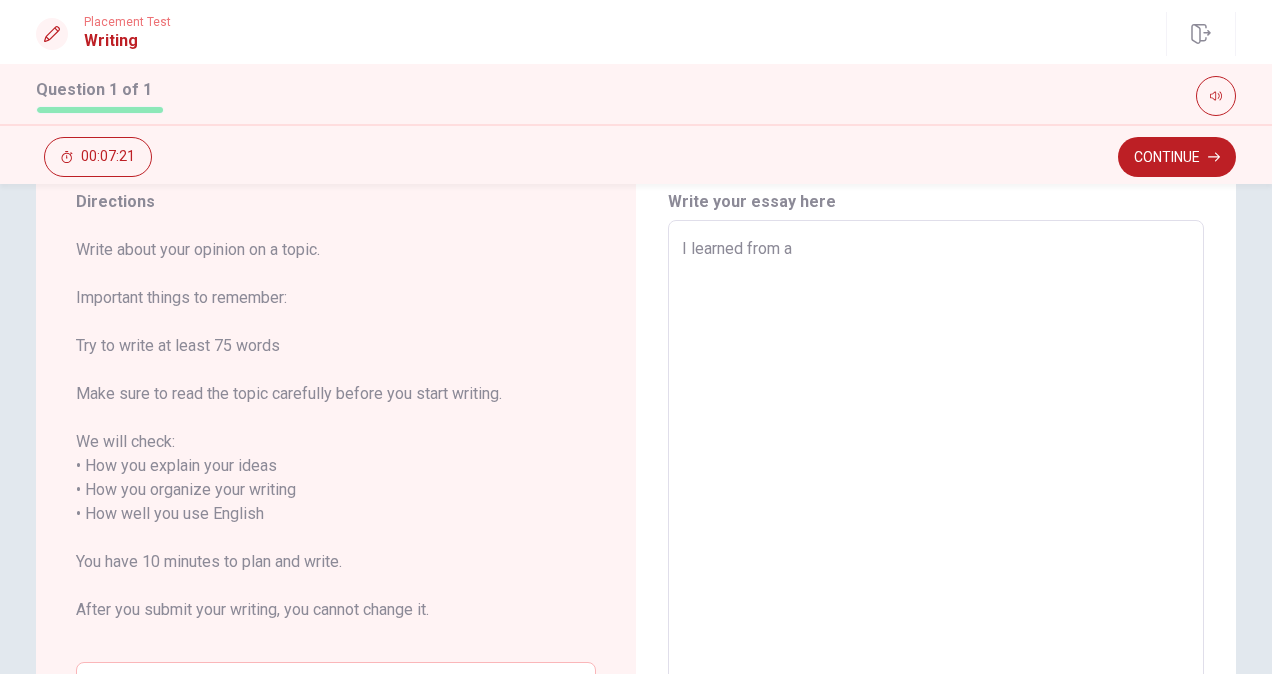 type on "I learned from a m" 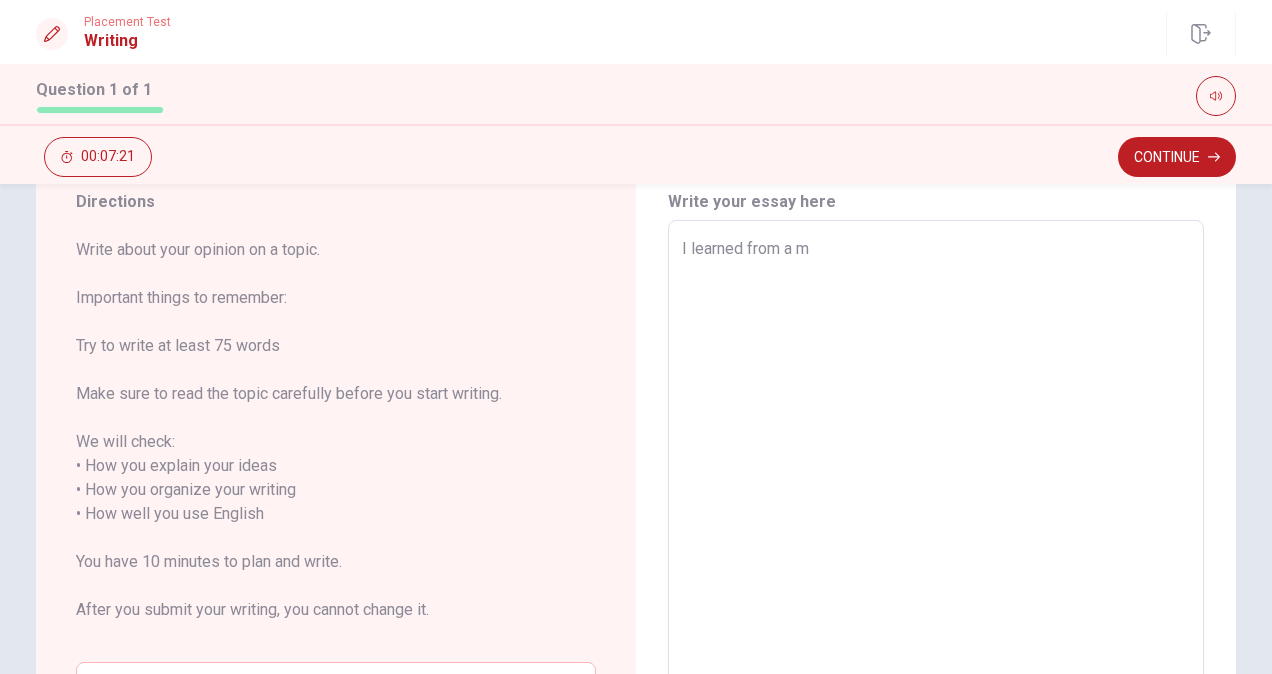 type on "x" 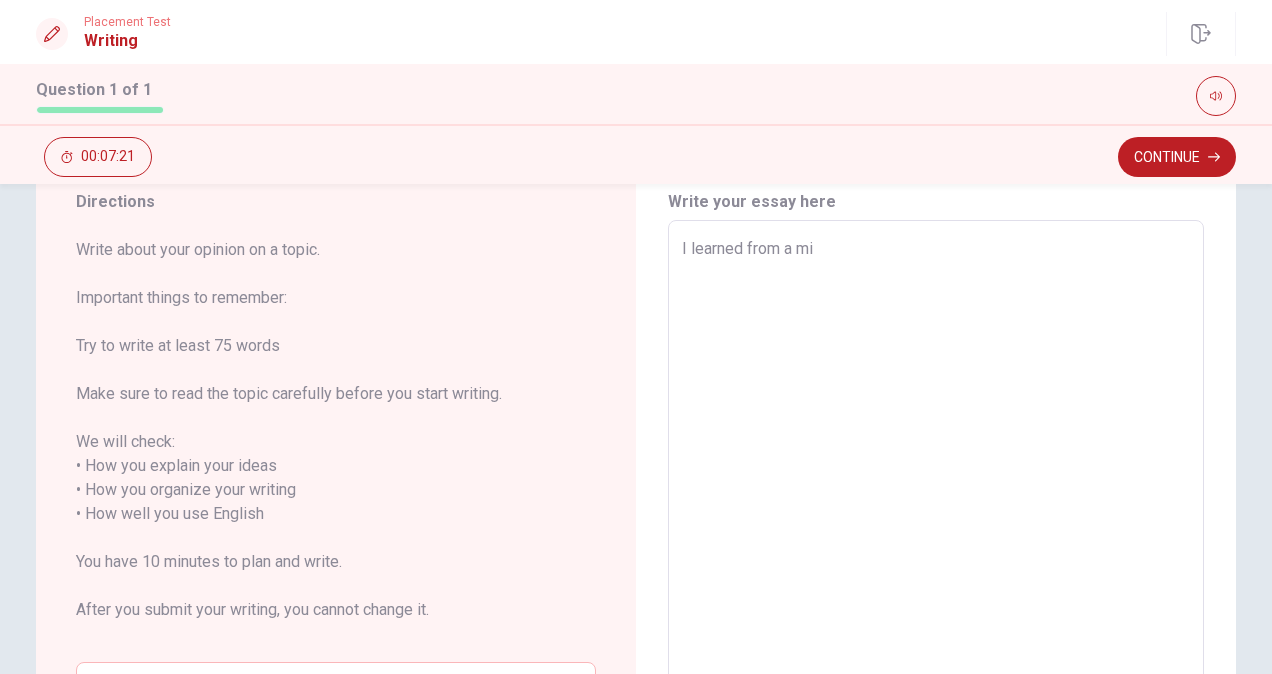 type on "x" 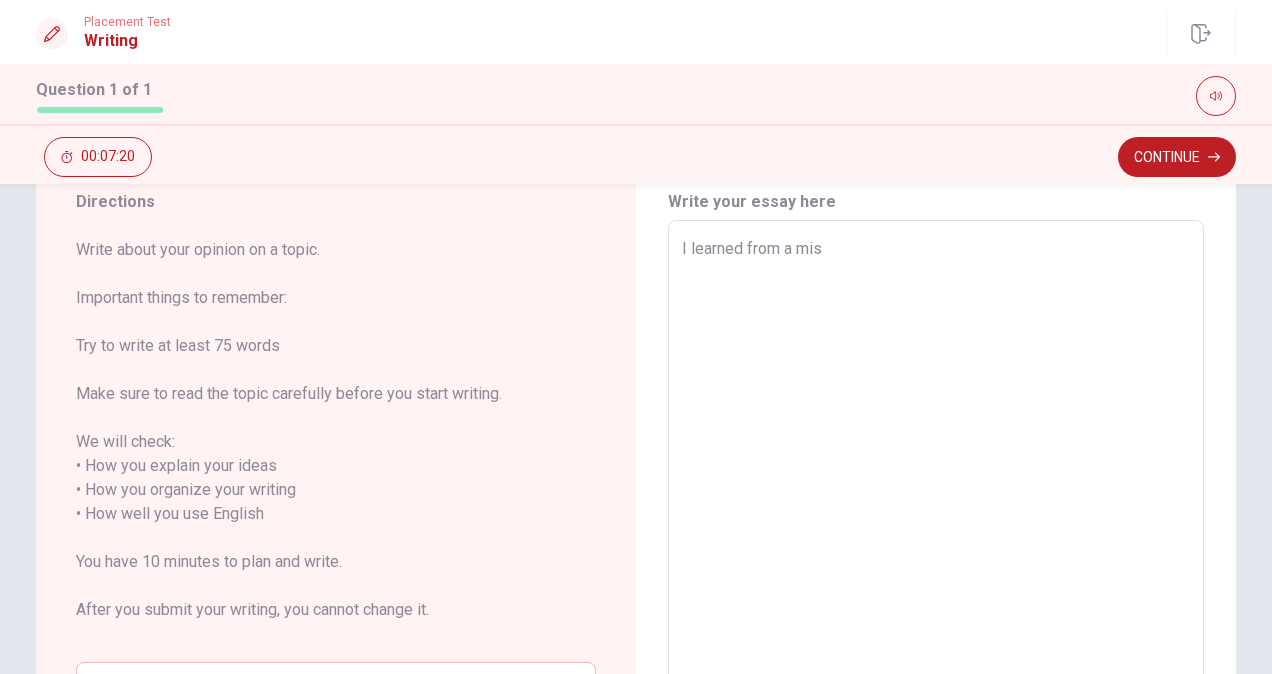 type on "x" 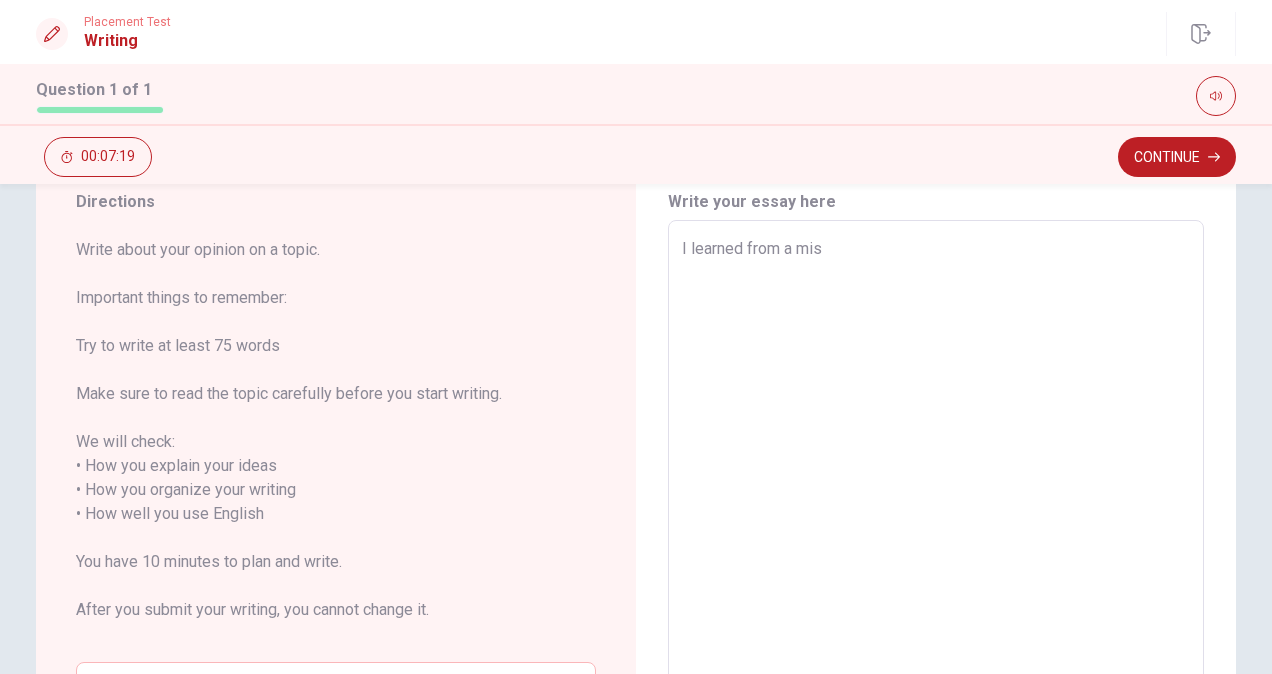 type on "I learned from a mist" 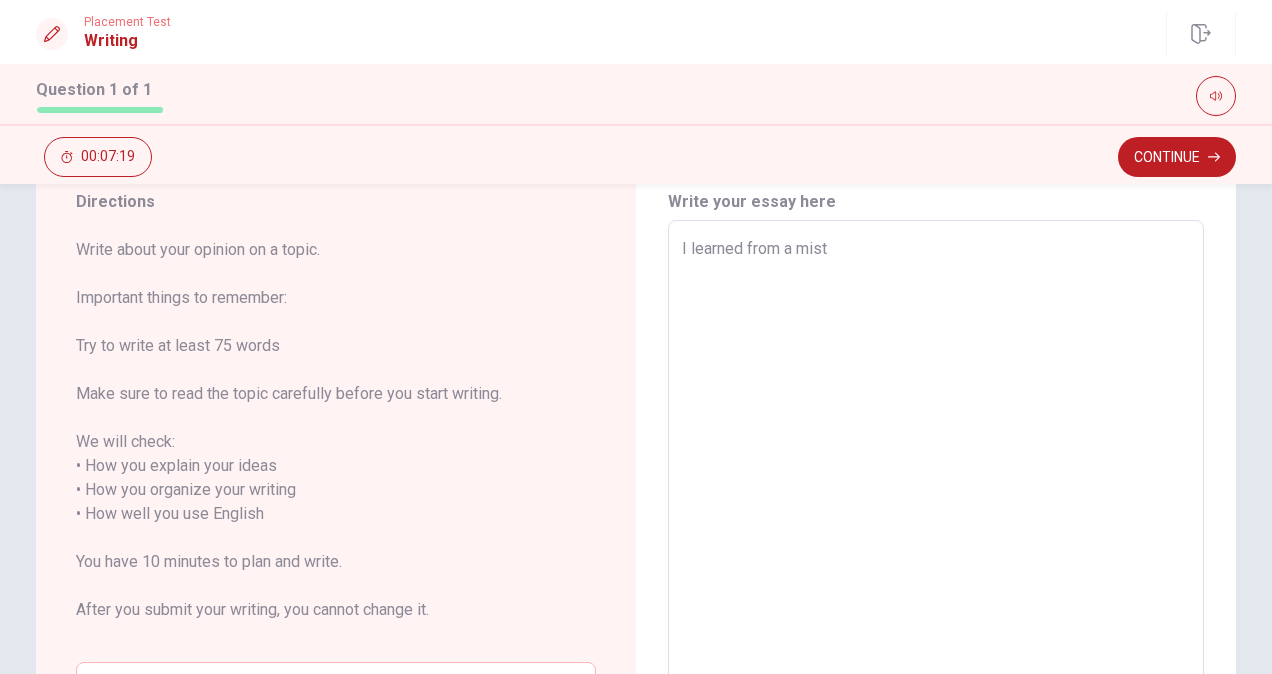type on "x" 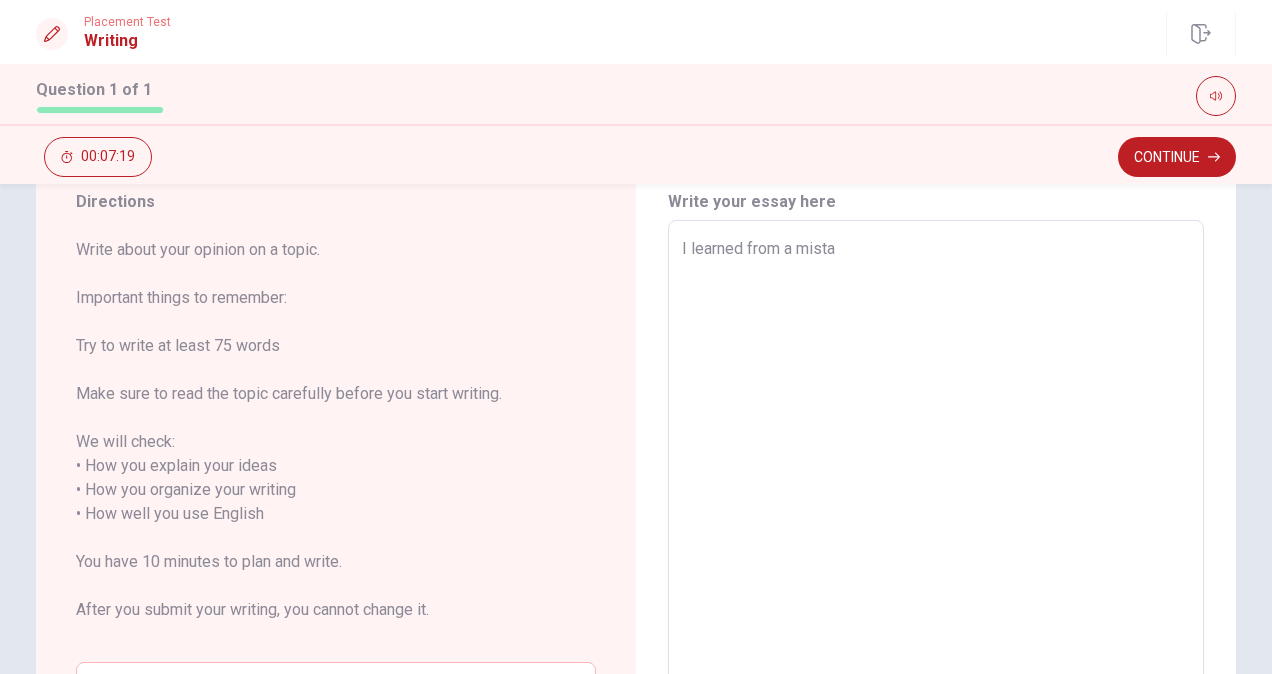 type on "x" 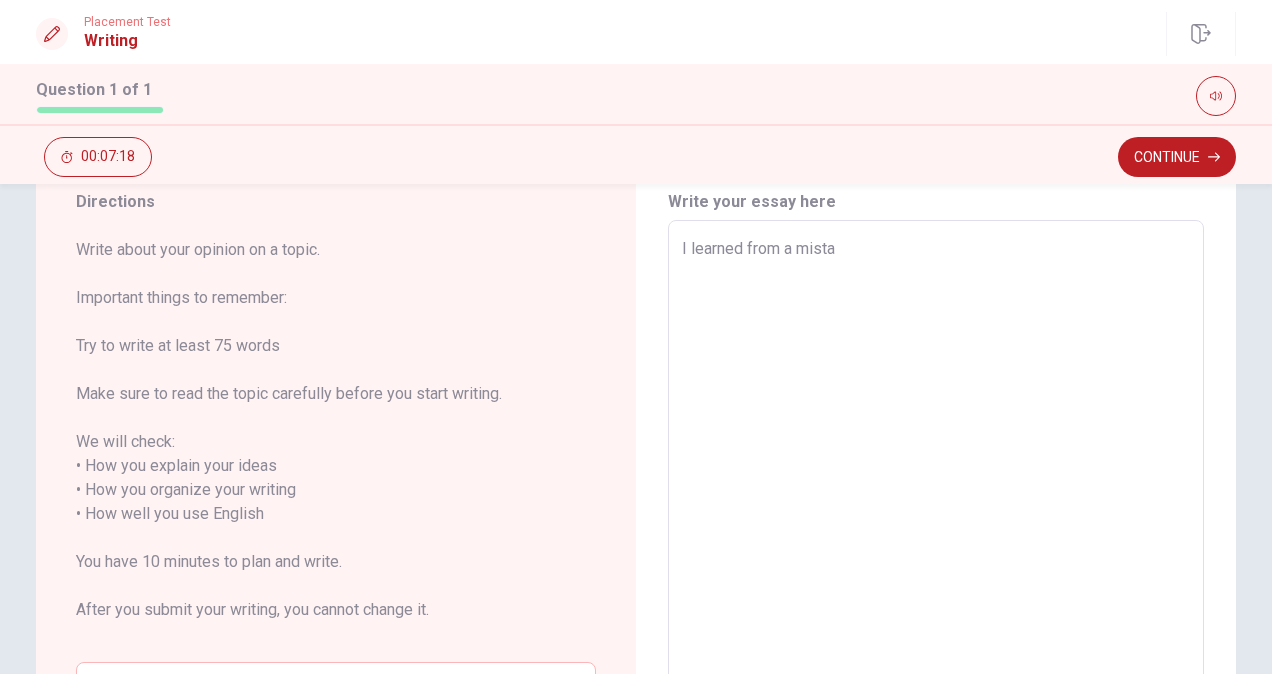 type on "I learned from a [PERSON_NAME]" 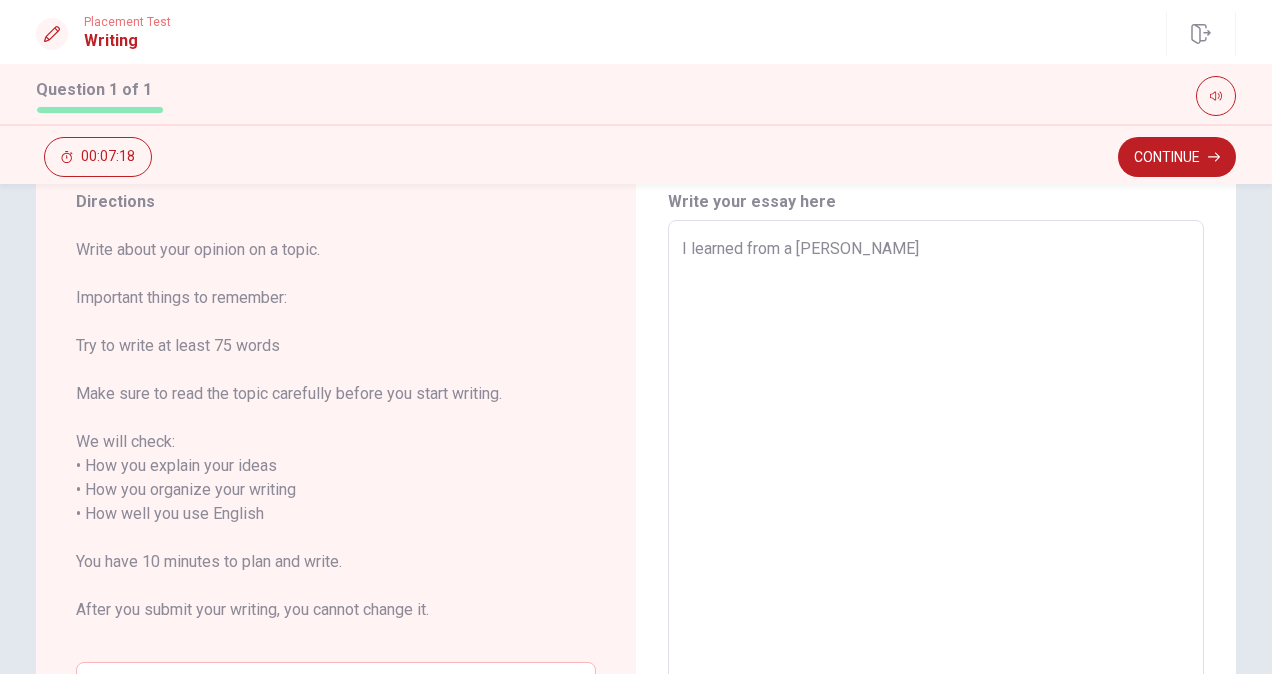 type on "x" 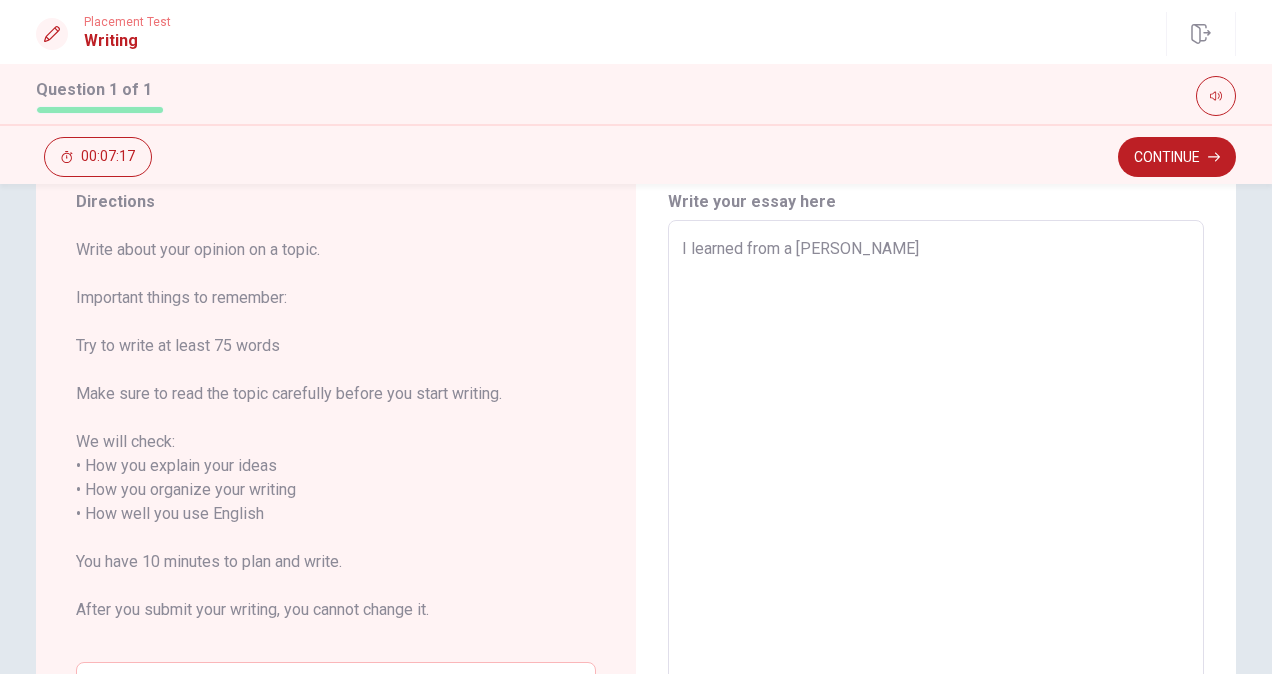 type on "I learned from a mistake" 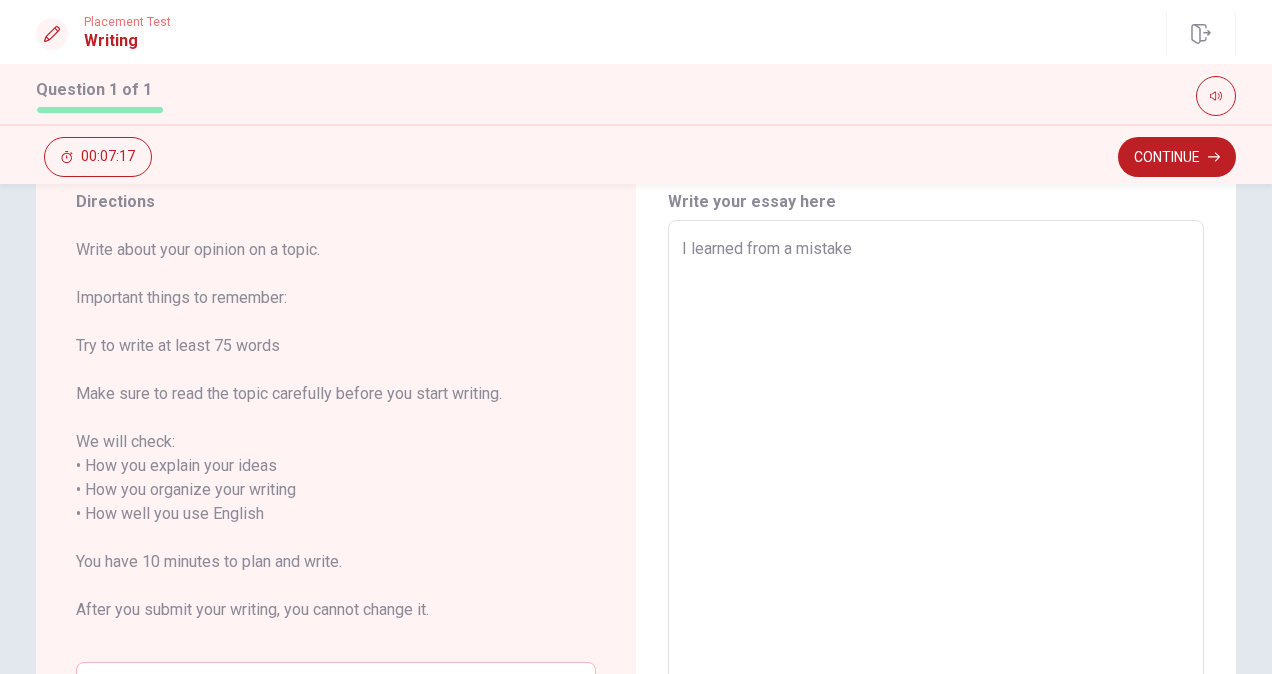 type on "x" 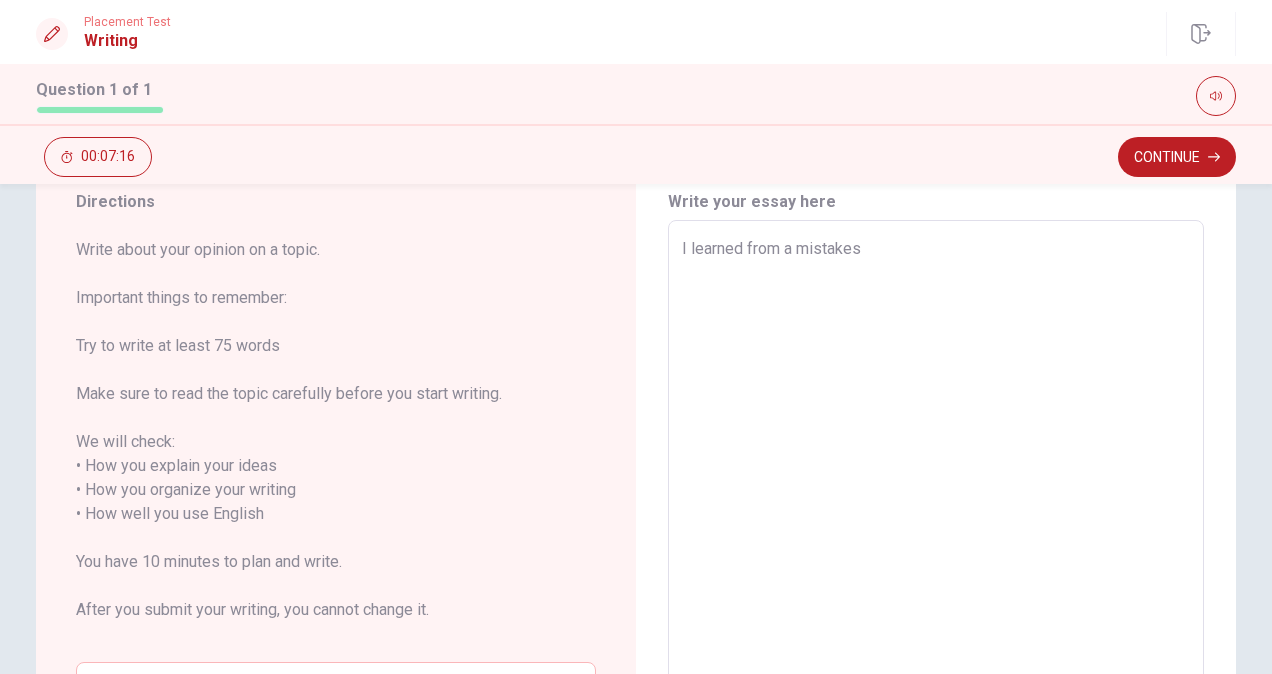 type on "x" 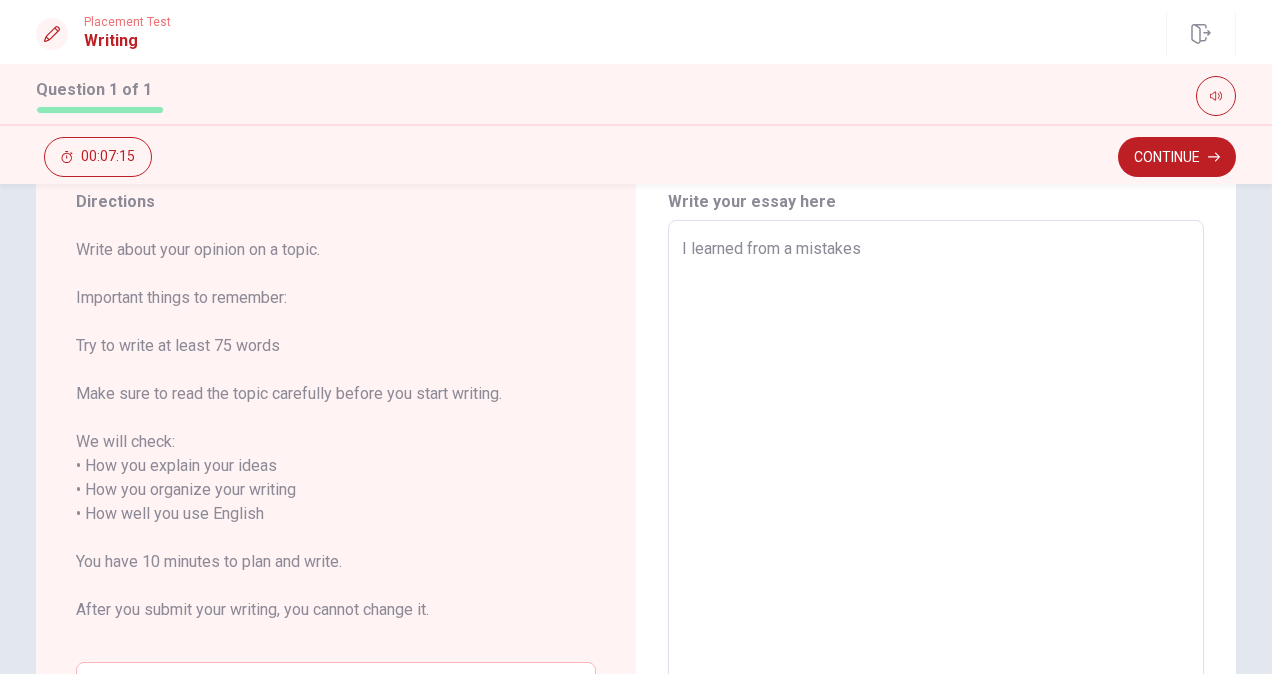 type on "I learned from a mistake" 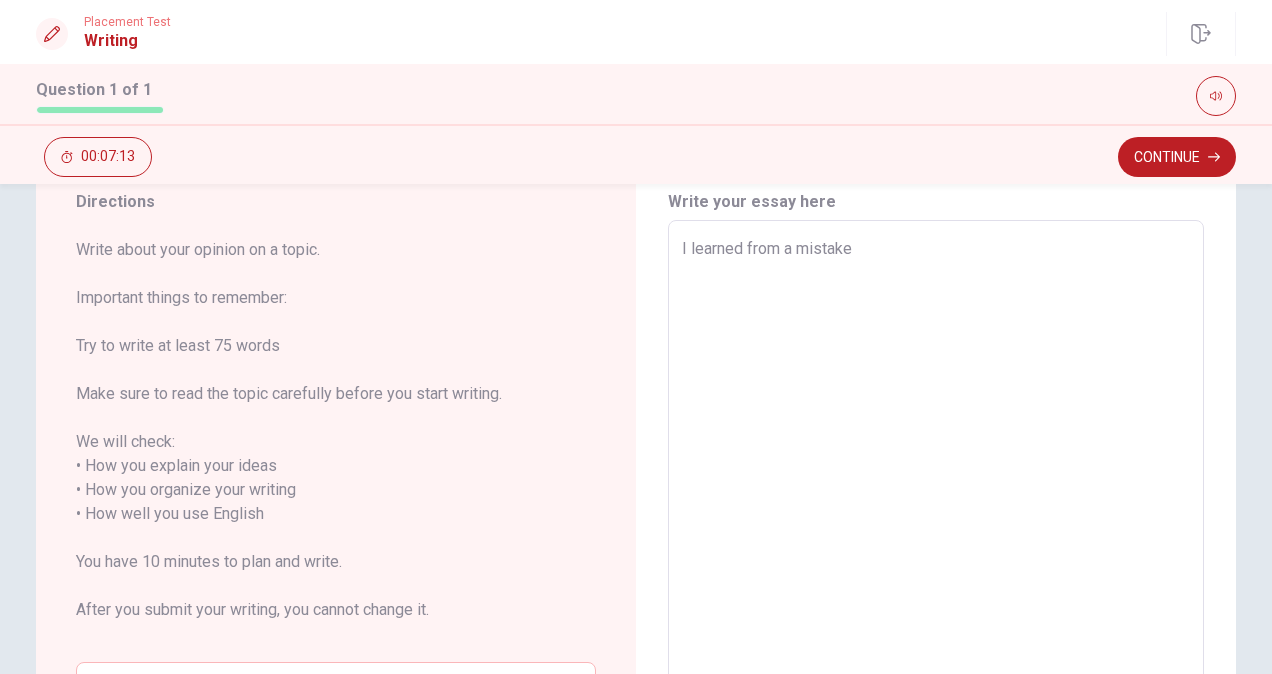 type on "x" 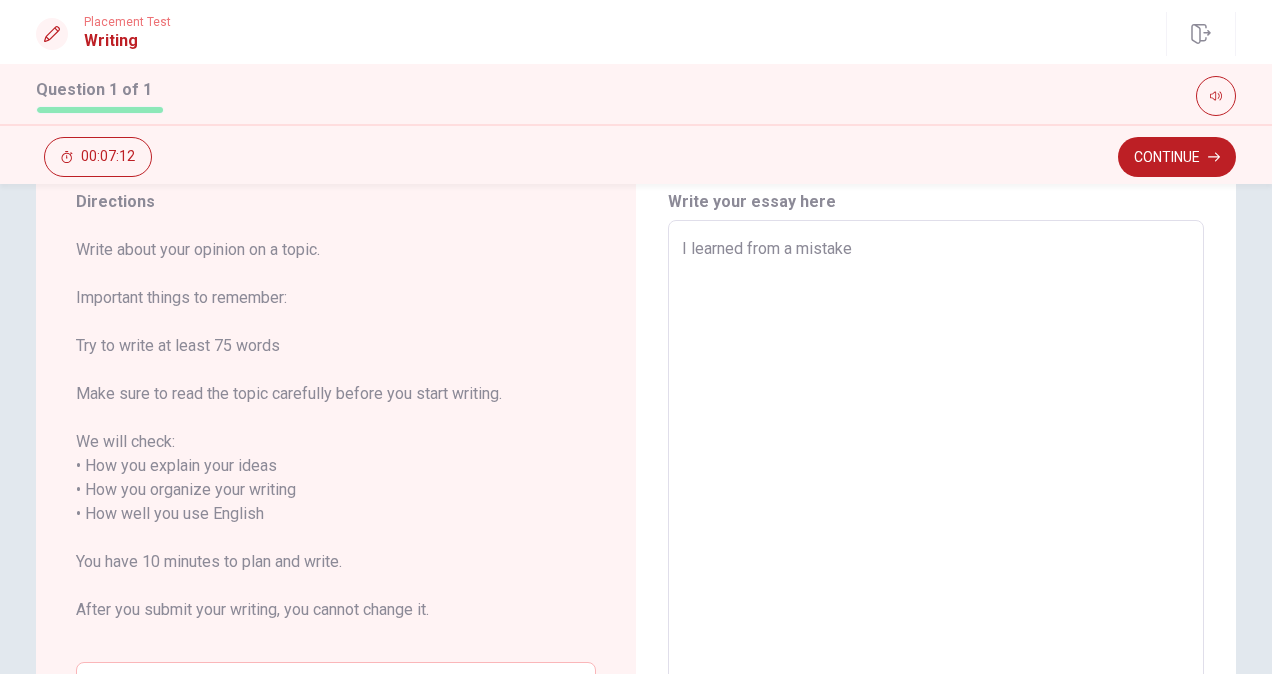 type on "I learned from a mistake." 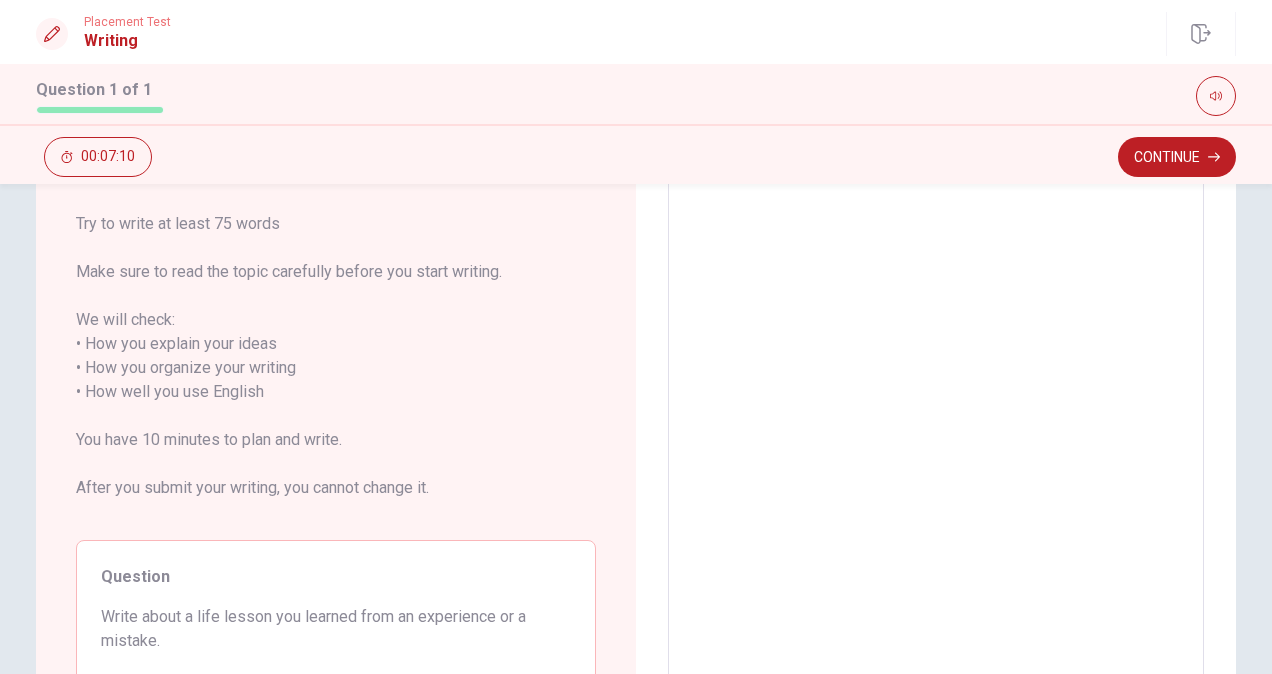 click on "I learned from a mistake." at bounding box center [936, 392] 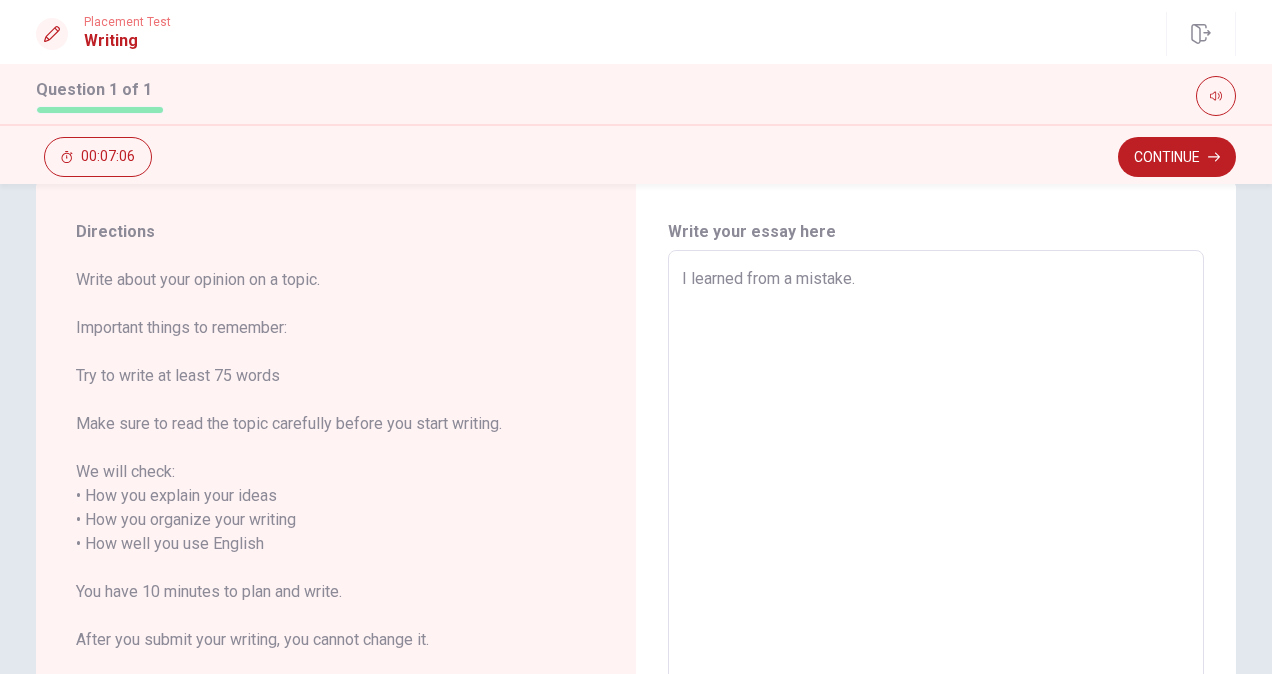 scroll, scrollTop: 38, scrollLeft: 0, axis: vertical 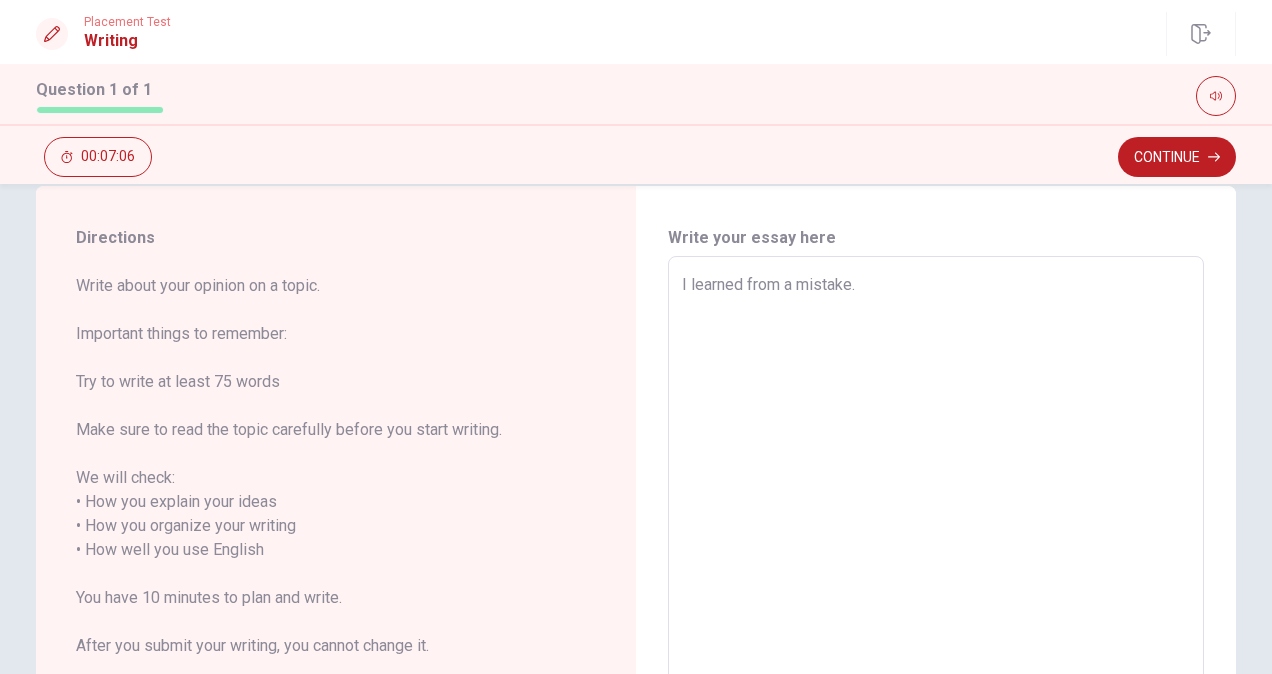 type on "x" 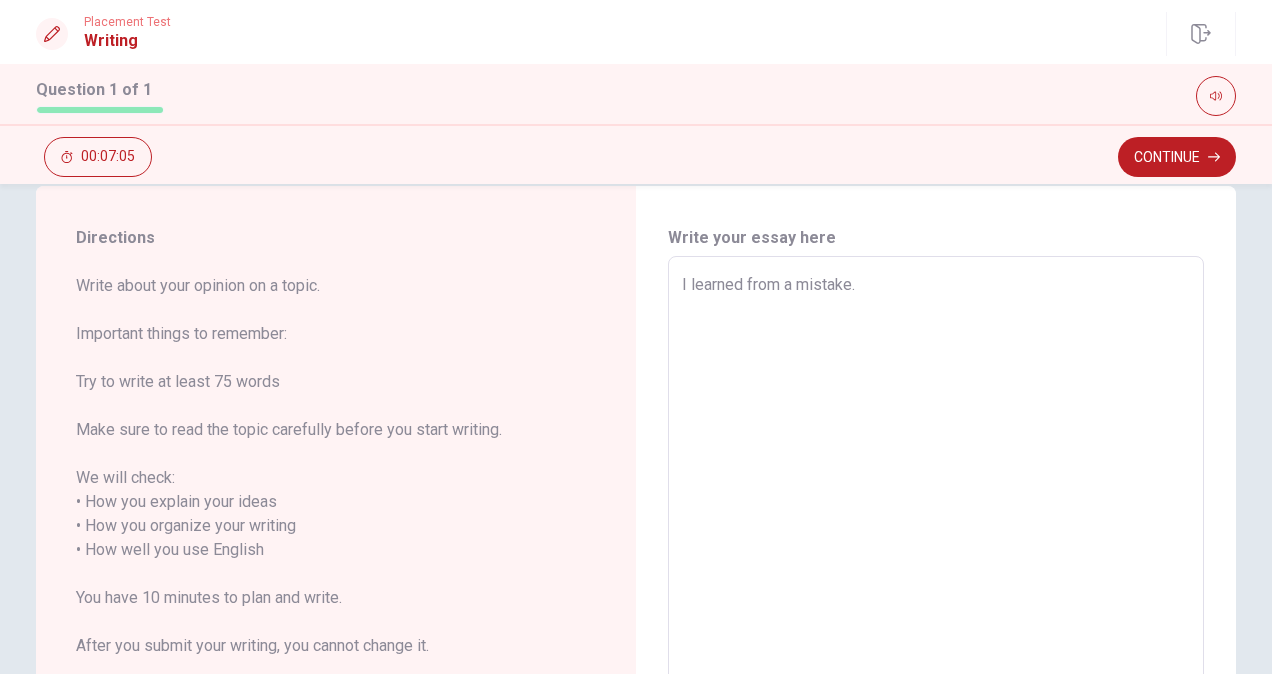 type on "I learned from a mistake." 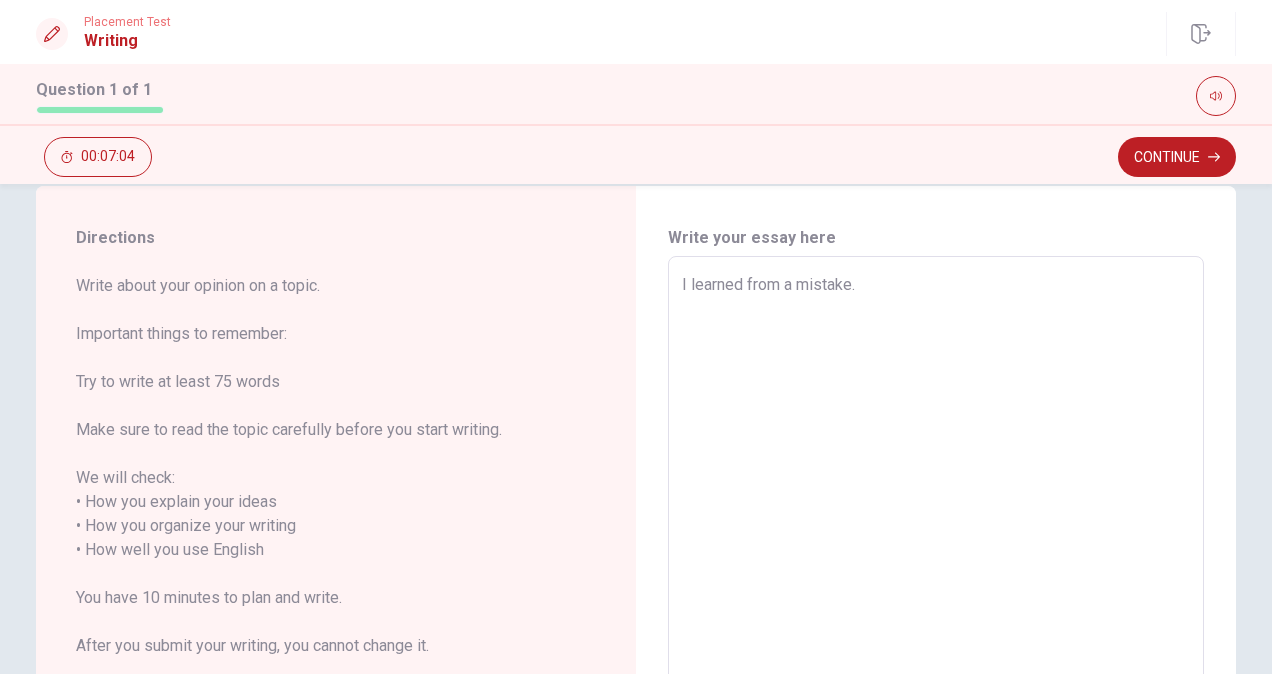 type on "x" 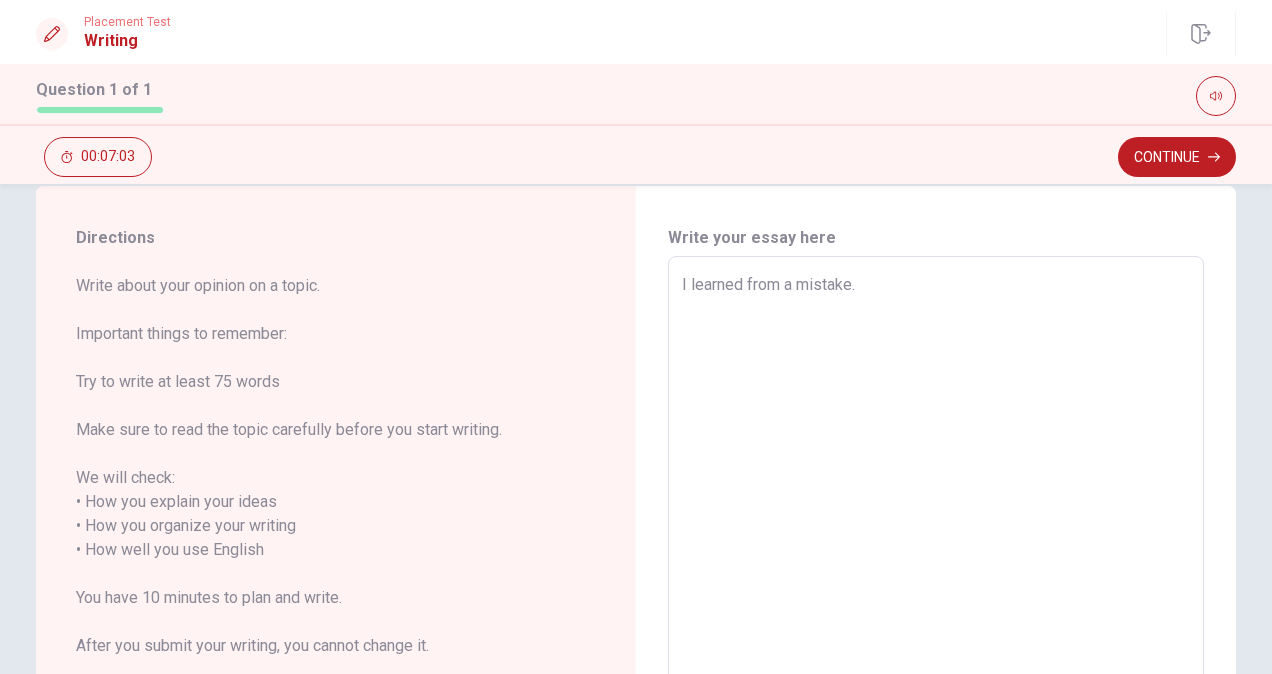 type on "I learned from a mistake.
I" 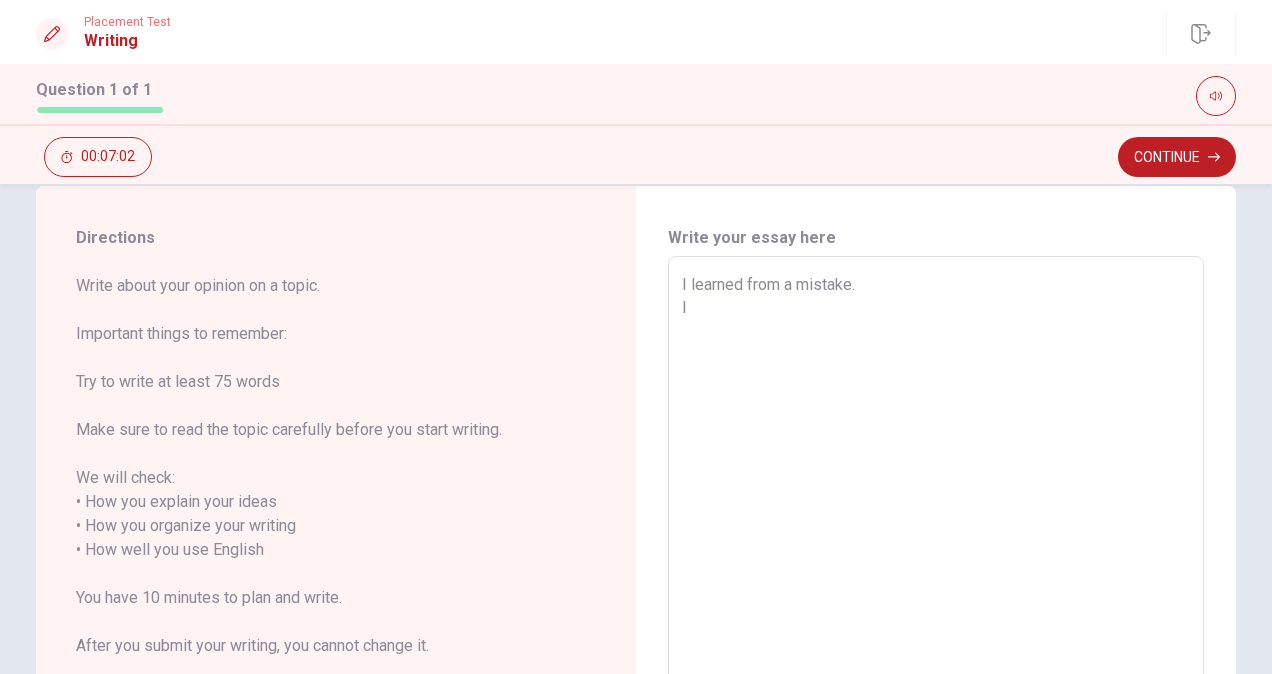 type on "x" 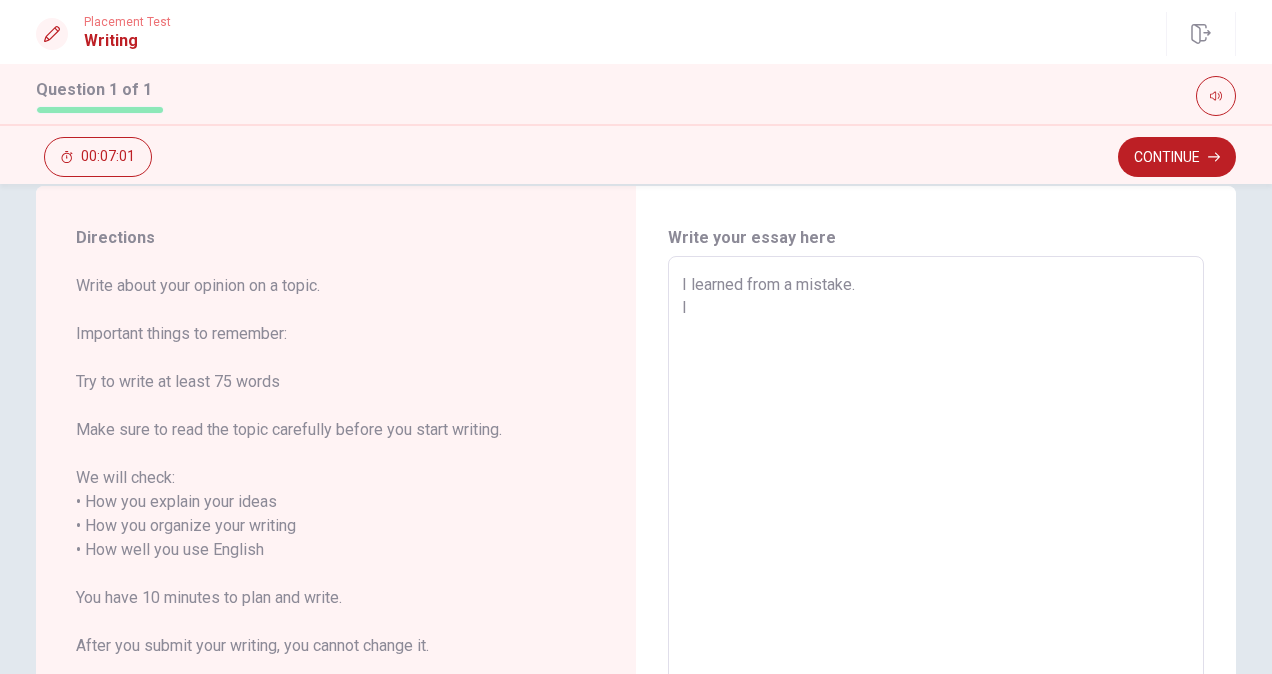type on "I learned from a mistake.
I" 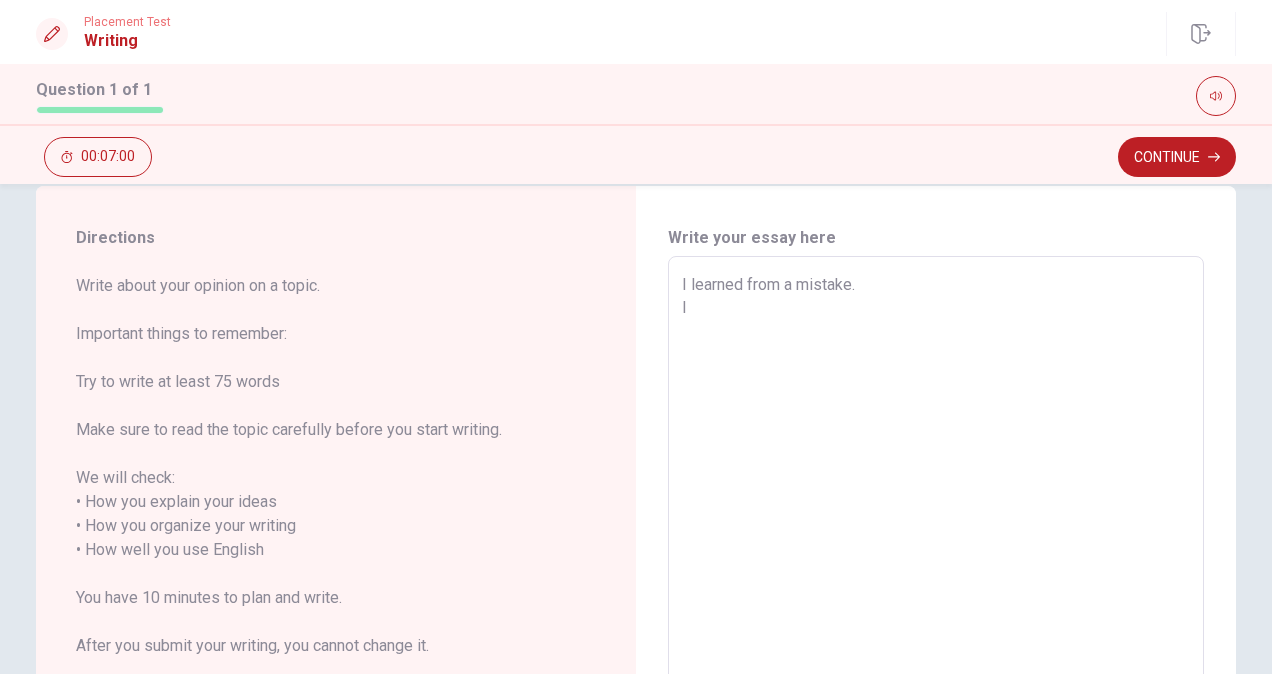 type on "I learned from a mistake.
I h" 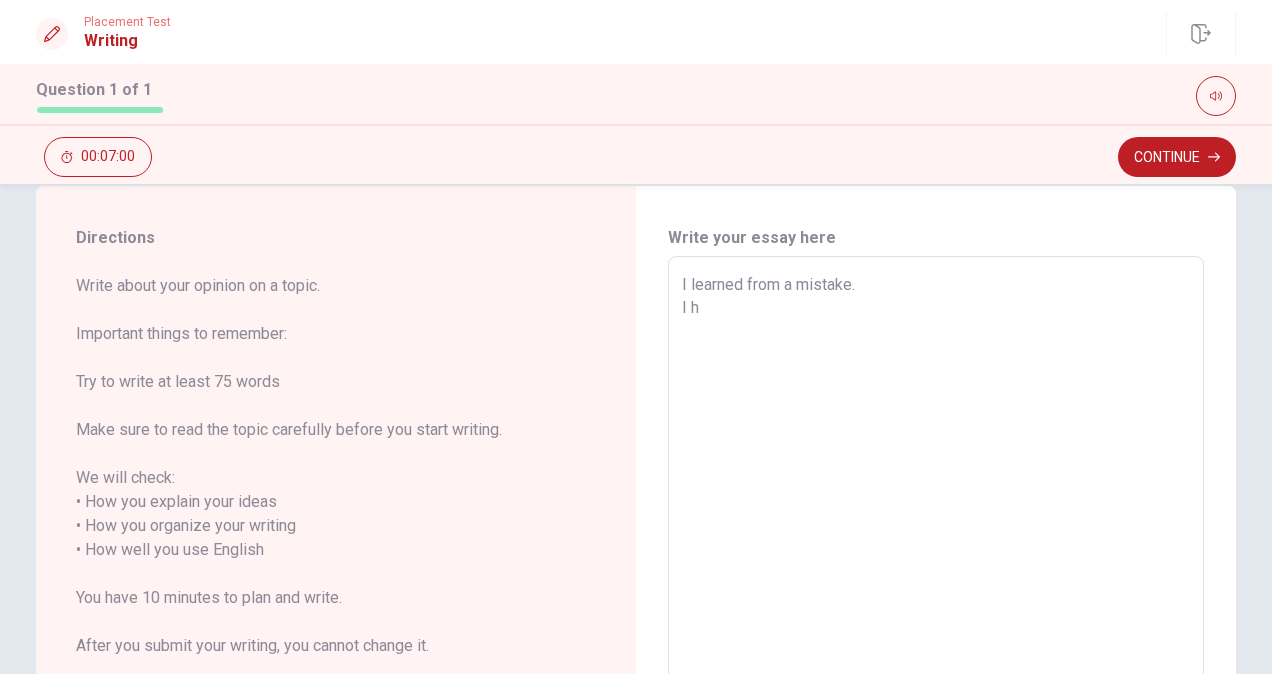 type on "x" 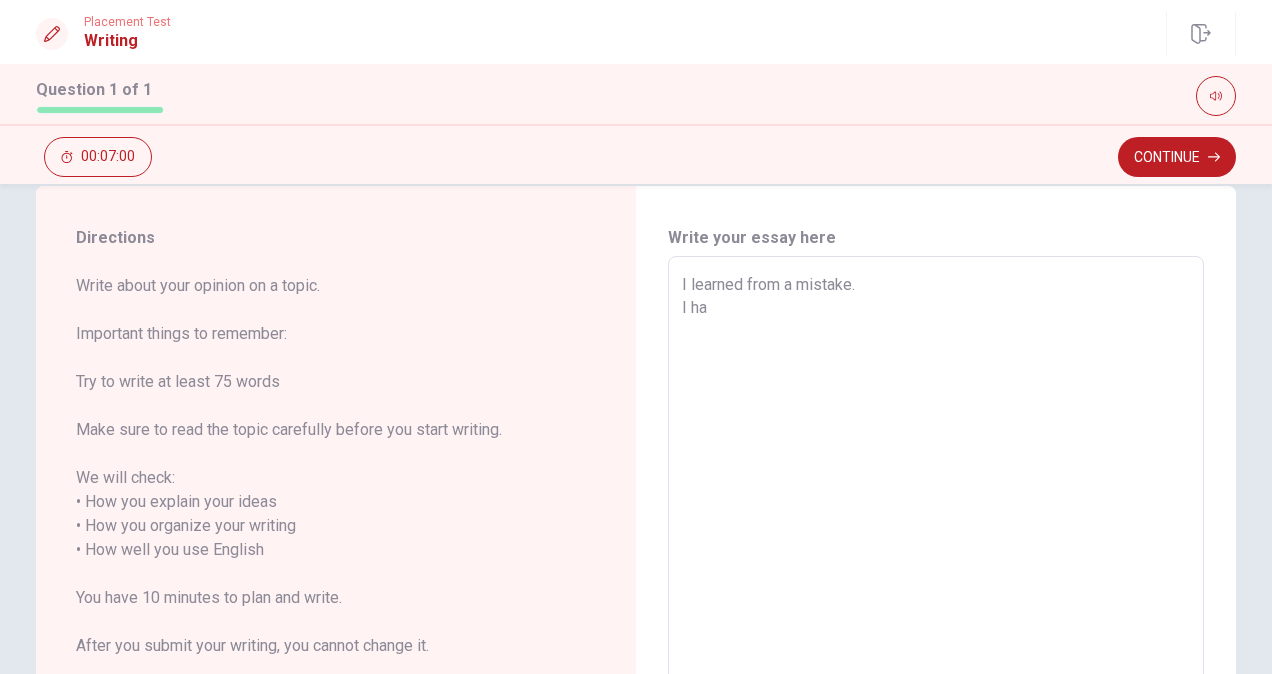type on "x" 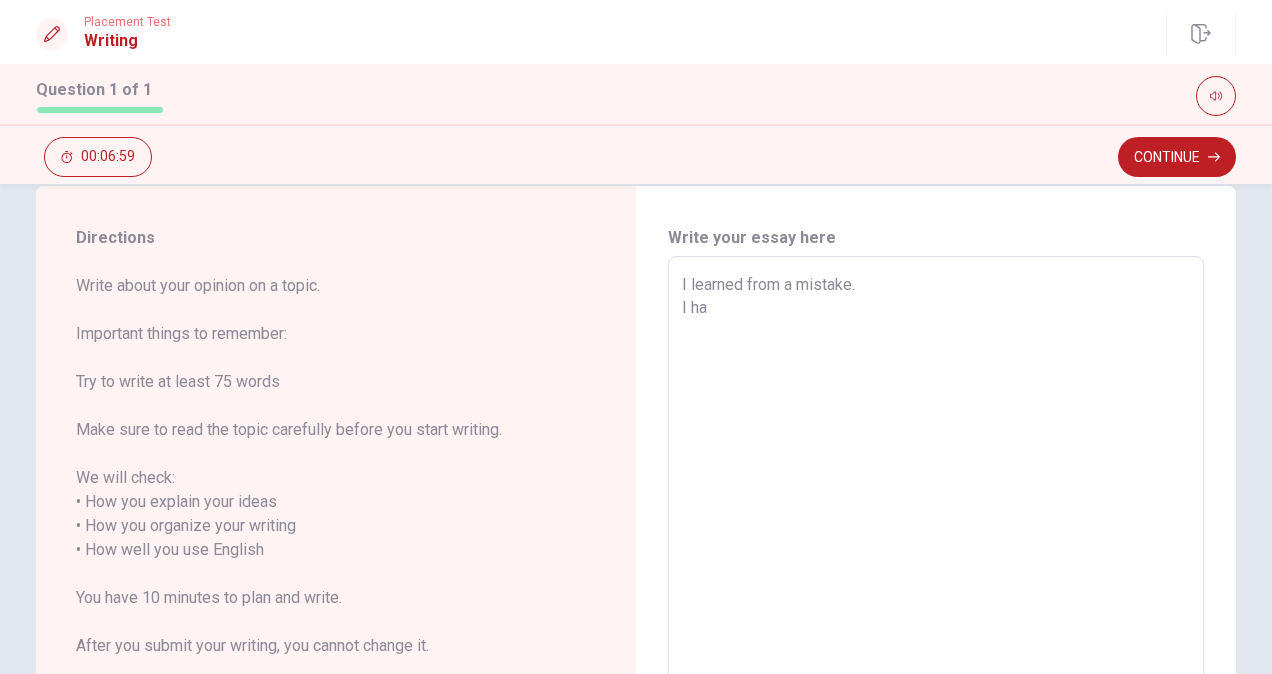 type on "I learned from a mistake.
I hav" 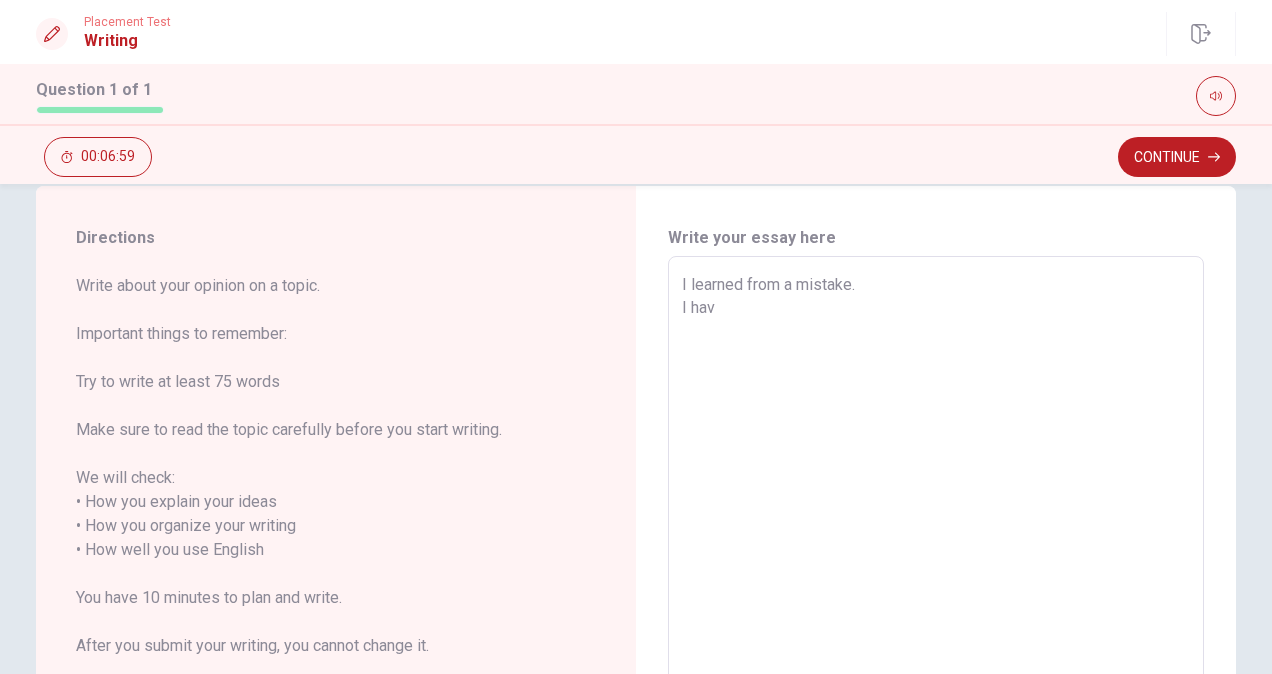 type on "x" 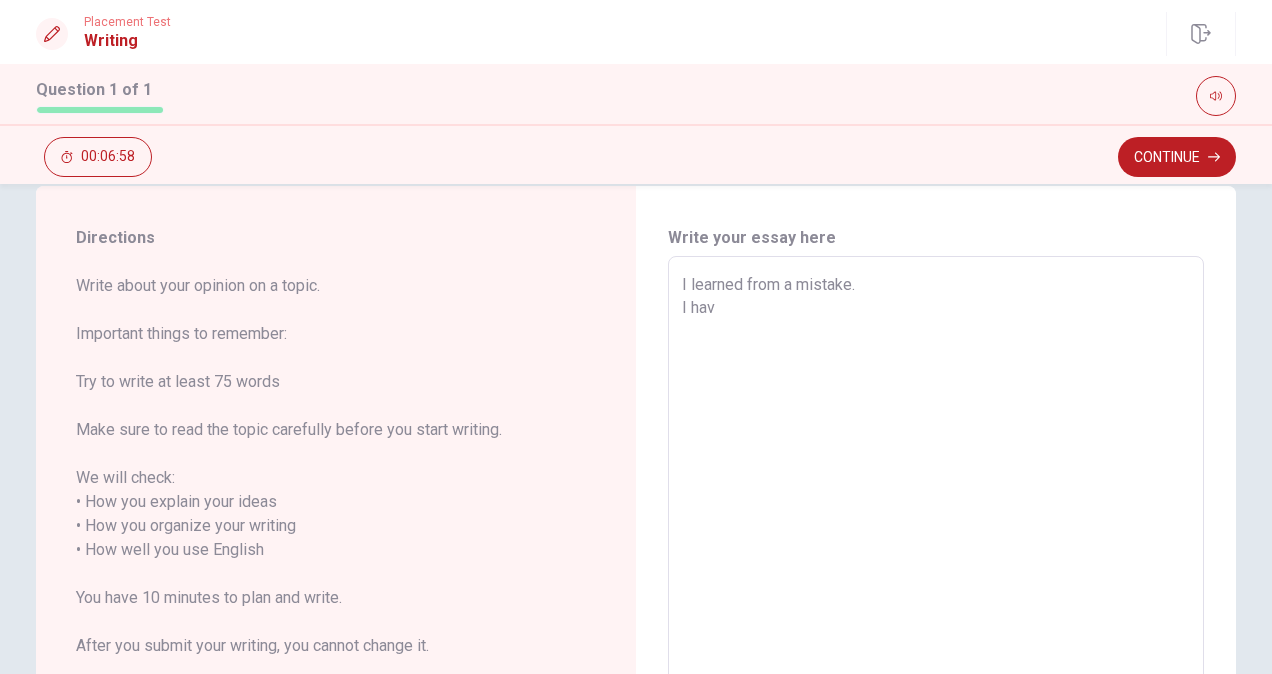 type on "I learned from a mistake.
I have" 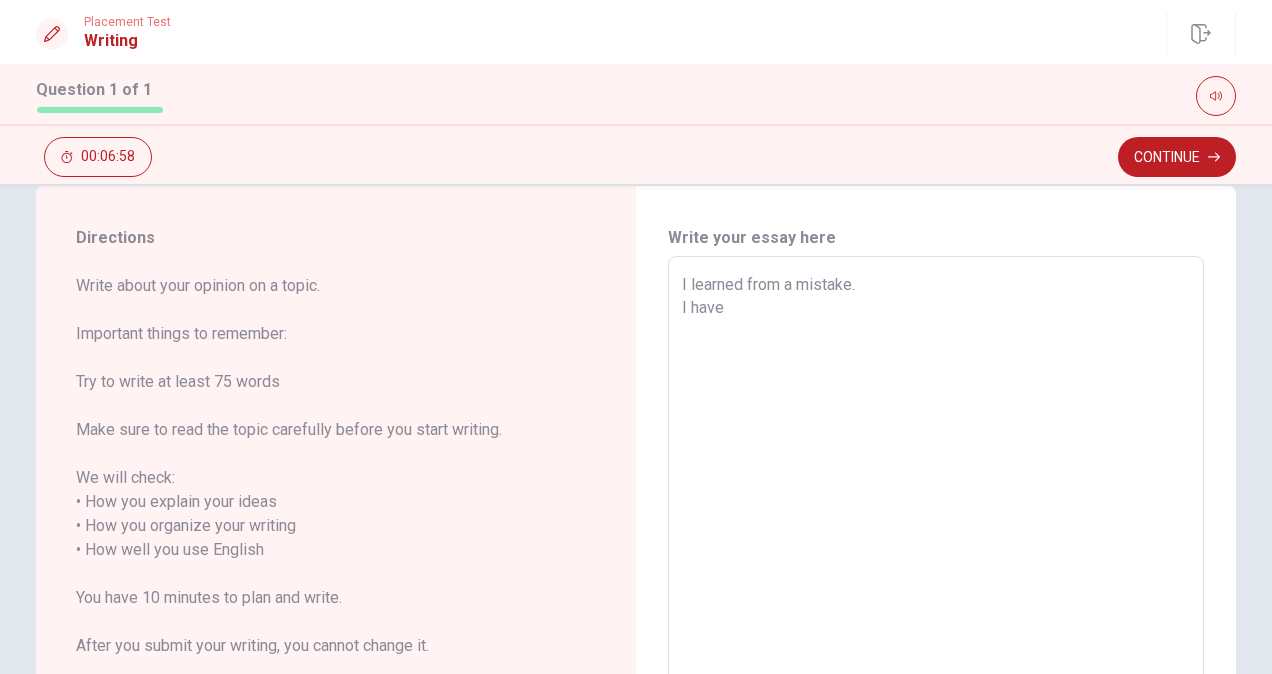 type on "x" 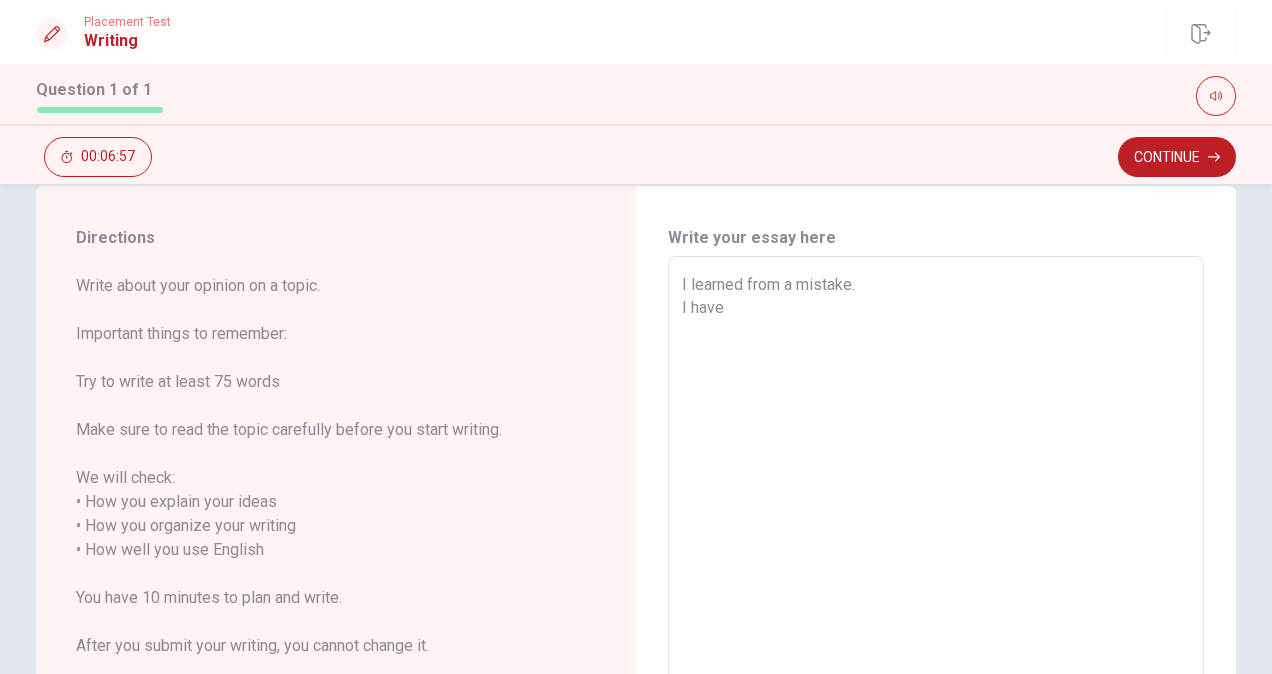 type on "I learned from a mistake.
I have" 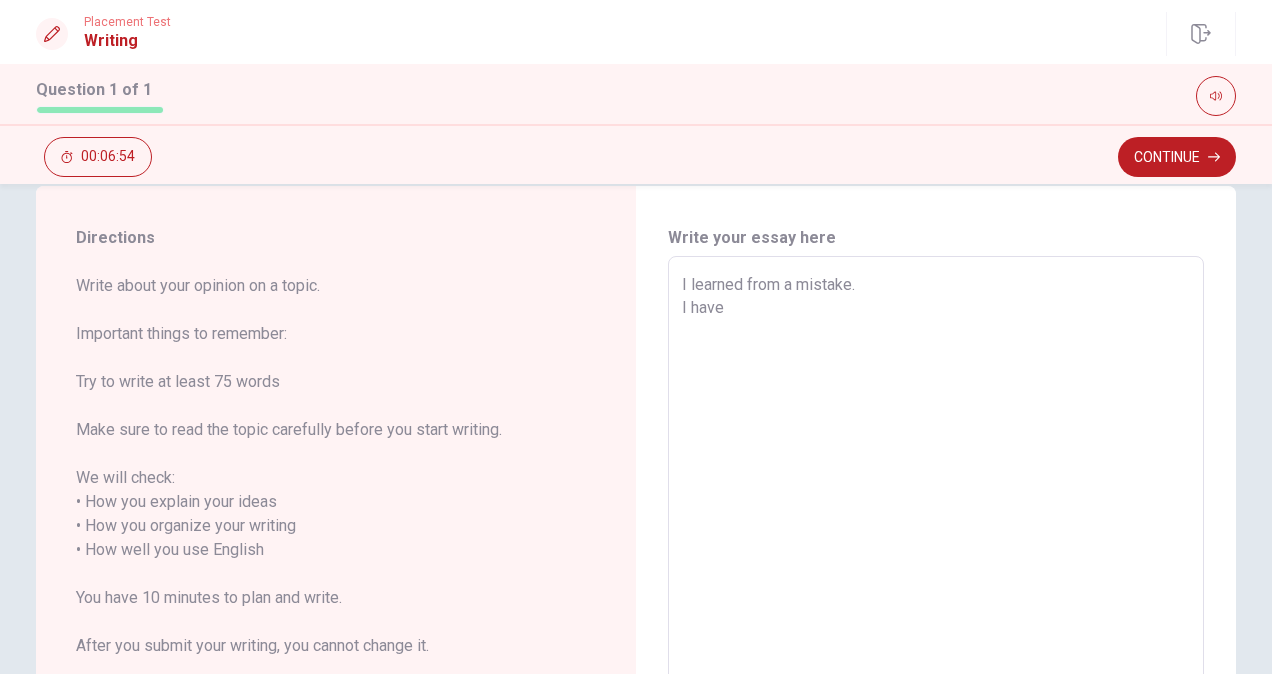type on "x" 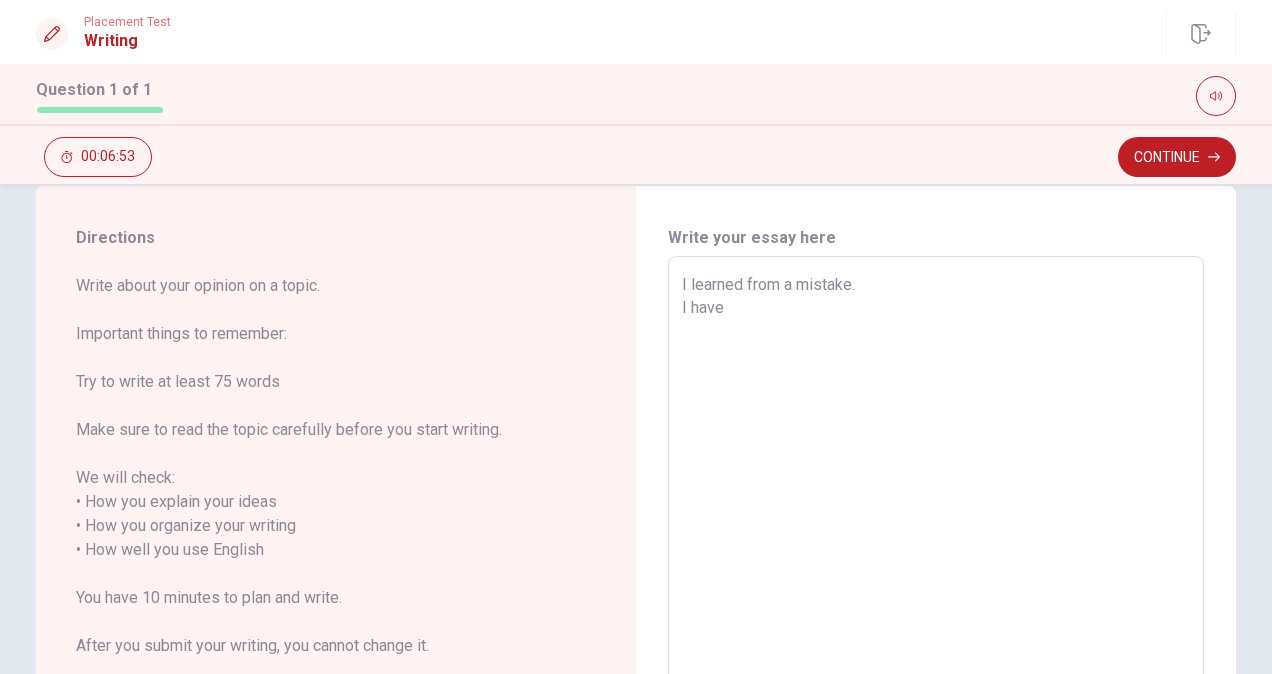 type on "I learned from a mistake.
I have t" 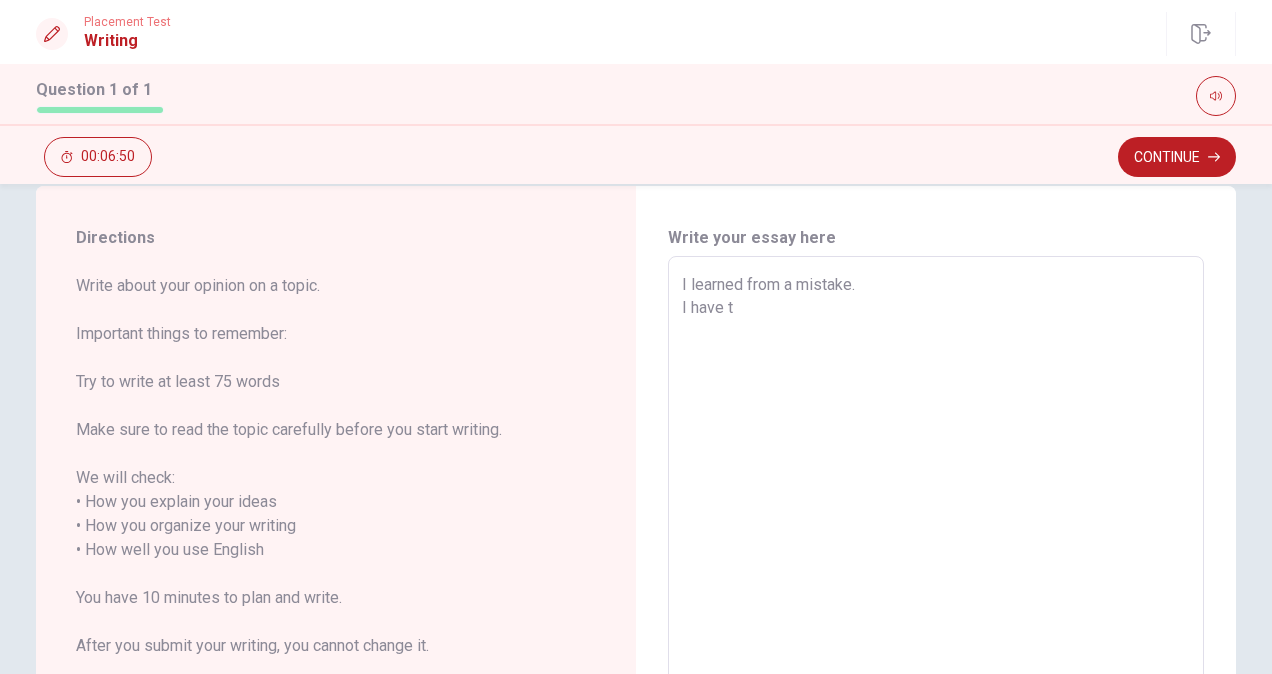 type on "x" 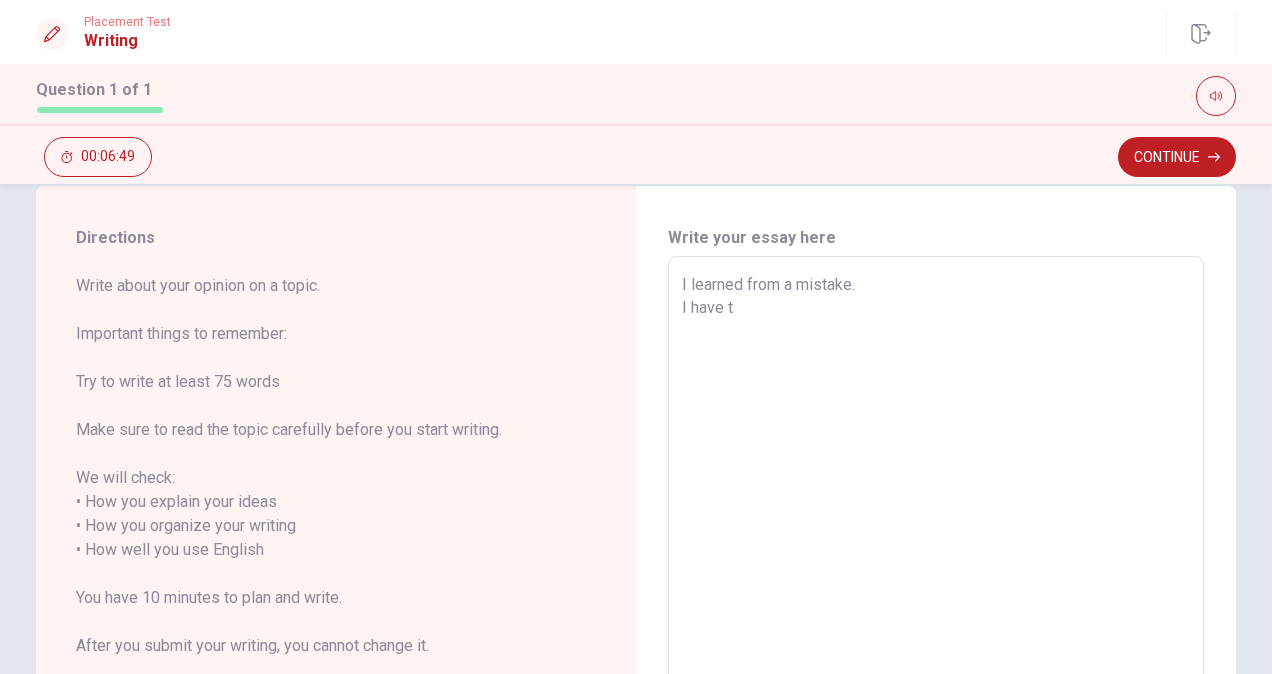 type on "I learned from a mistake.
I have tw" 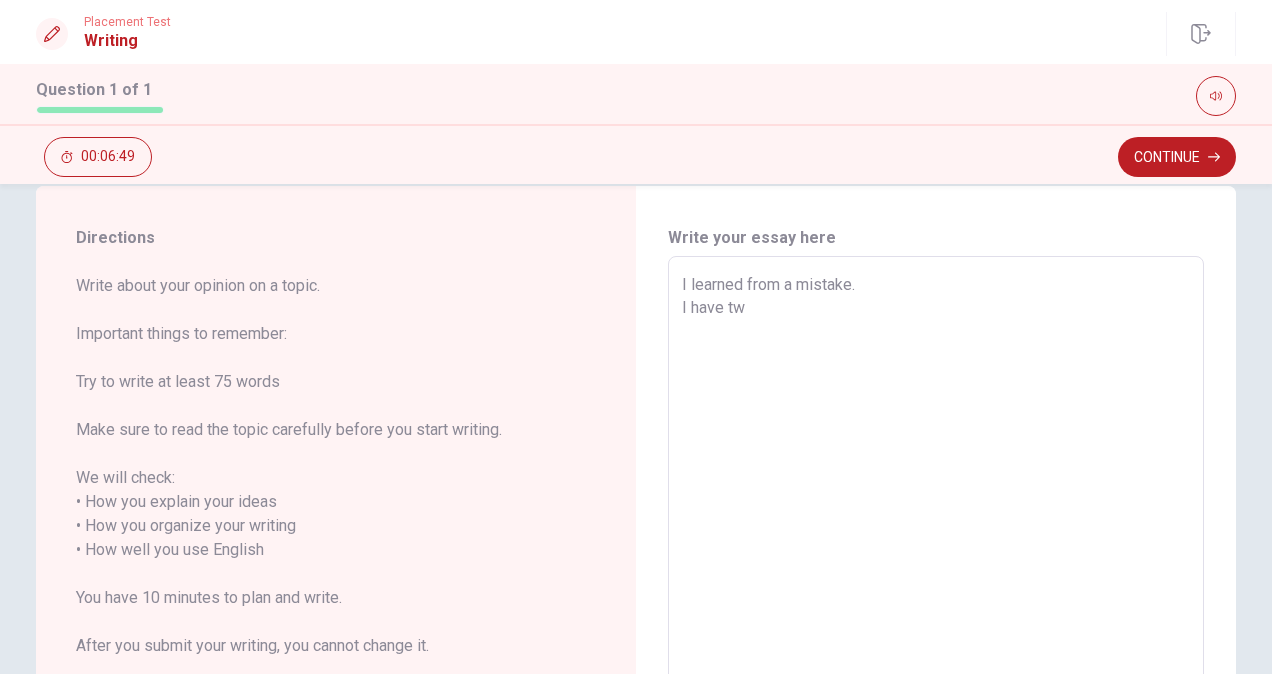 type on "x" 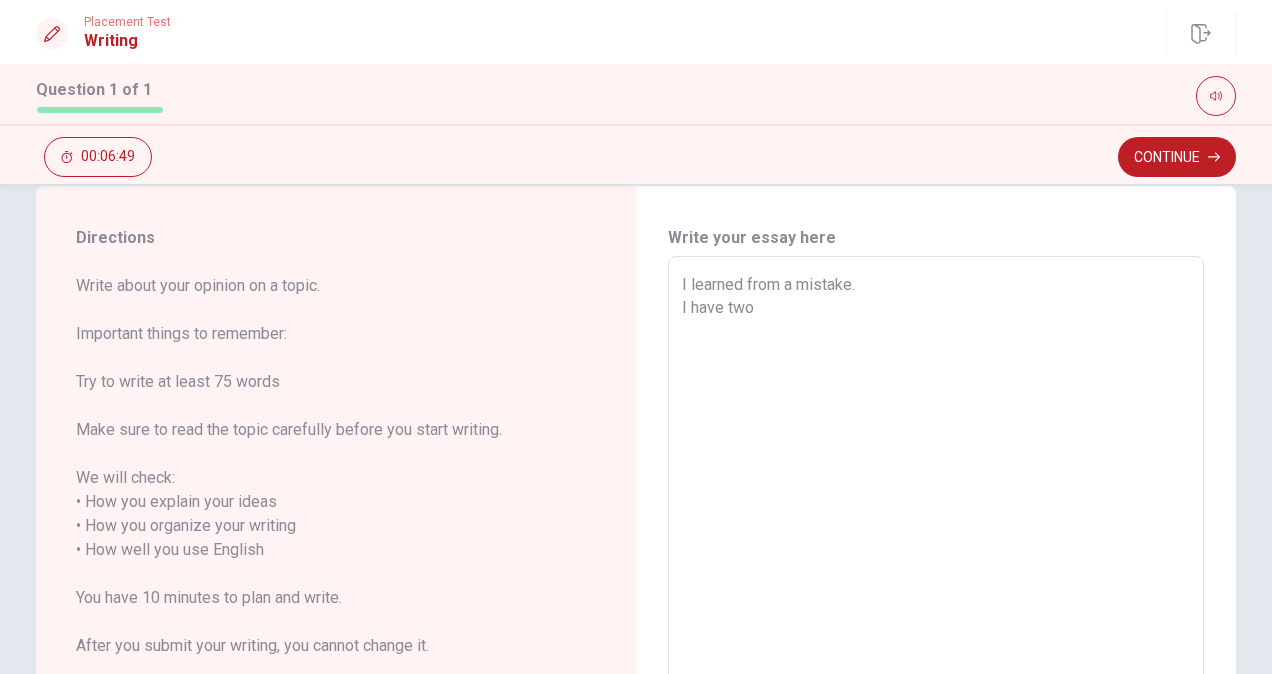 type on "x" 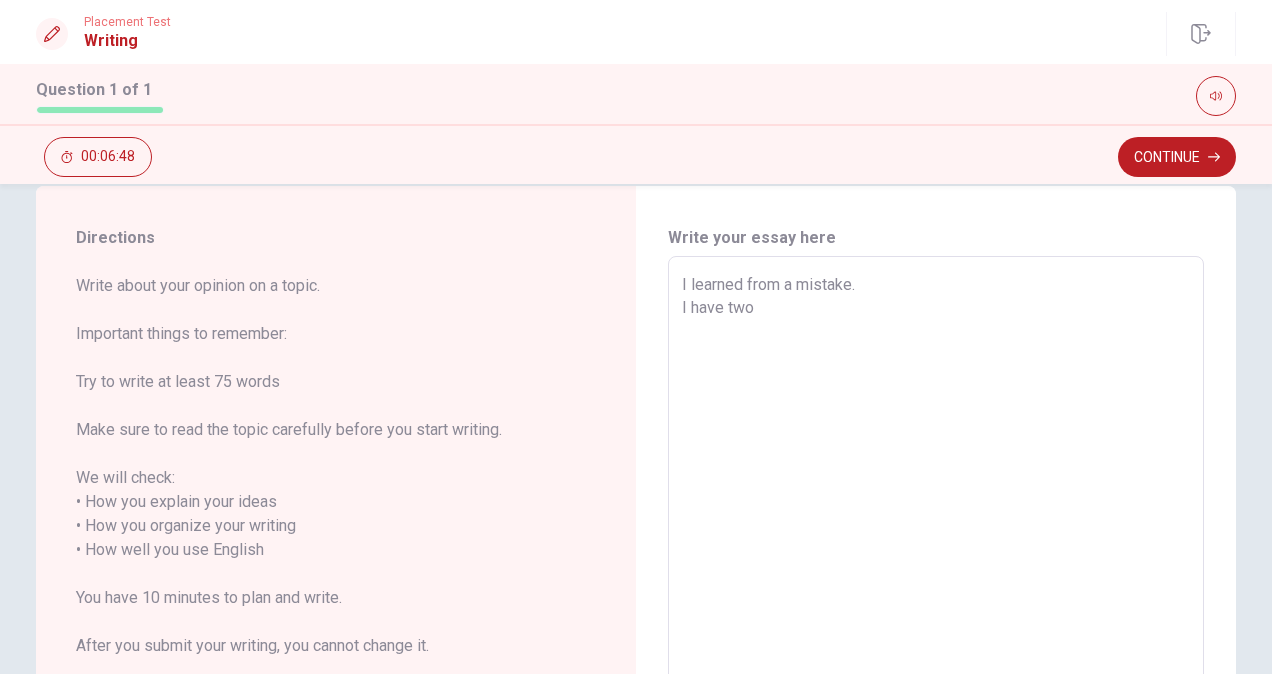 type on "I learned from a mistake.
I have two" 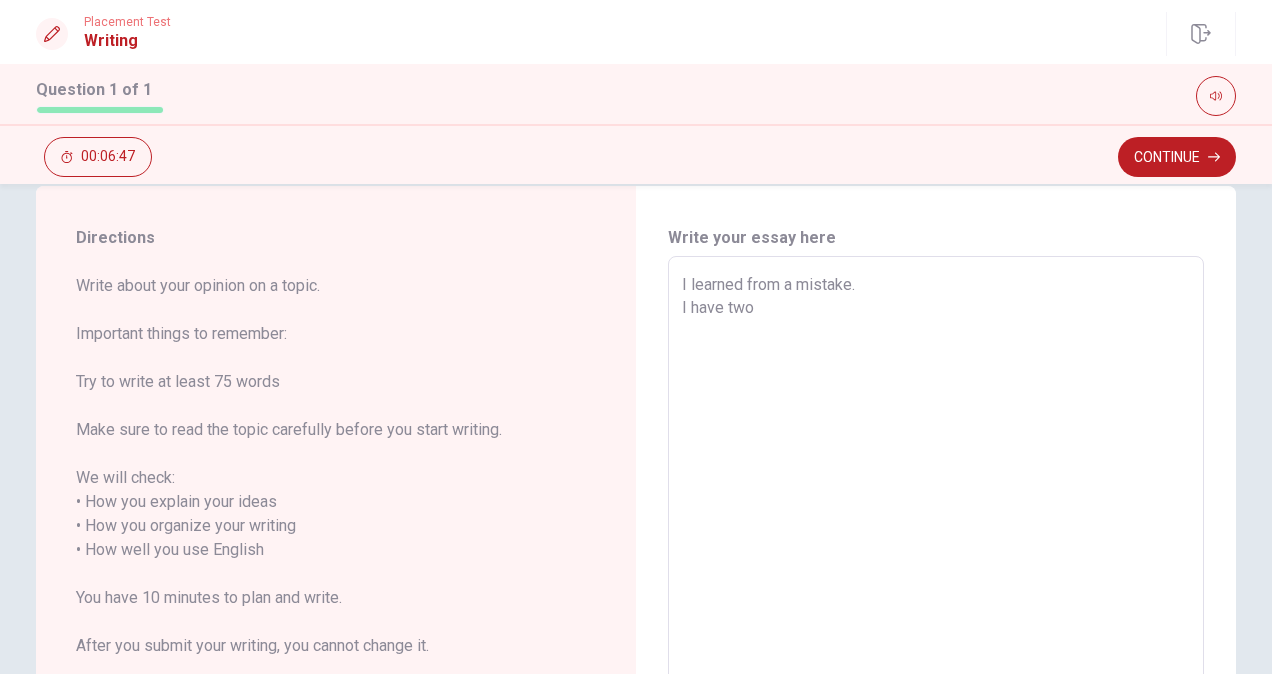 type on "I learned from a mistake.
I have two r" 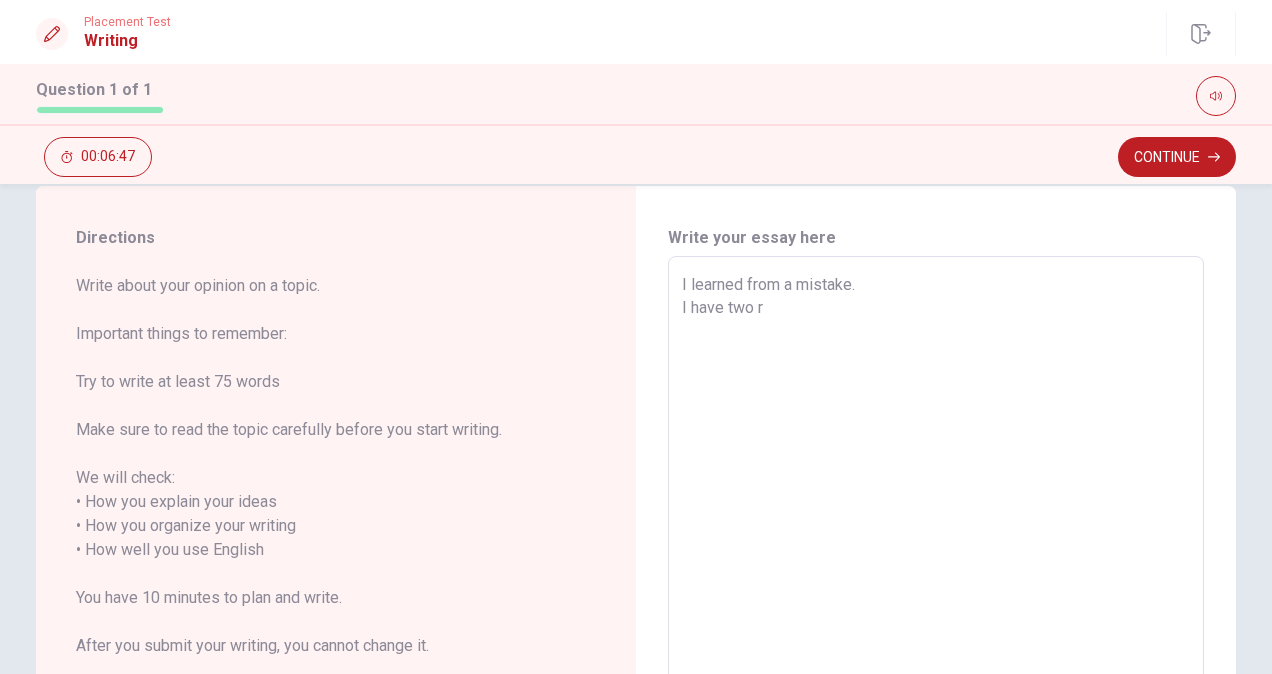 type on "x" 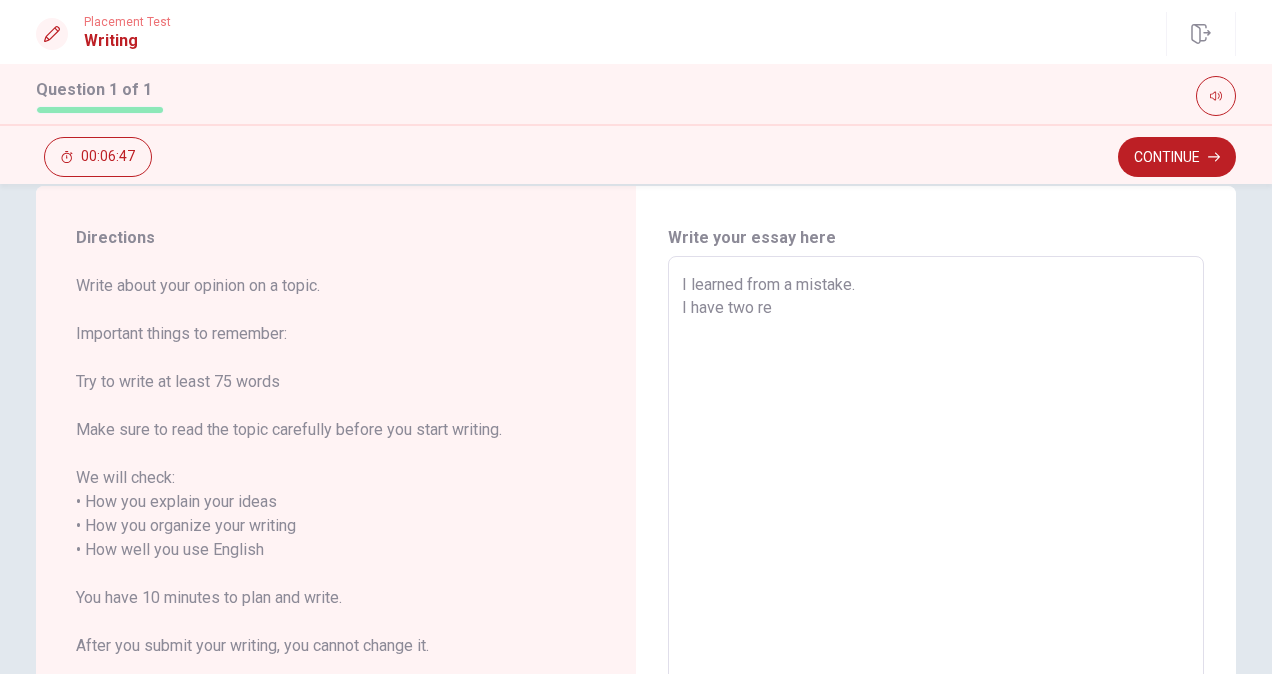 type on "x" 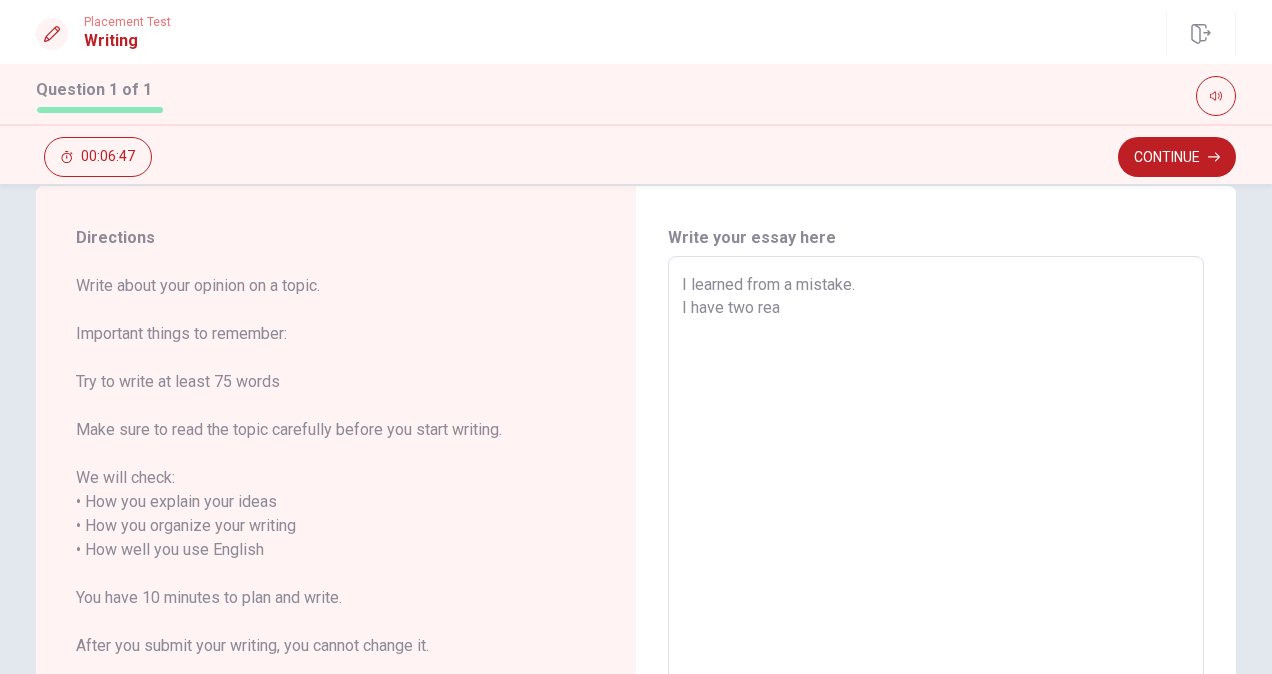 type on "x" 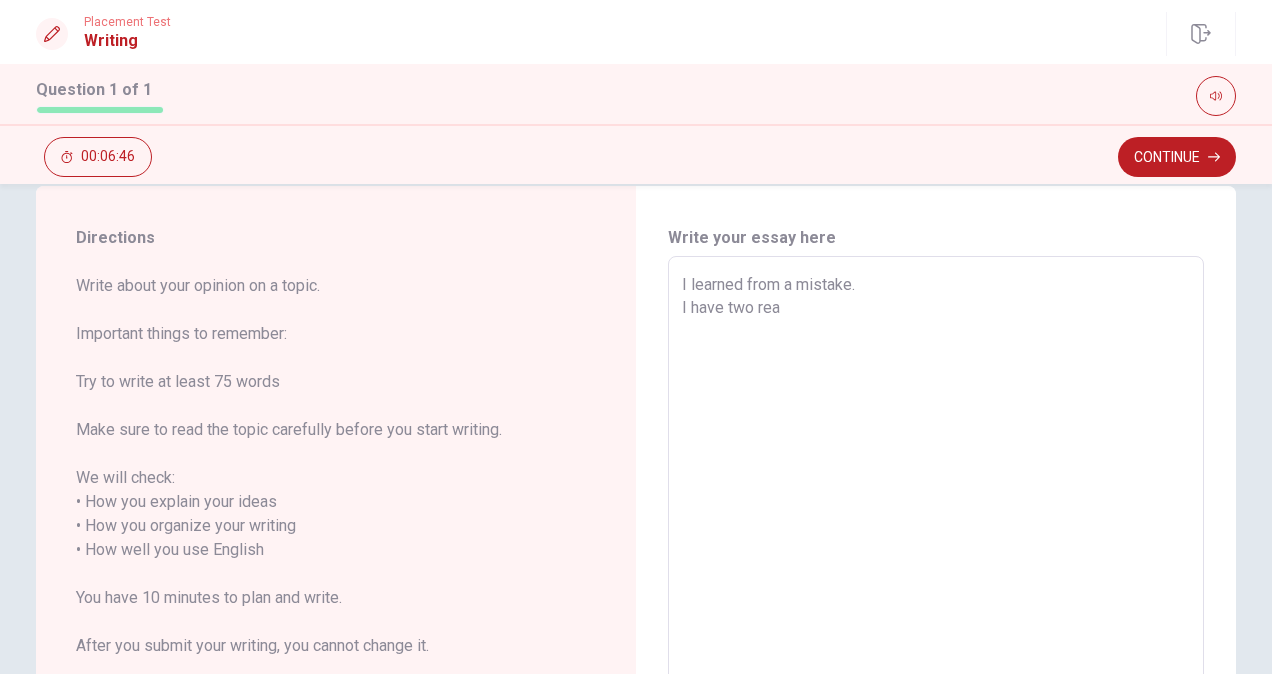 type on "I learned from a mistake.
I have two reas" 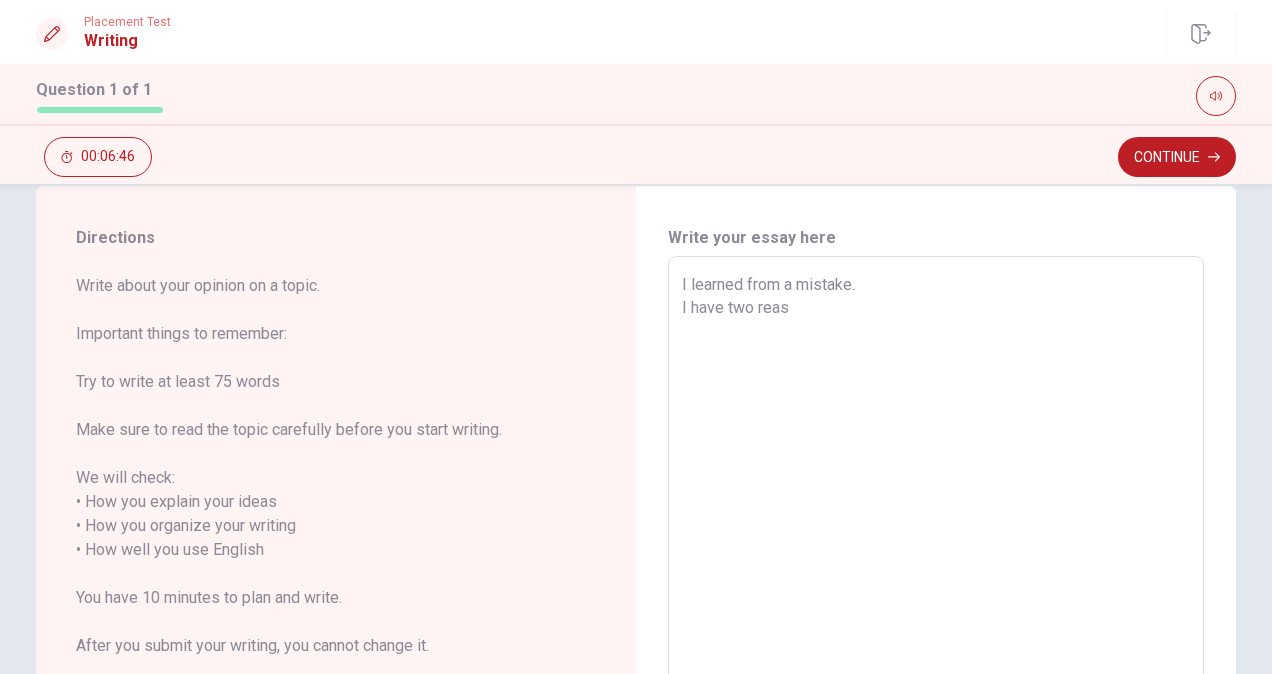 type on "x" 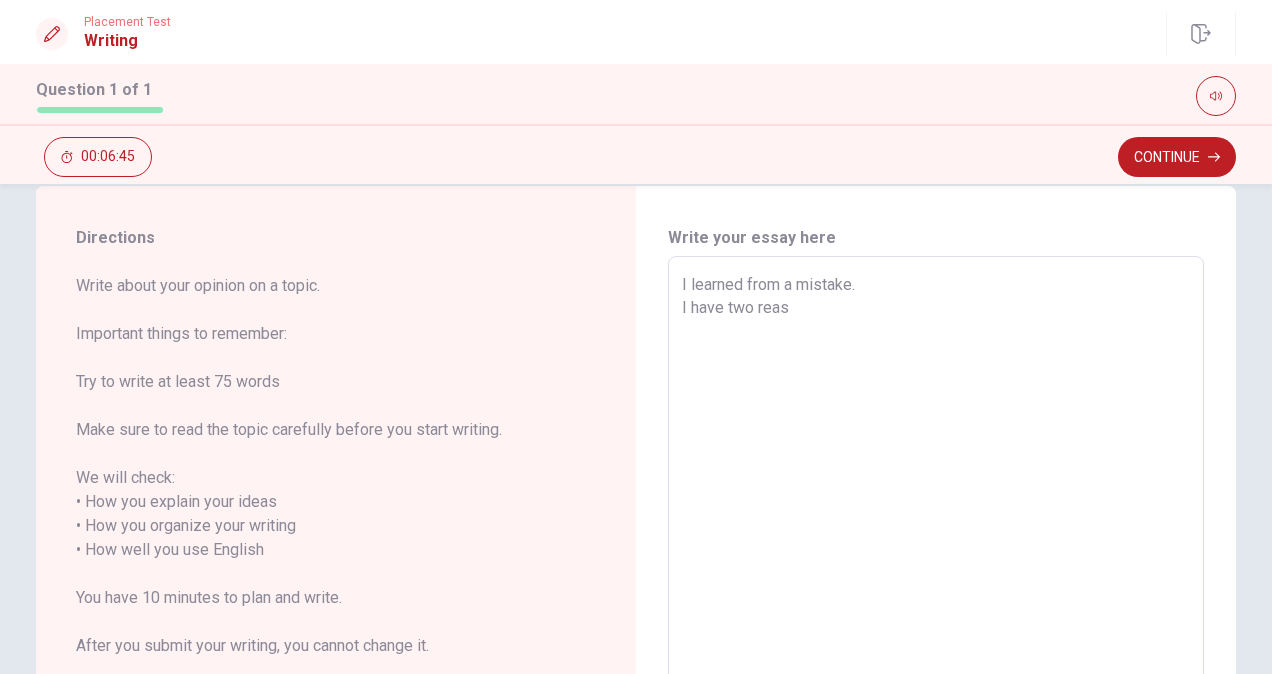 type on "I learned from a mistake.
I have two reaso" 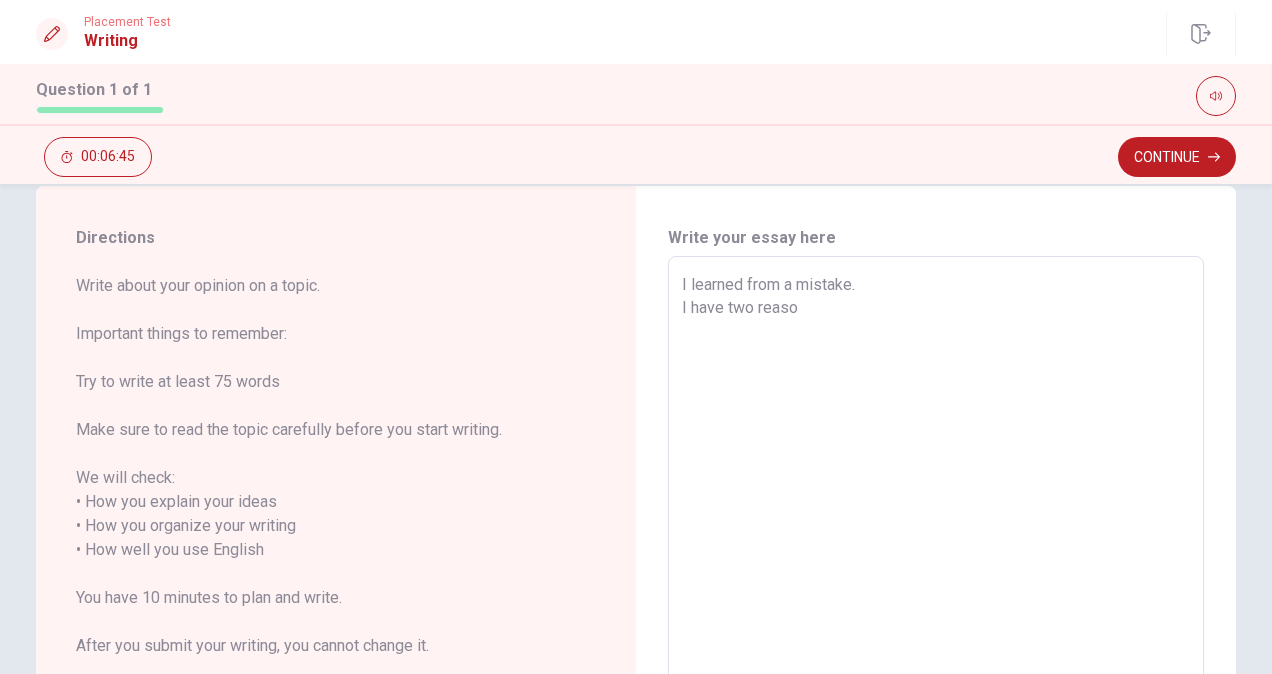 type on "x" 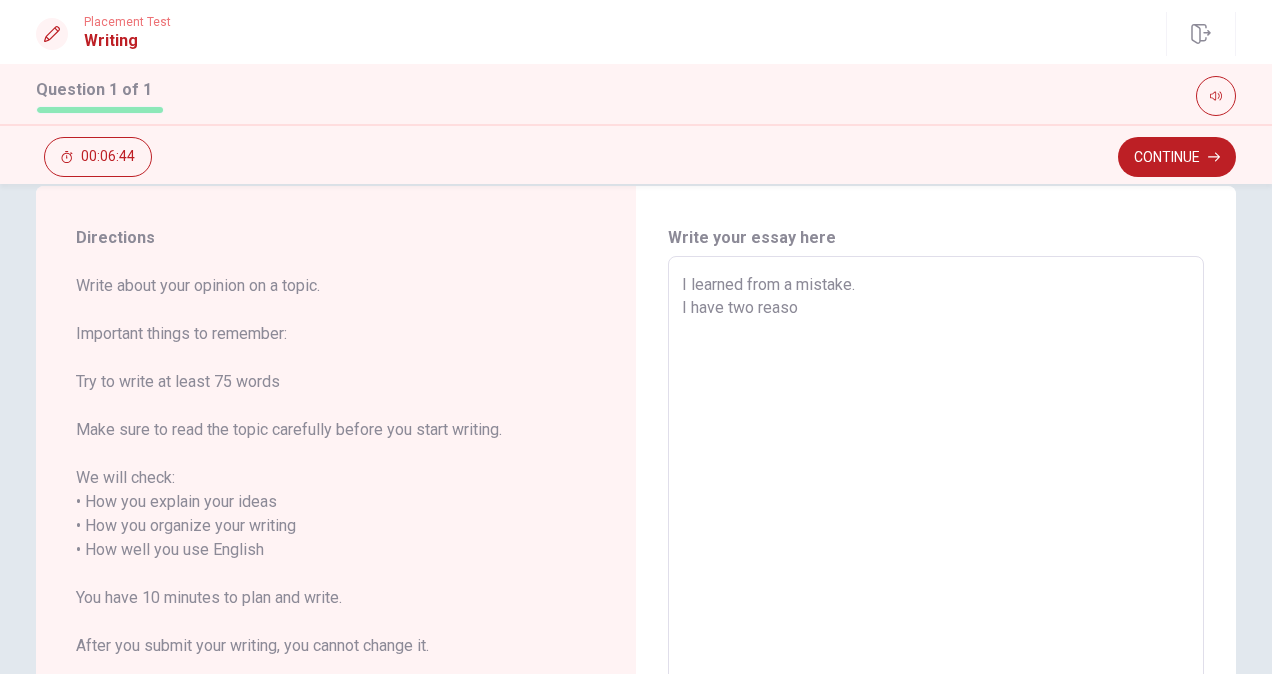 type on "I learned from a mistake.
I have two reason" 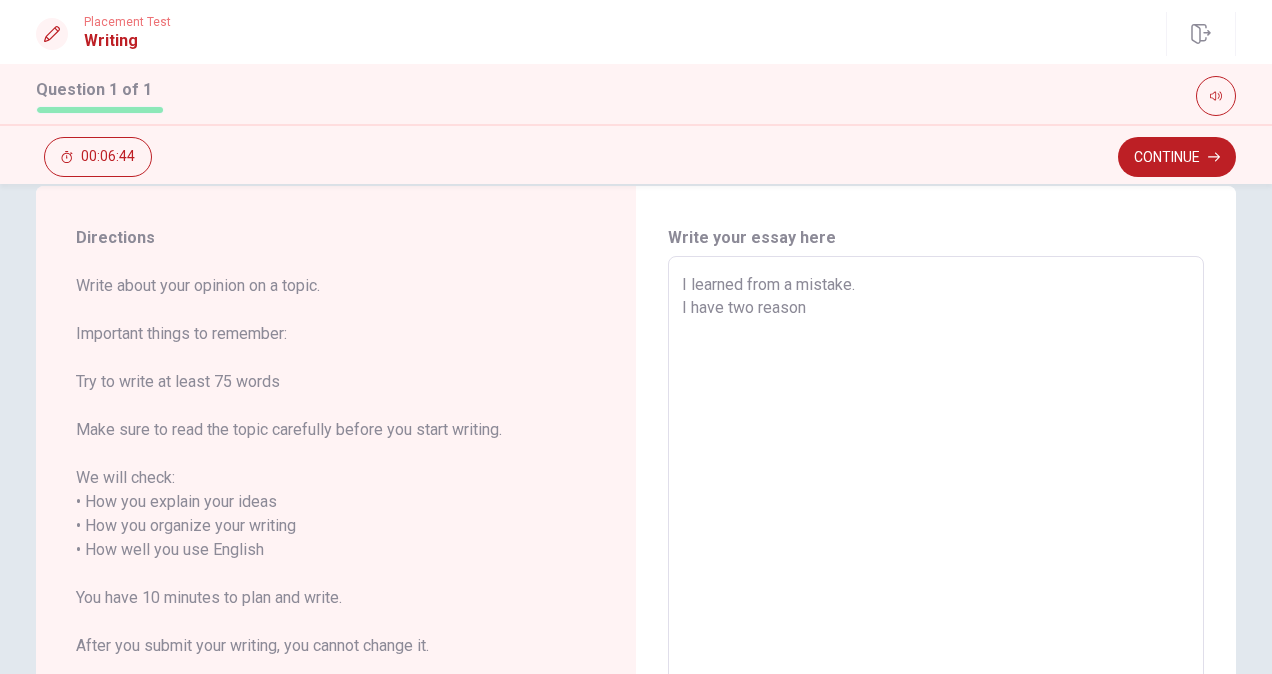 type on "x" 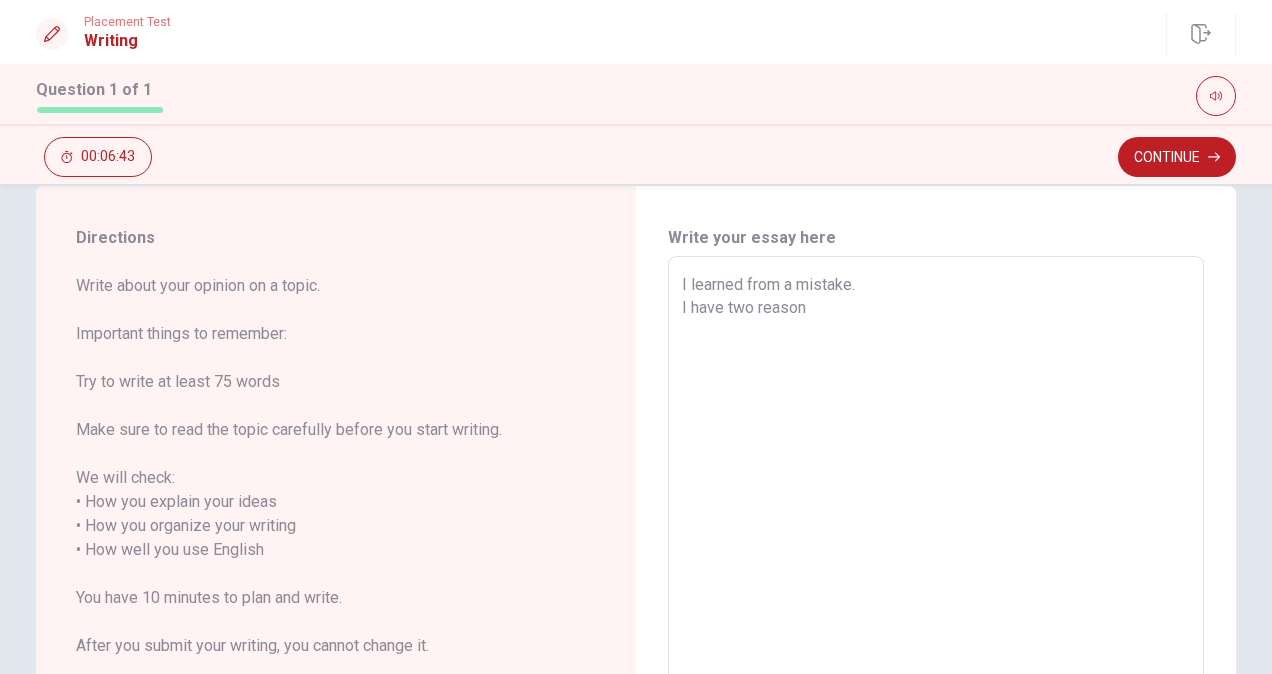 type on "I learned from a mistake.
I have two reasons" 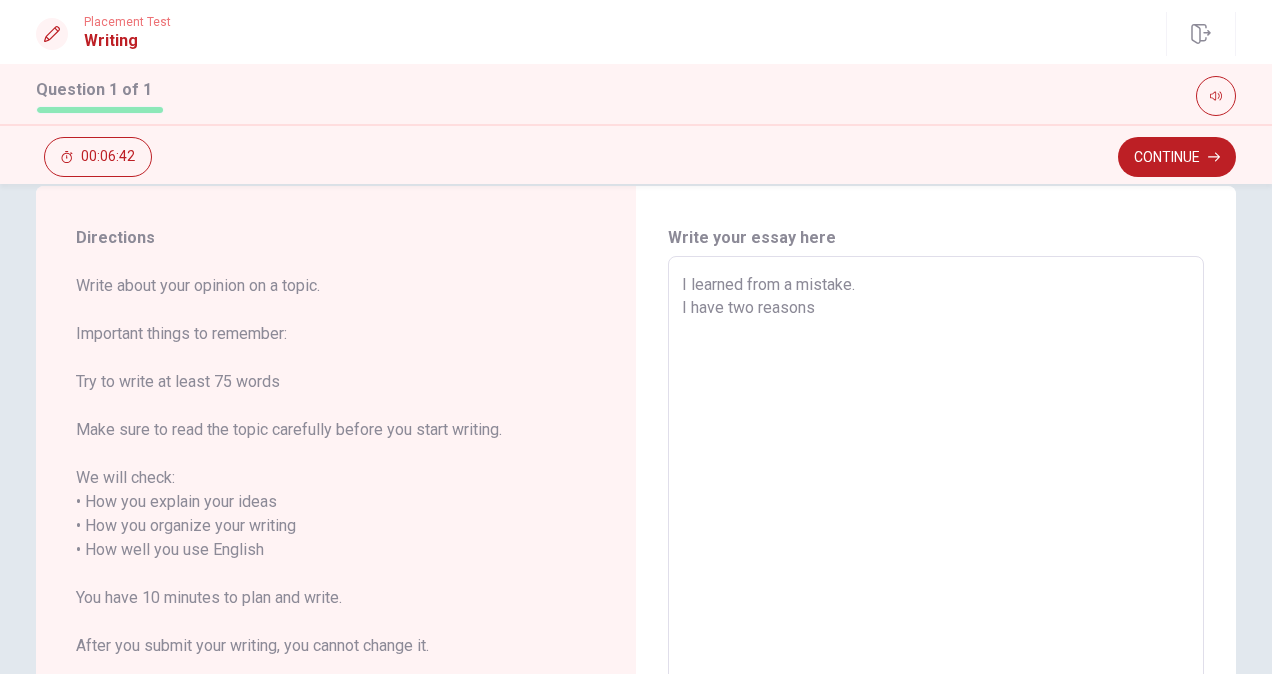 type on "x" 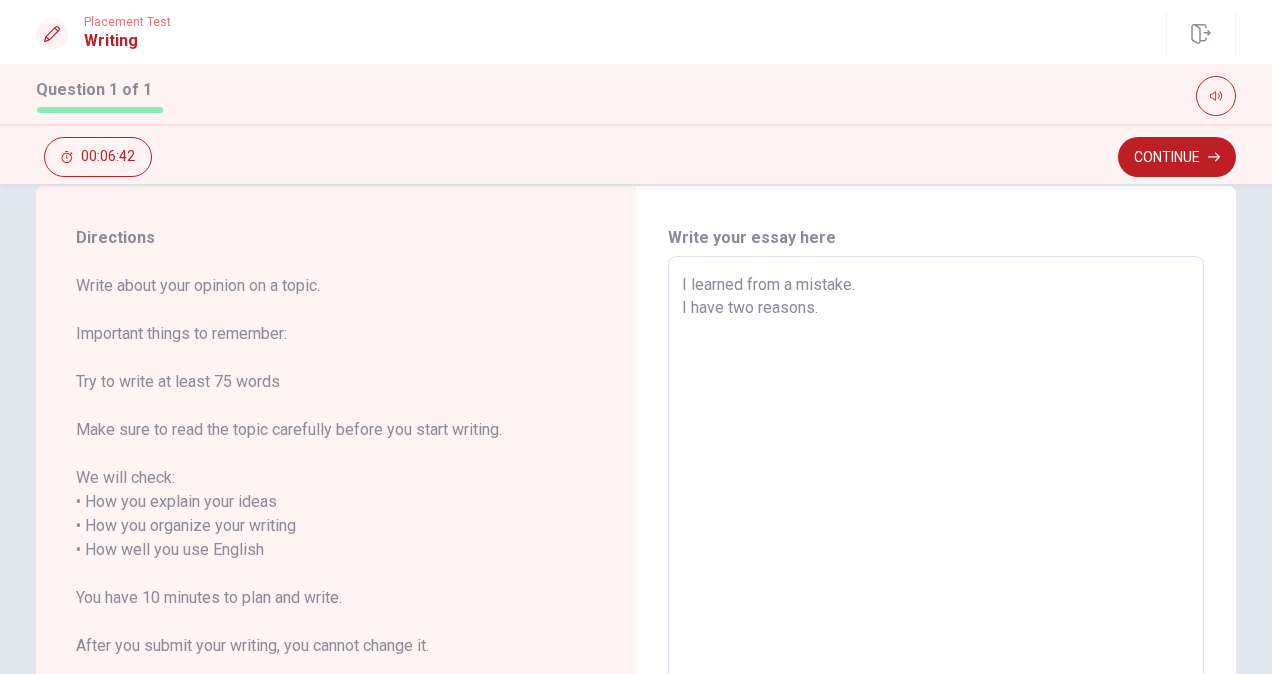 type on "x" 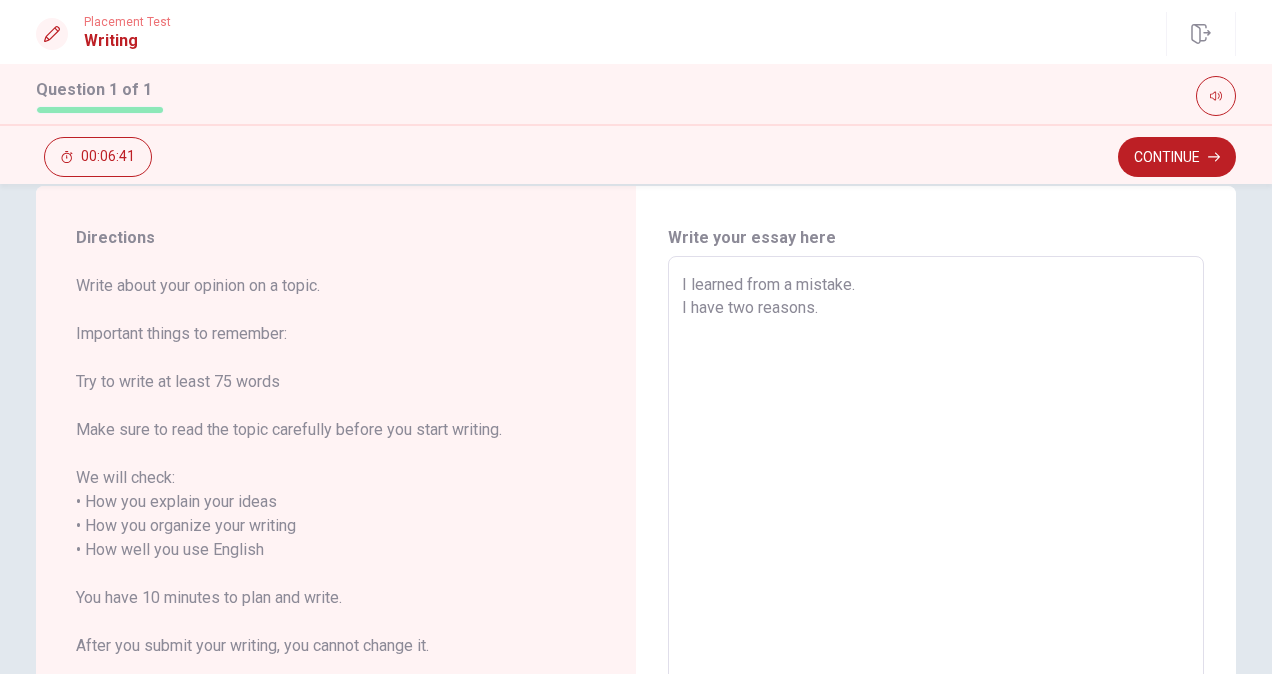 type on "I learned from a mistake.
I have two reasons." 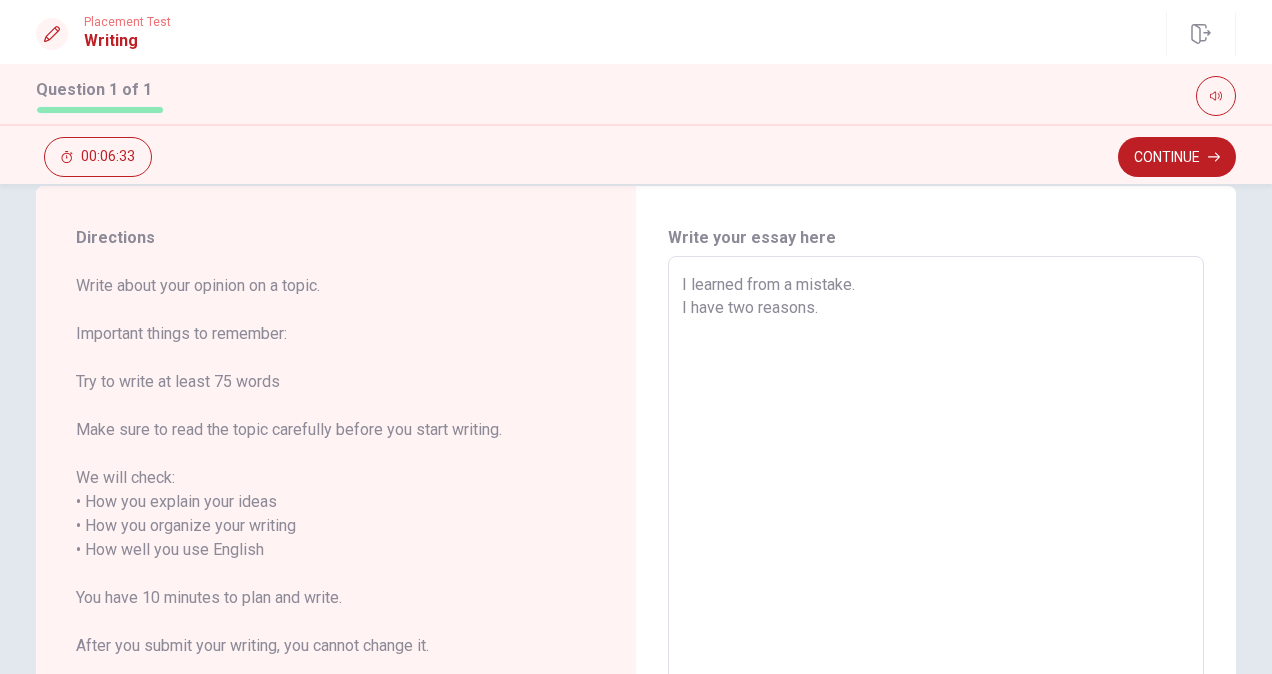type on "x" 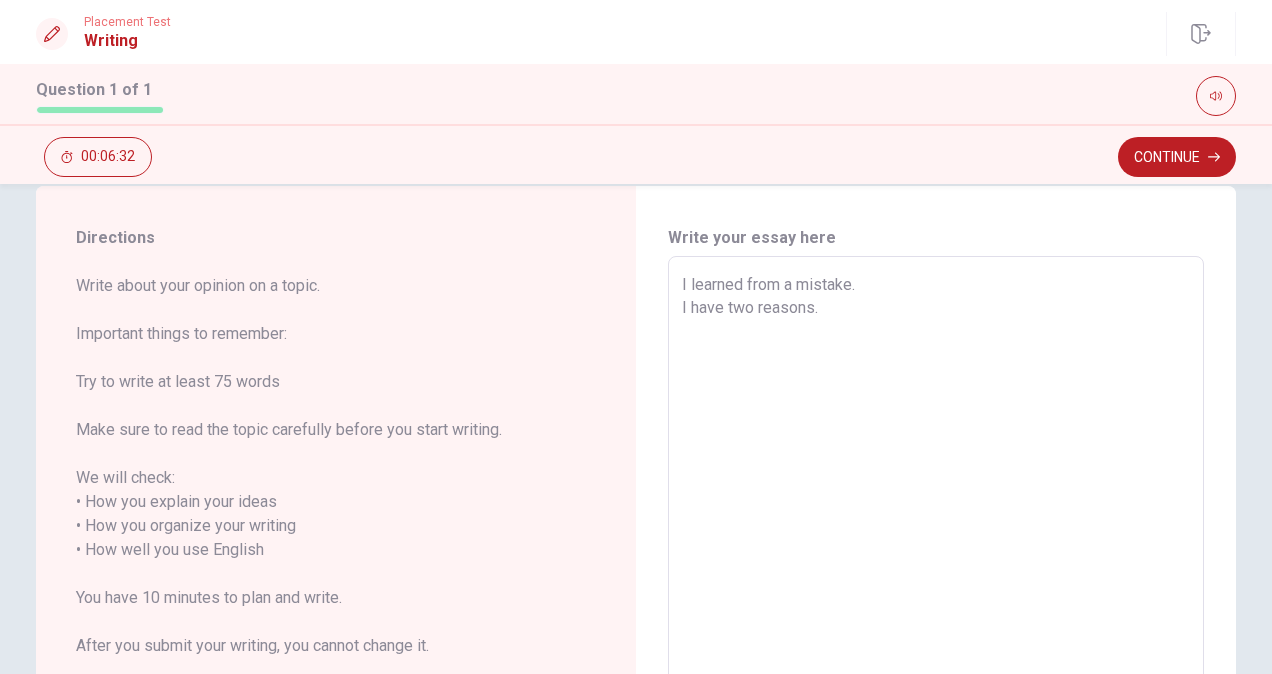 type on "I learned from a mistake.
I have two reasons.
F" 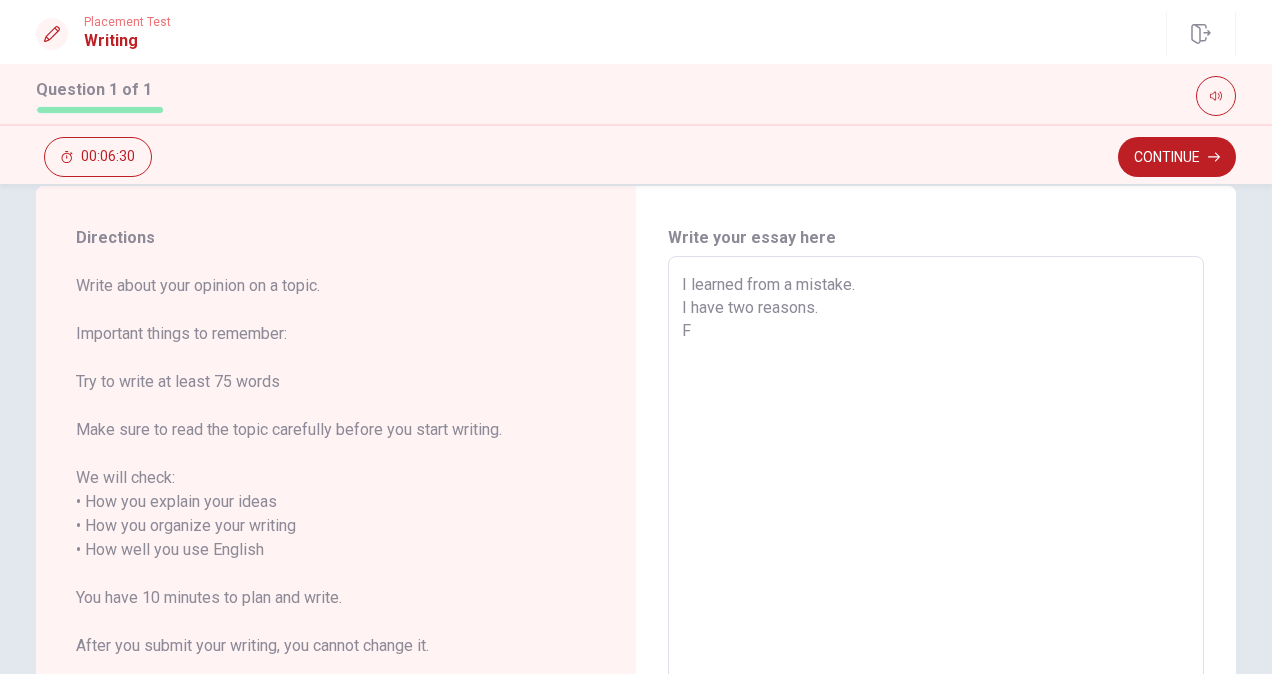 type on "x" 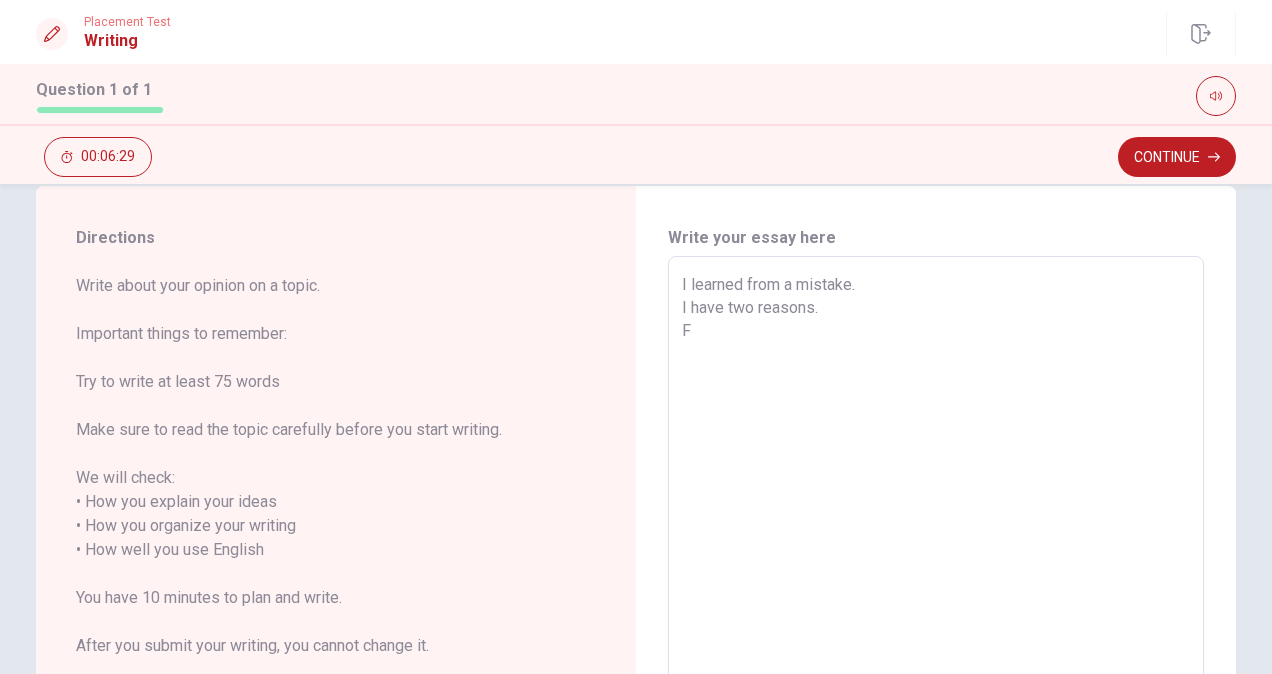 type on "I learned from a mistake.
I have two reasons.
Fi" 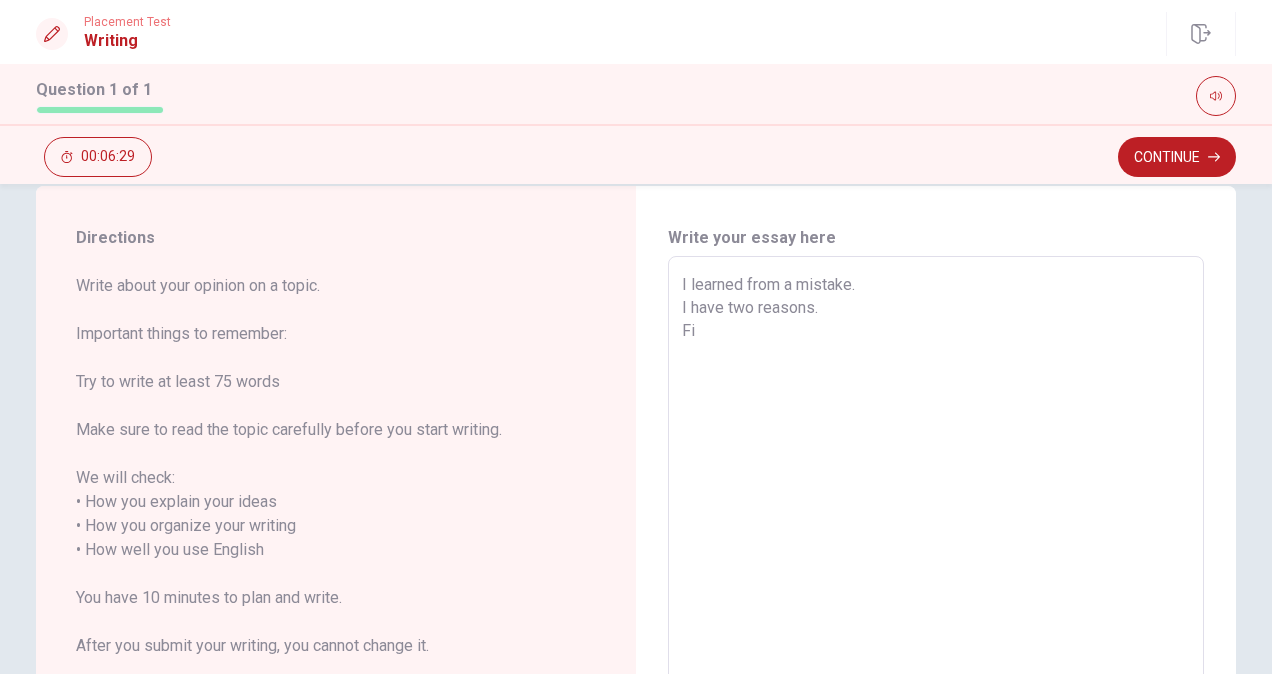 type on "x" 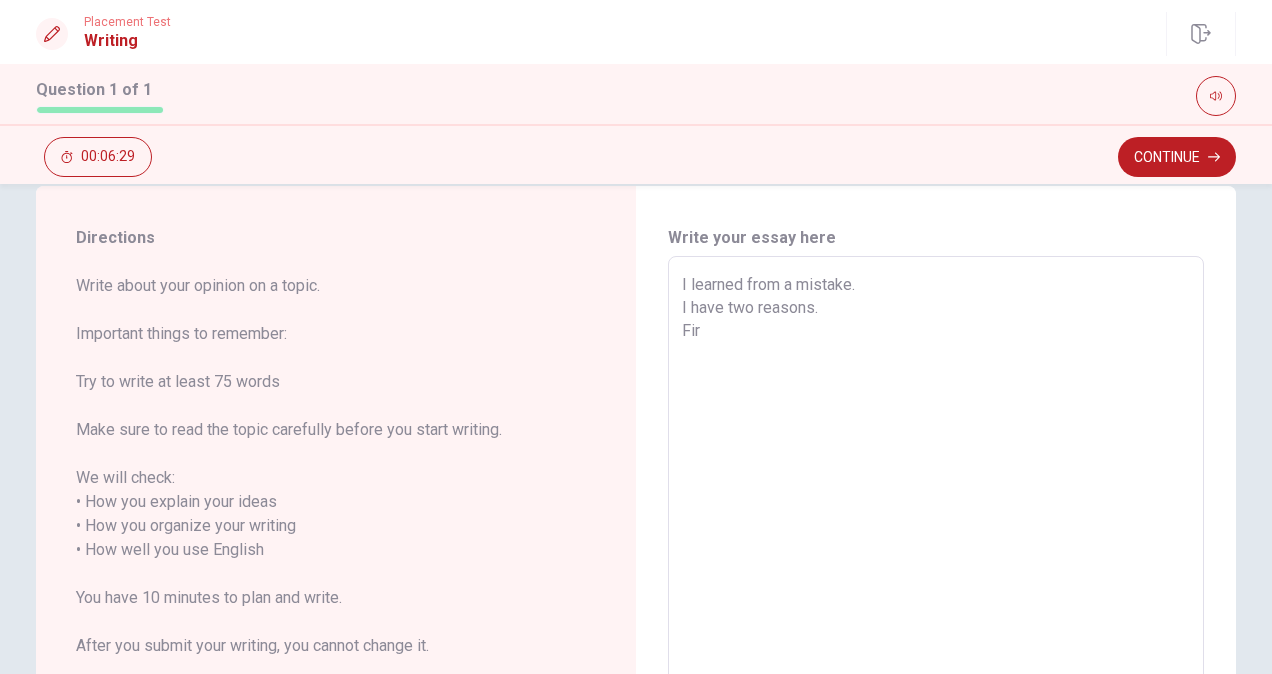 type on "x" 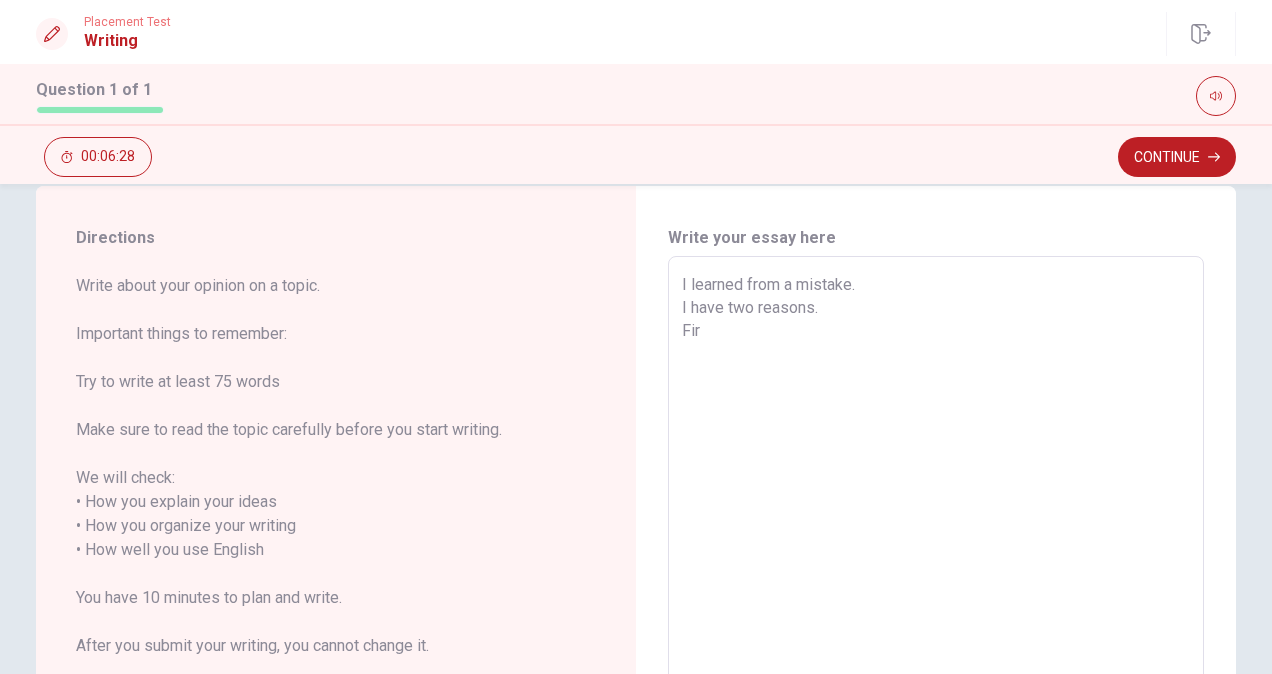 type on "I learned from a mistake.
I have two reasons.
Firs" 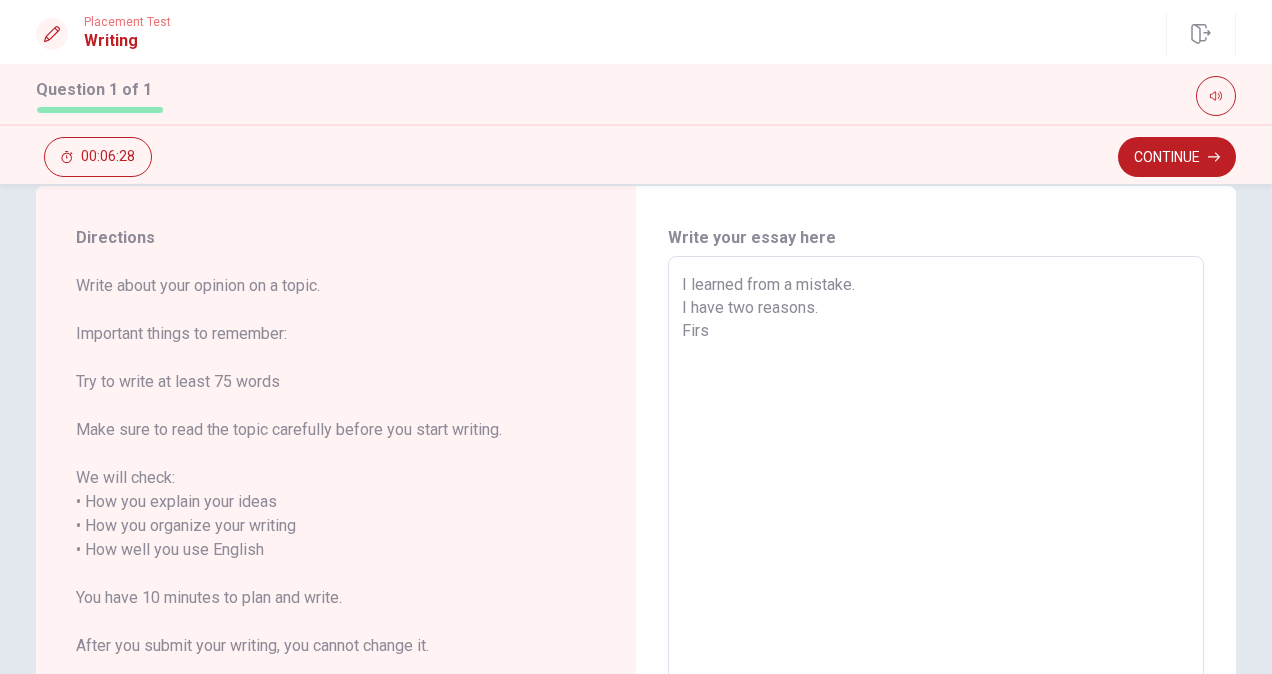 type on "x" 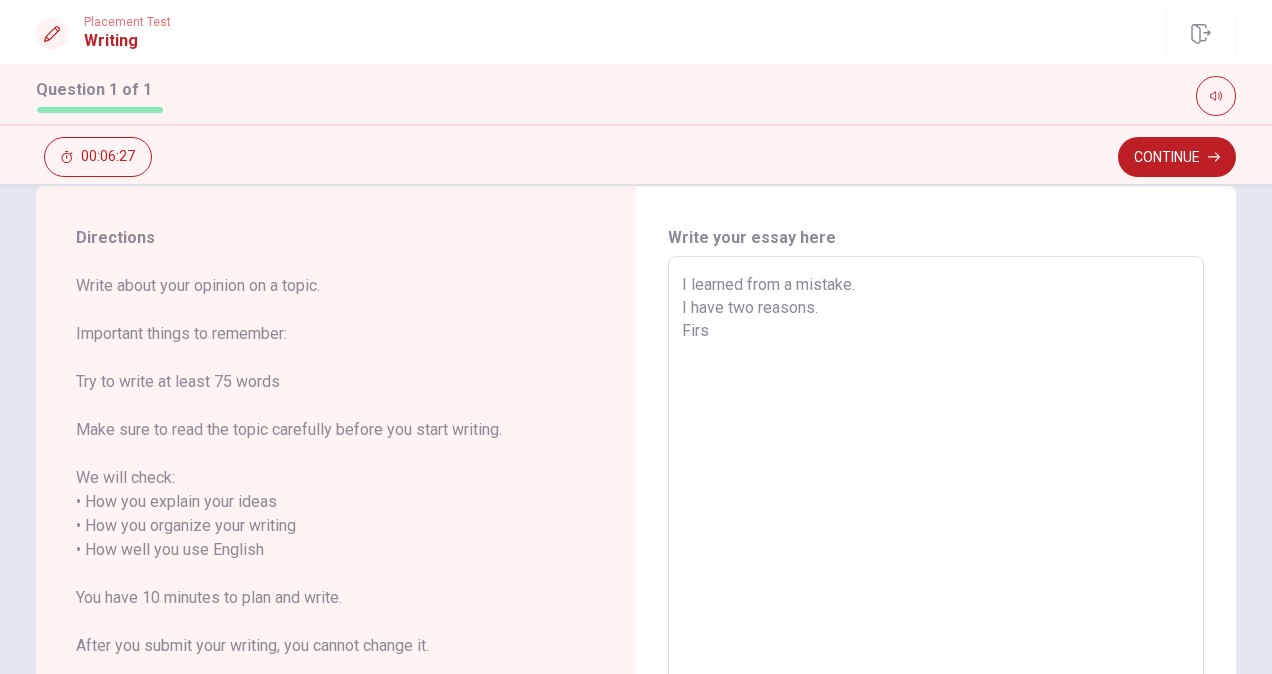 type on "I learned from a mistake.
I have two reasons.
First" 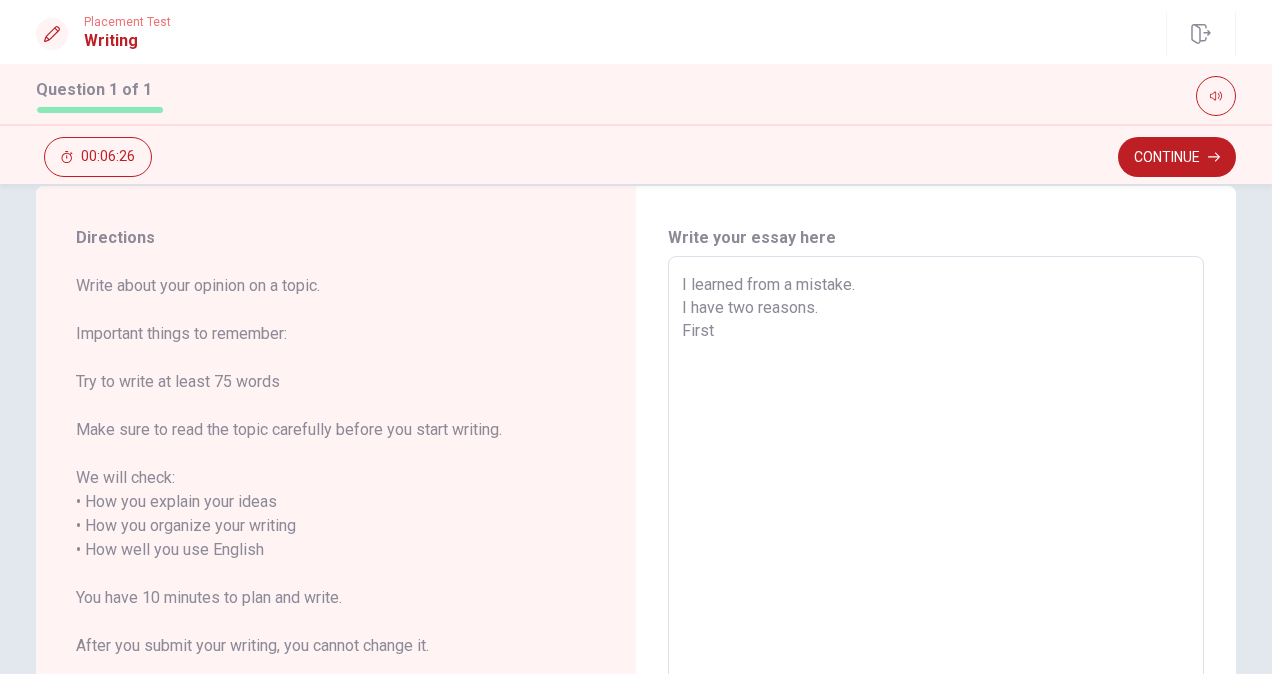 type on "x" 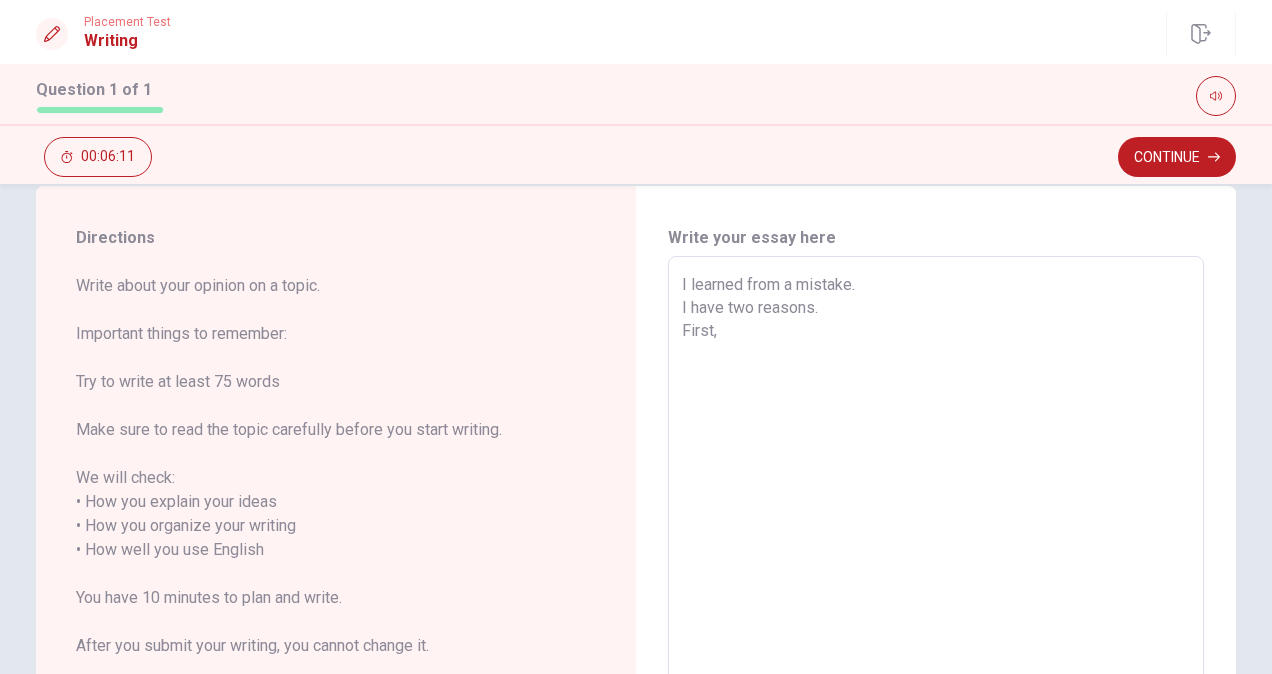 type on "x" 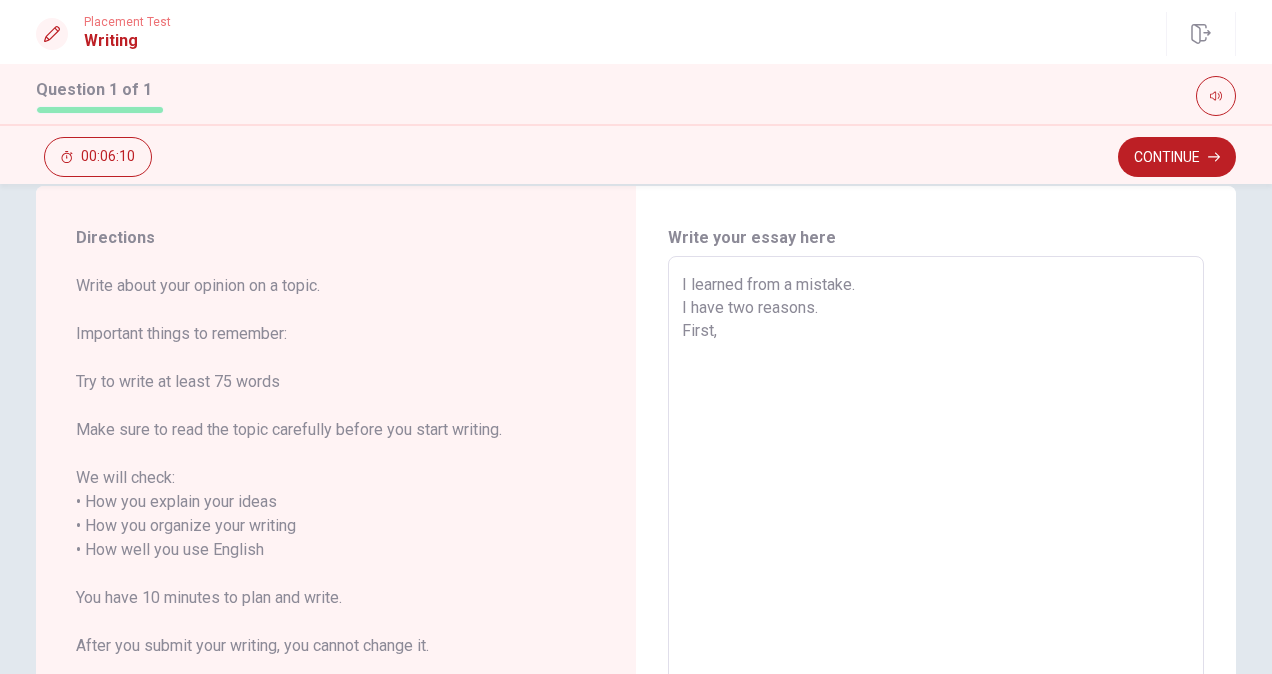 type on "I learned from a mistake.
I have two reasons.
First,i" 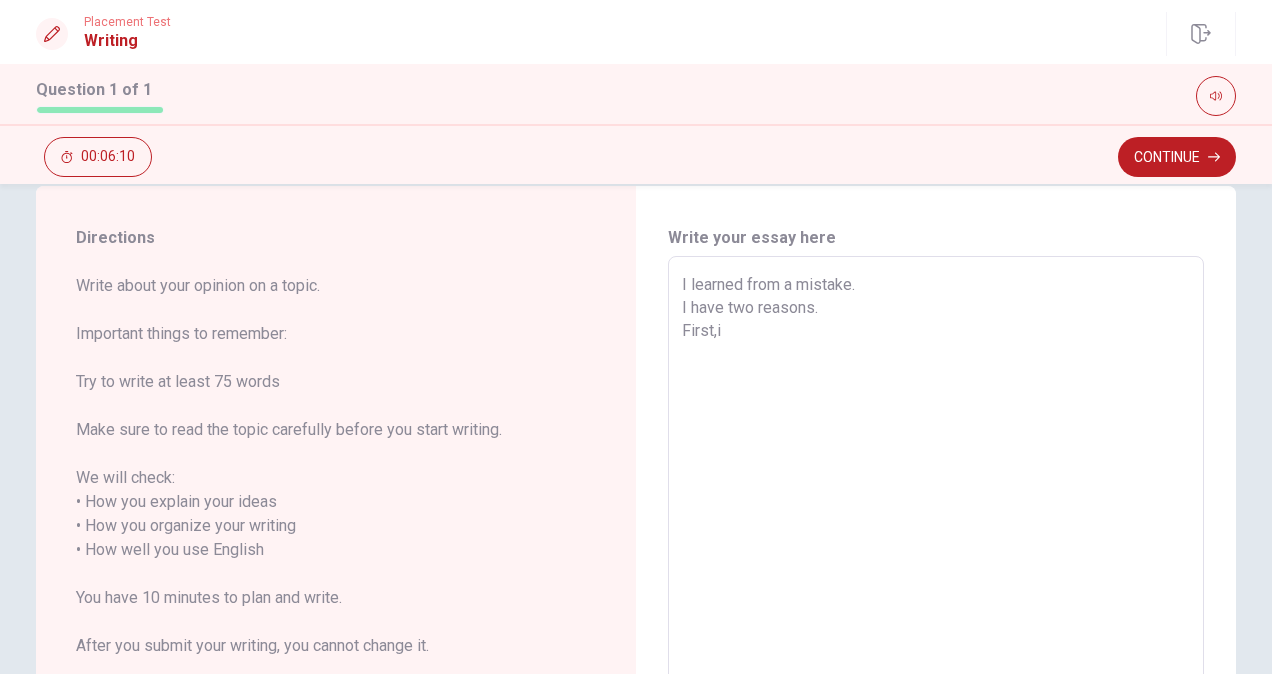 type on "x" 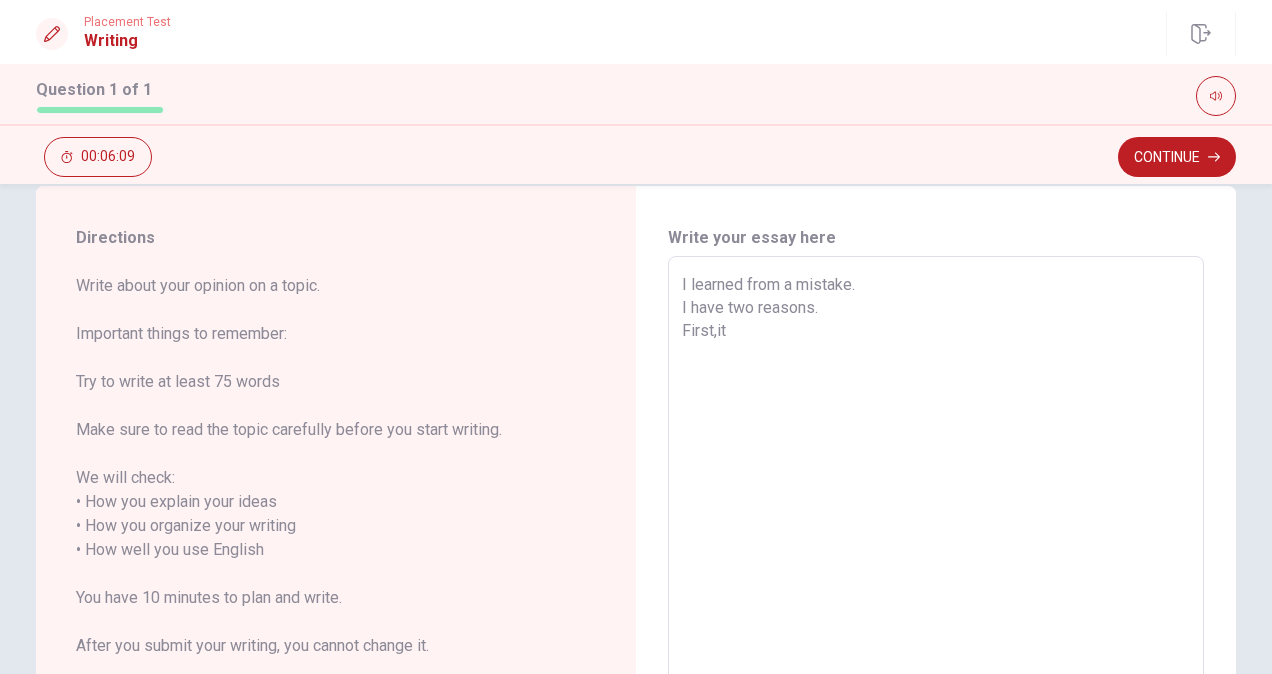 type on "x" 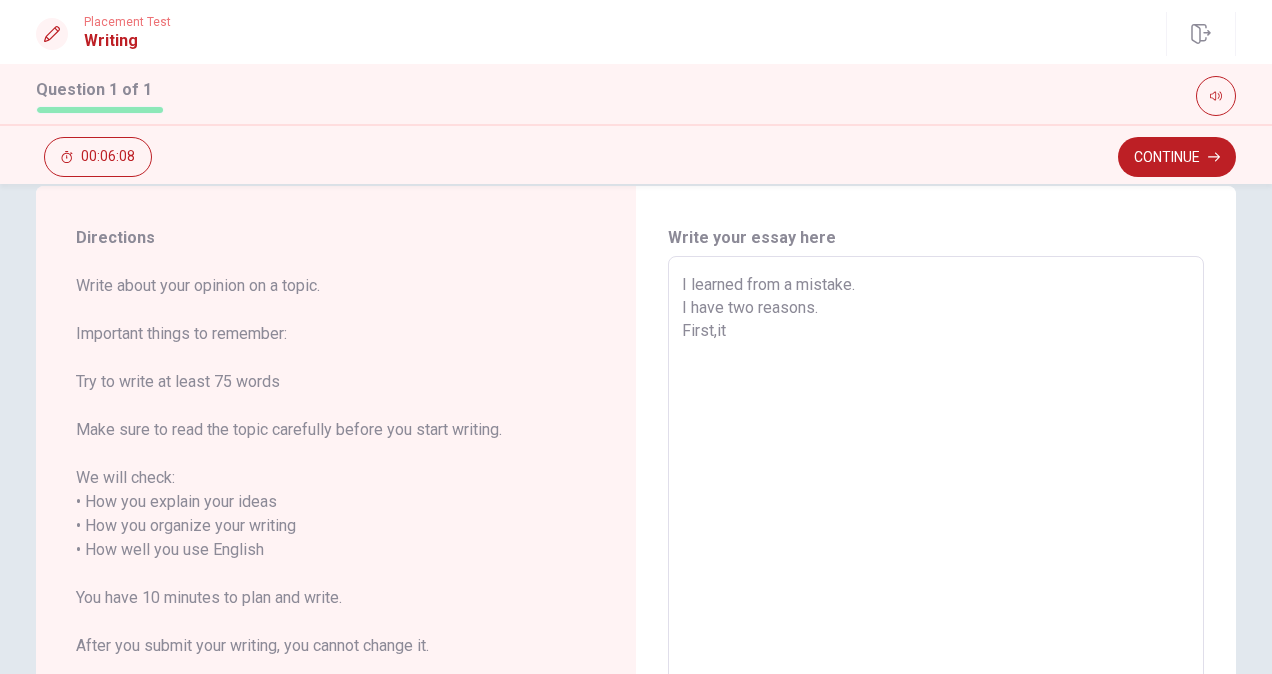 type on "I learned from a mistake.
I have two reasons.
First,it" 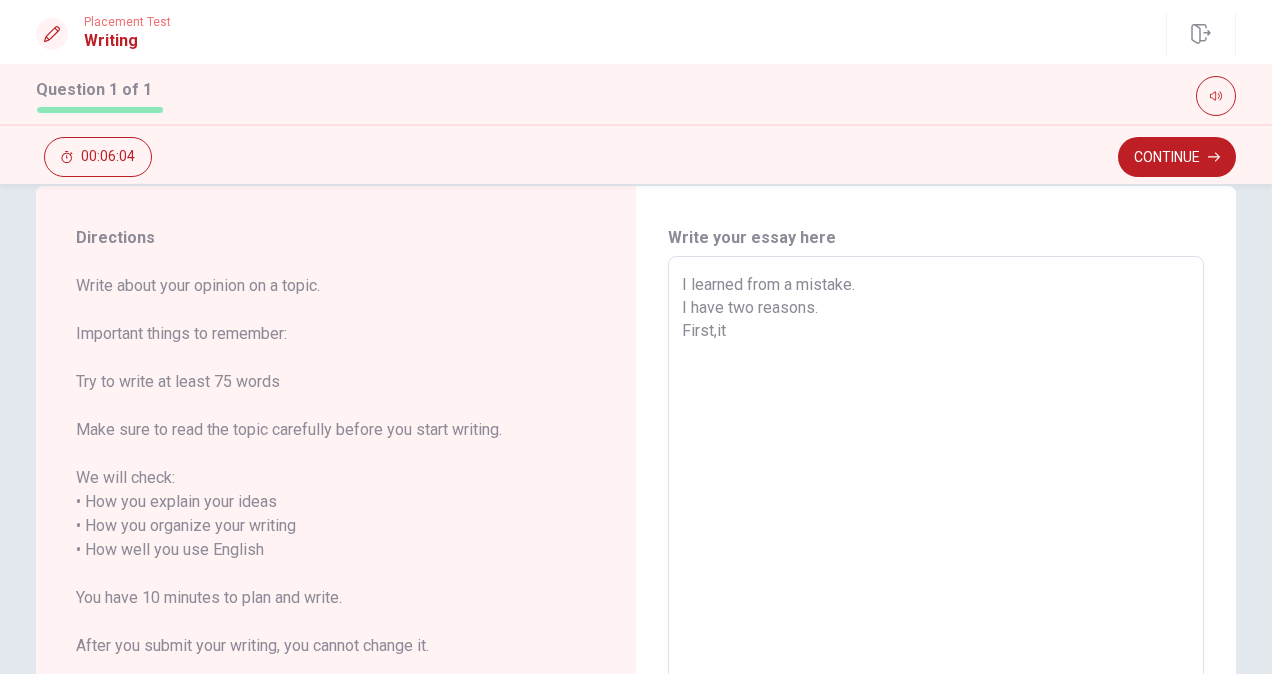type on "x" 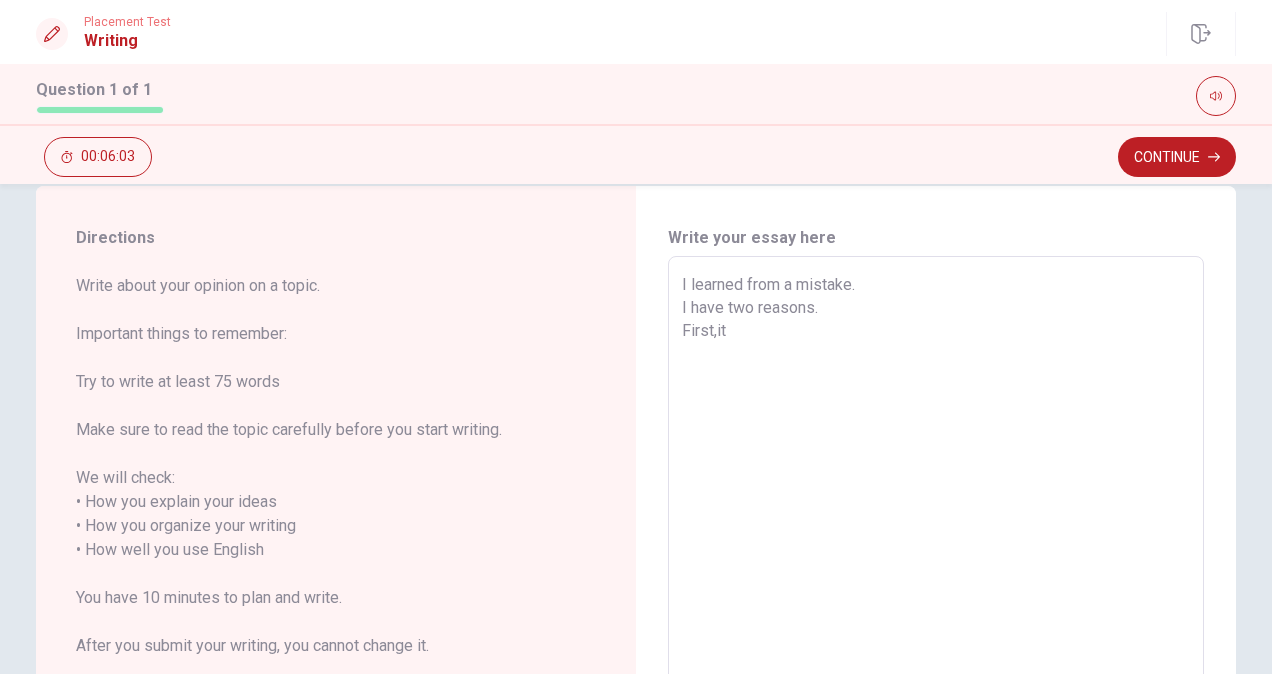 type on "I learned from a mistake.
I have two reasons.
First,it c" 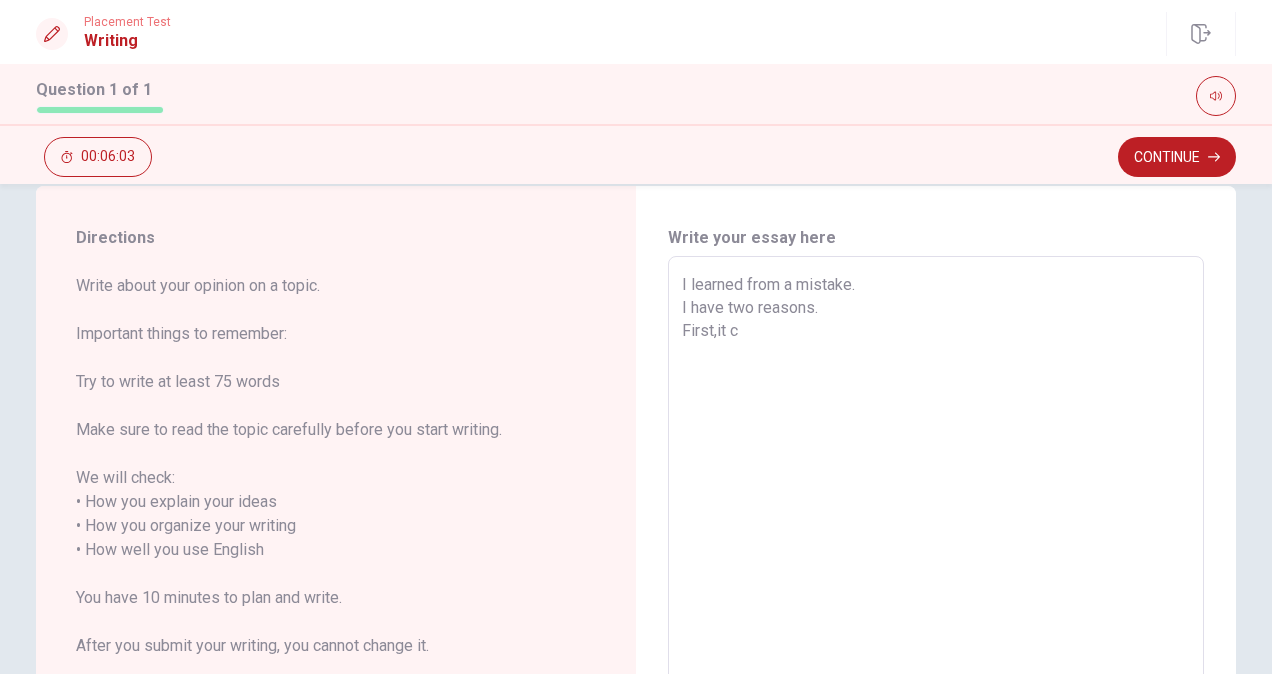 type on "x" 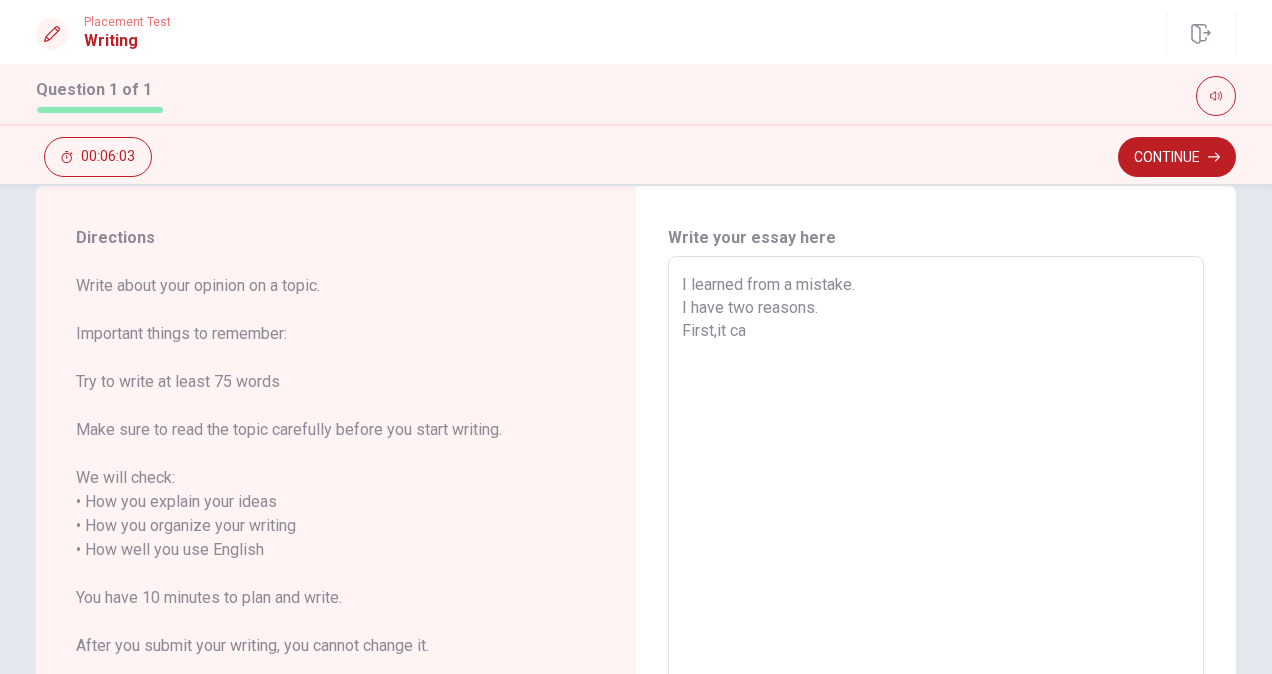 type on "x" 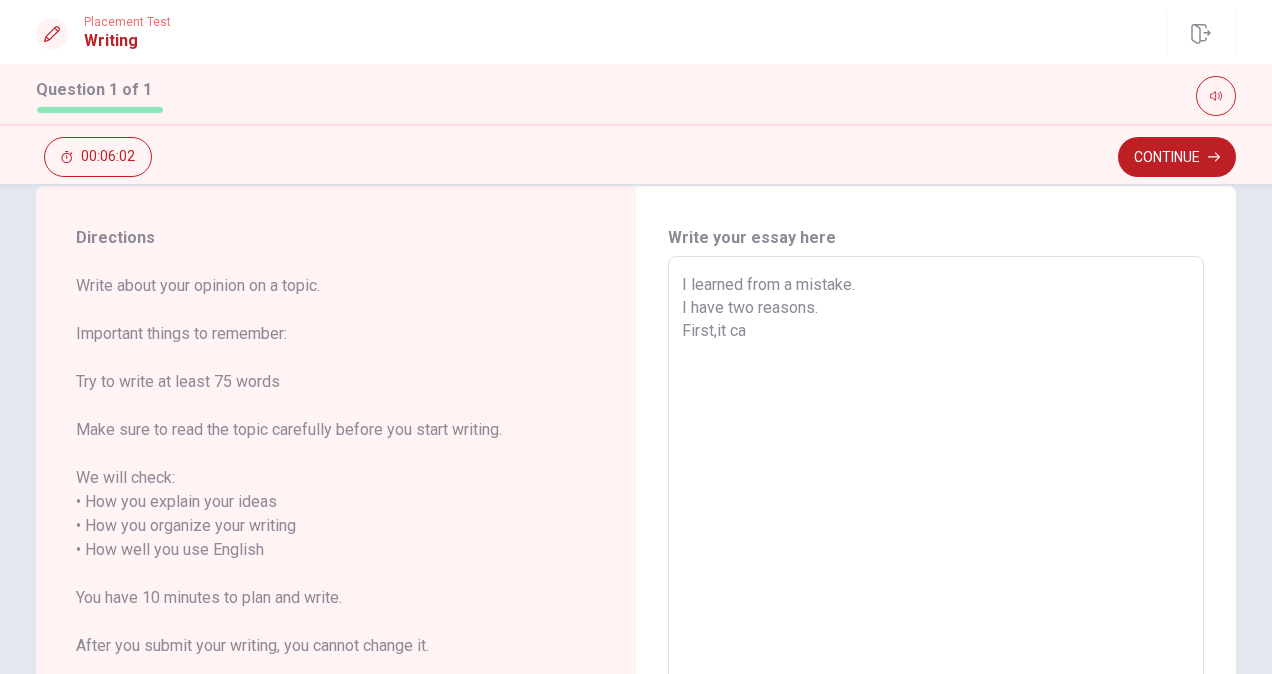 type on "I learned from a mistake.
I have two reasons.
First,it can" 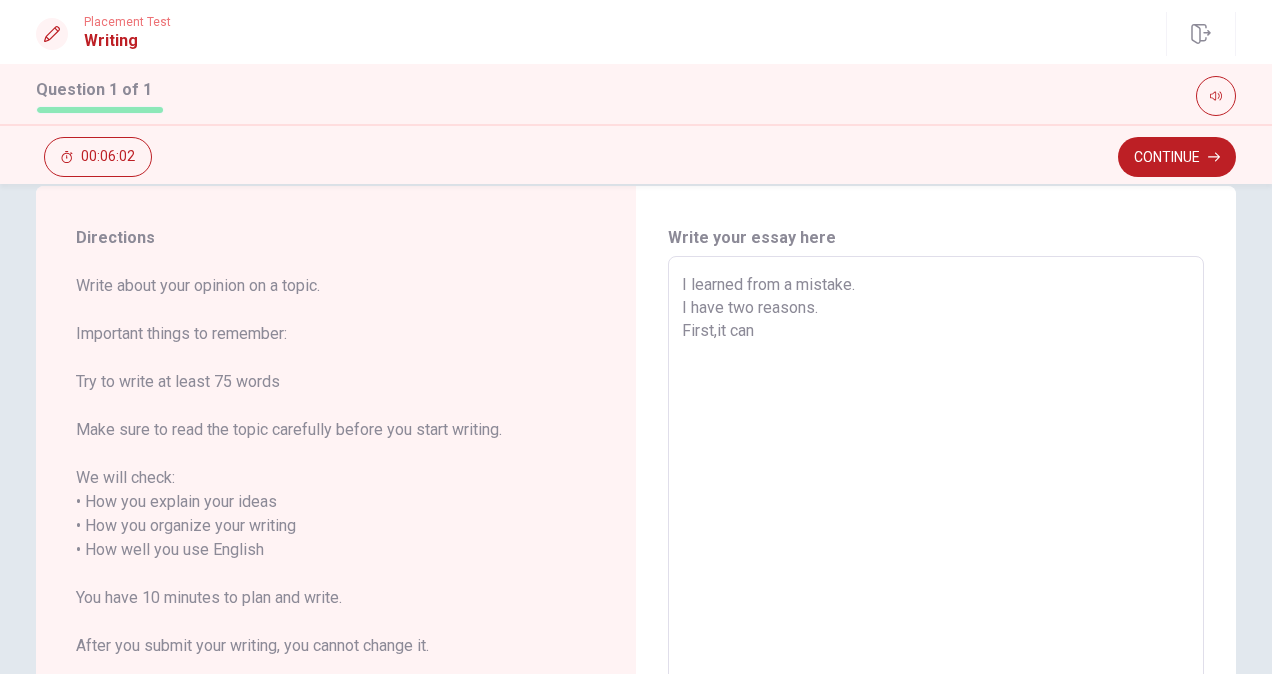 type on "x" 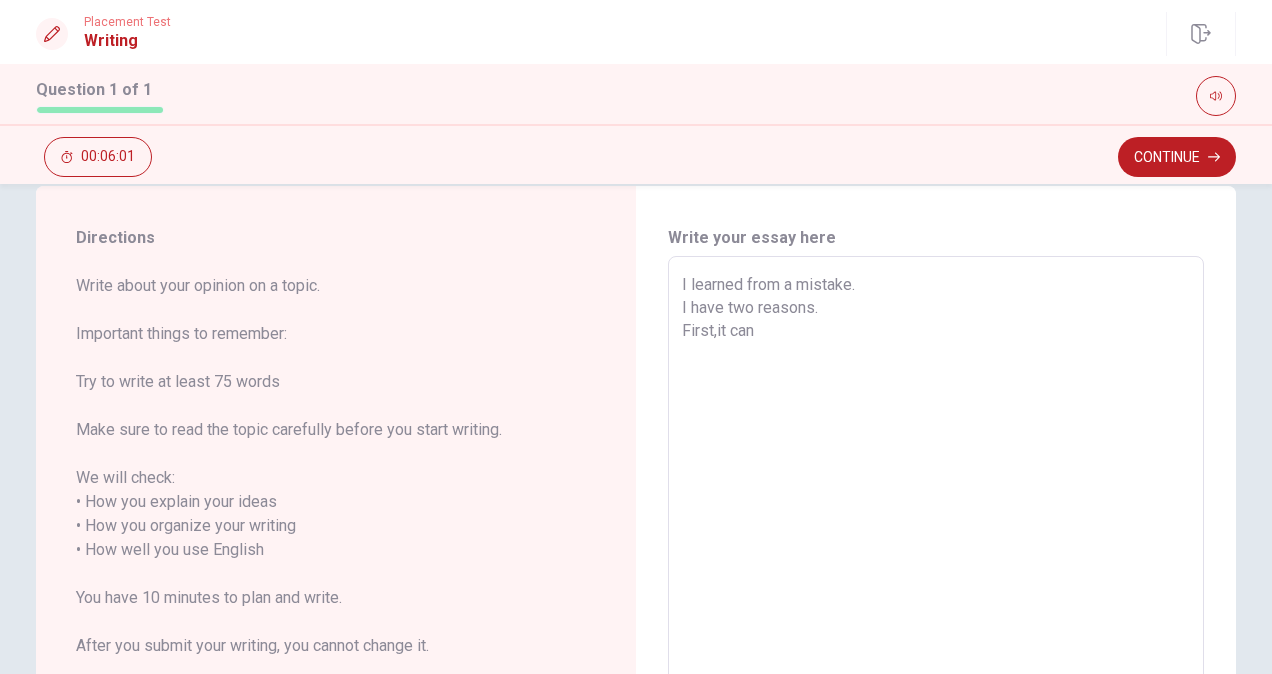type on "I learned from a mistake.
I have two reasons.
First,it can" 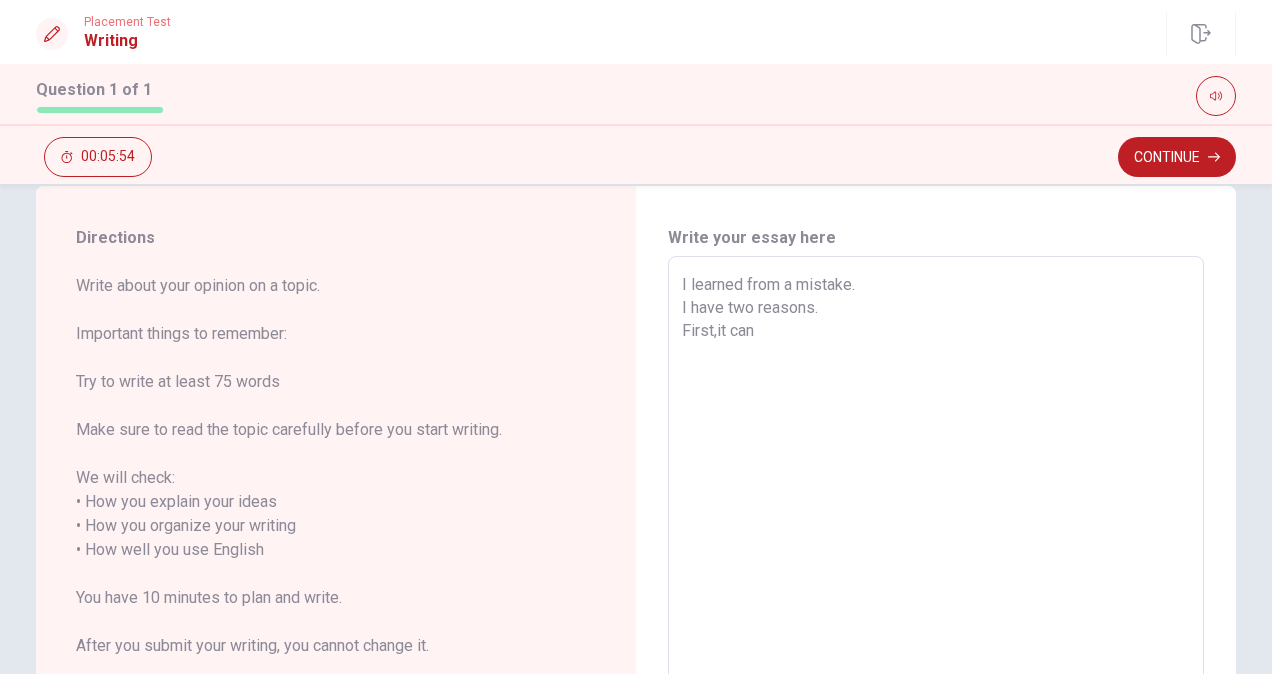 type on "x" 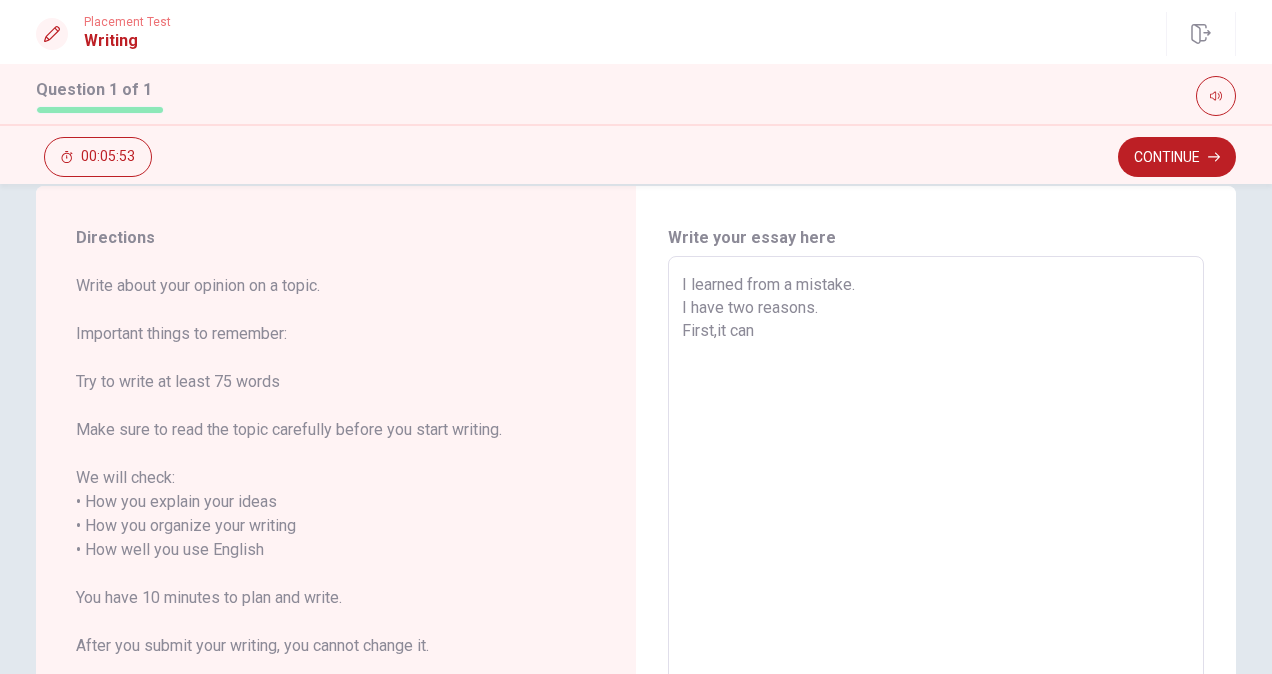 type on "I learned from an mistake.
I have two reasons.
First,it can" 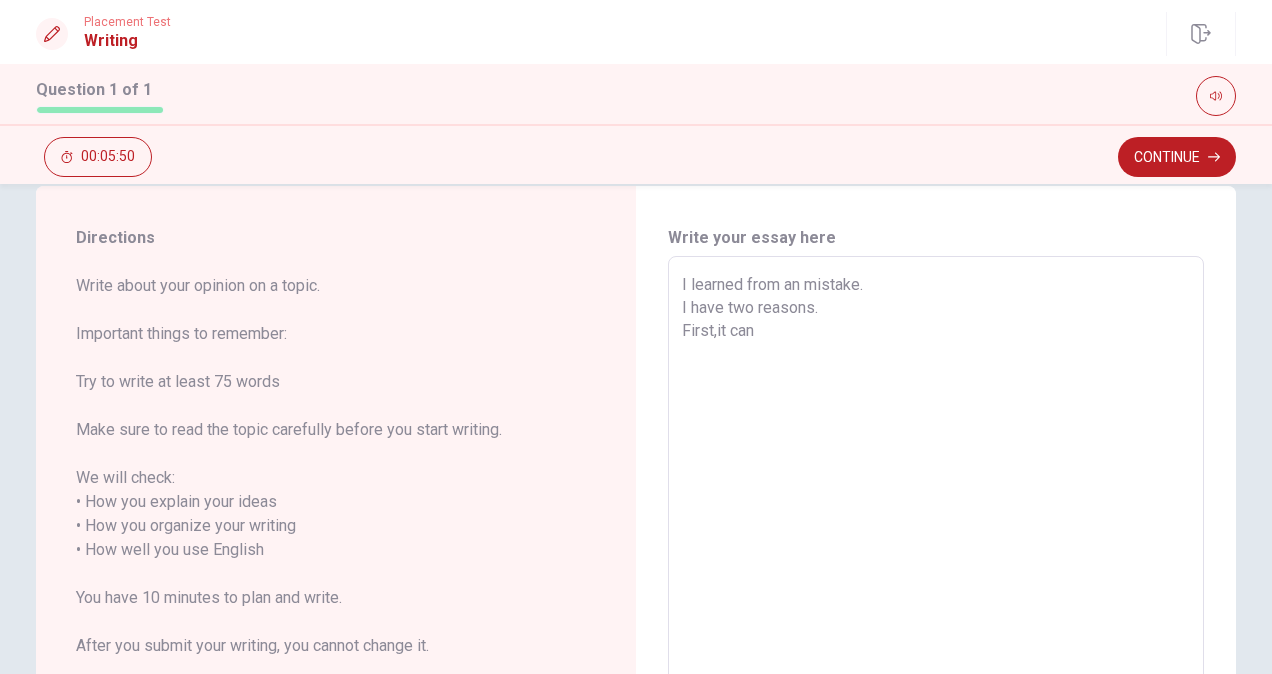 click on "I learned from an mistake.
I have two reasons.
First,it can" at bounding box center [936, 550] 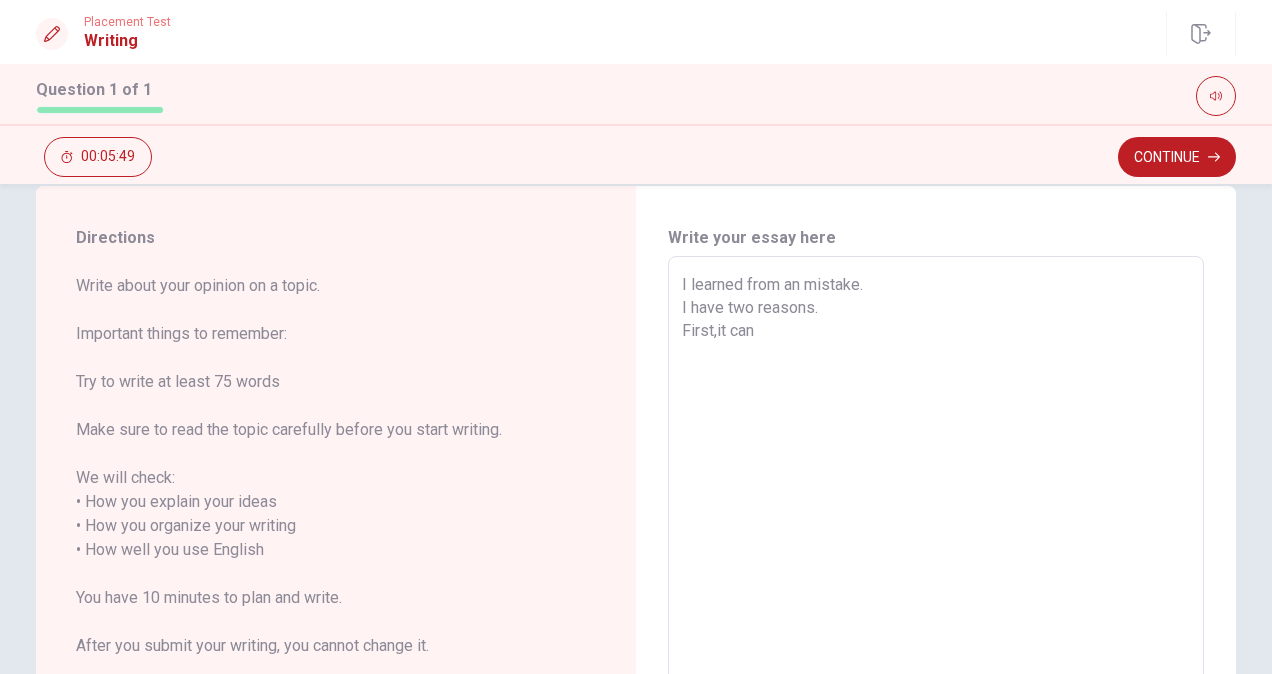 type on "I learned from an [PERSON_NAME].
I have two reasons.
First,it can" 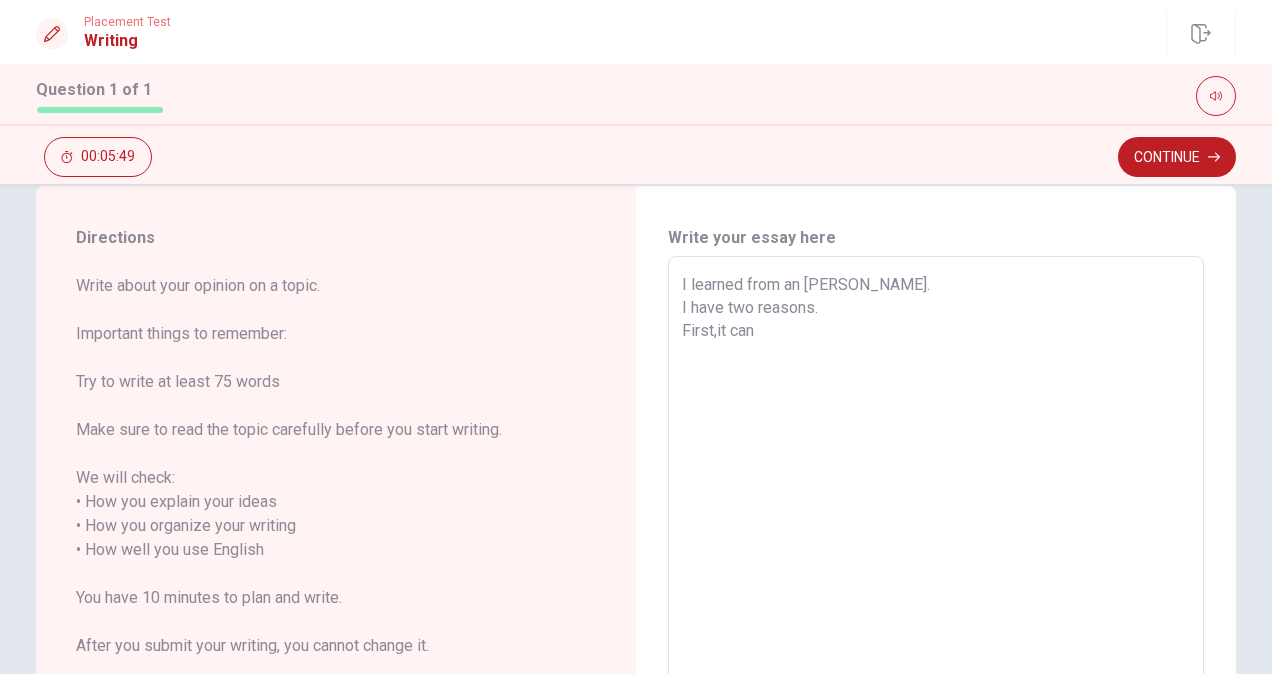 type on "x" 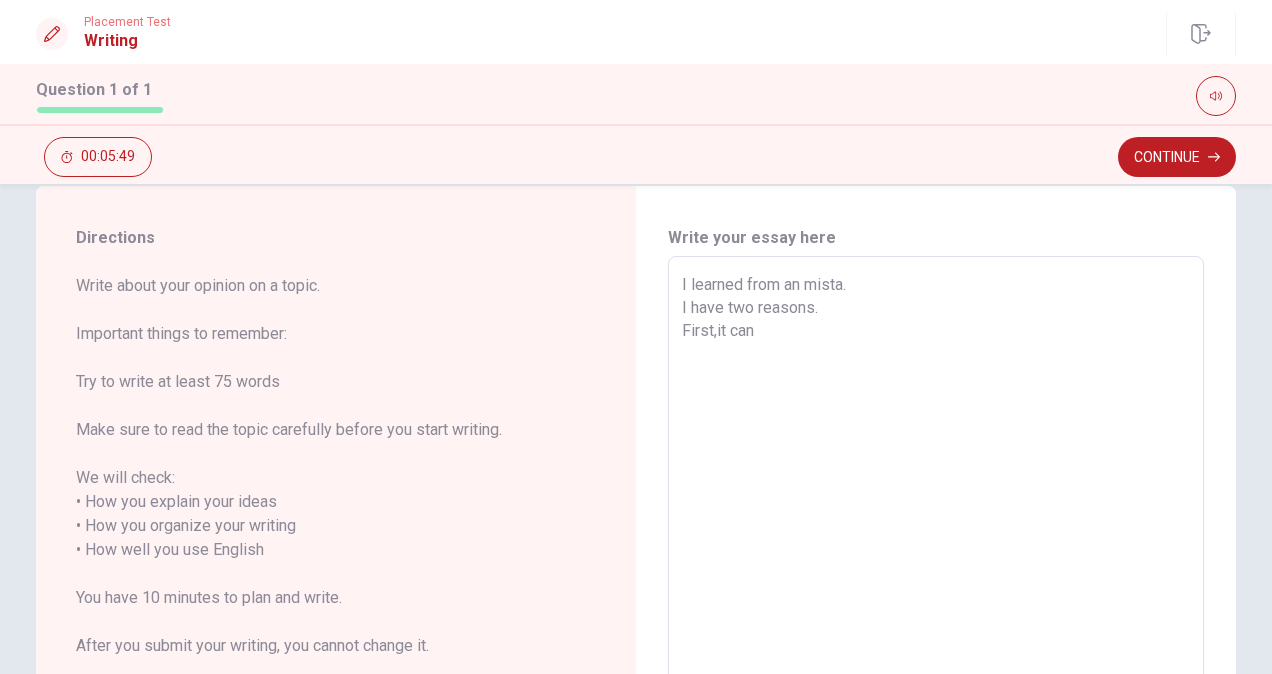 type on "x" 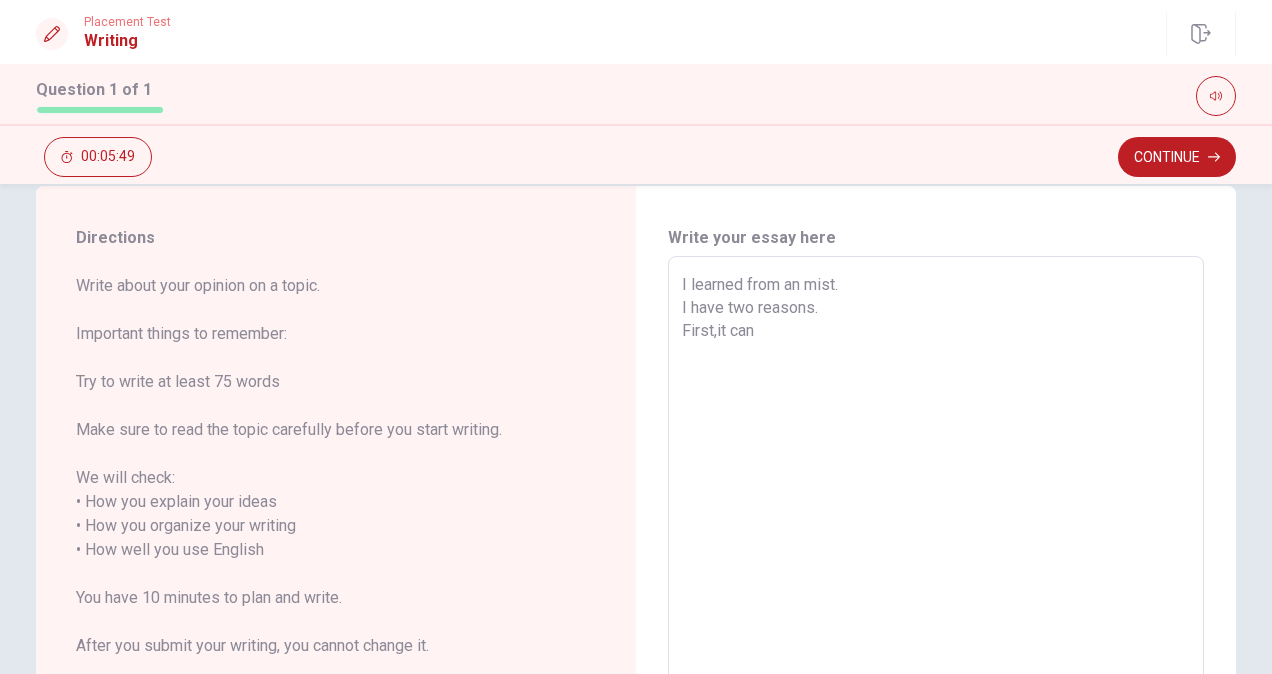 type on "x" 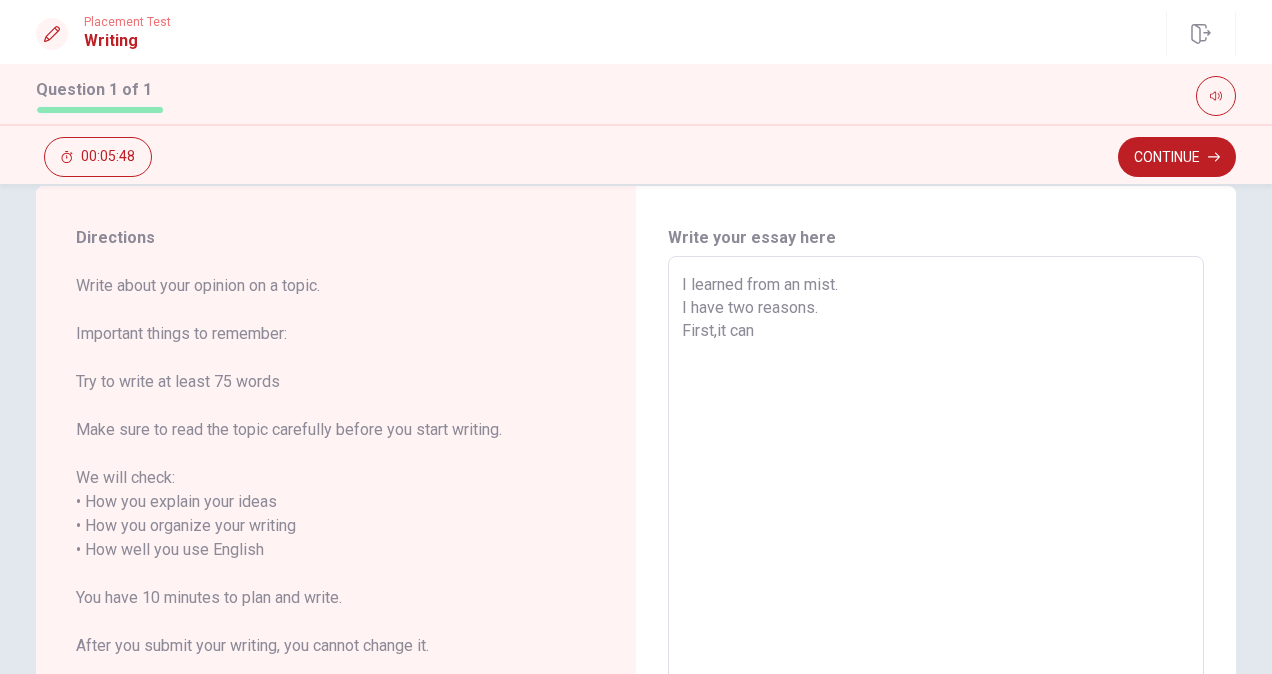 type on "I learned from an mis.
I have two reasons.
First,it can" 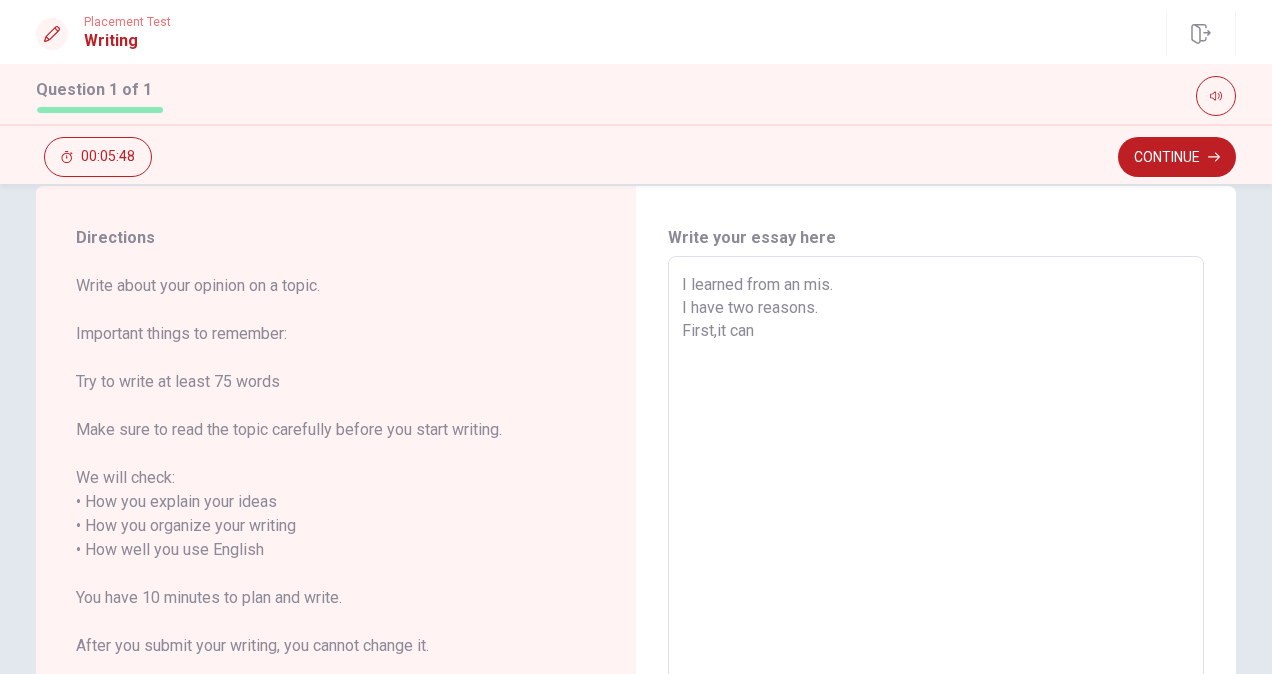 type on "x" 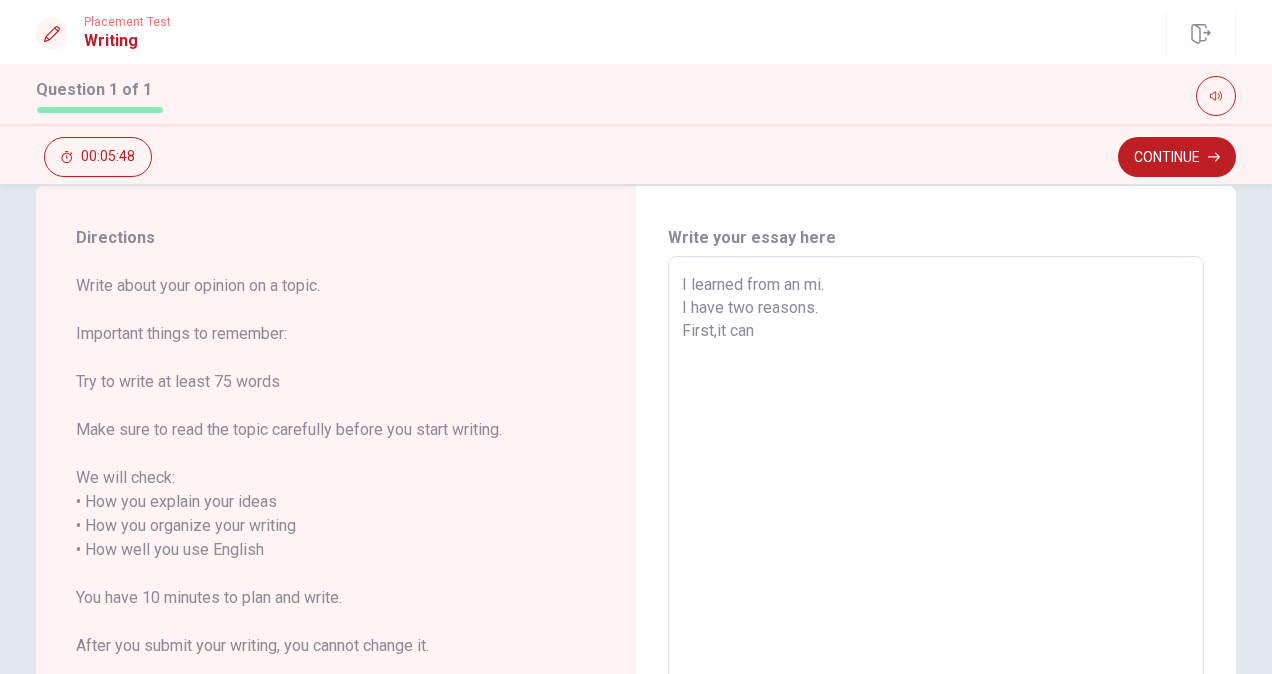 type on "x" 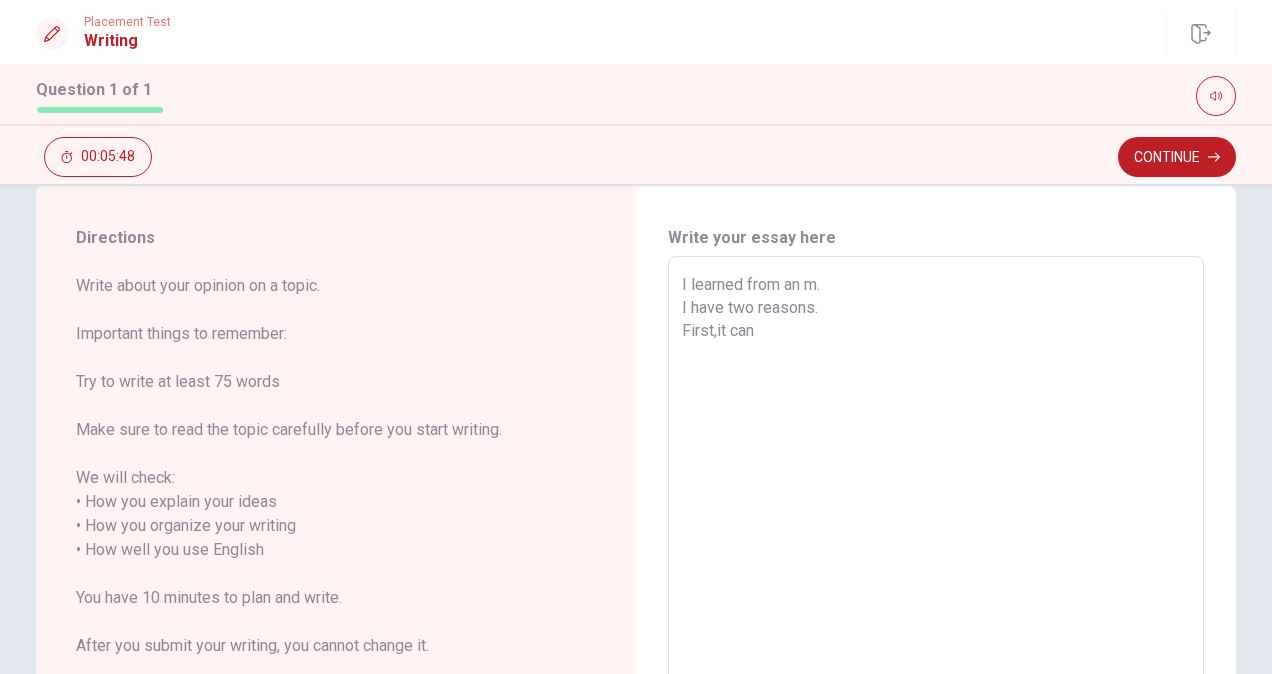 type on "x" 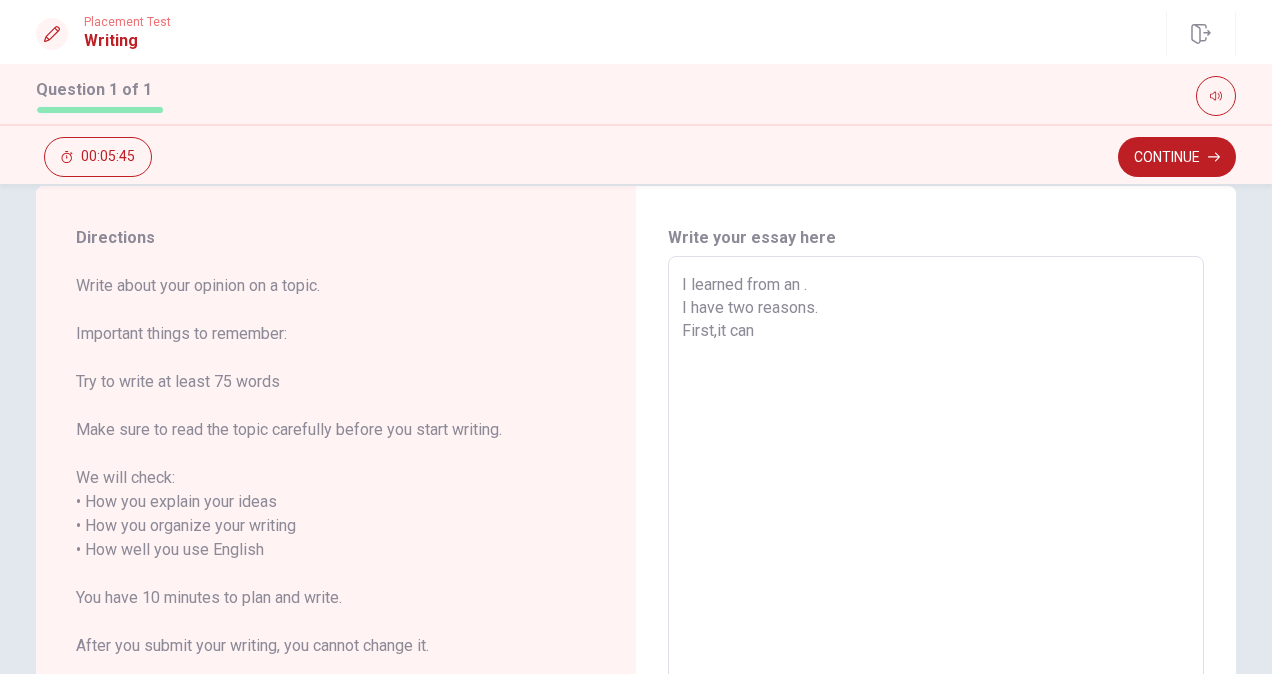 type on "x" 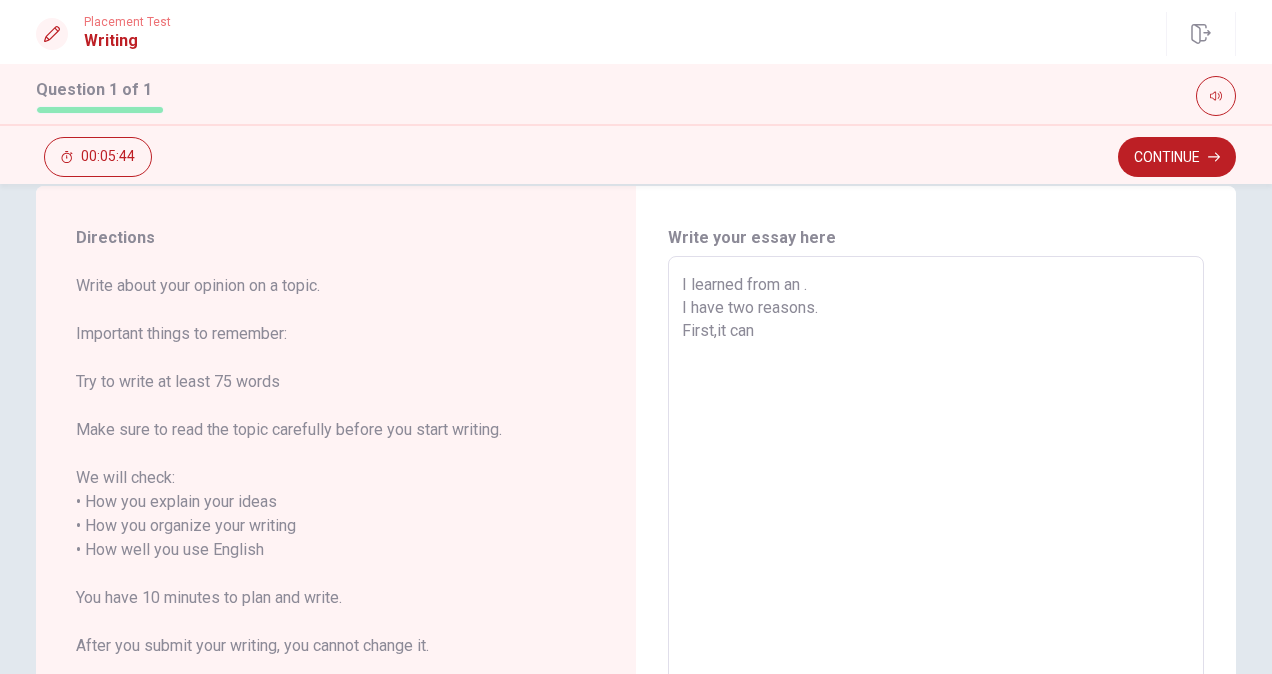 type on "I learned from an e.
I have two reasons.
First,it can" 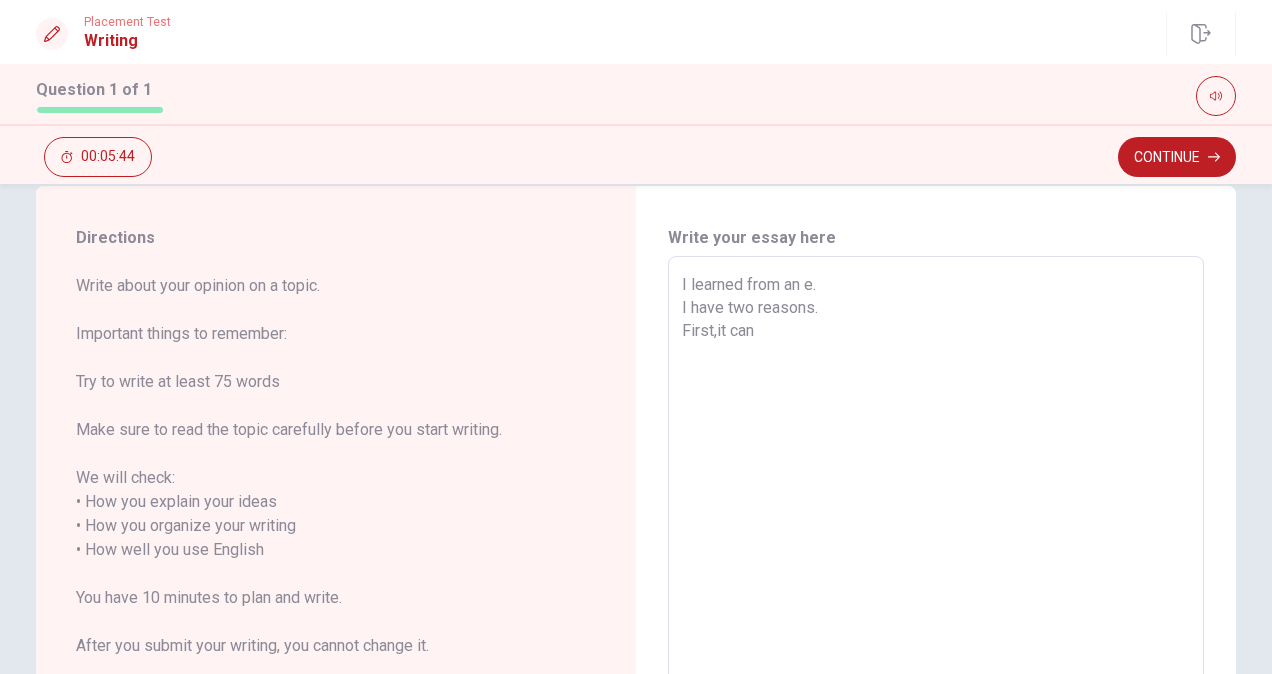 type on "x" 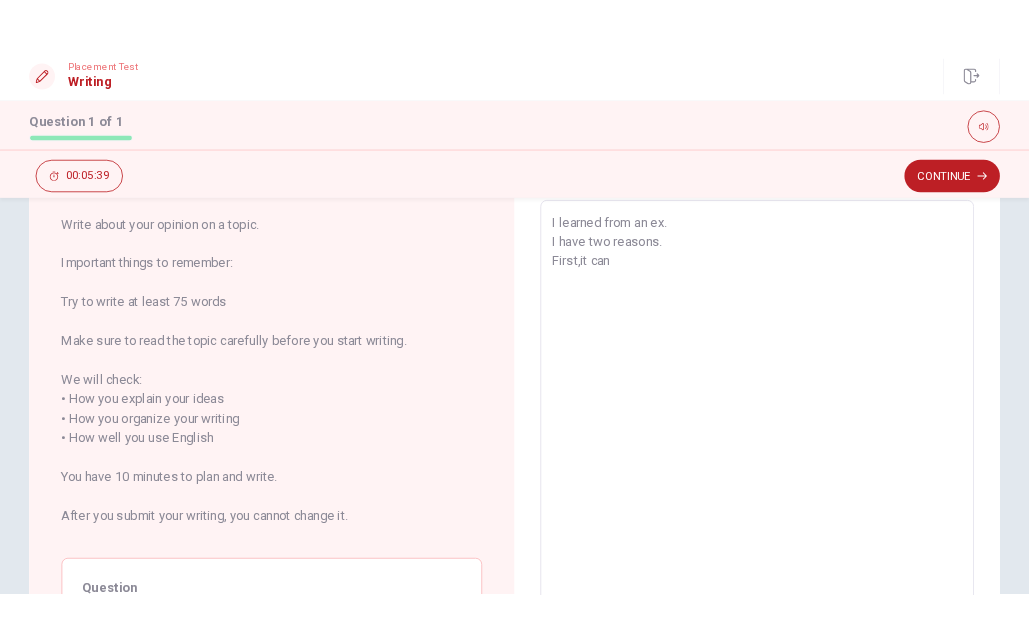 scroll, scrollTop: 107, scrollLeft: 0, axis: vertical 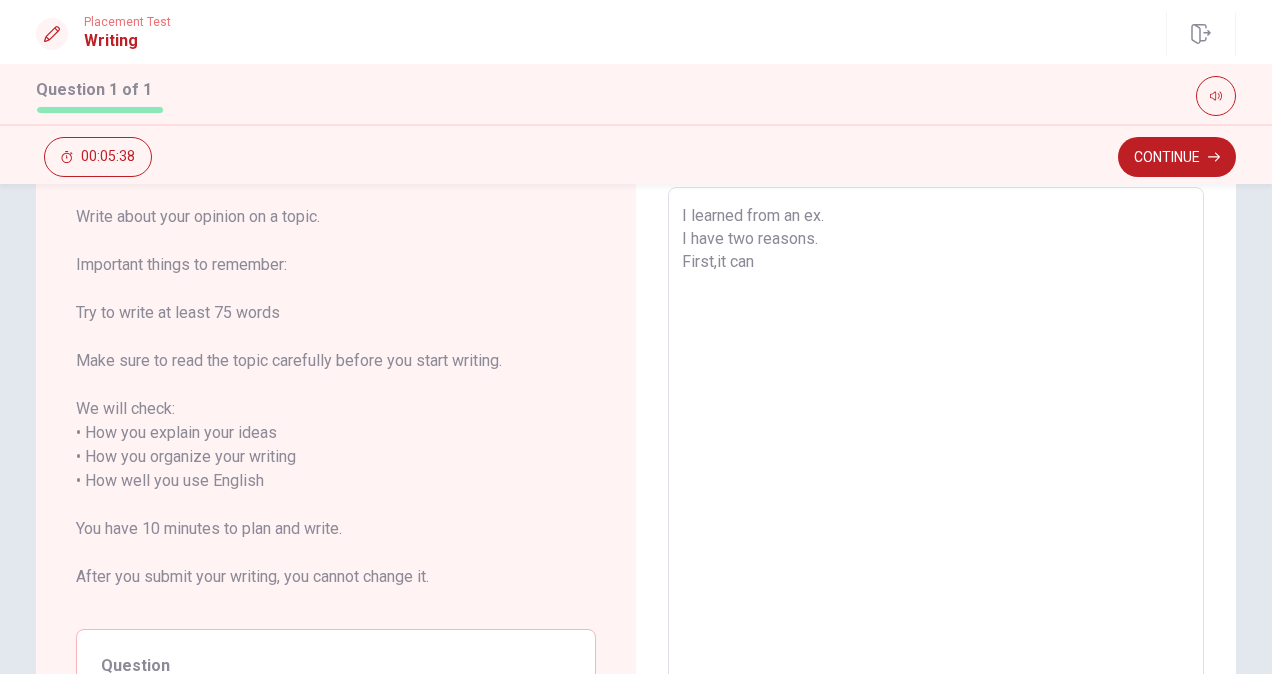 type on "x" 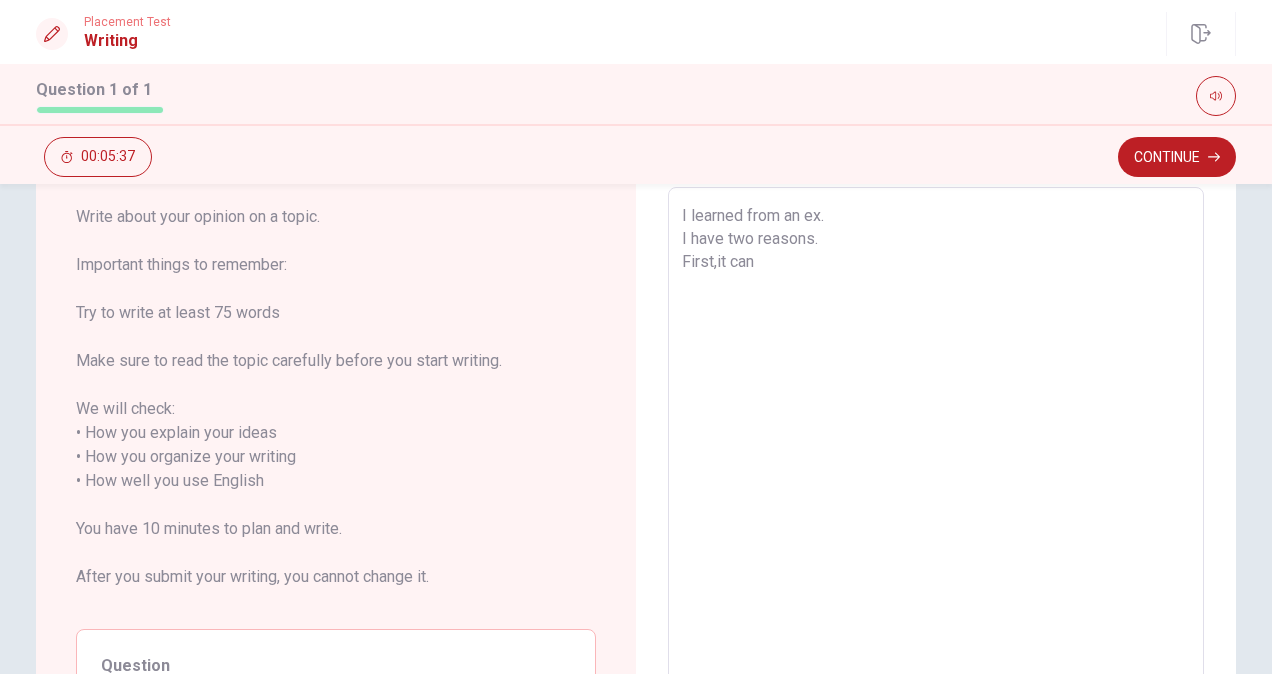 type on "I learned from an exp.
I have two reasons.
First,it can" 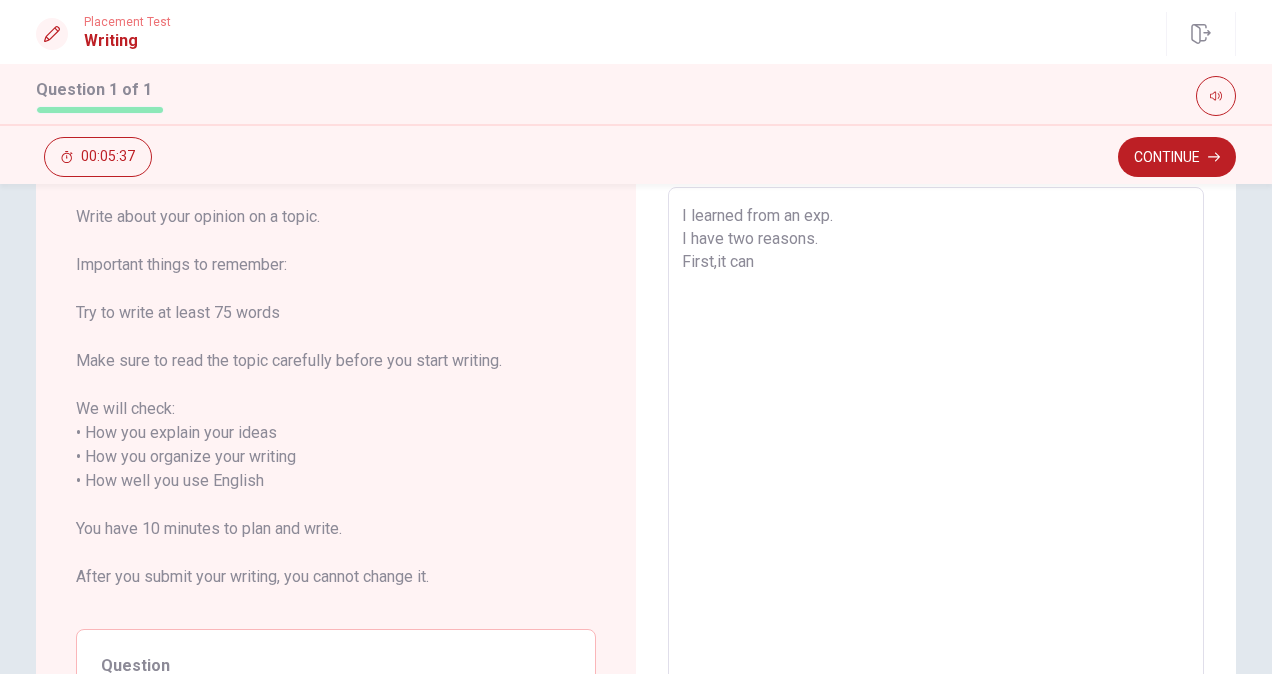 type on "x" 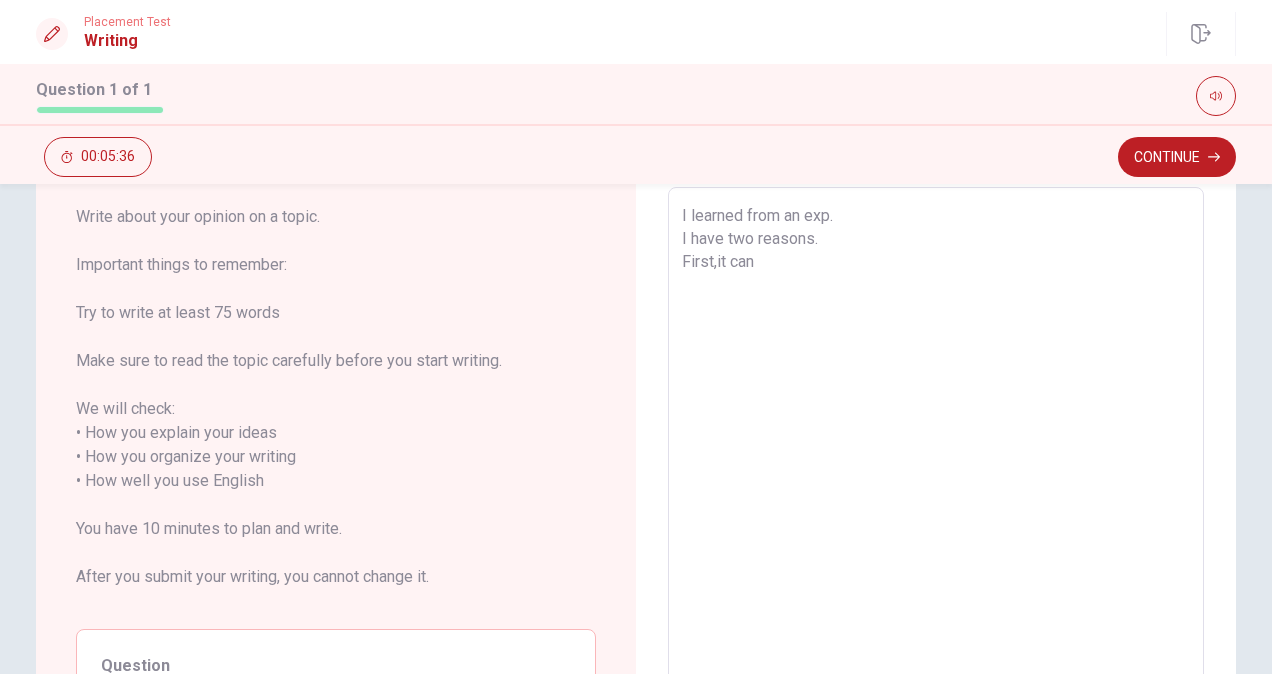 type on "I learned from an expe.
I have two reasons.
First,it can" 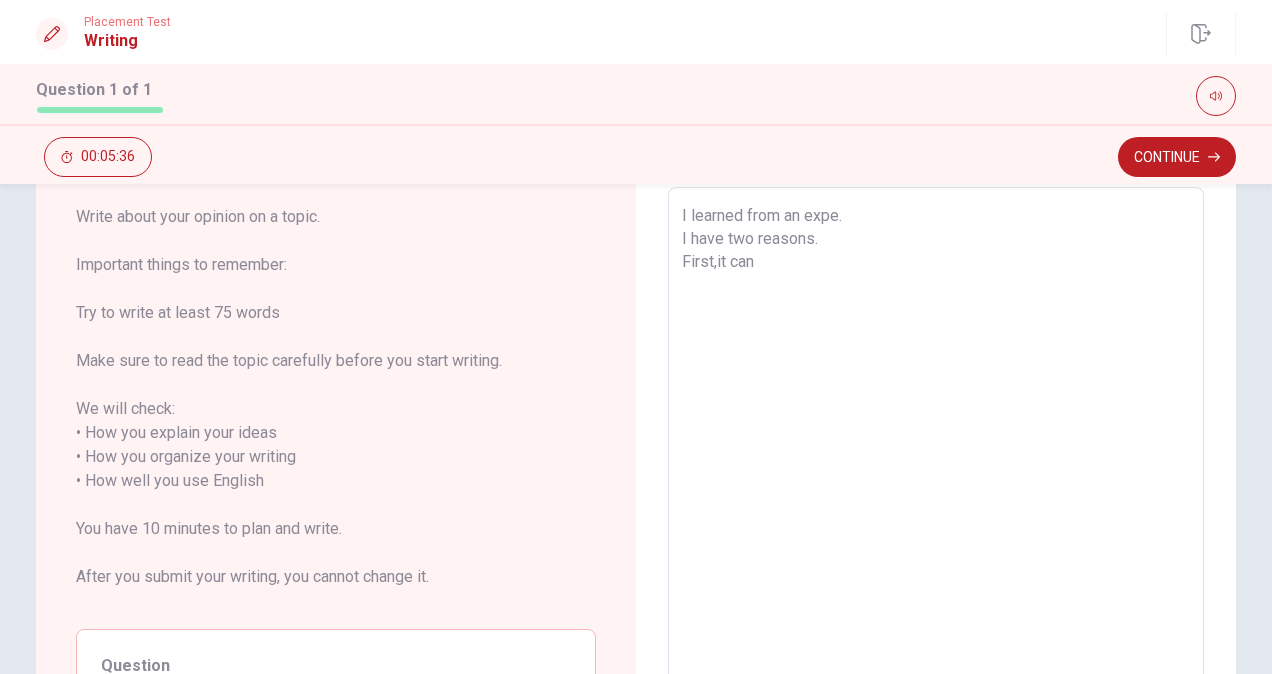 type on "x" 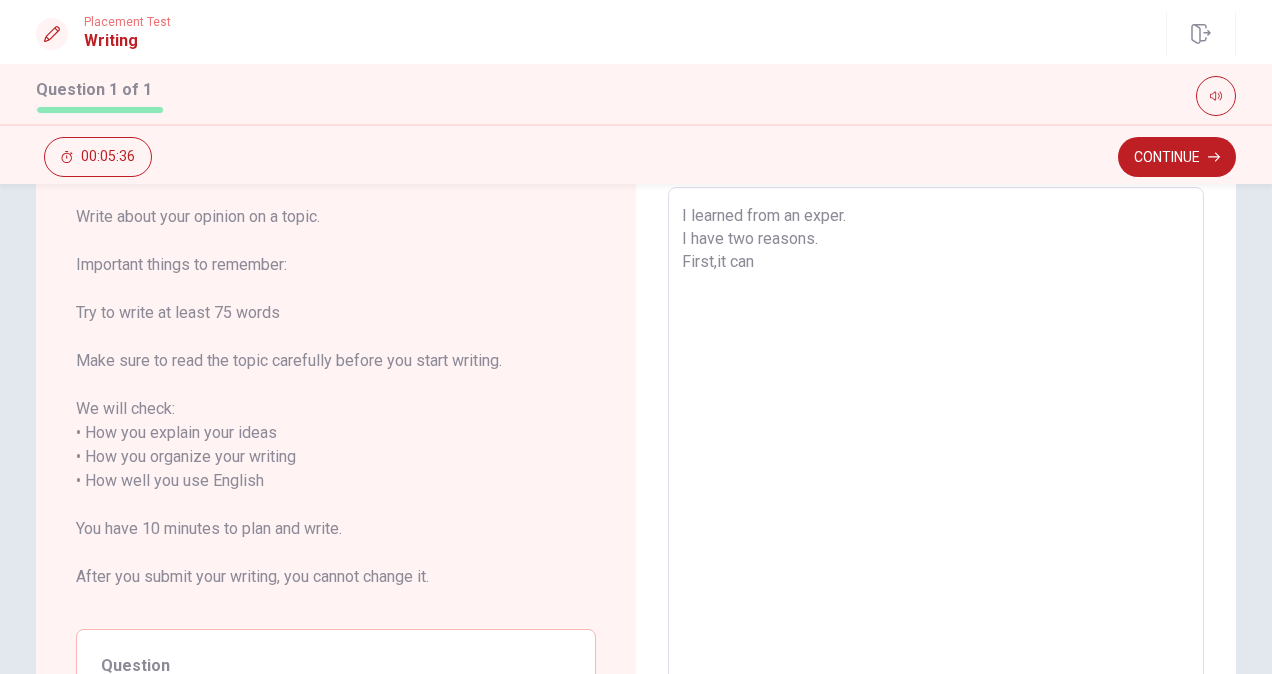 type on "x" 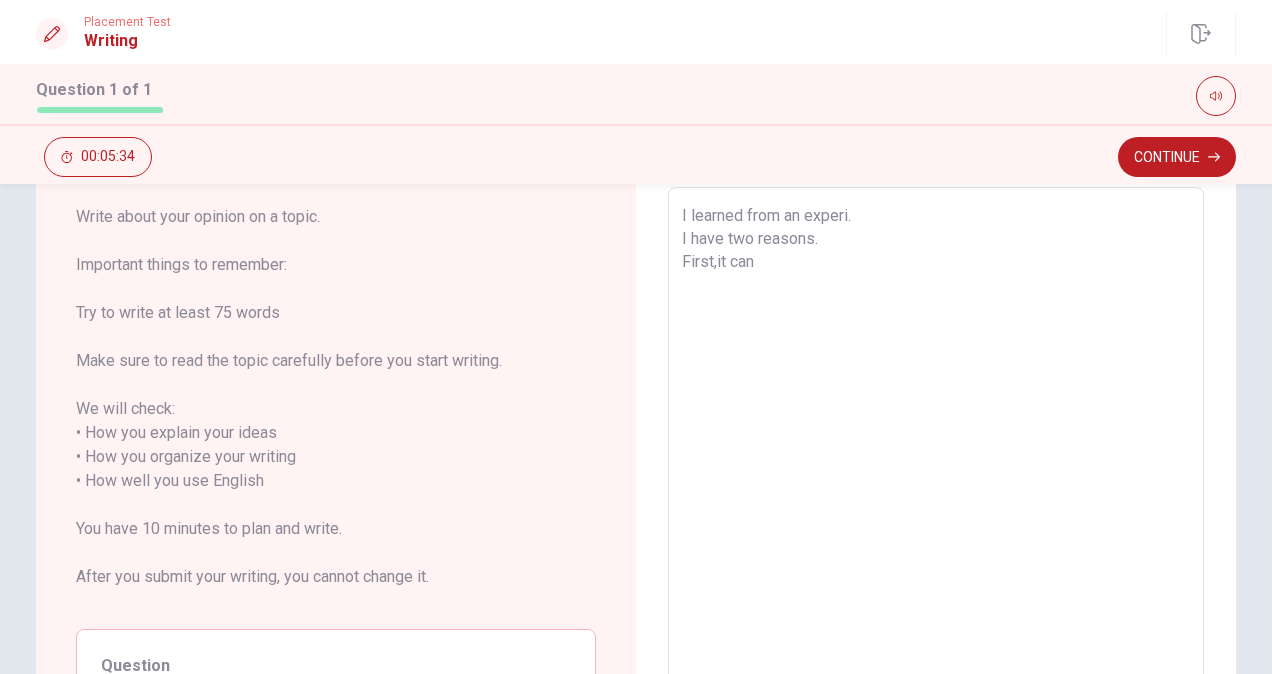 type on "x" 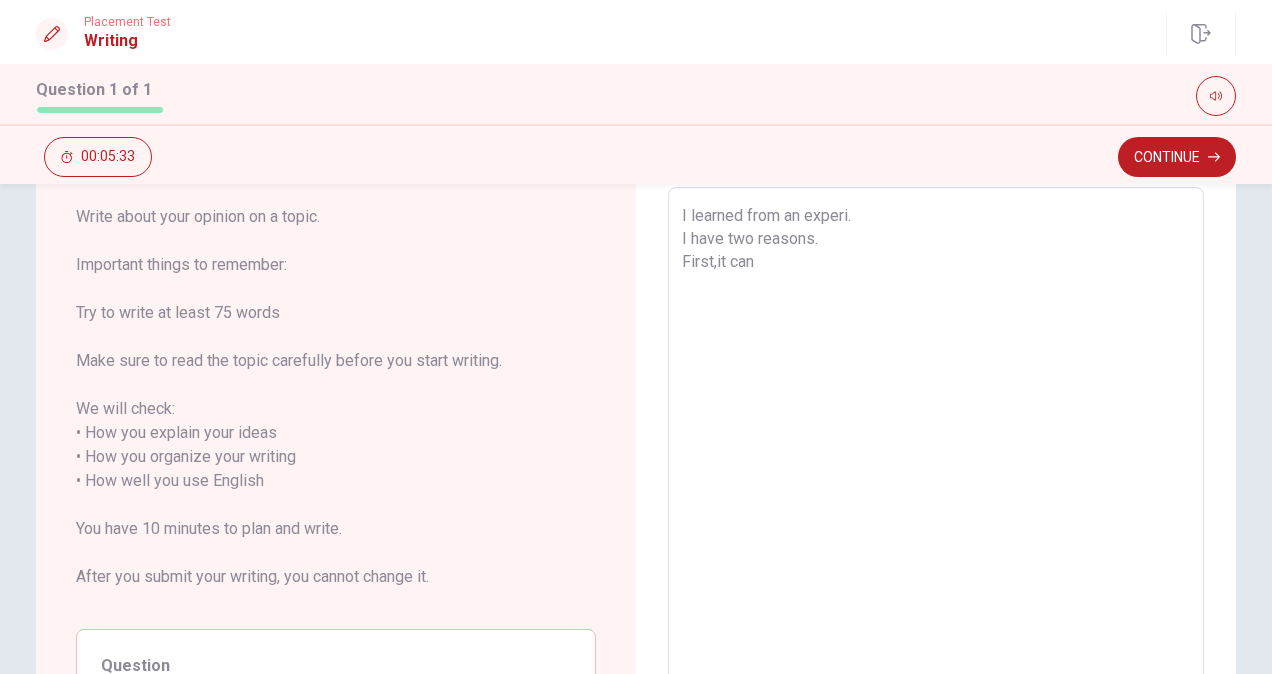 type on "I learned from an experie.
I have two reasons.
First,it can" 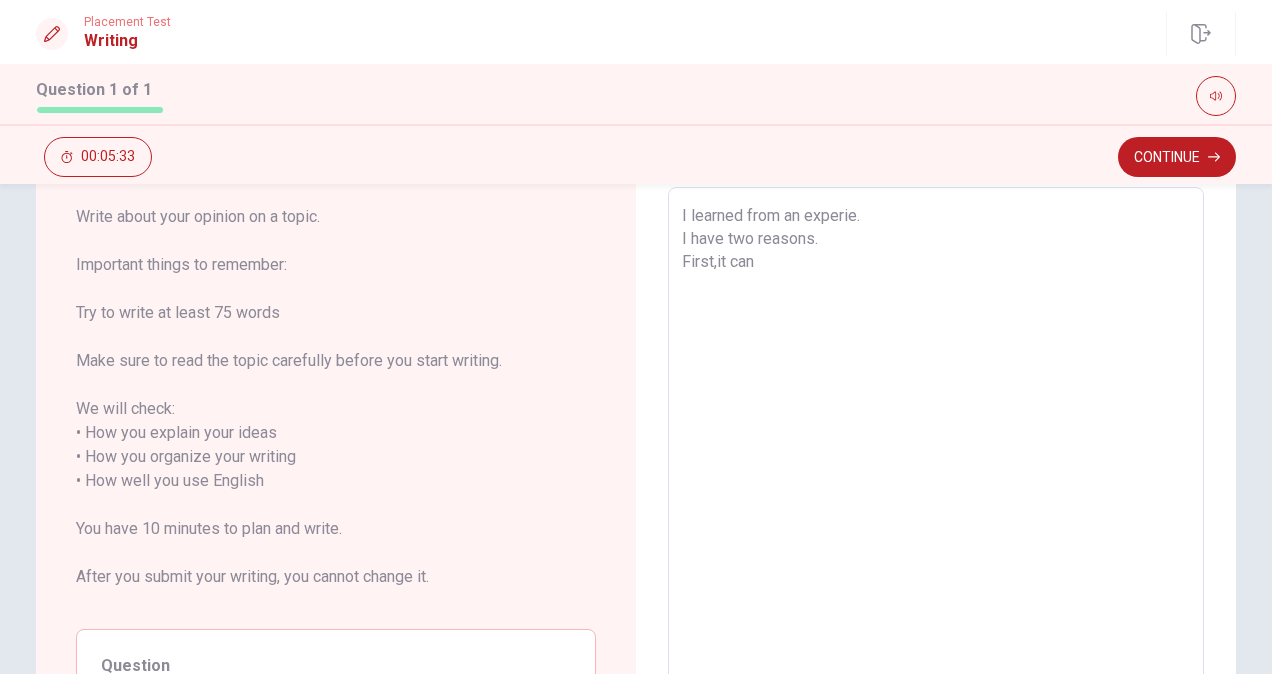 type on "x" 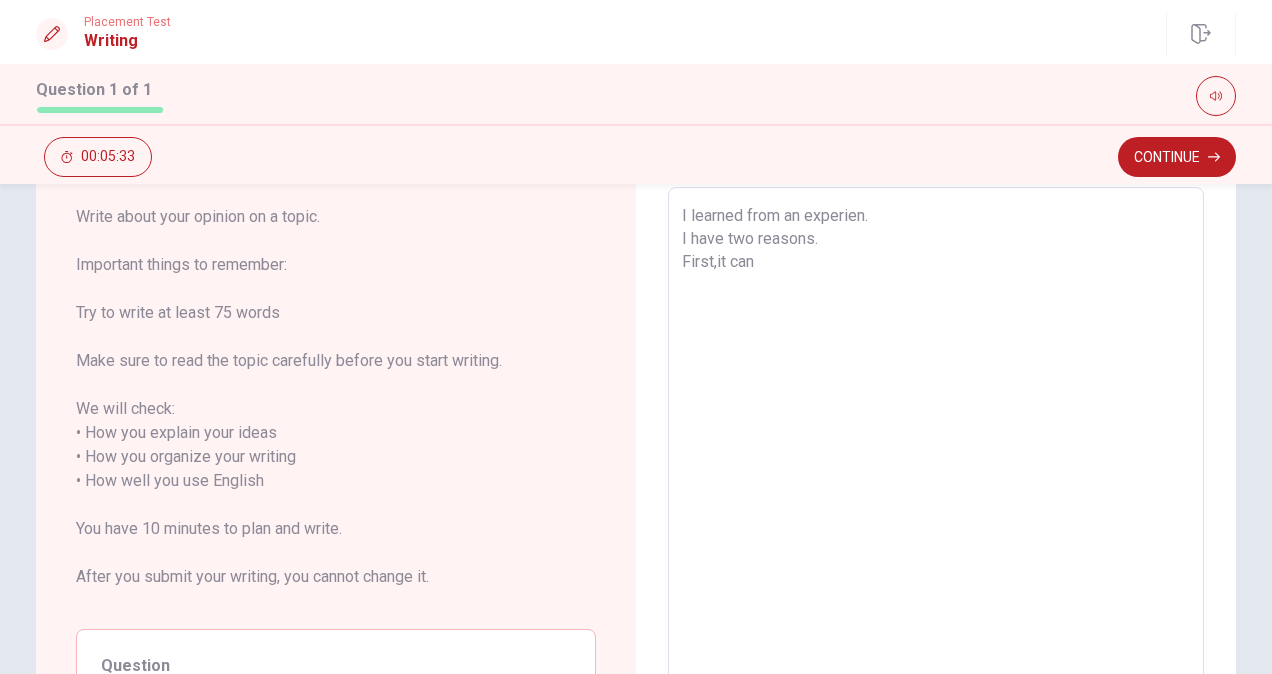 type on "x" 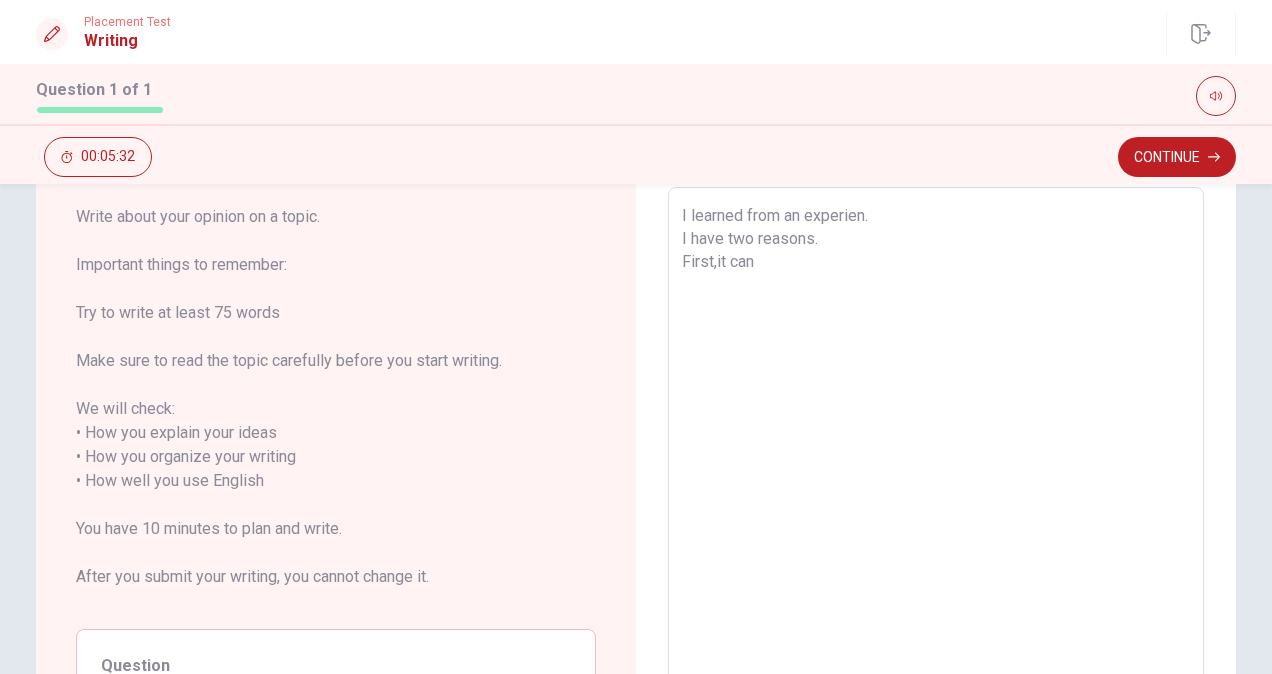 type 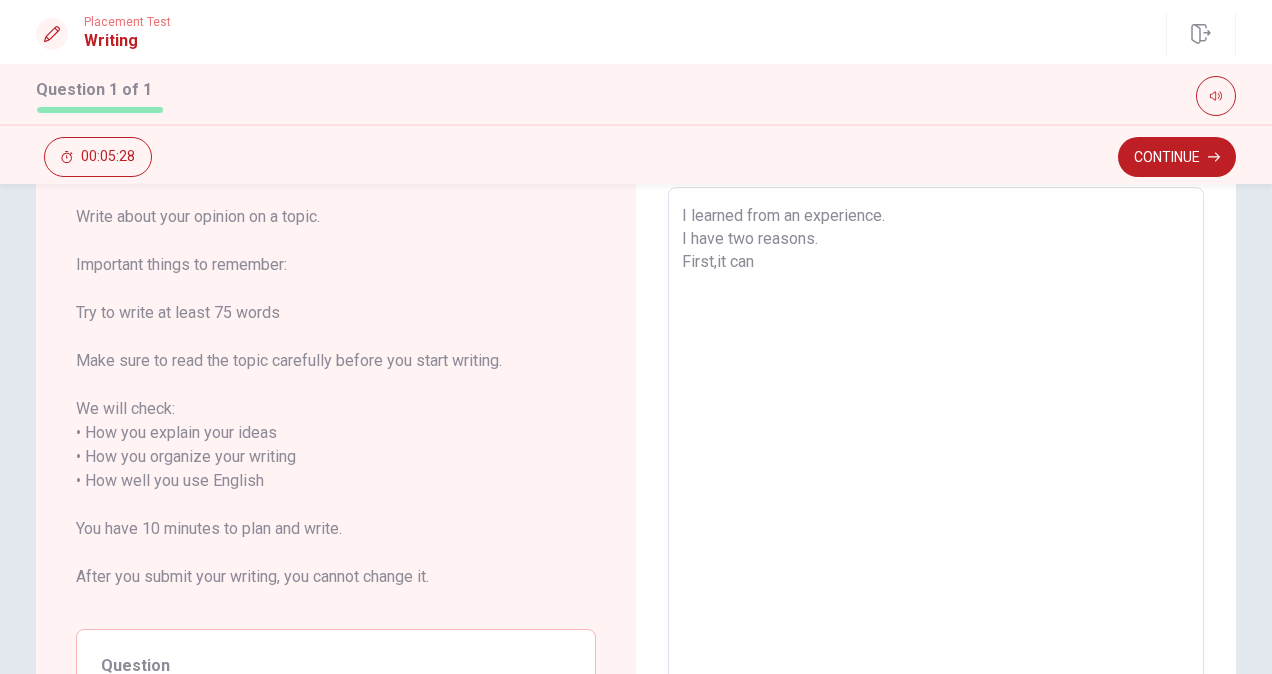 click on "I learned from an experience.
I have two reasons.
First,it can" at bounding box center [936, 481] 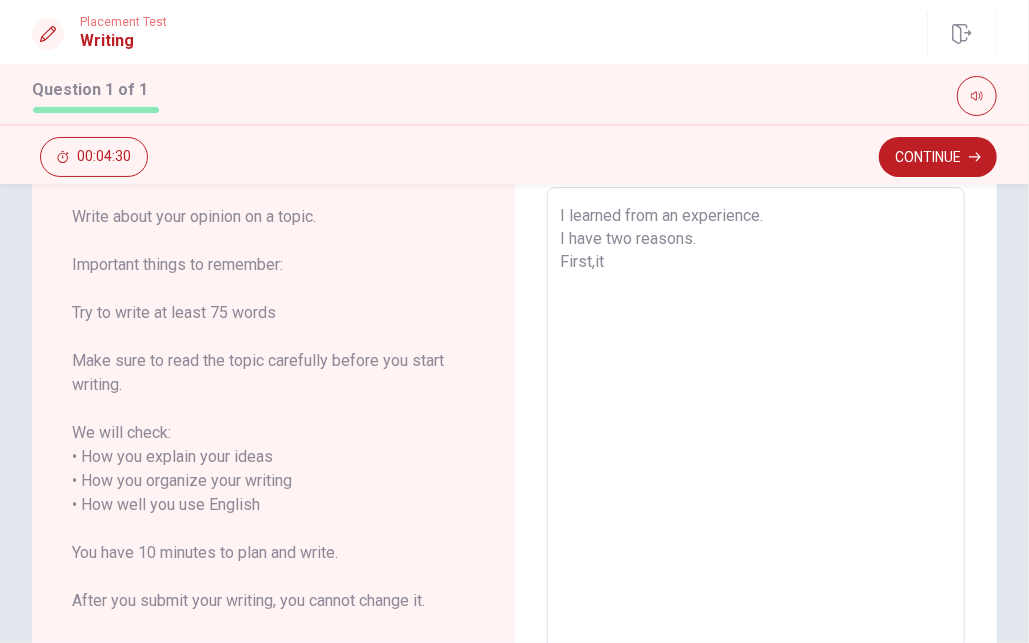 click on "I learned from an experience.
I have two reasons.
First,it" at bounding box center (756, 493) 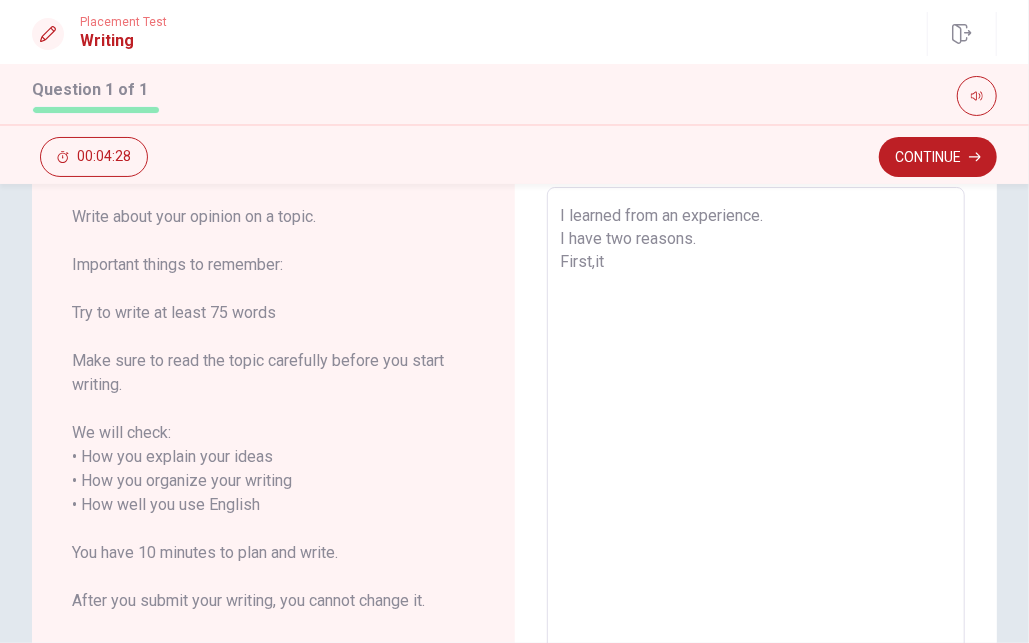 scroll, scrollTop: 0, scrollLeft: 0, axis: both 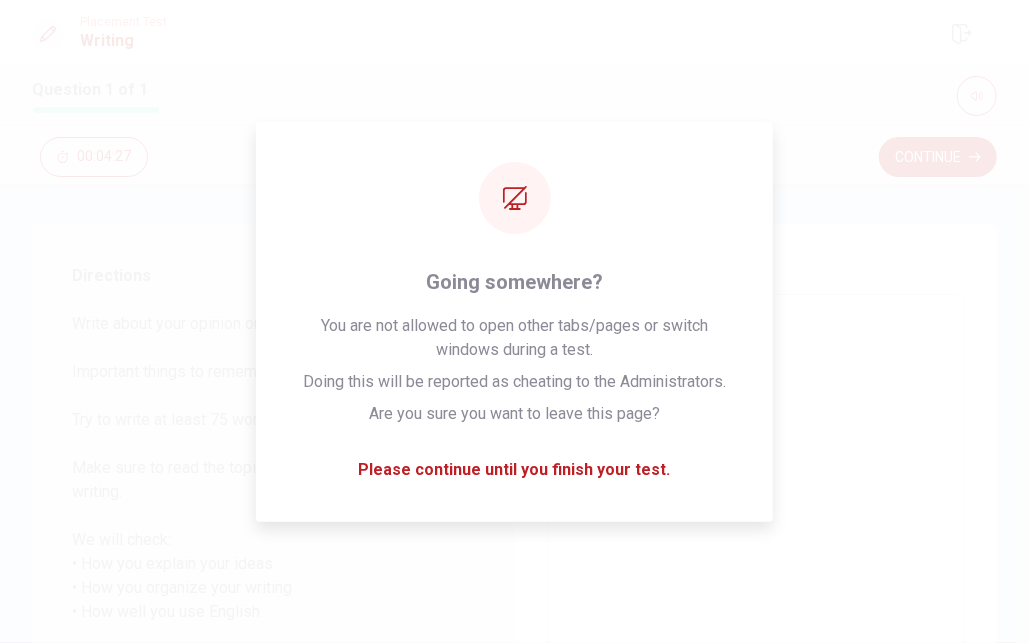 drag, startPoint x: 716, startPoint y: 233, endPoint x: 1028, endPoint y: 108, distance: 336.1086 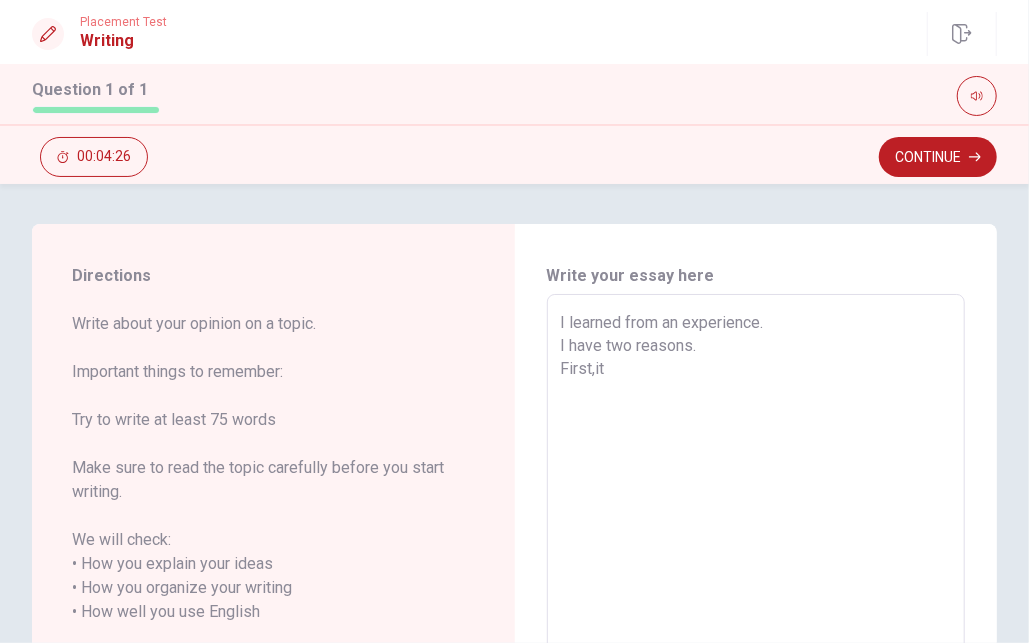 drag, startPoint x: 719, startPoint y: 122, endPoint x: 1010, endPoint y: 57, distance: 298.17108 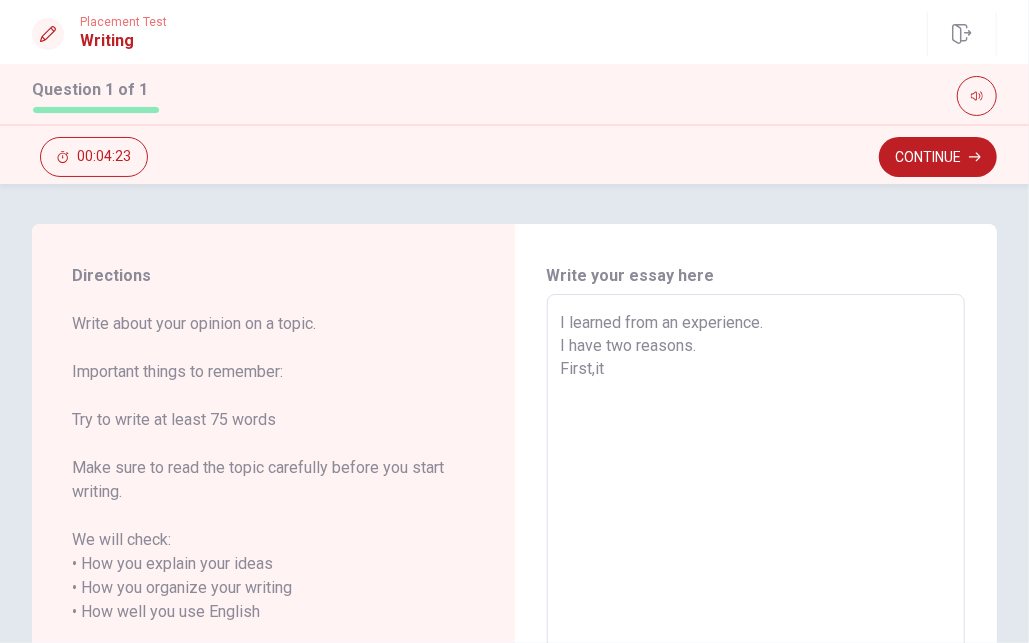 click on "I learned from an experience.
I have two reasons.
First,it" at bounding box center (756, 600) 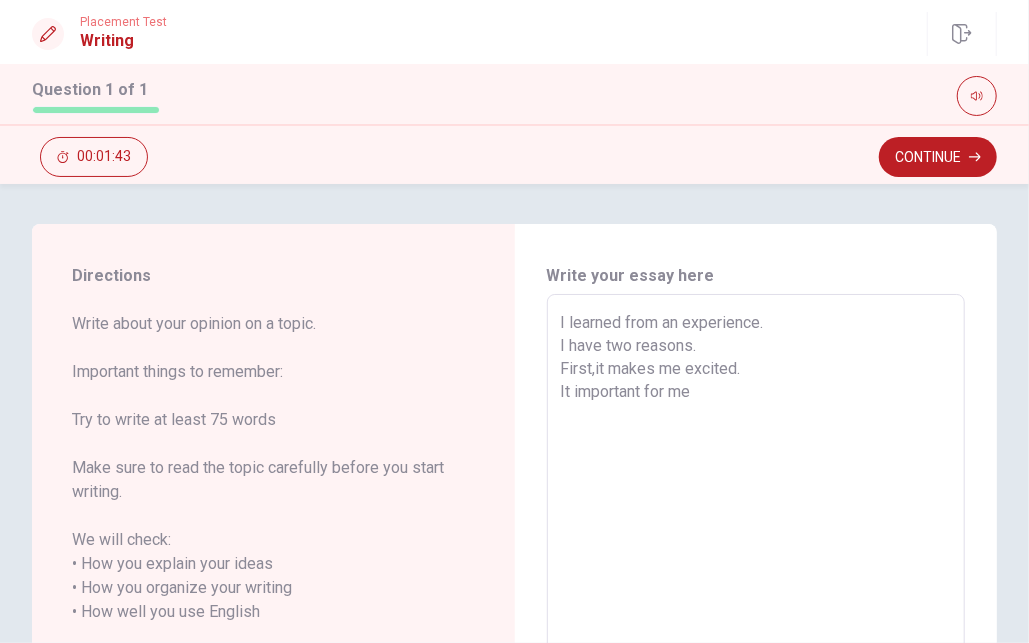 click on "I learned from an experience.
I have two reasons.
First,it makes me excited.
It important for me" at bounding box center (756, 600) 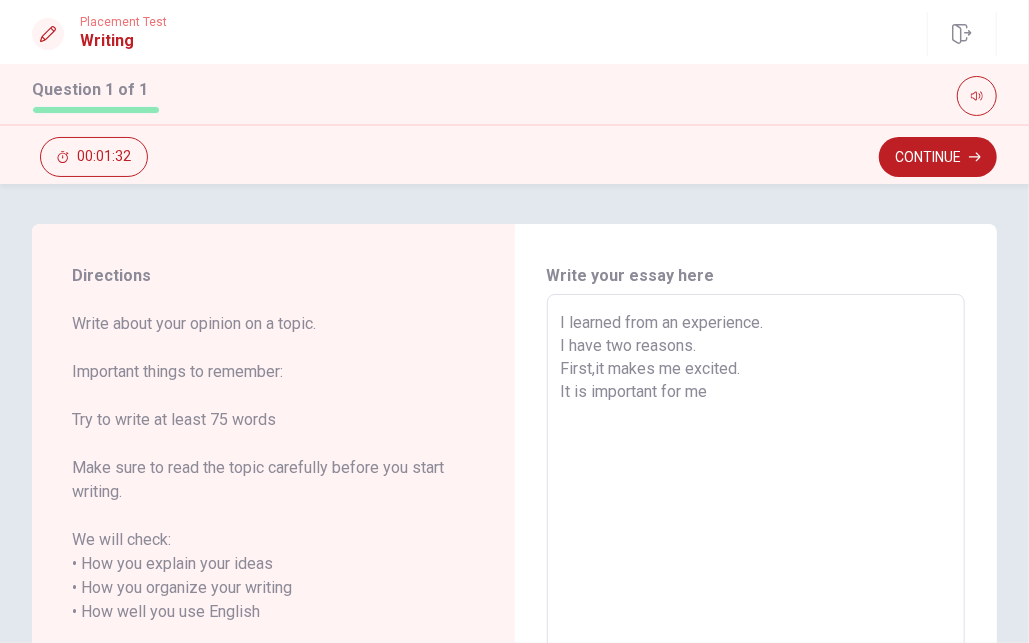 click on "I learned from an experience.
I have two reasons.
First,it makes me excited.
It is important for me" at bounding box center (756, 600) 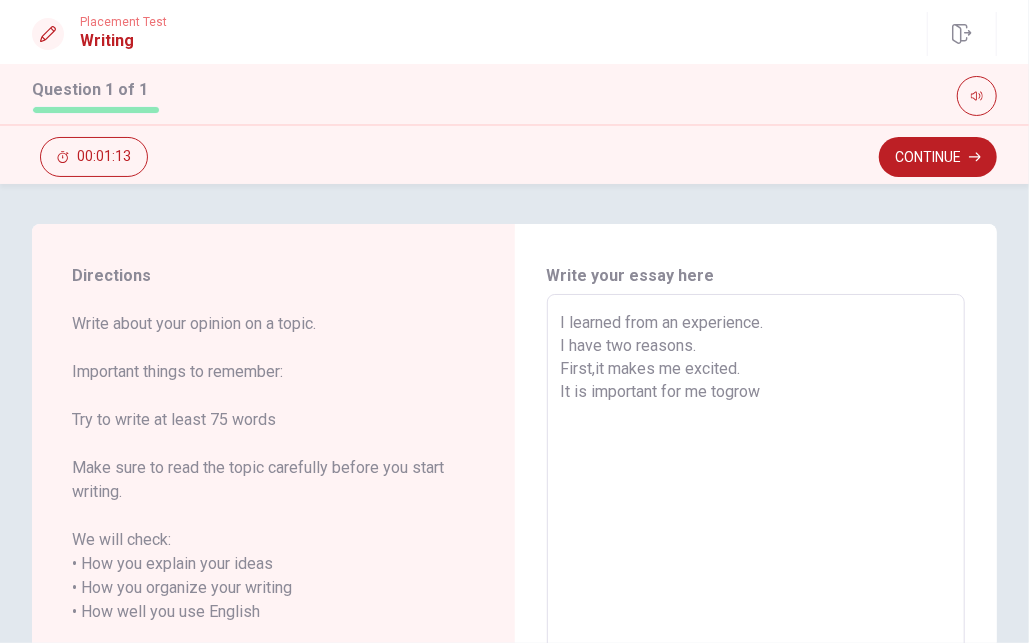 click on "I learned from an experience.
I have two reasons.
First,it makes me excited.
It is important for me togrow" at bounding box center (756, 600) 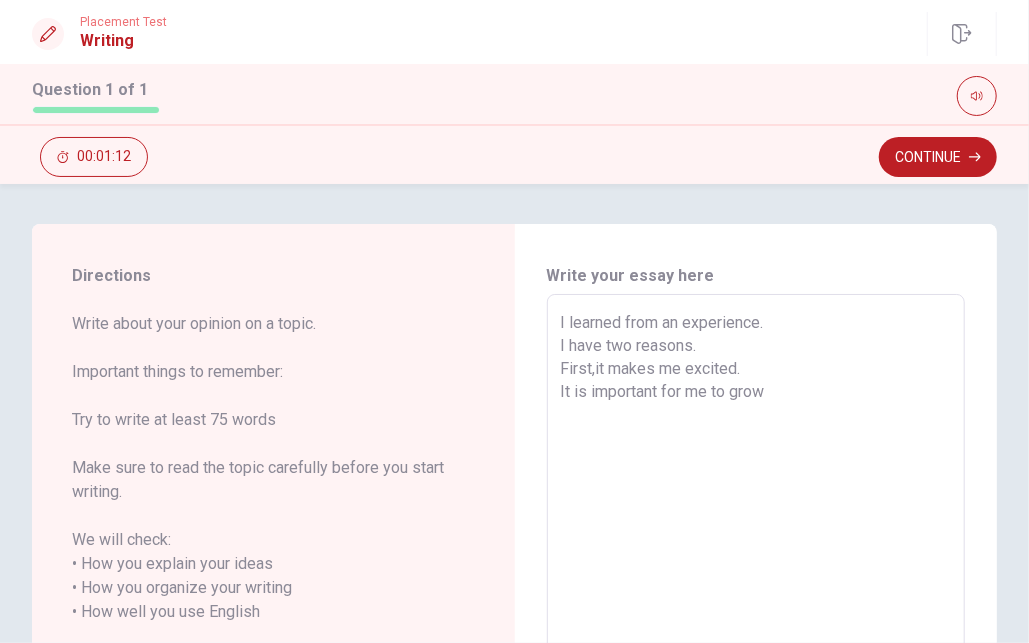 click on "I learned from an experience.
I have two reasons.
First,it makes me excited.
It is important for me to grow" at bounding box center [756, 600] 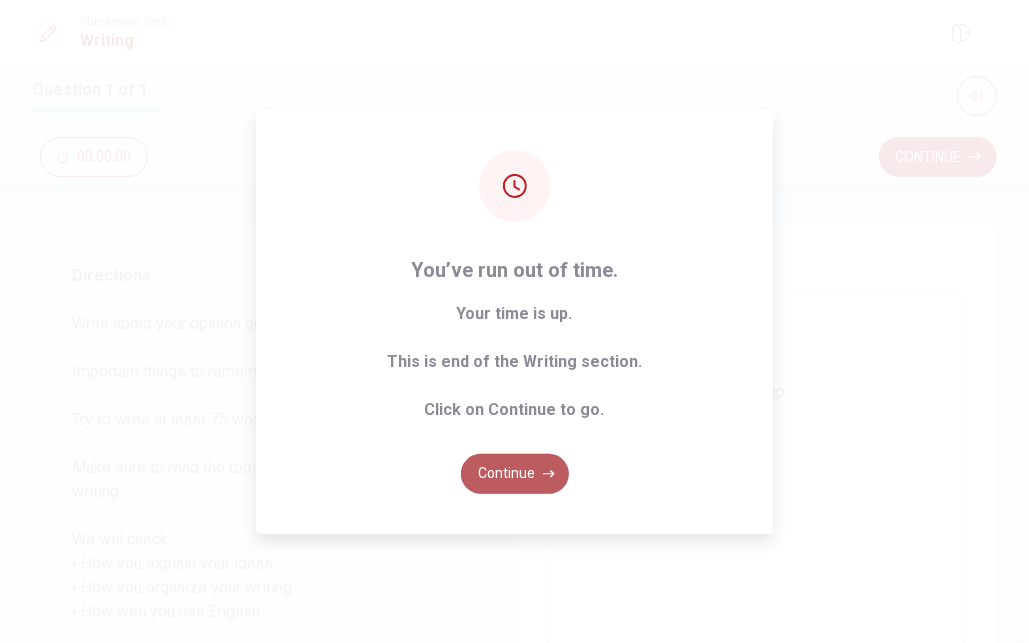 click on "Continue" at bounding box center (515, 474) 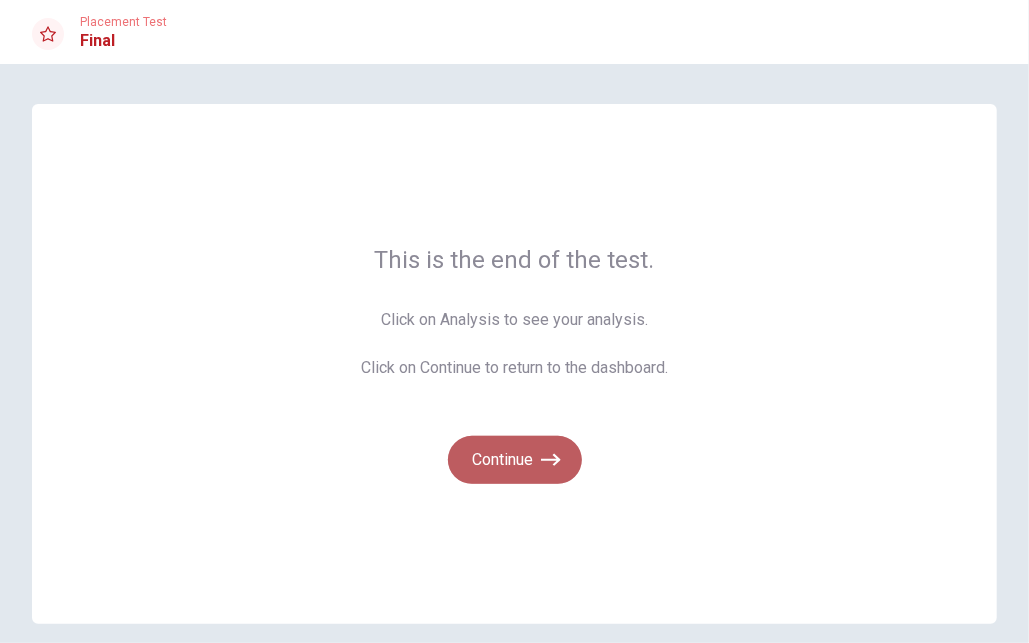 click on "Continue" at bounding box center [515, 460] 